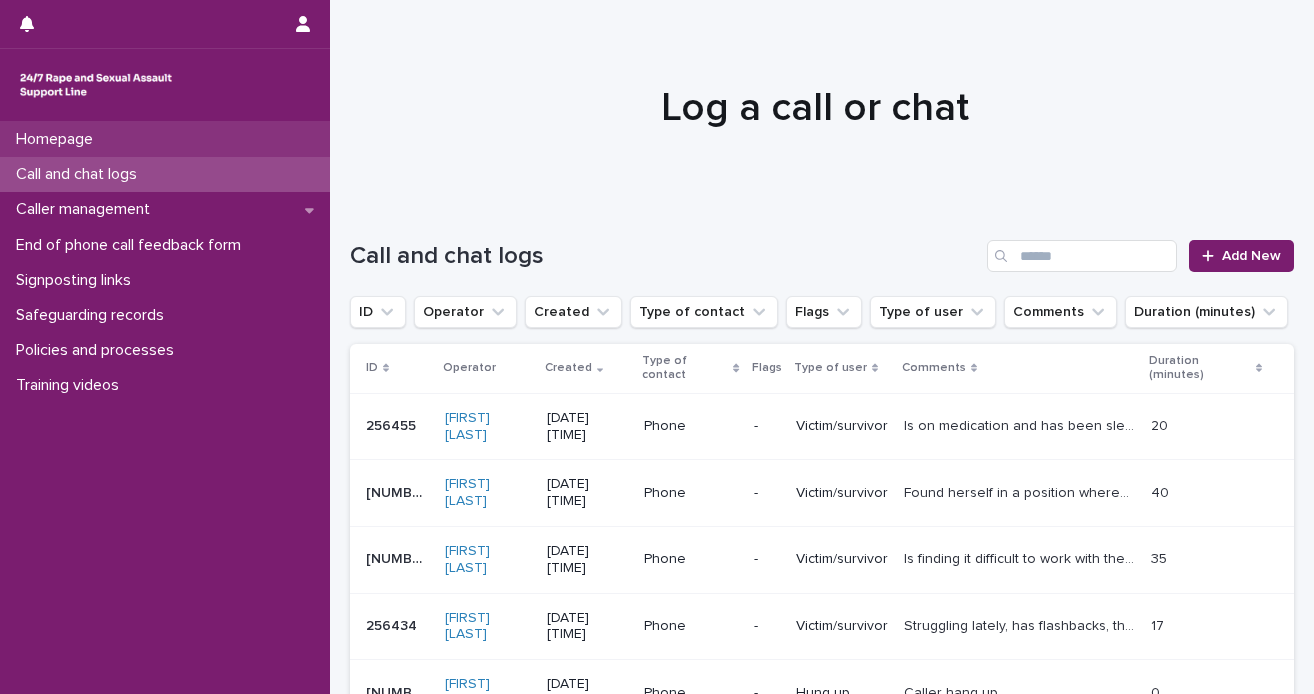 scroll, scrollTop: 0, scrollLeft: 0, axis: both 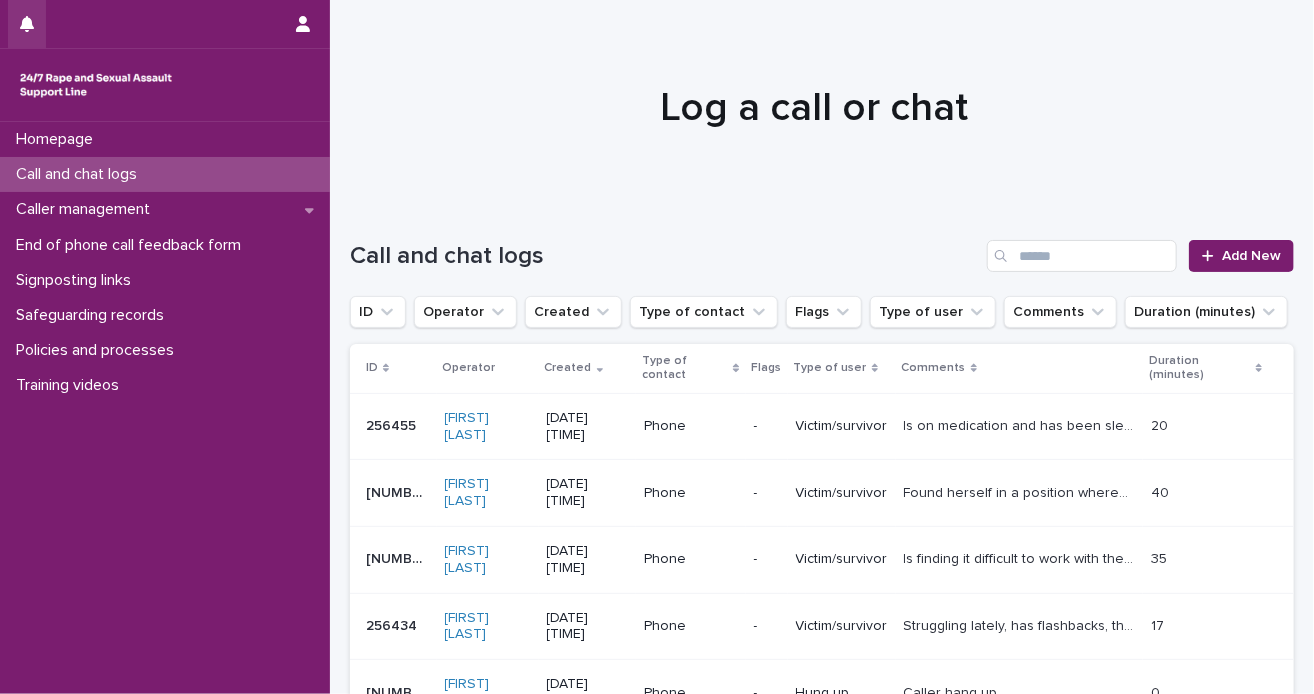 click at bounding box center [27, 24] 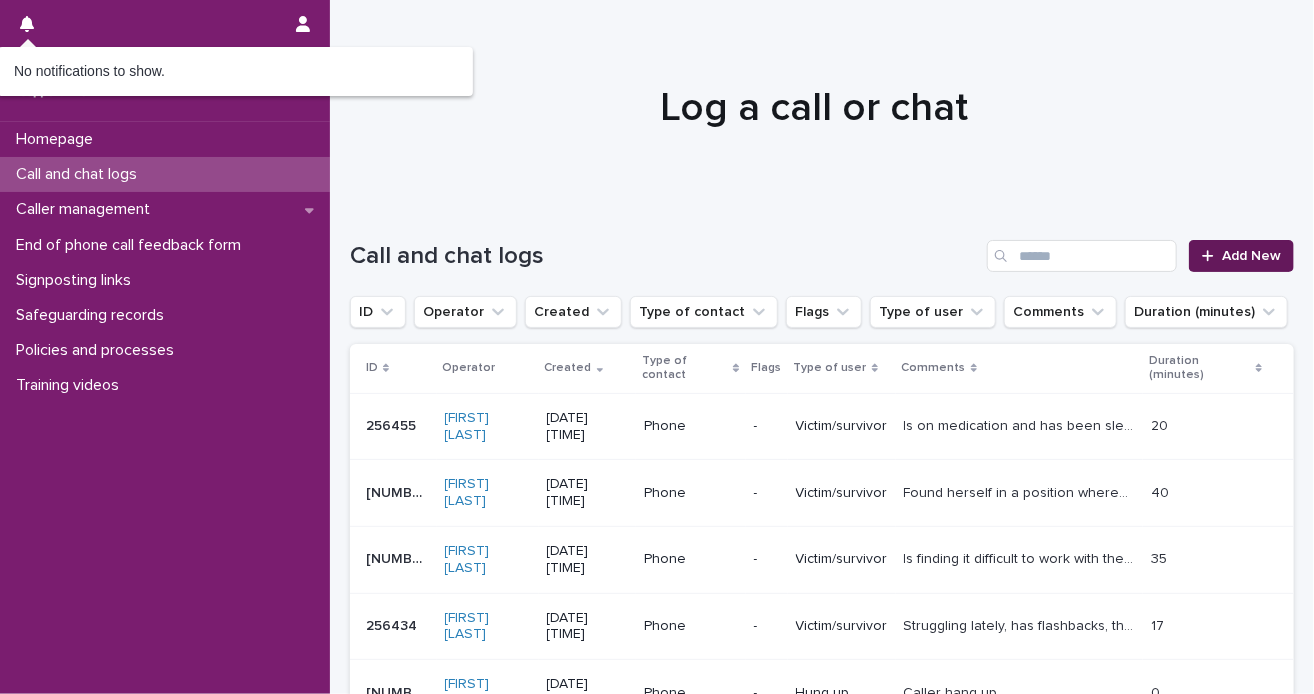 click on "Add New" at bounding box center [1251, 256] 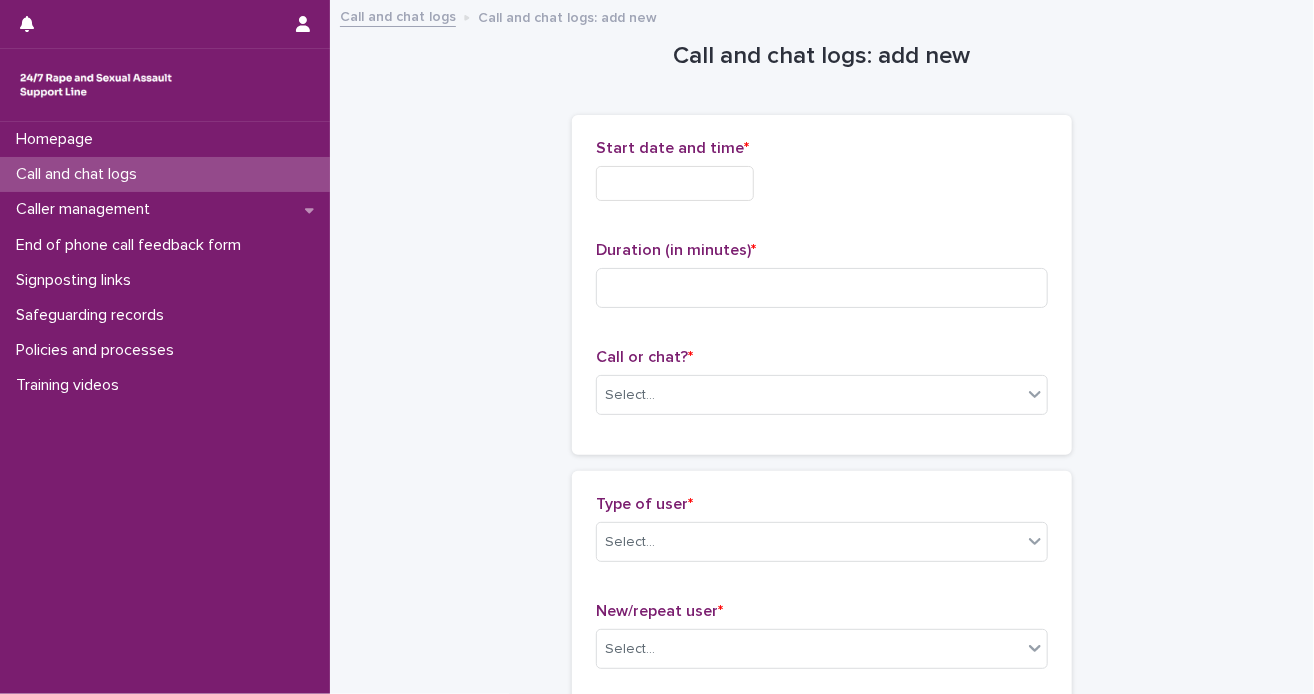 click at bounding box center [675, 183] 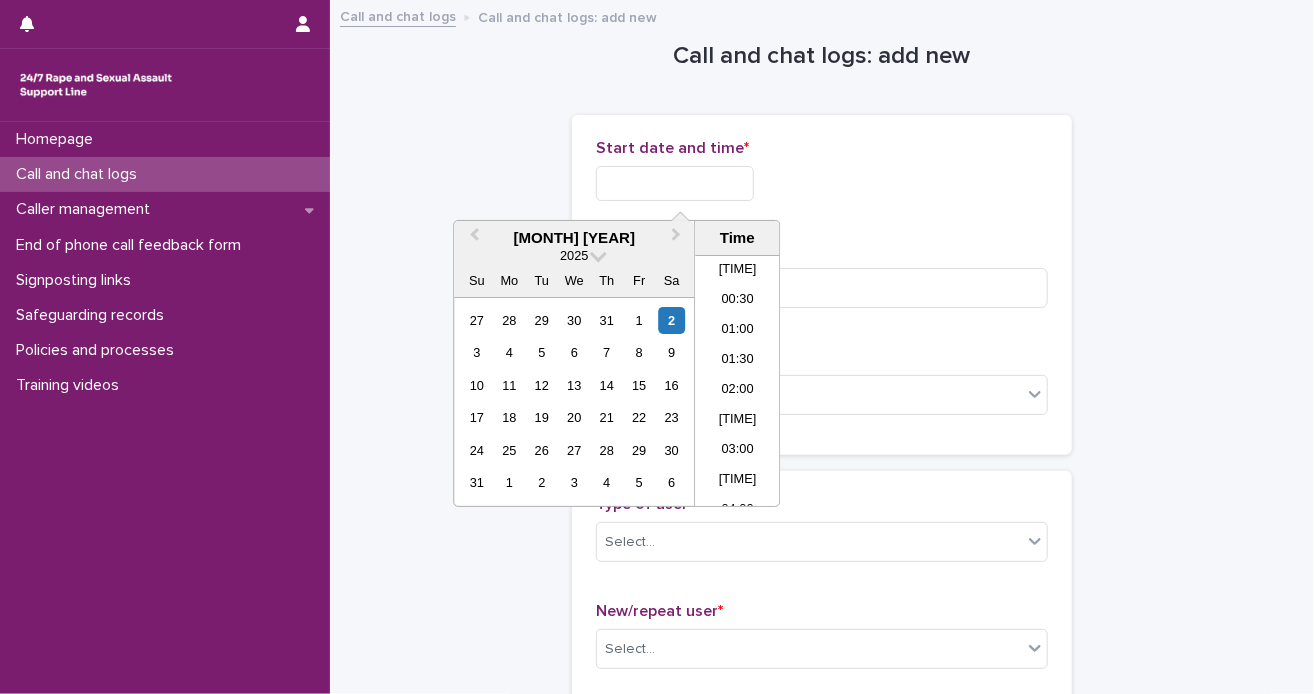 scroll, scrollTop: 970, scrollLeft: 0, axis: vertical 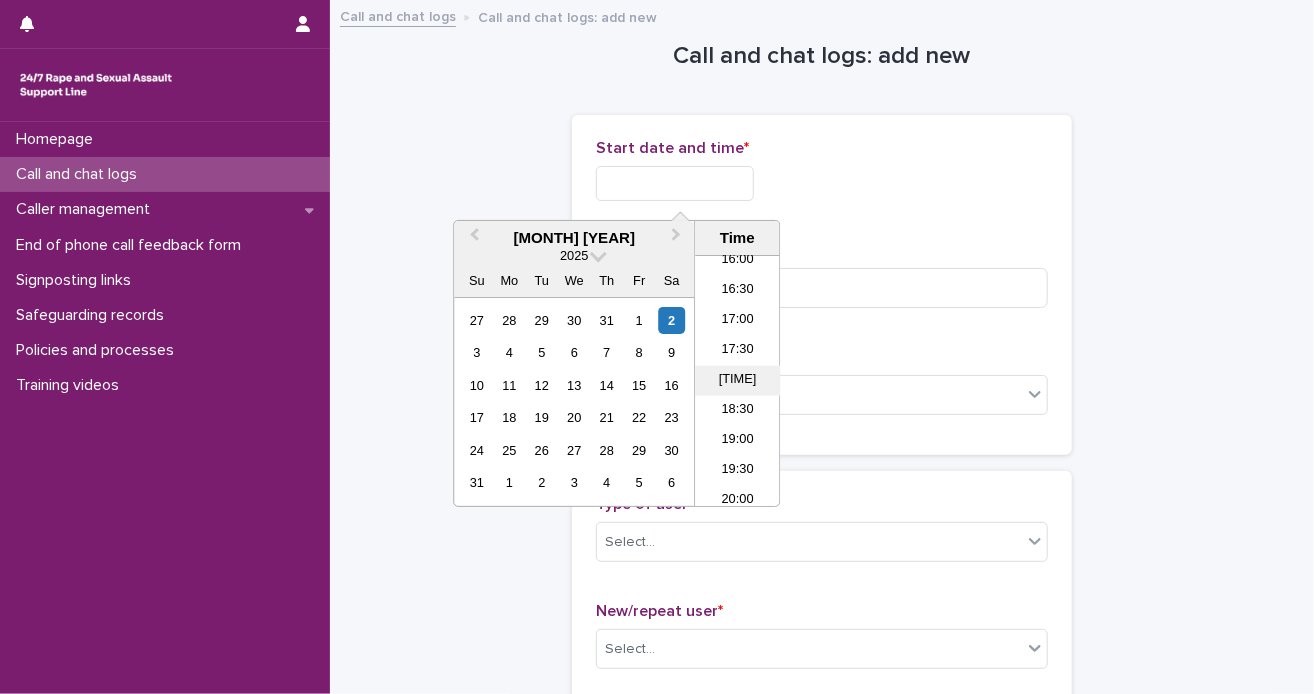 click on "[TIME]" at bounding box center (737, 381) 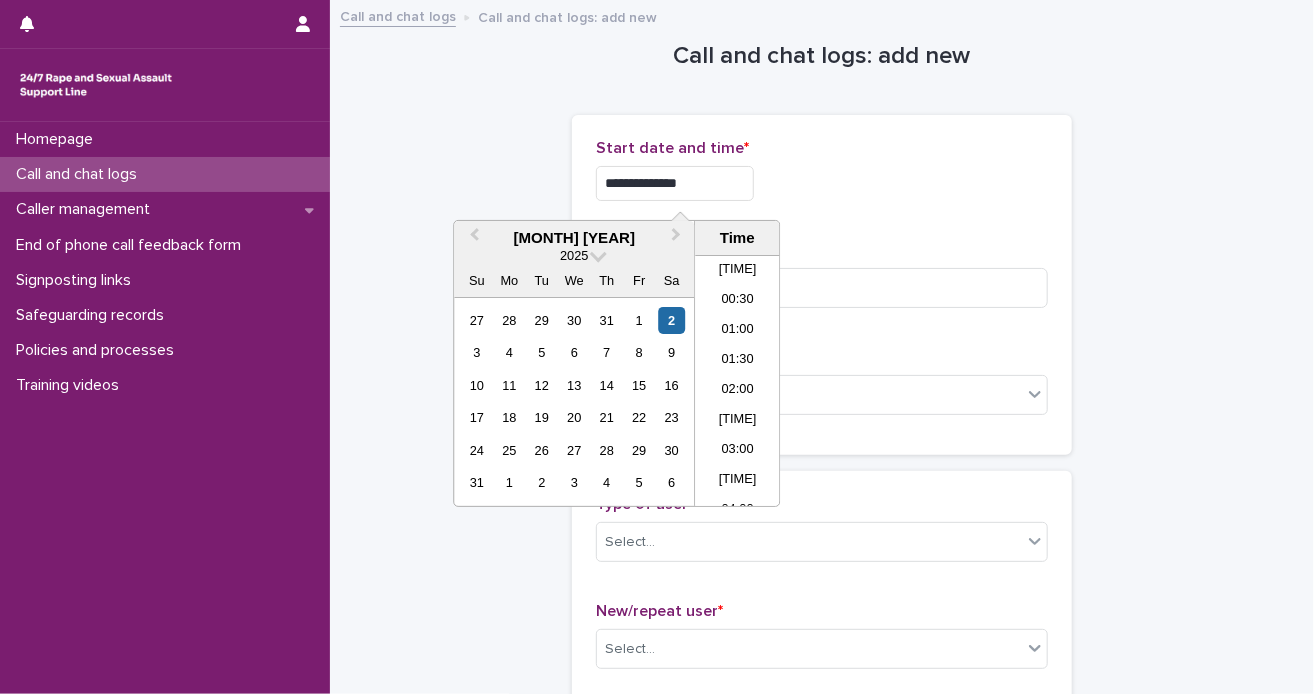 click on "**********" at bounding box center [675, 183] 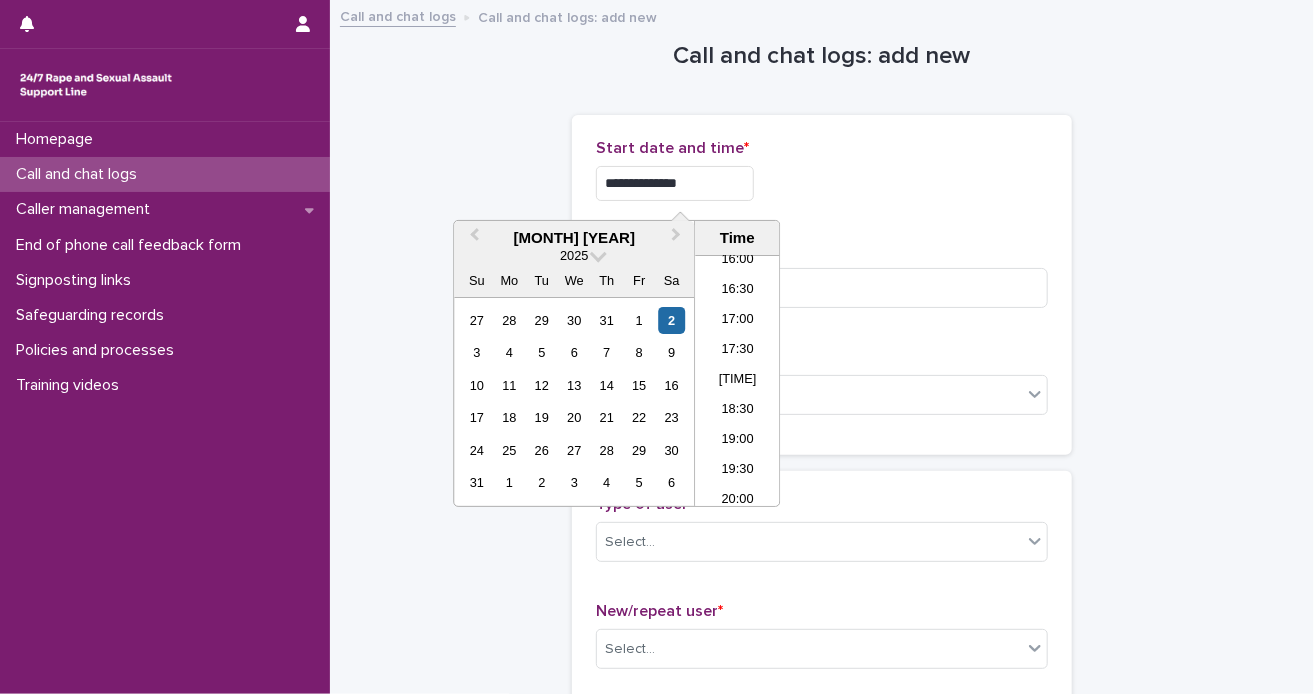 type on "**********" 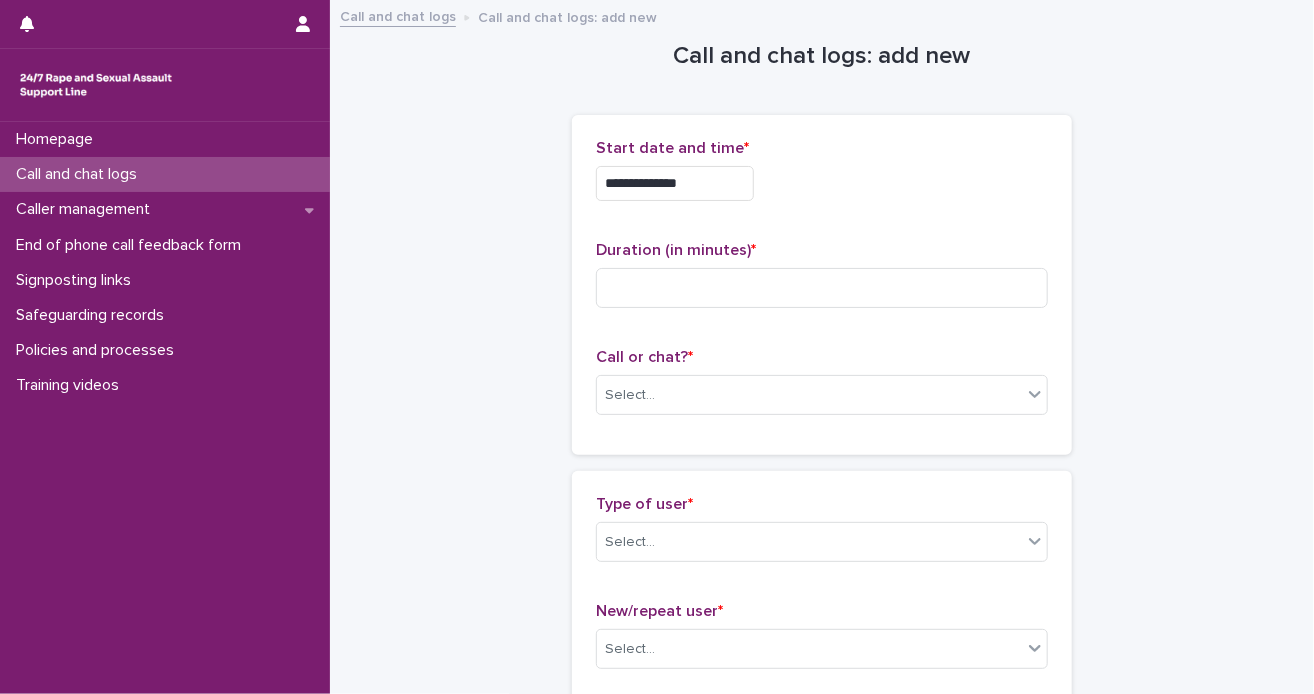 click on "**********" at bounding box center [822, 183] 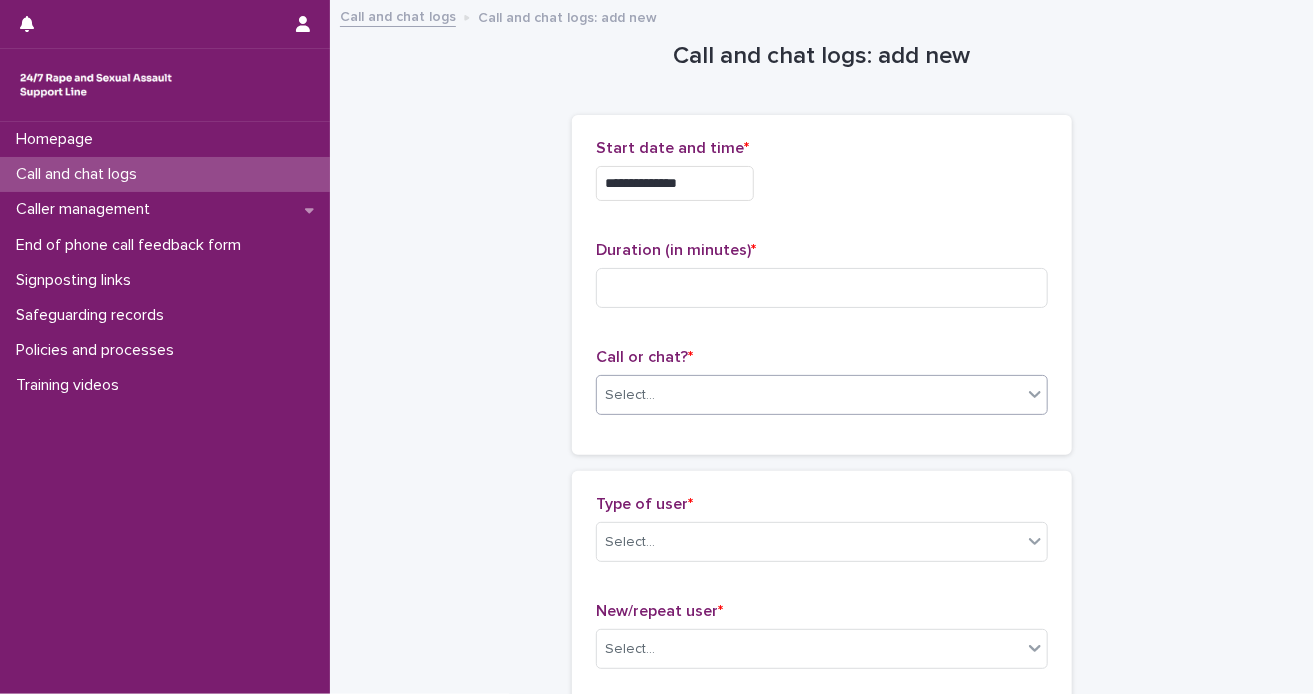 click 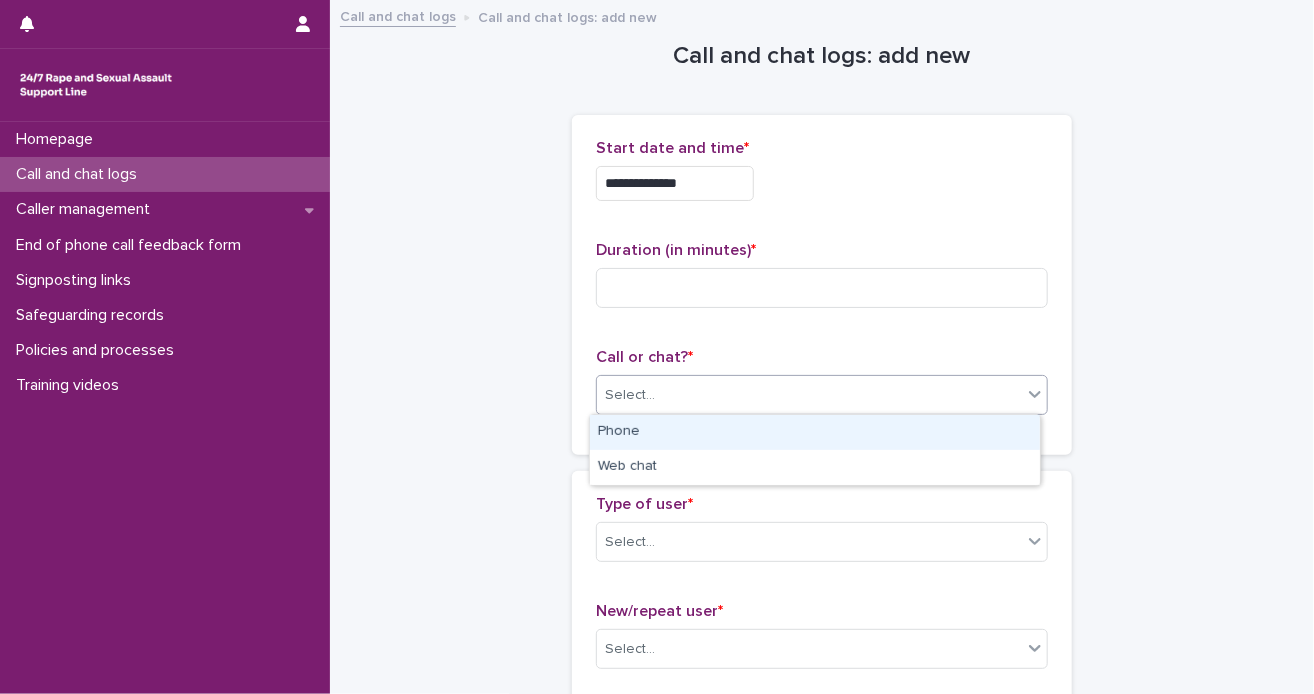 click on "Phone" at bounding box center (815, 432) 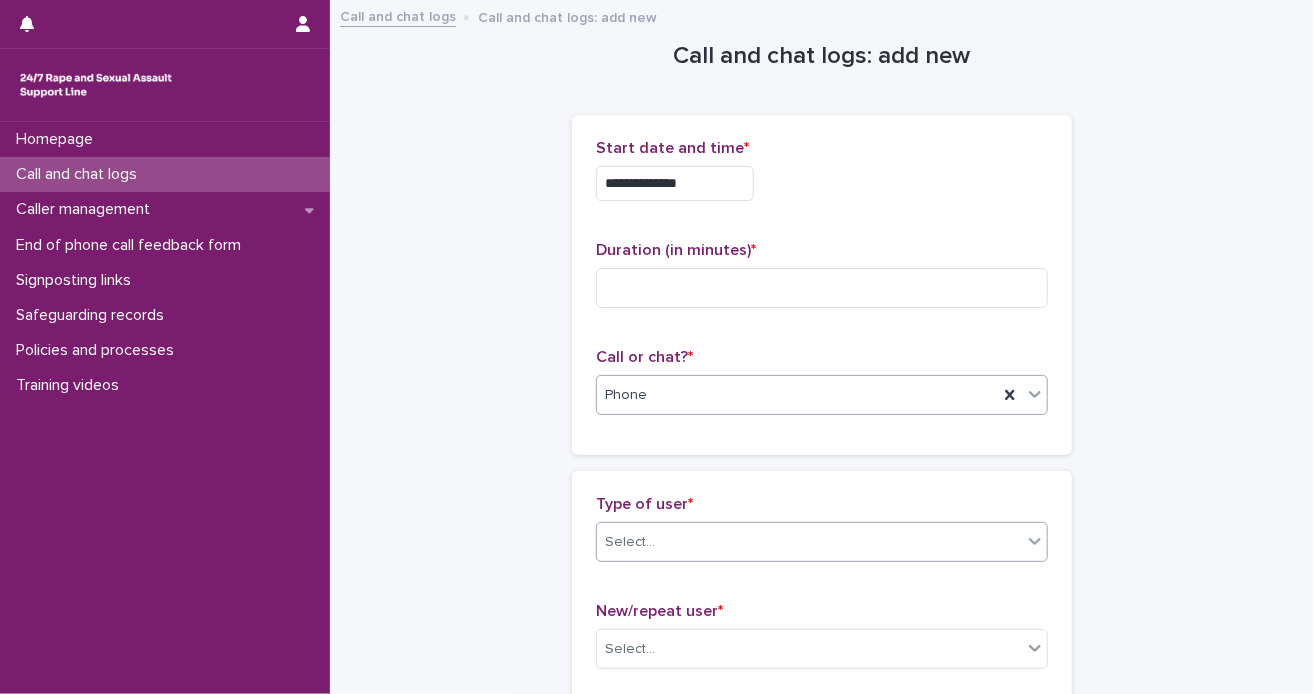 click 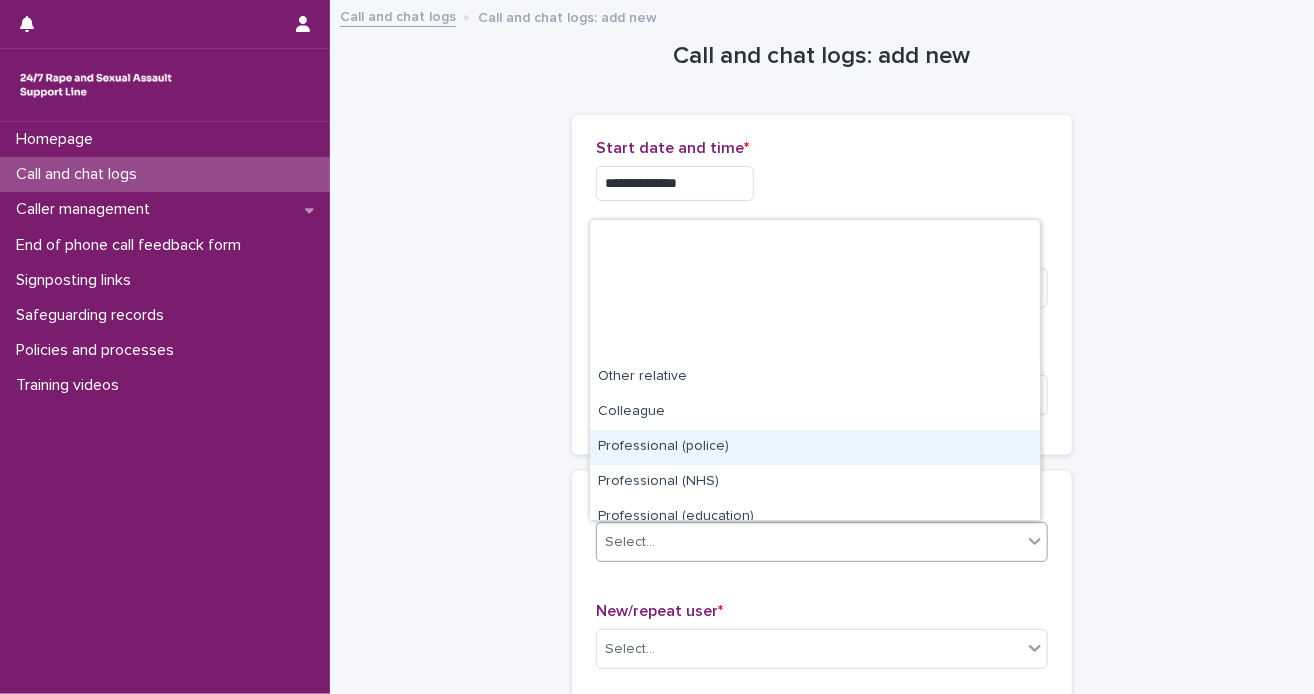 scroll, scrollTop: 224, scrollLeft: 0, axis: vertical 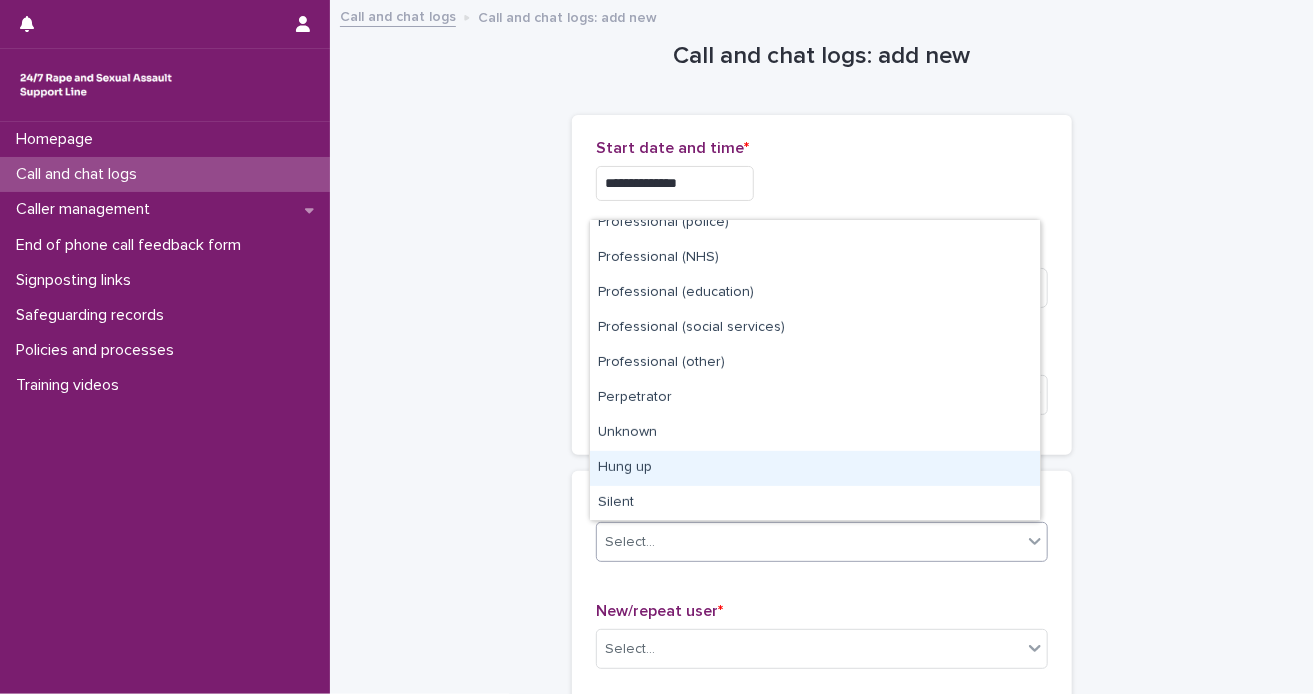click on "Hung up" at bounding box center (815, 468) 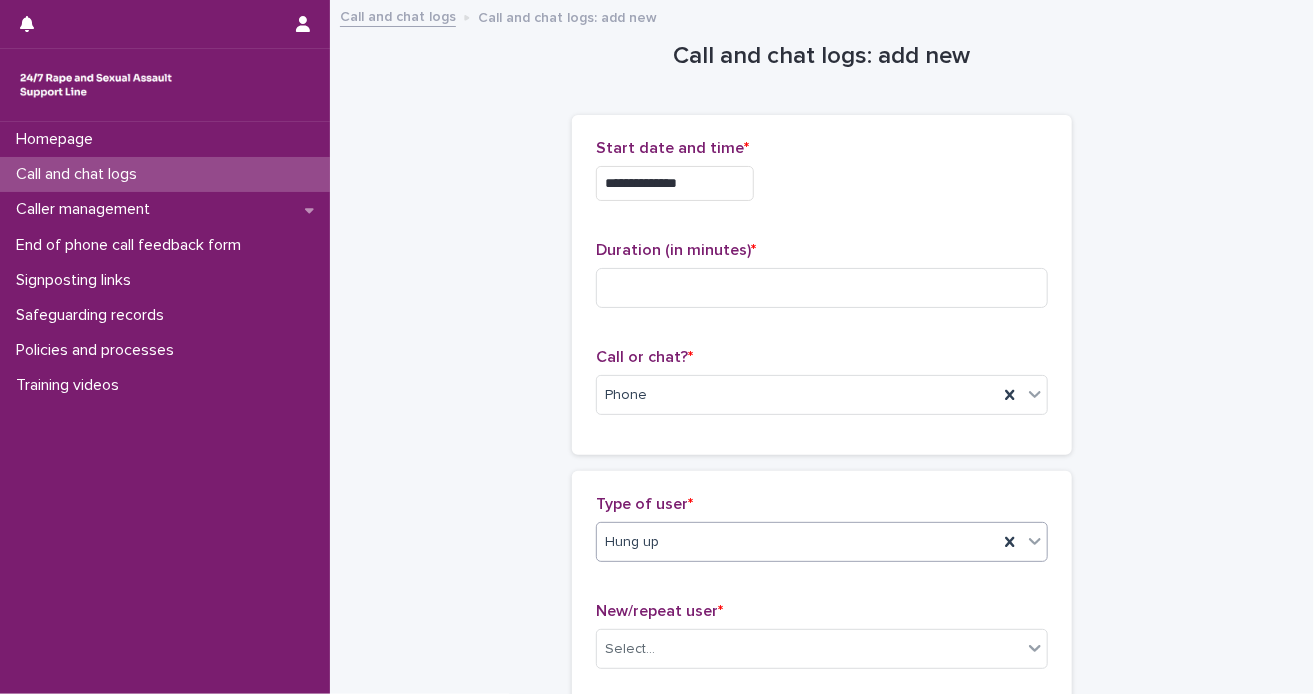 scroll, scrollTop: 300, scrollLeft: 0, axis: vertical 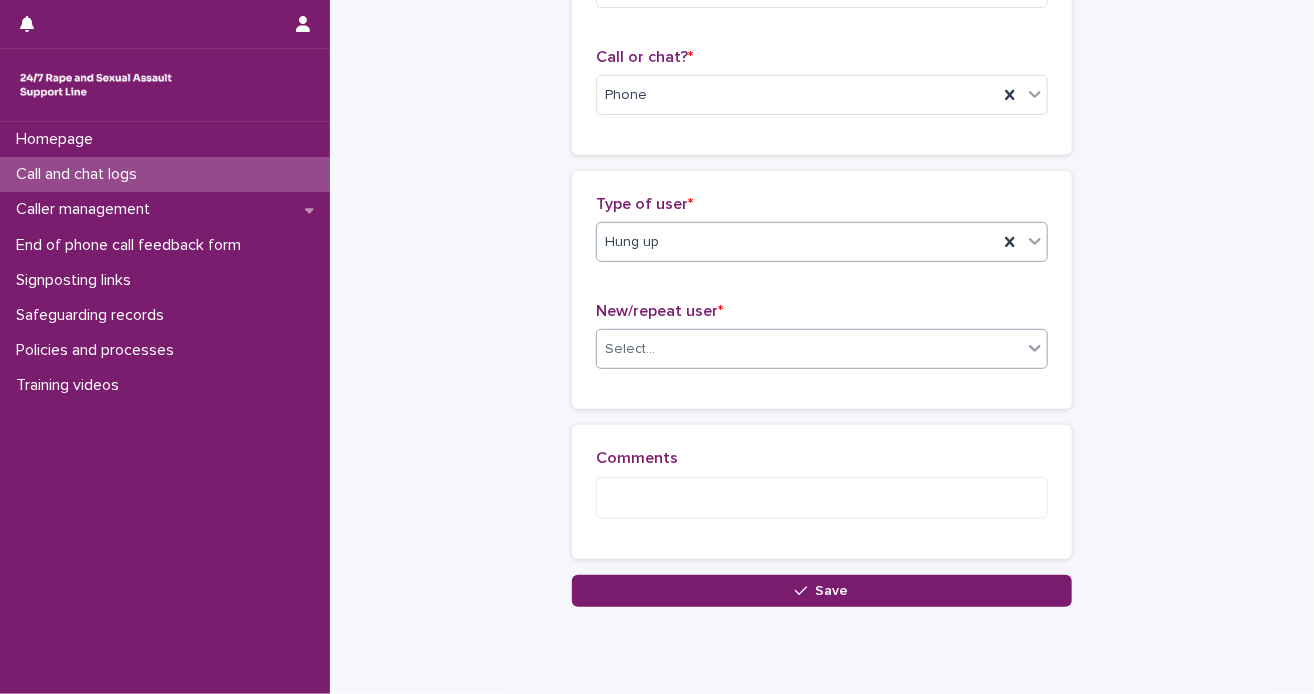 click 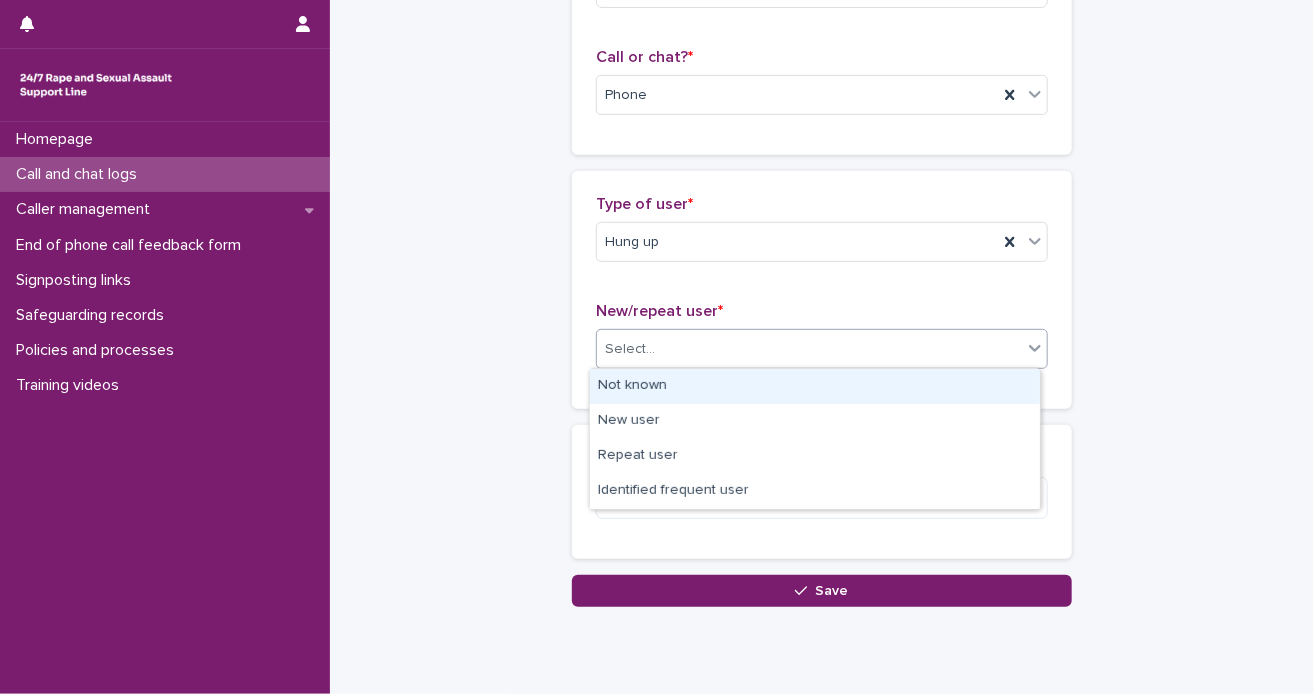 click on "Not known" at bounding box center [815, 386] 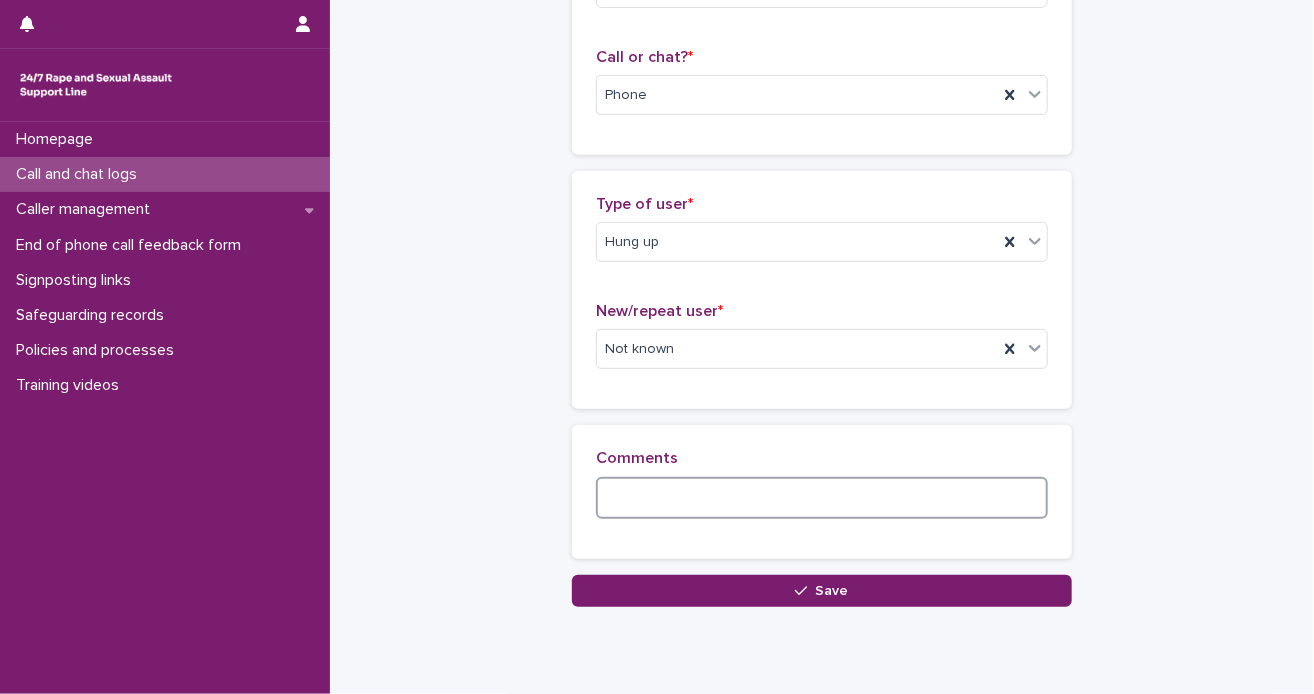click at bounding box center [822, 498] 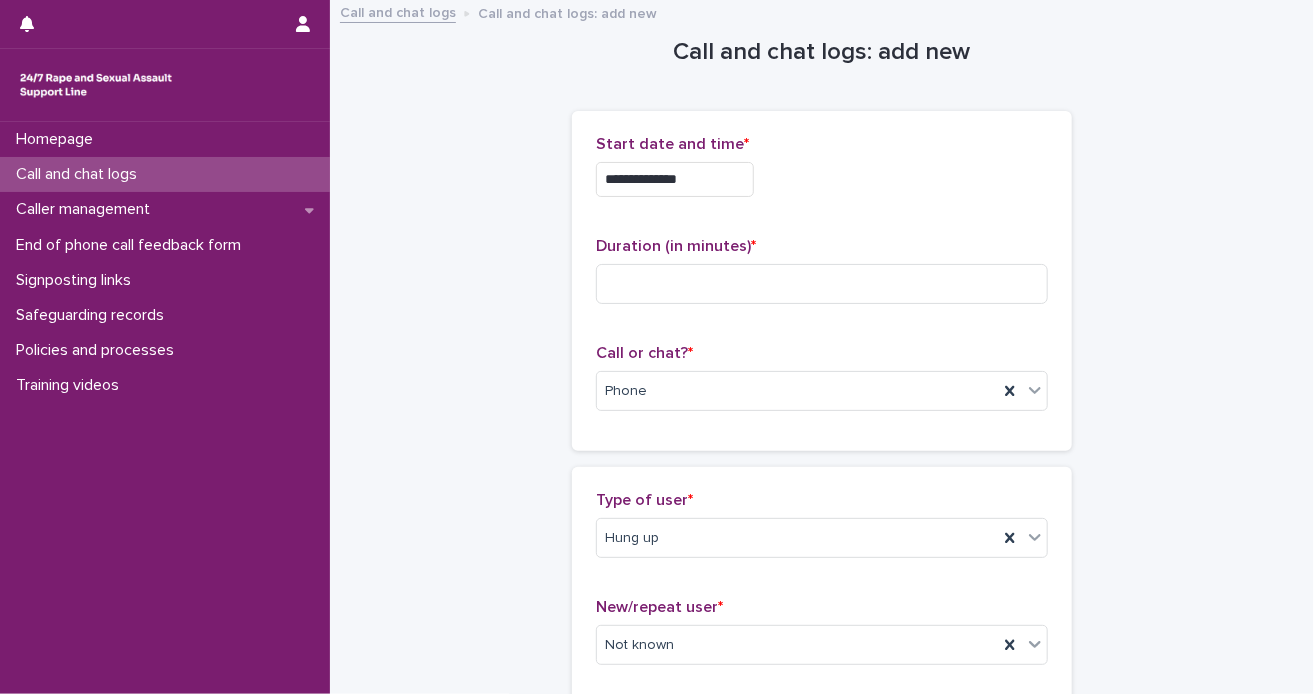 scroll, scrollTop: 0, scrollLeft: 0, axis: both 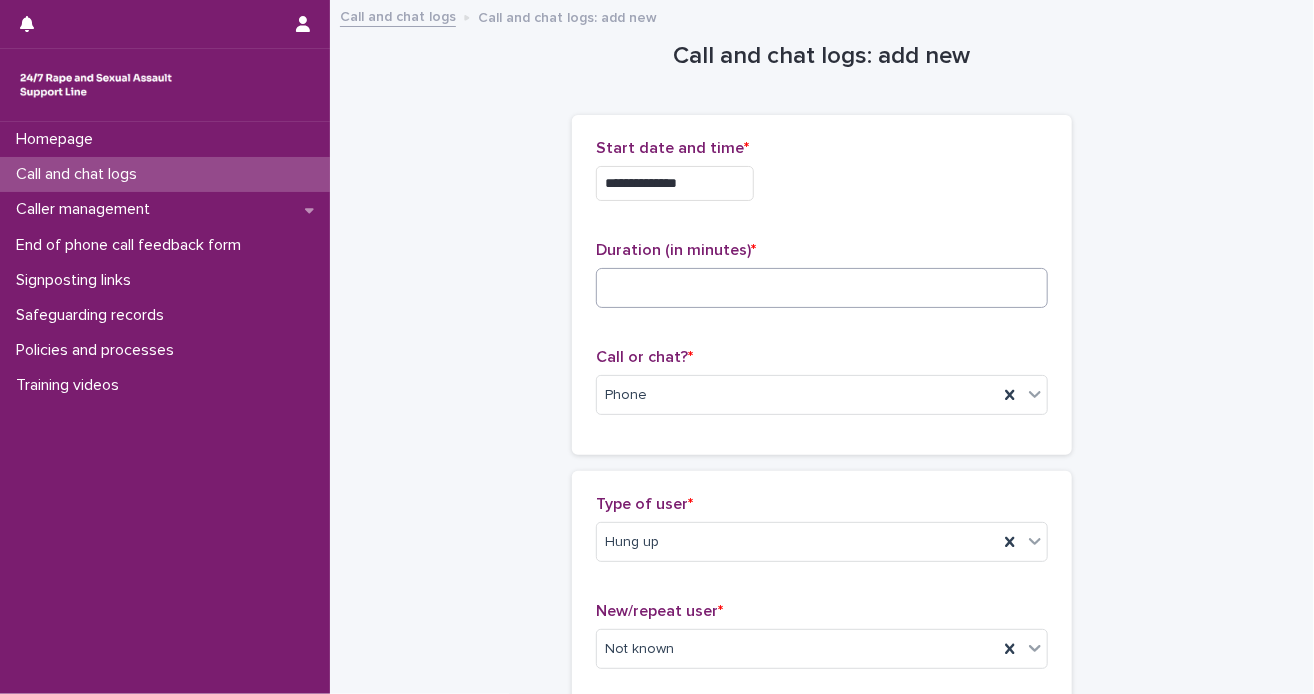 type on "**********" 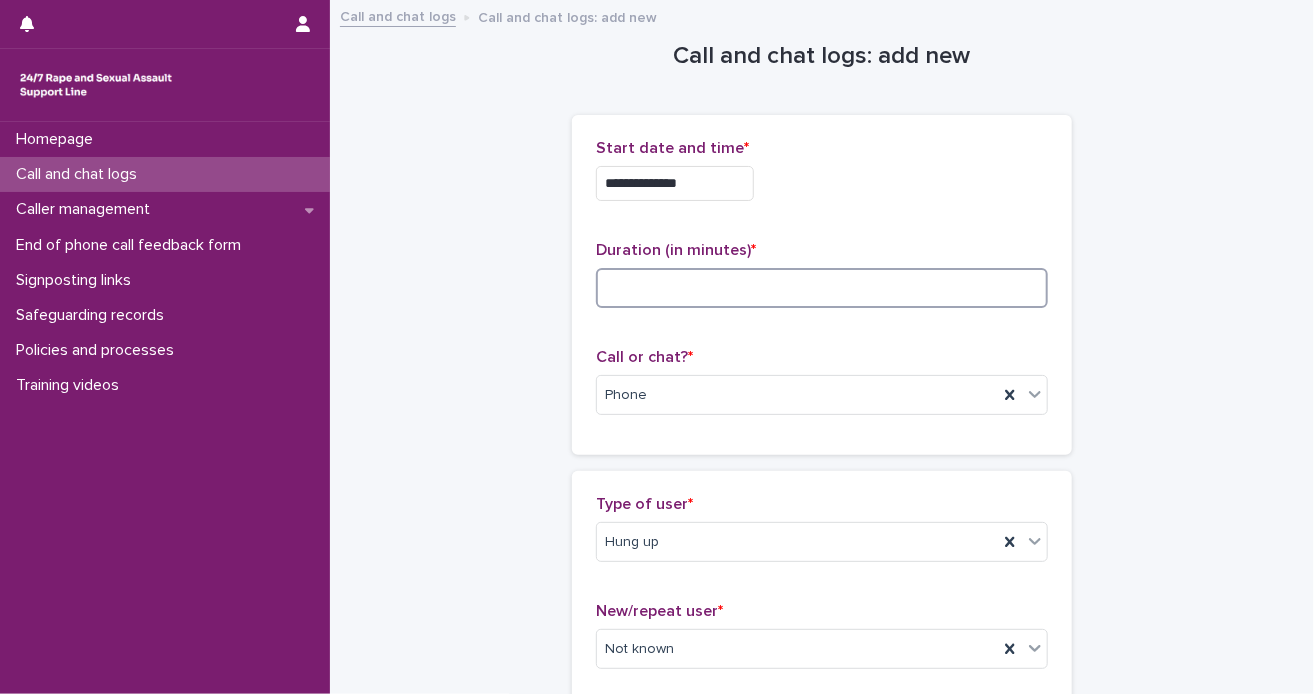 click at bounding box center [822, 288] 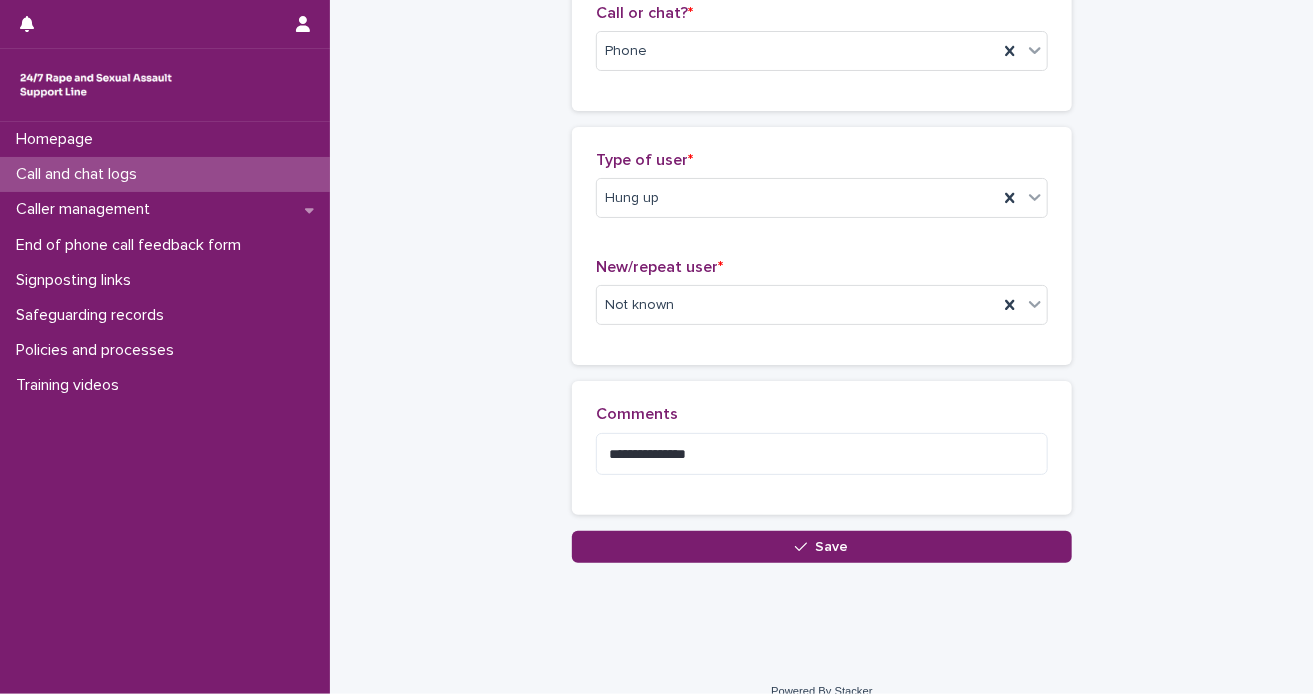 scroll, scrollTop: 368, scrollLeft: 0, axis: vertical 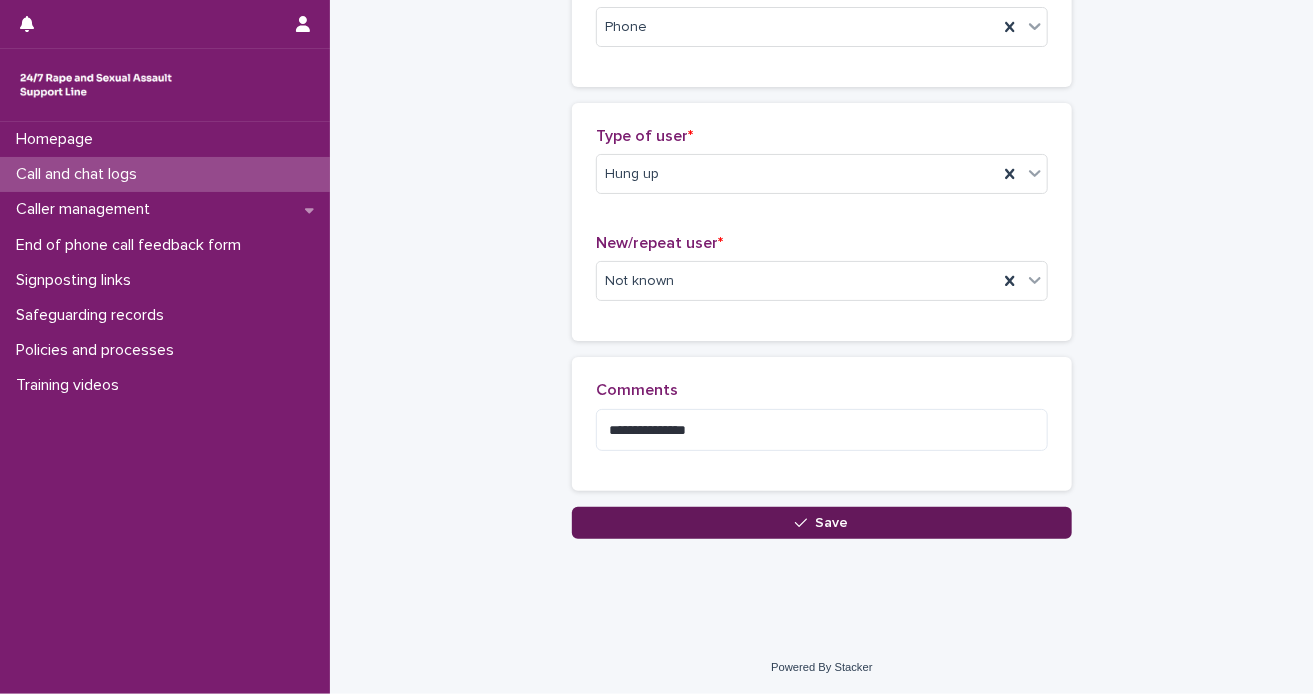 type on "*" 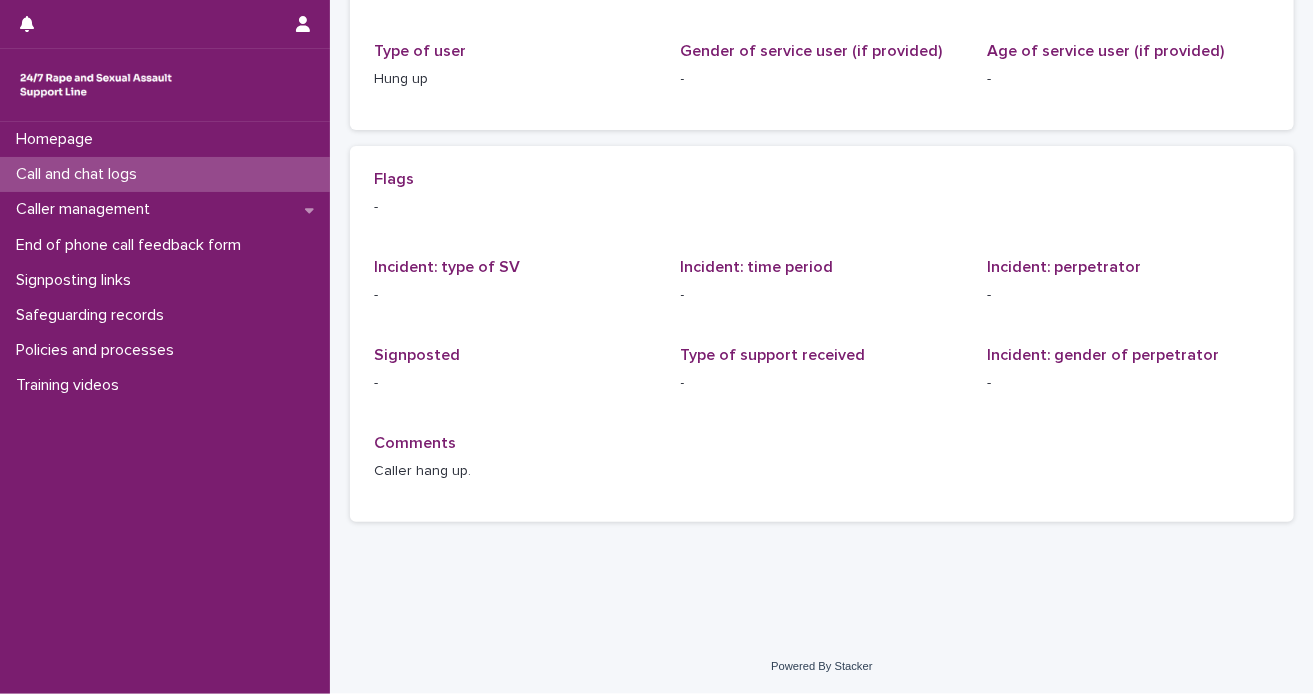 scroll, scrollTop: 0, scrollLeft: 0, axis: both 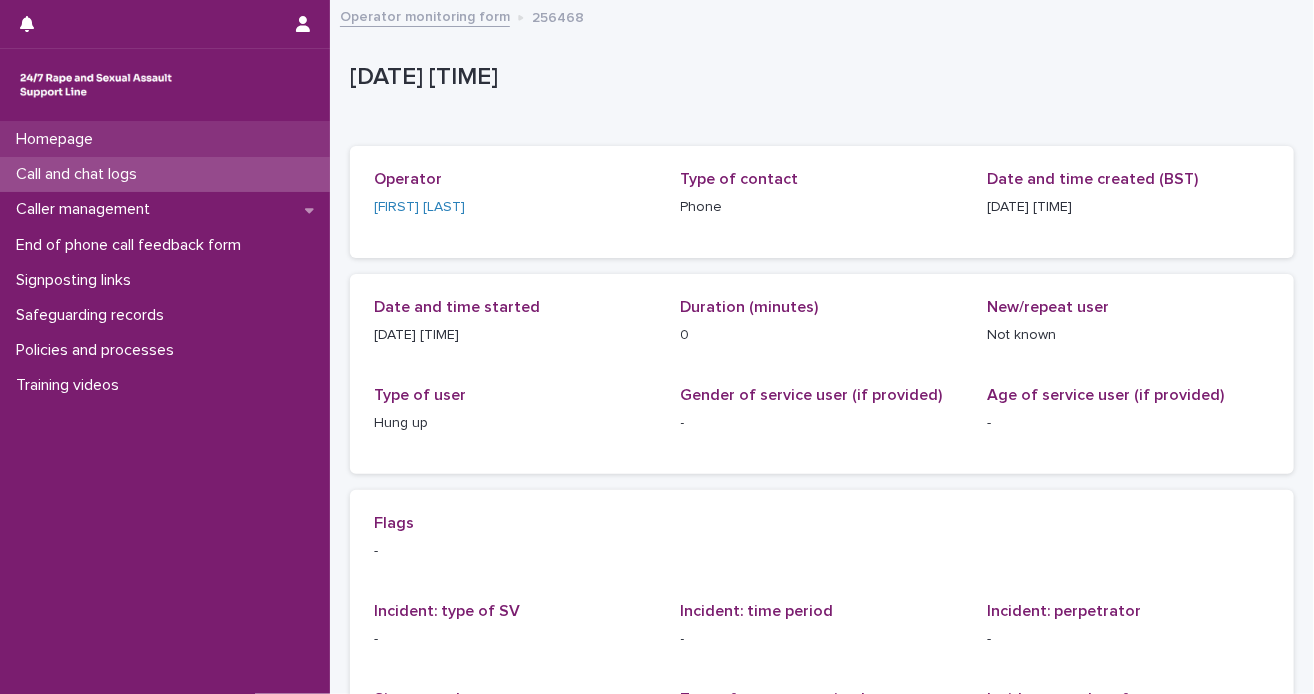 click on "Homepage" at bounding box center (165, 139) 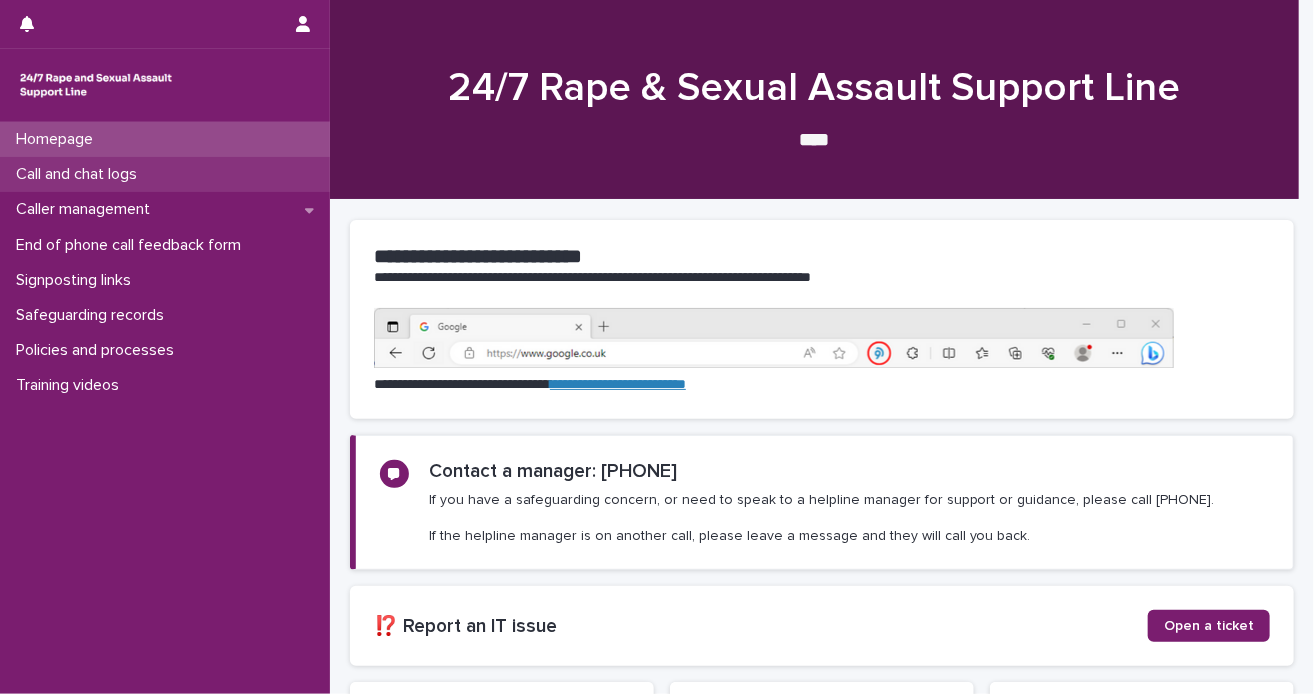 click on "Call and chat logs" at bounding box center [80, 174] 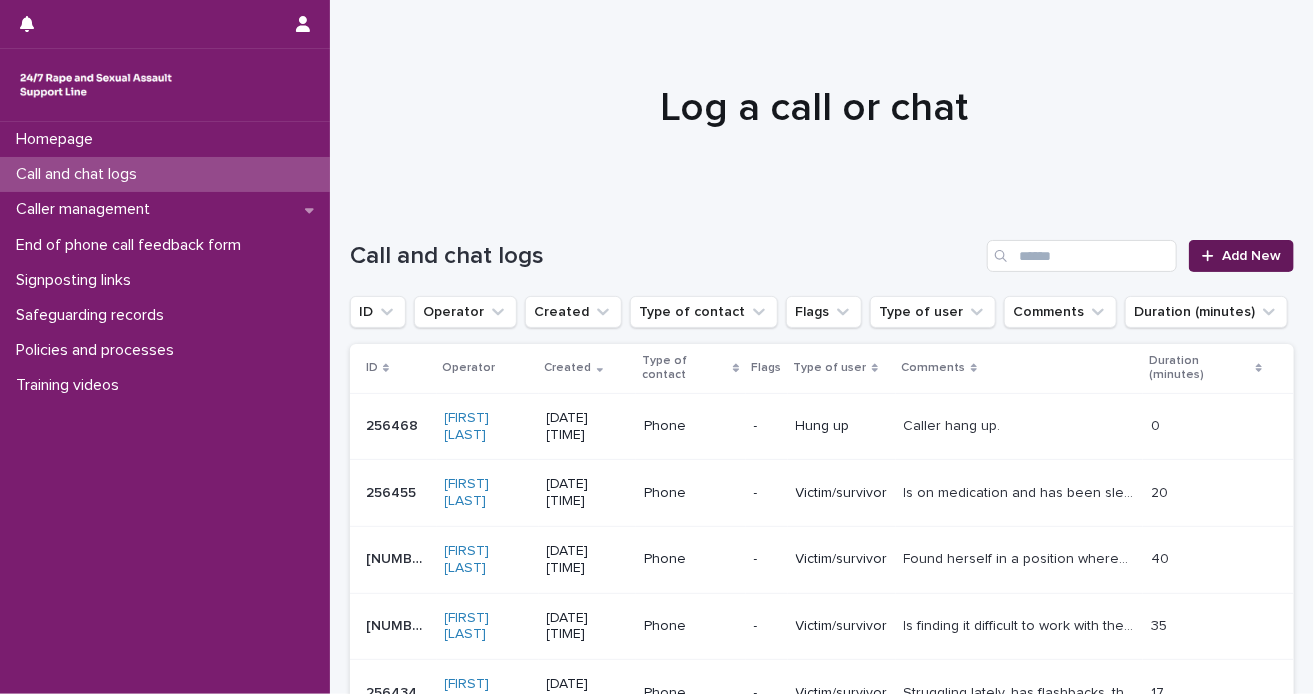 click on "Add New" at bounding box center [1251, 256] 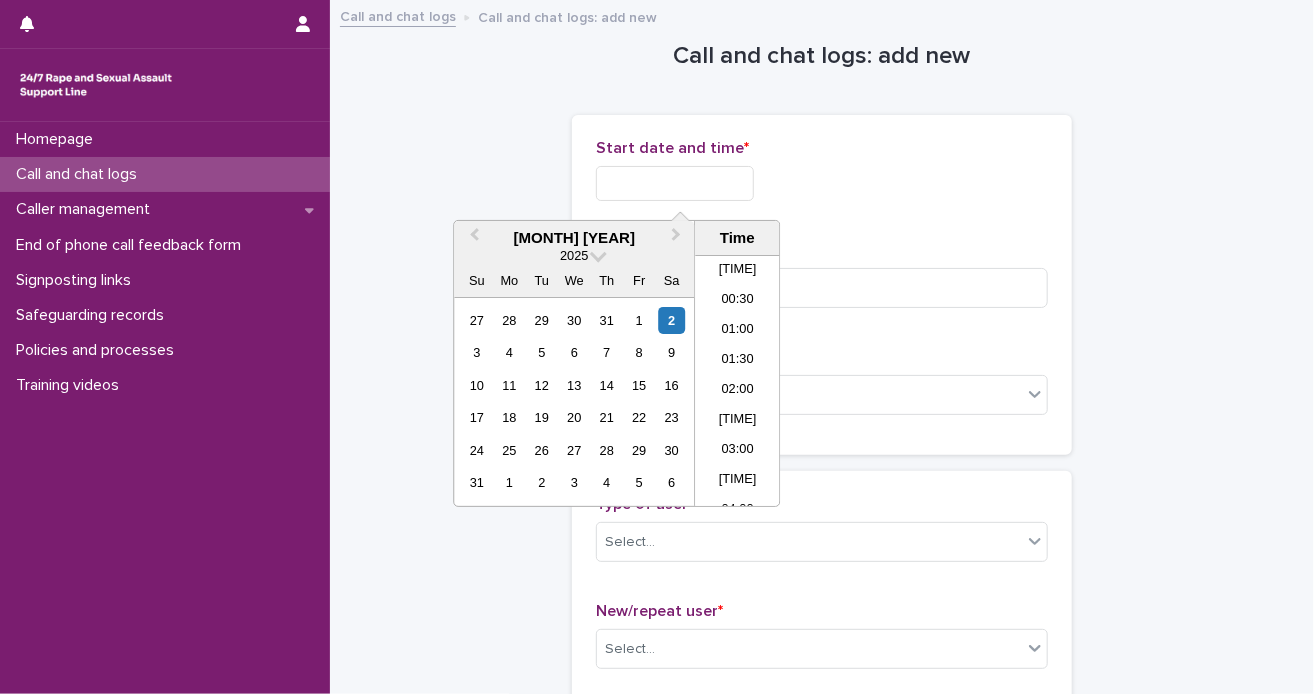 click at bounding box center [675, 183] 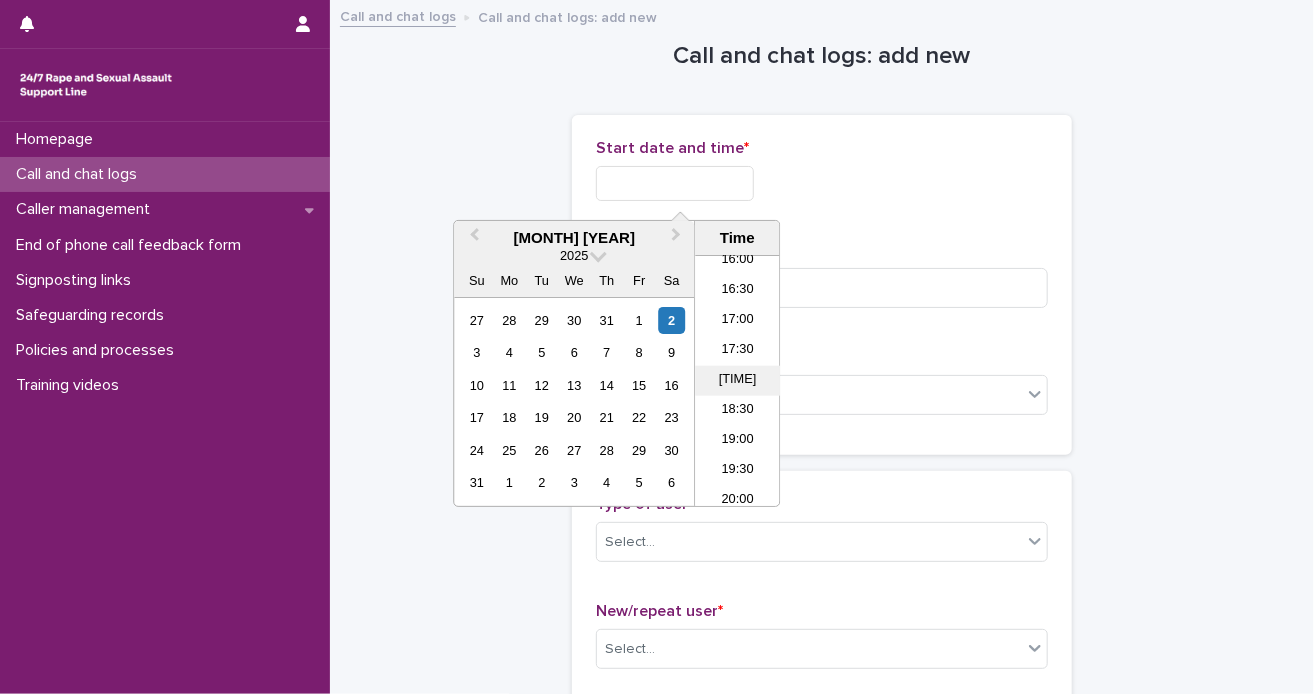 click on "[TIME]" at bounding box center [737, 381] 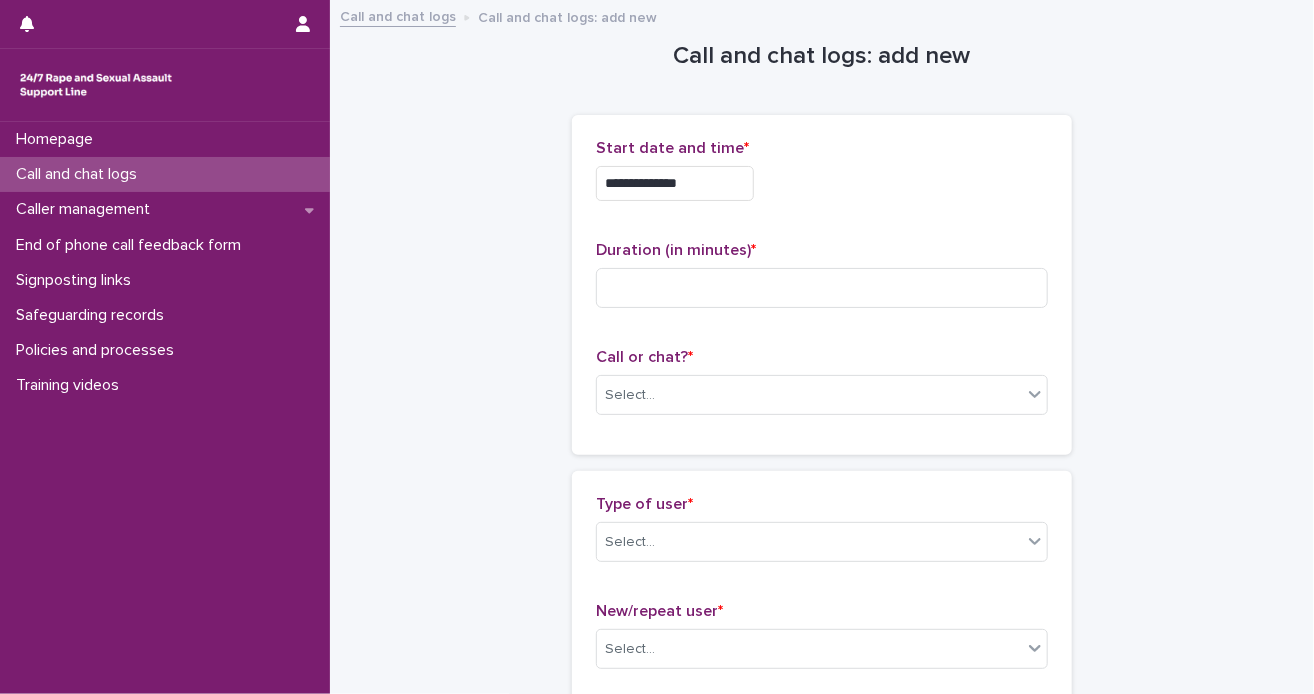 click on "**********" at bounding box center [675, 183] 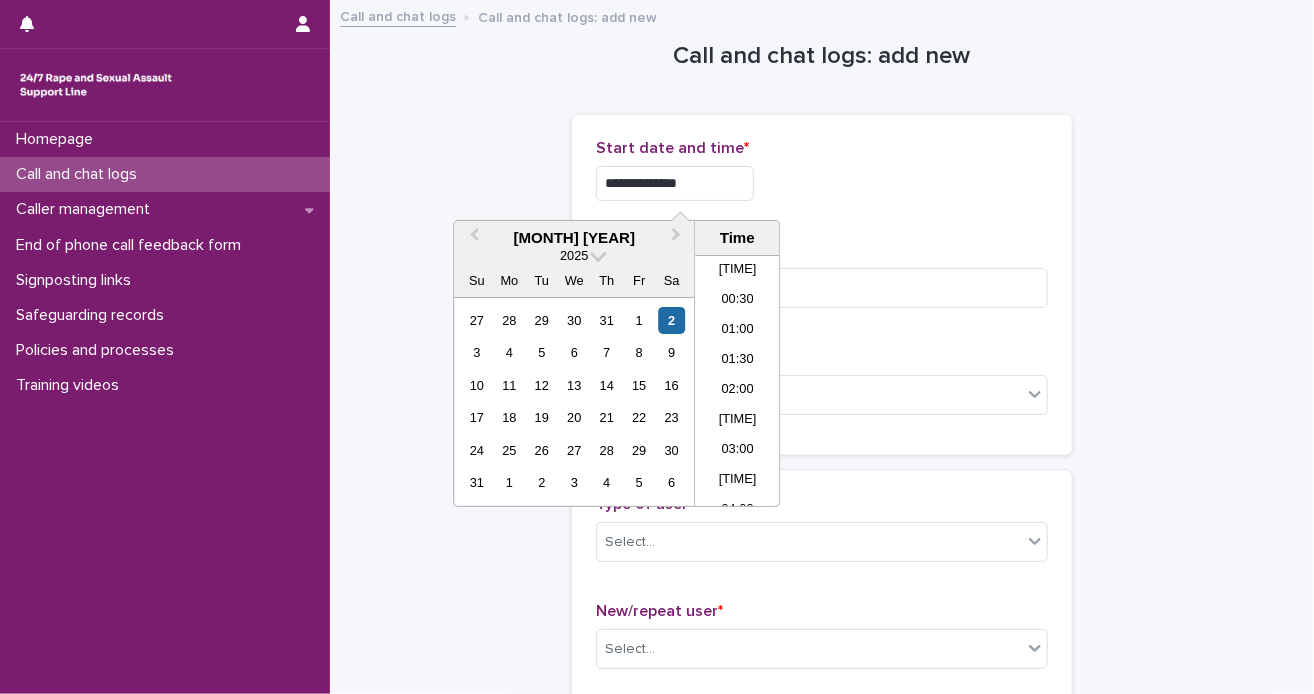 scroll, scrollTop: 970, scrollLeft: 0, axis: vertical 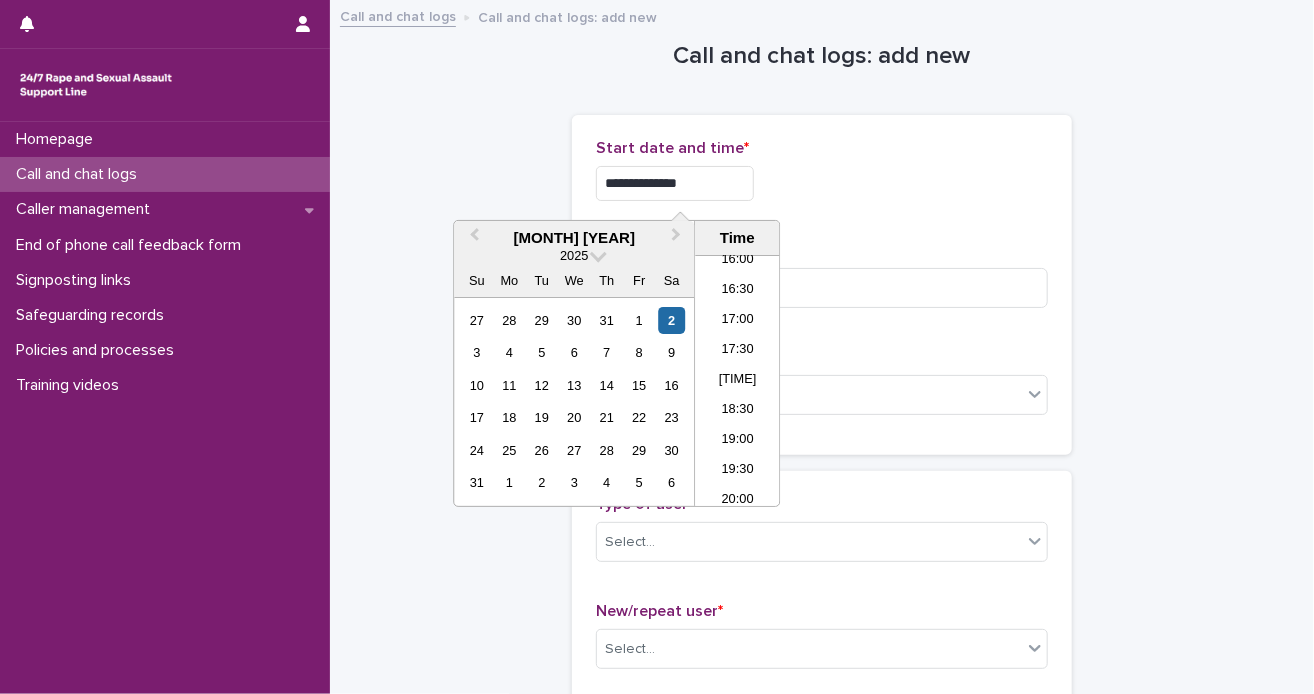 type on "**********" 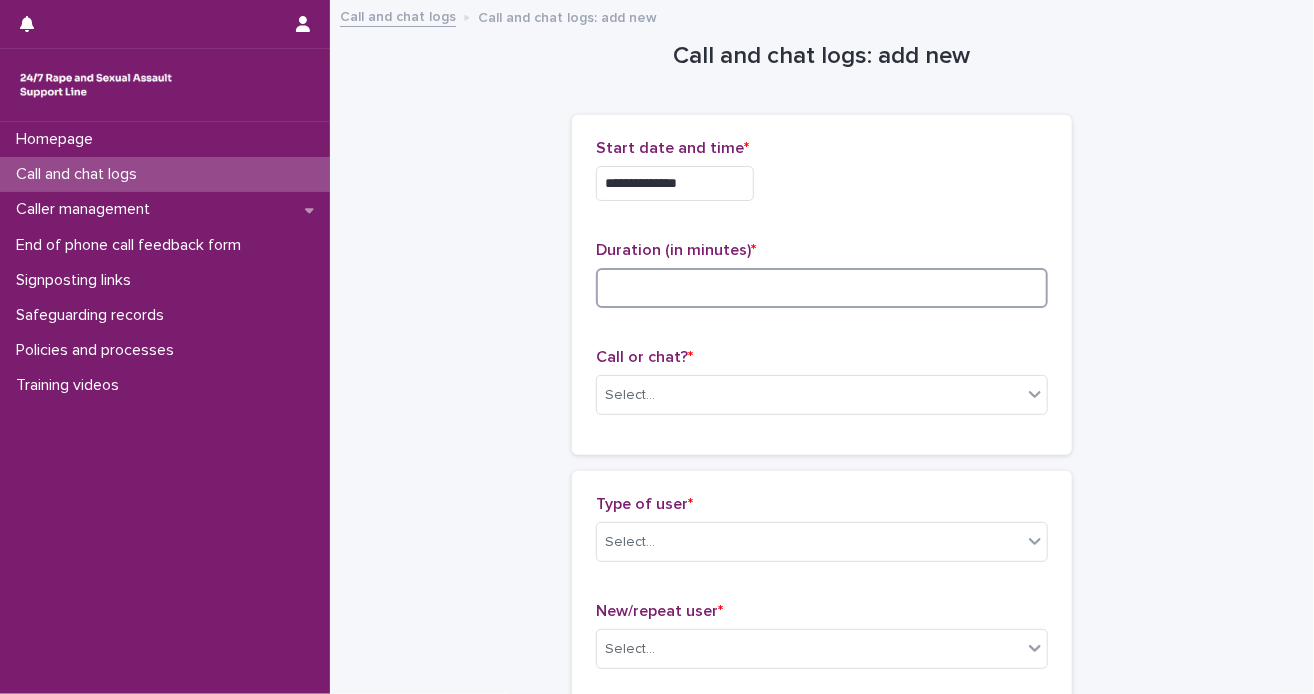 click at bounding box center (822, 288) 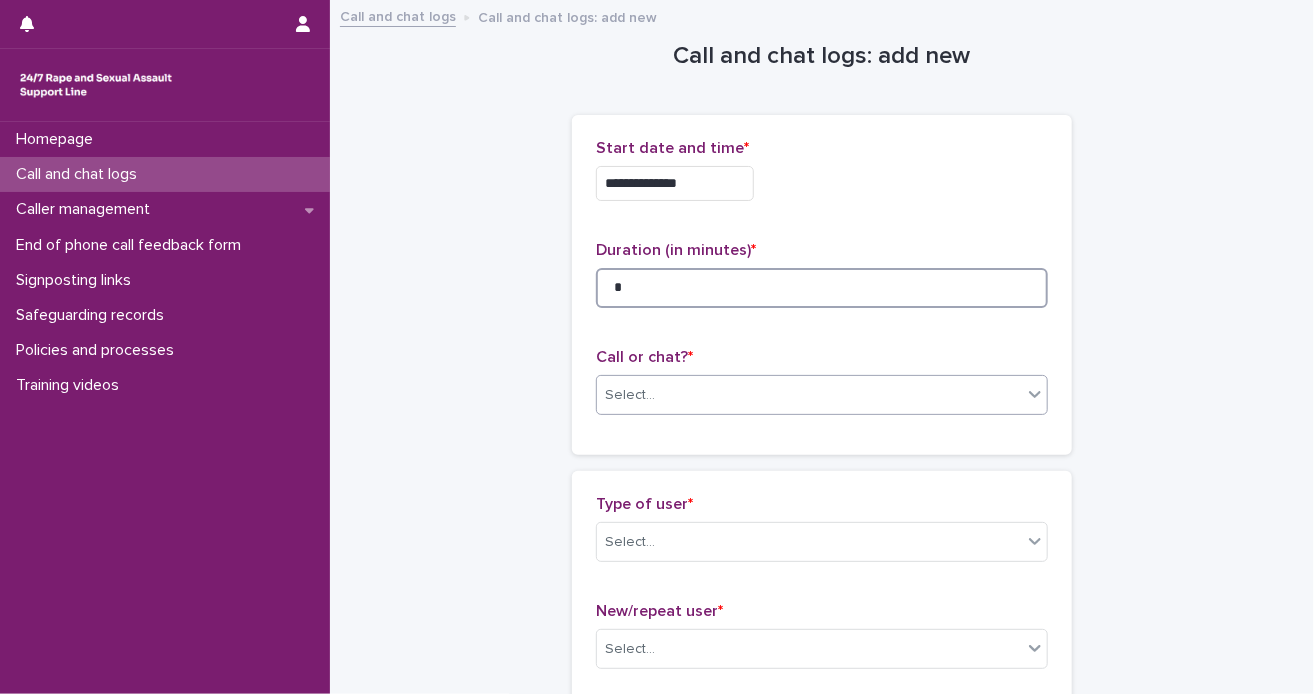 type on "*" 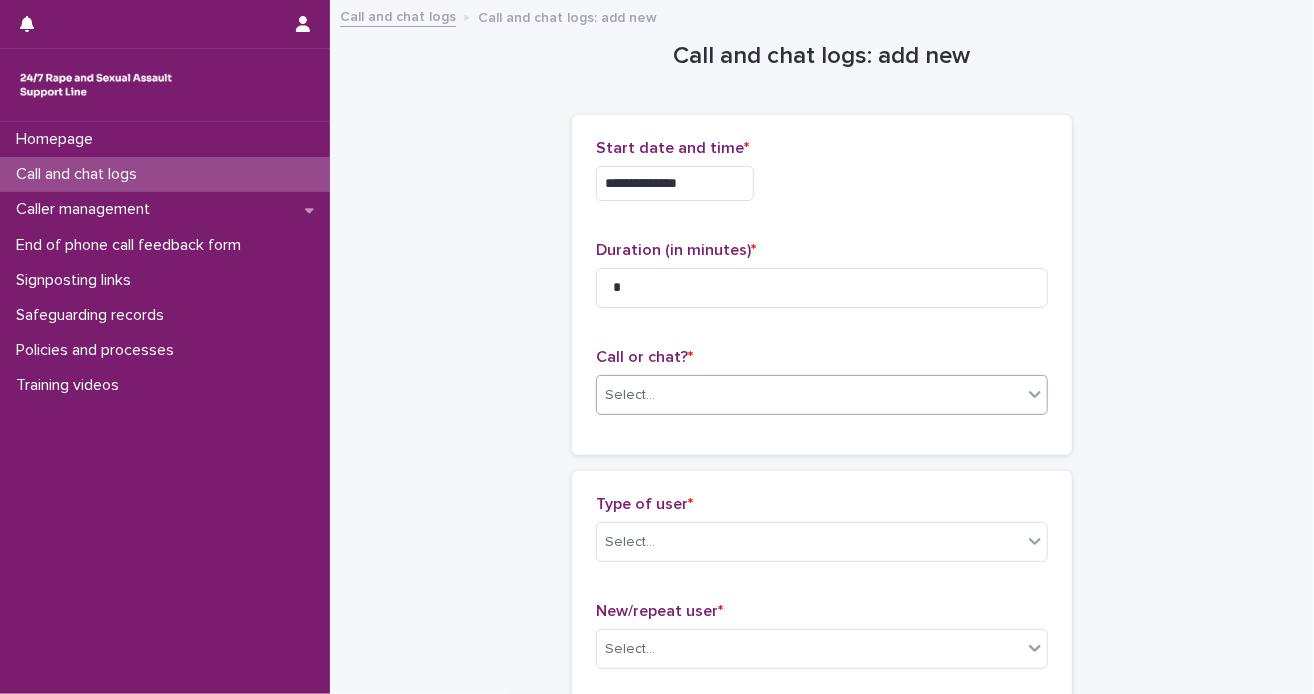 drag, startPoint x: 1023, startPoint y: 394, endPoint x: 972, endPoint y: 397, distance: 51.088158 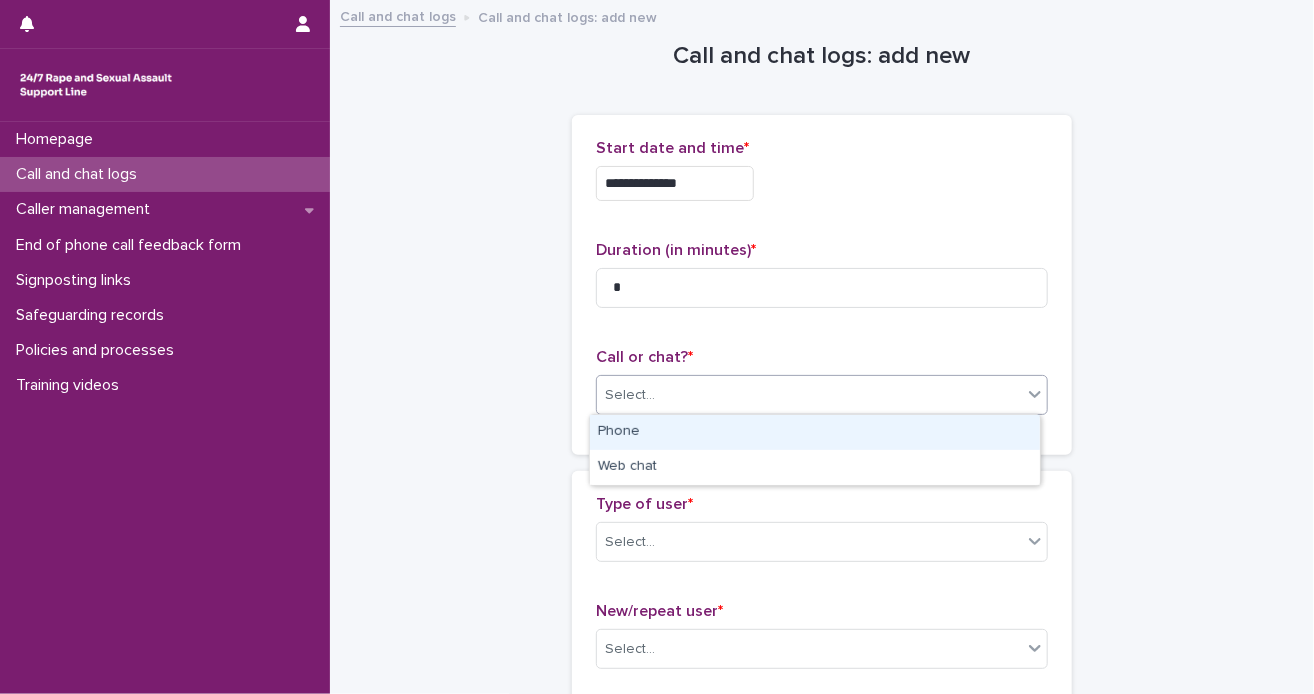 click on "Phone" at bounding box center (815, 432) 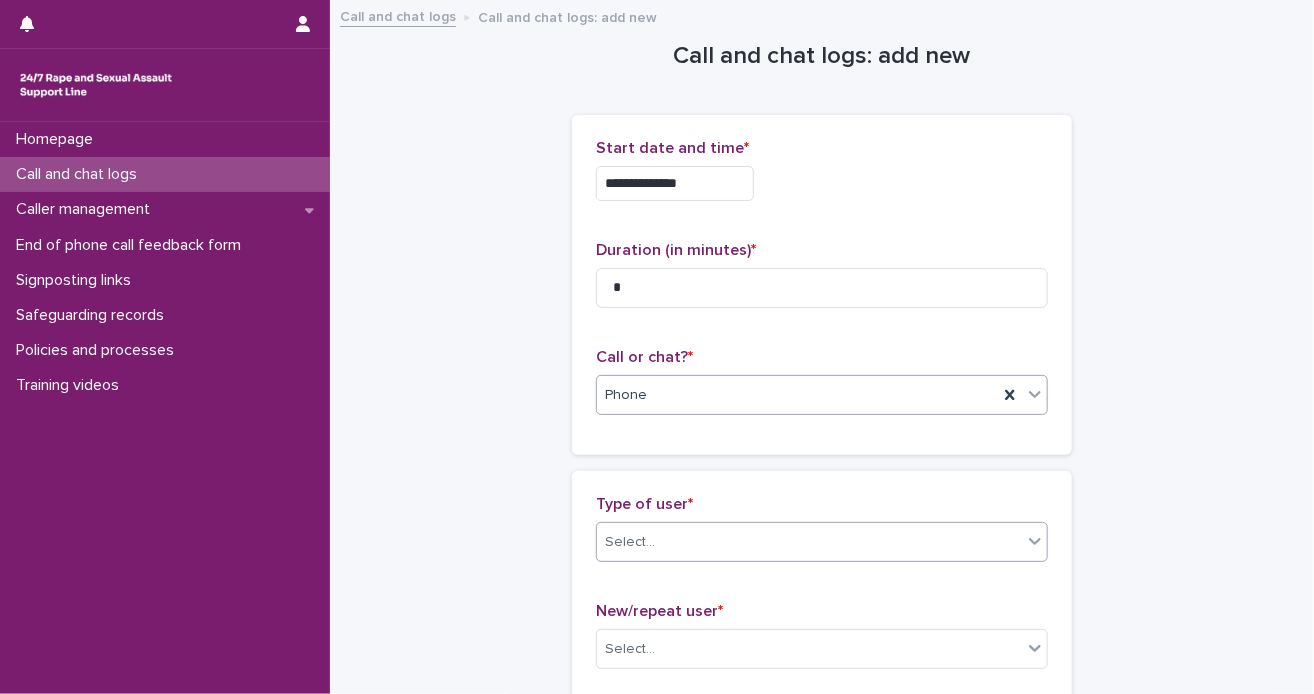 click 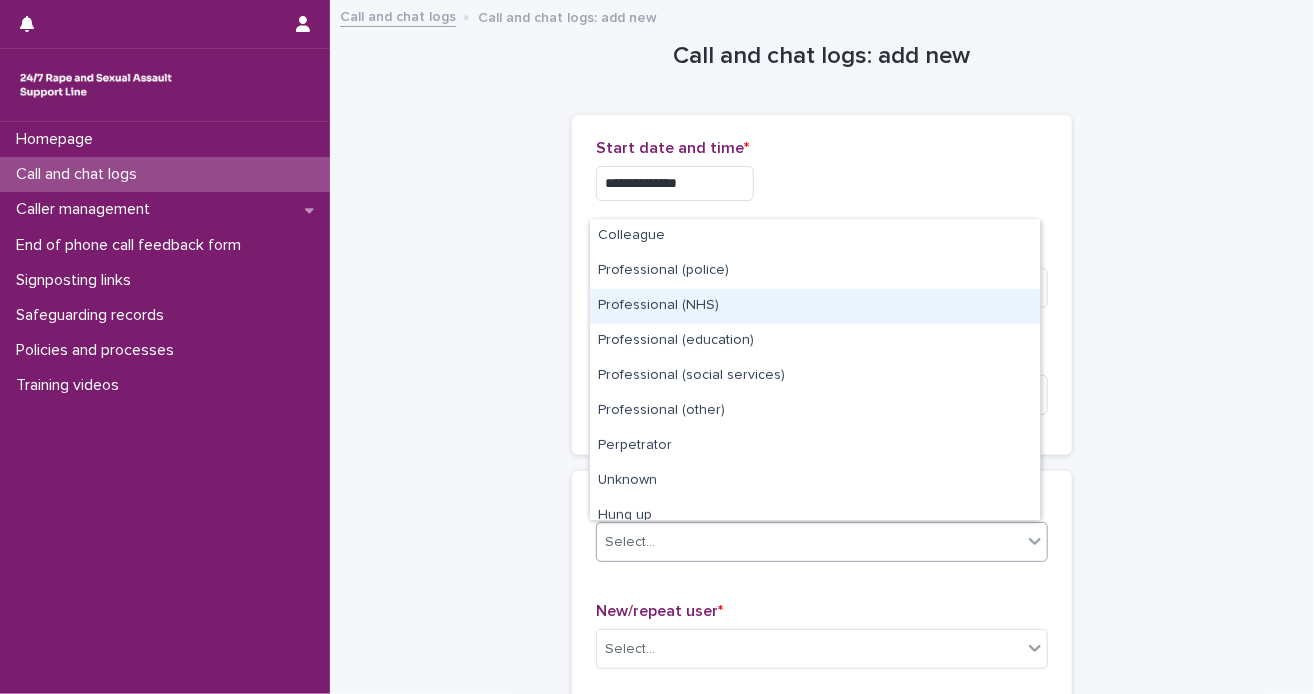 scroll, scrollTop: 224, scrollLeft: 0, axis: vertical 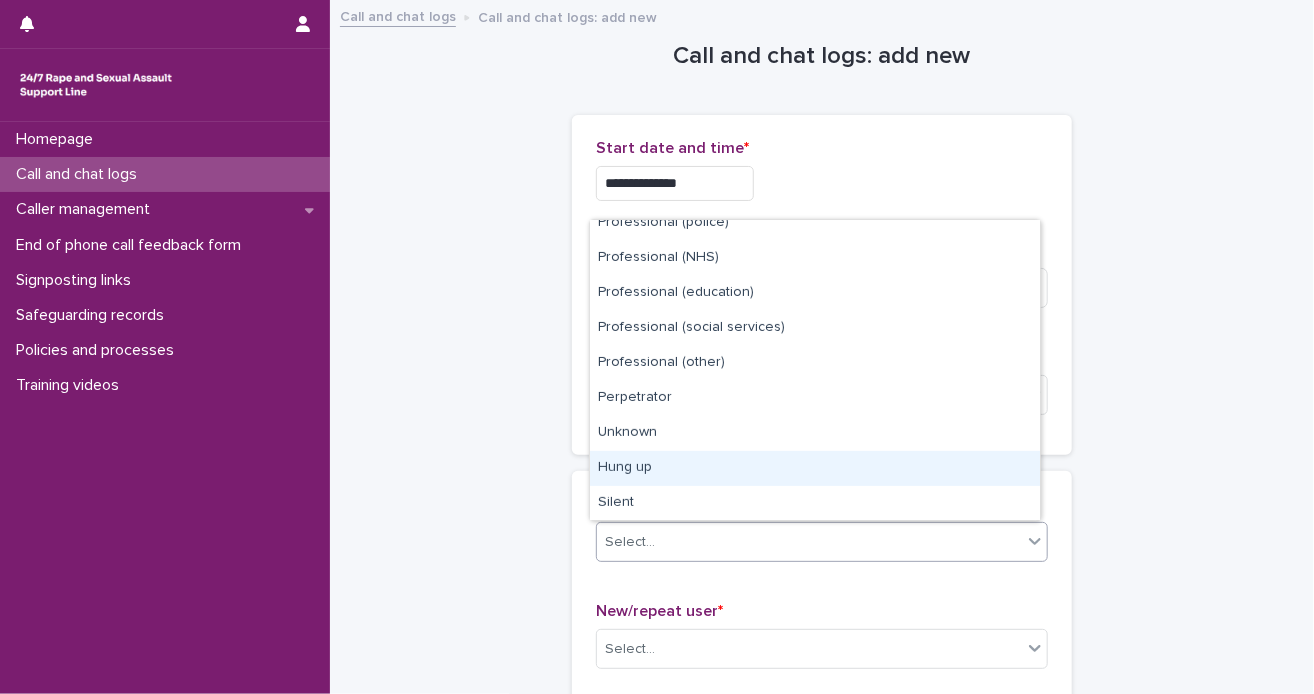 click on "Hung up" at bounding box center [815, 468] 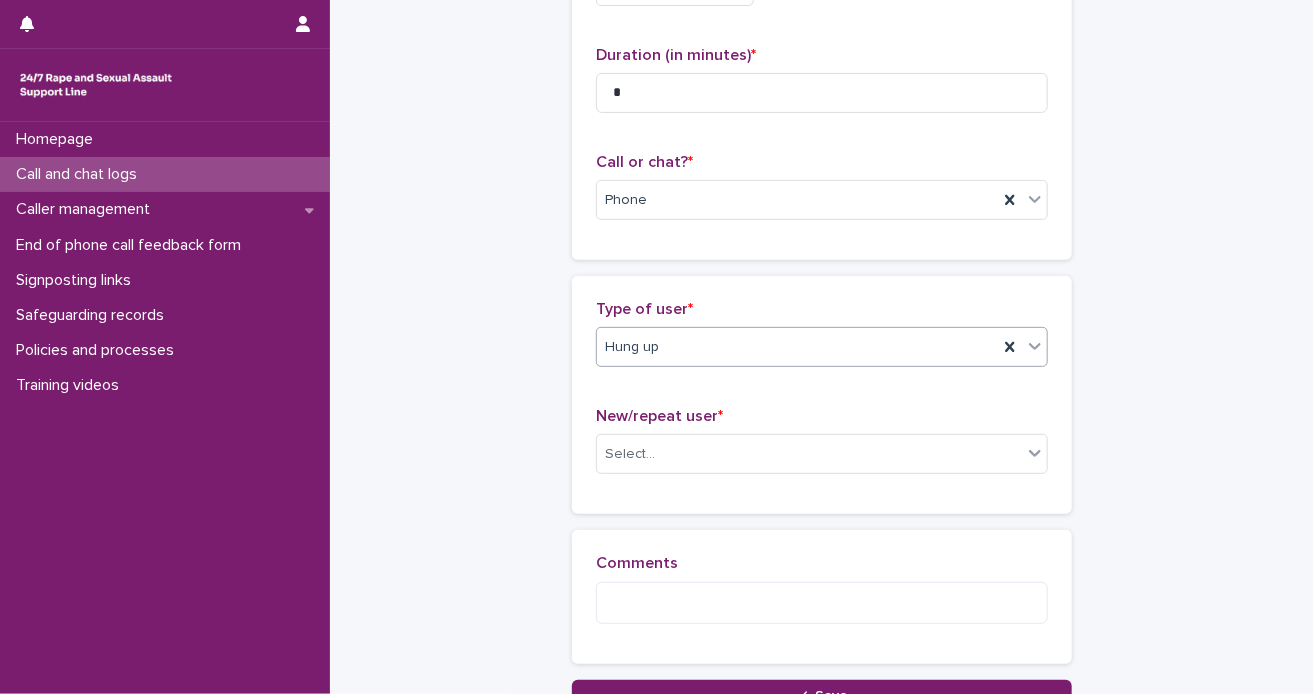 scroll, scrollTop: 205, scrollLeft: 0, axis: vertical 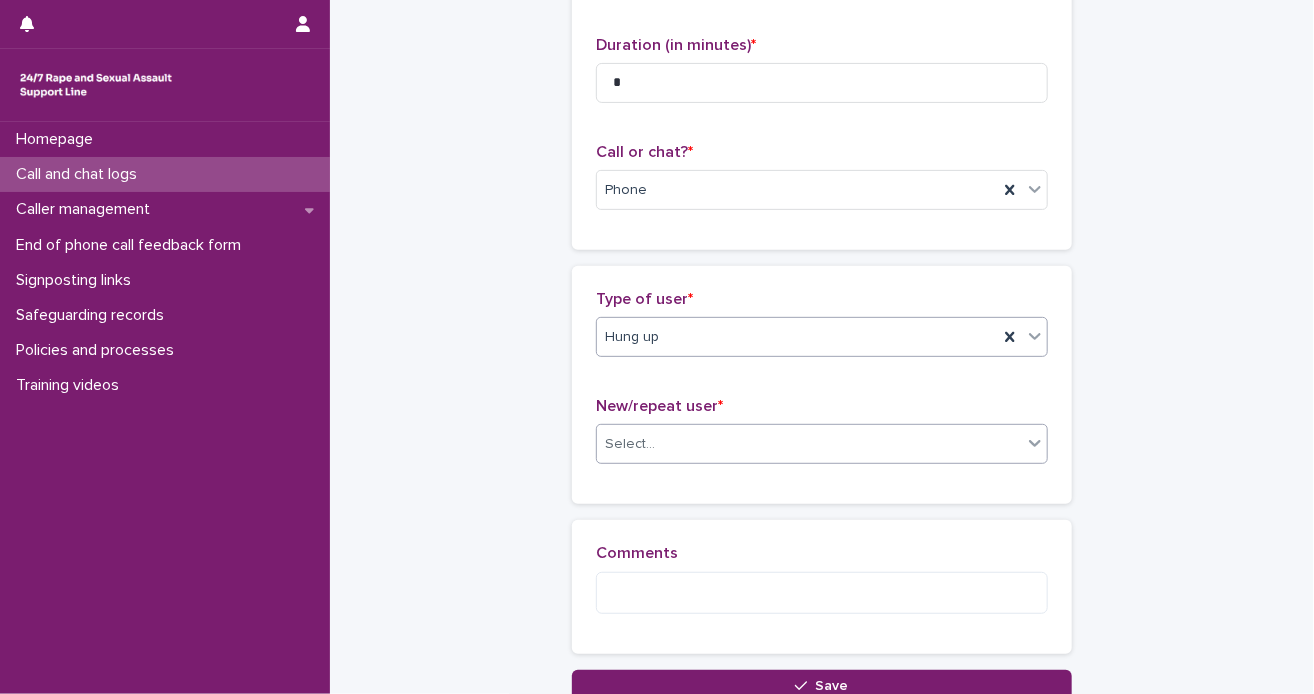 click 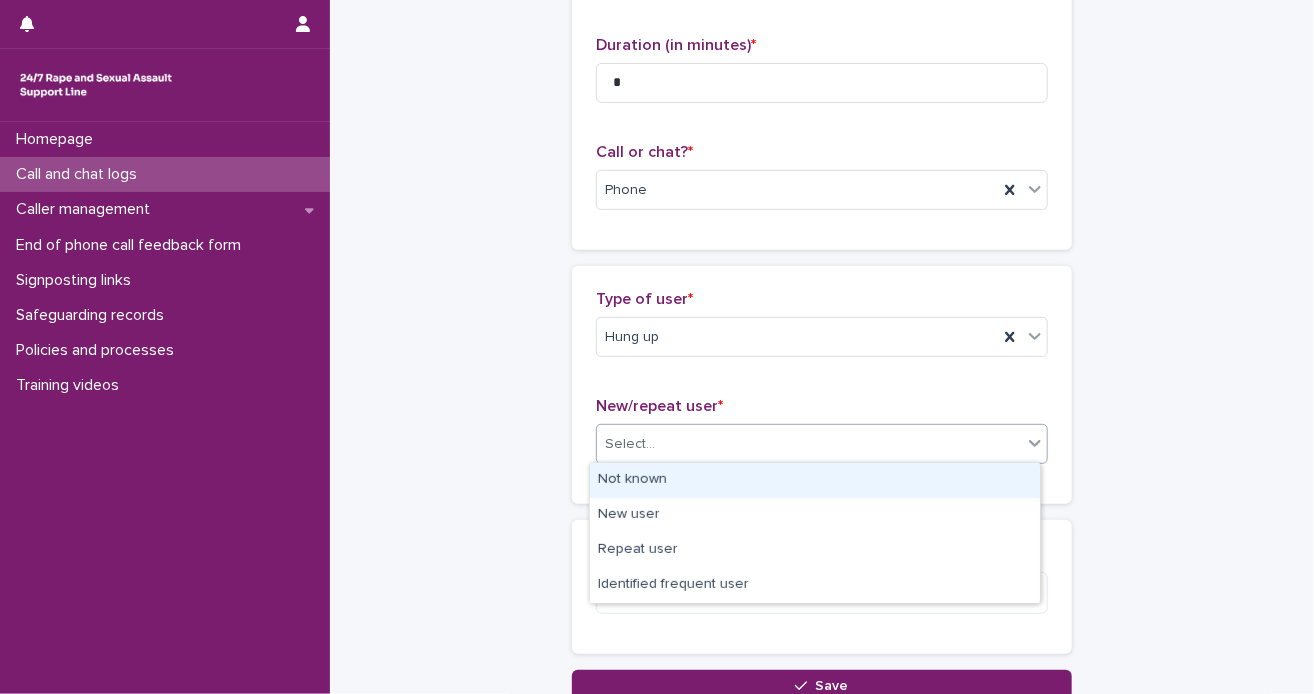 click on "Not known" at bounding box center [815, 480] 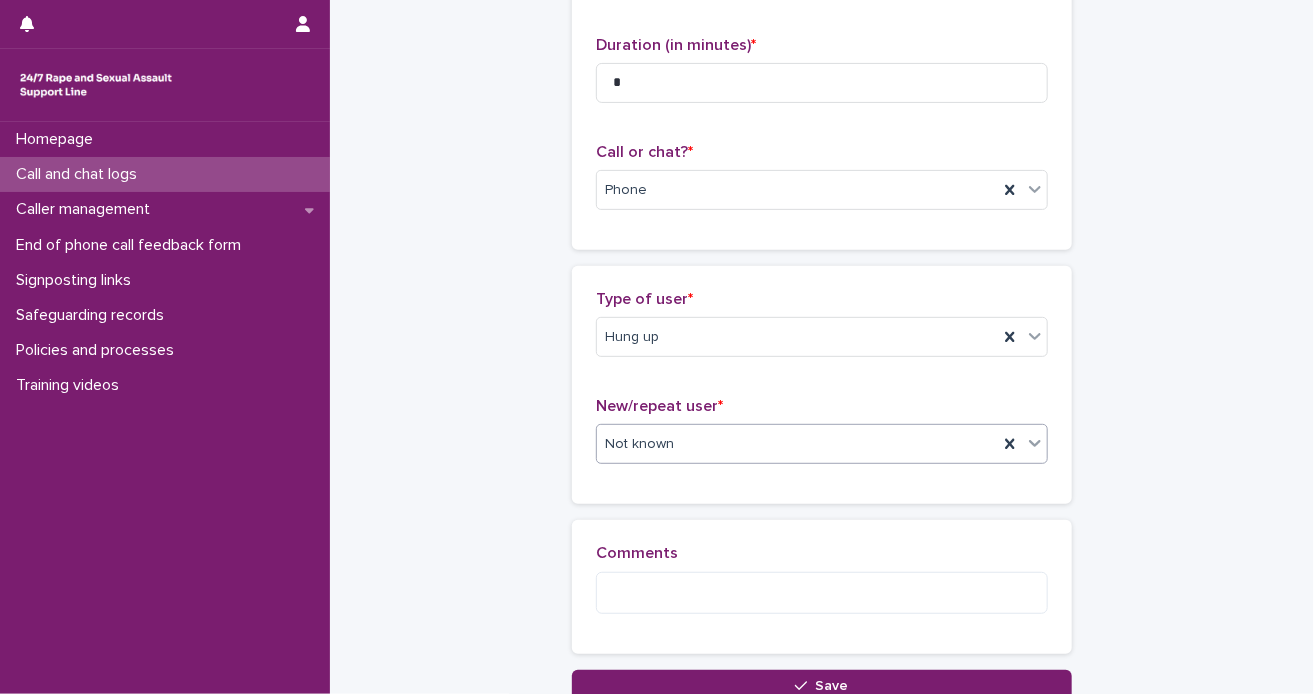 scroll, scrollTop: 368, scrollLeft: 0, axis: vertical 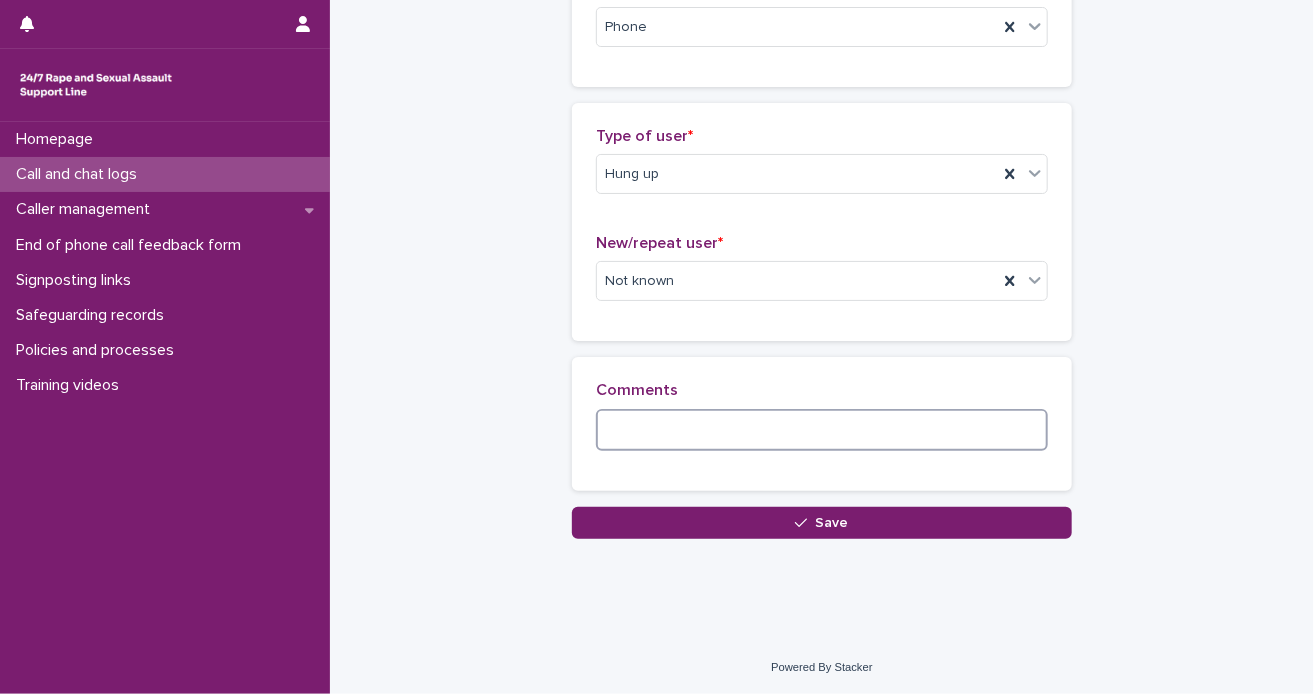 click at bounding box center (822, 430) 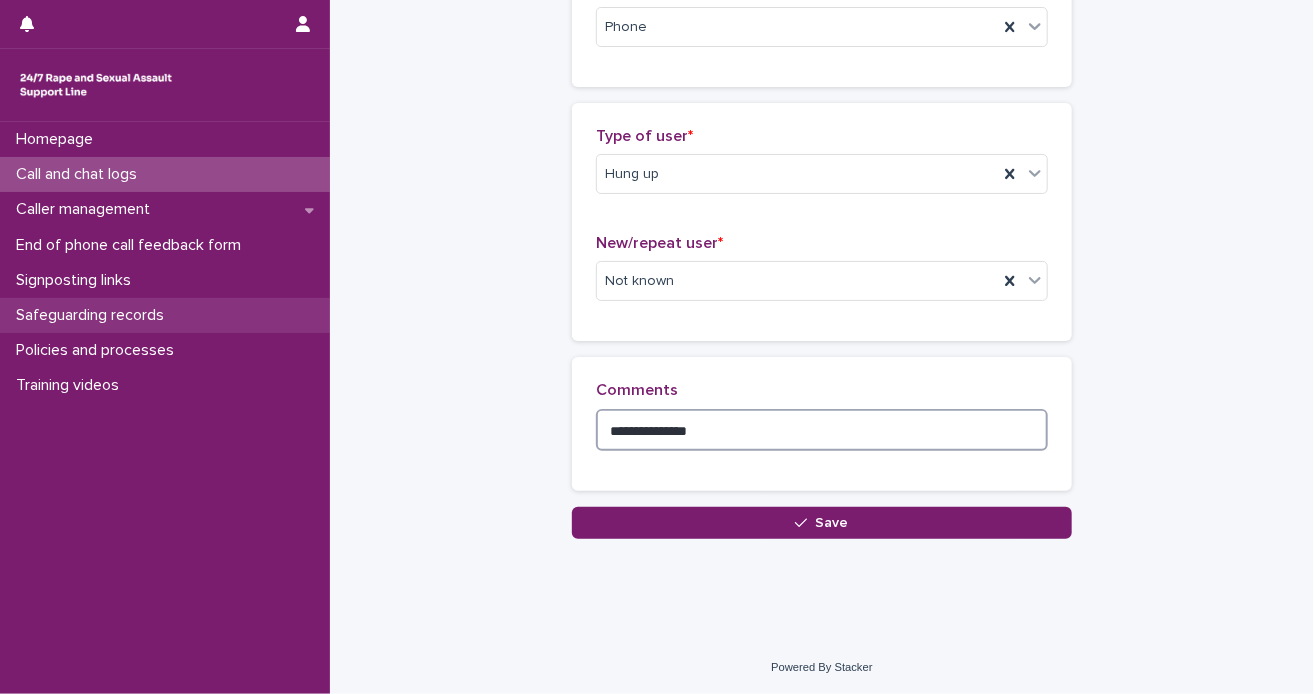 type on "**********" 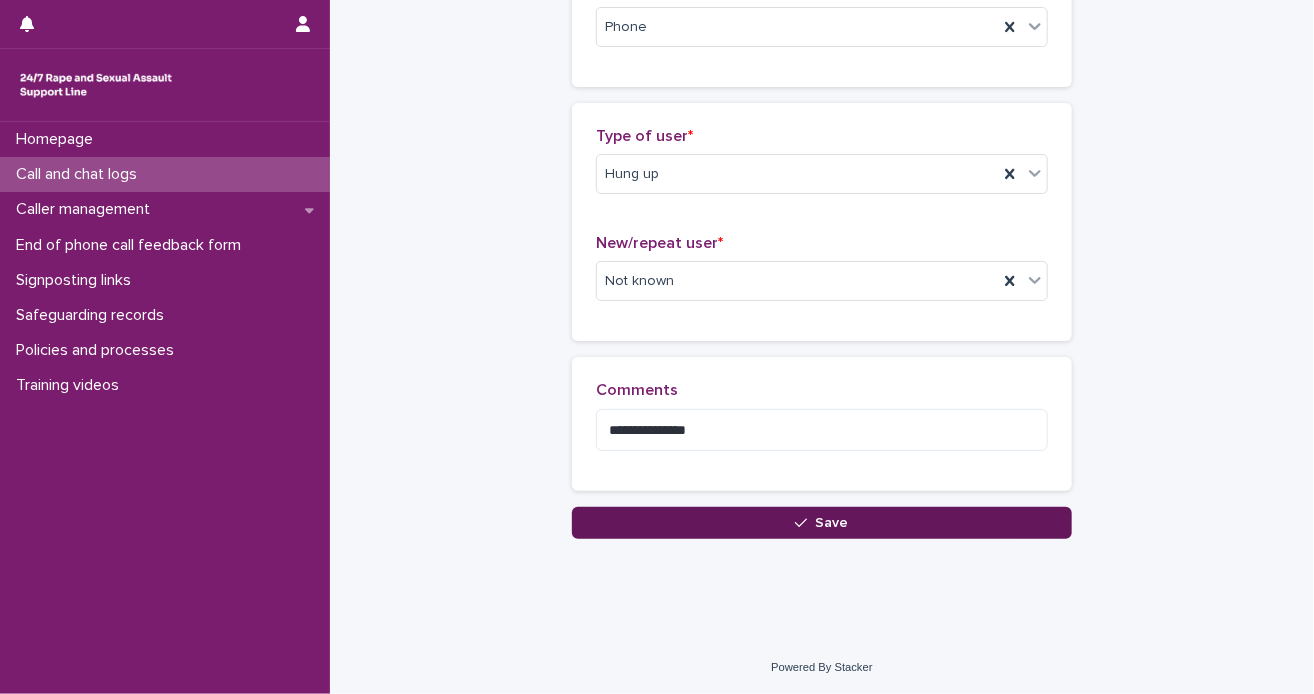click on "Save" at bounding box center (822, 523) 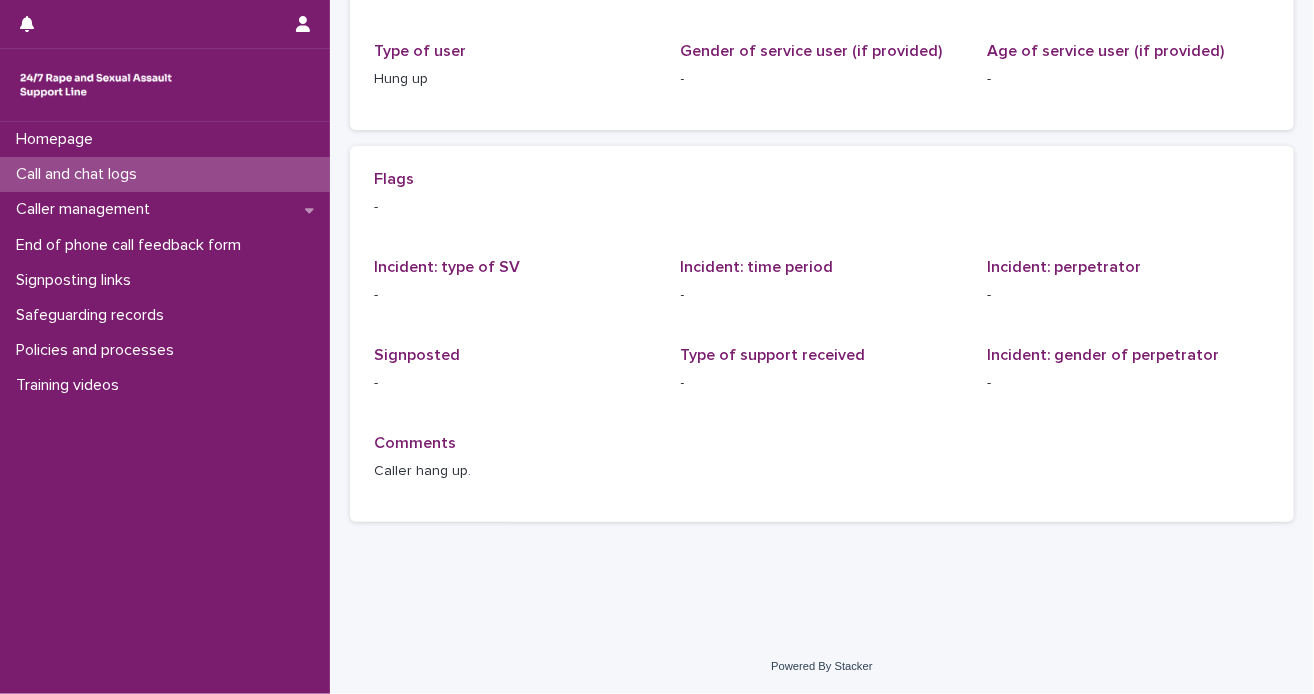scroll, scrollTop: 0, scrollLeft: 0, axis: both 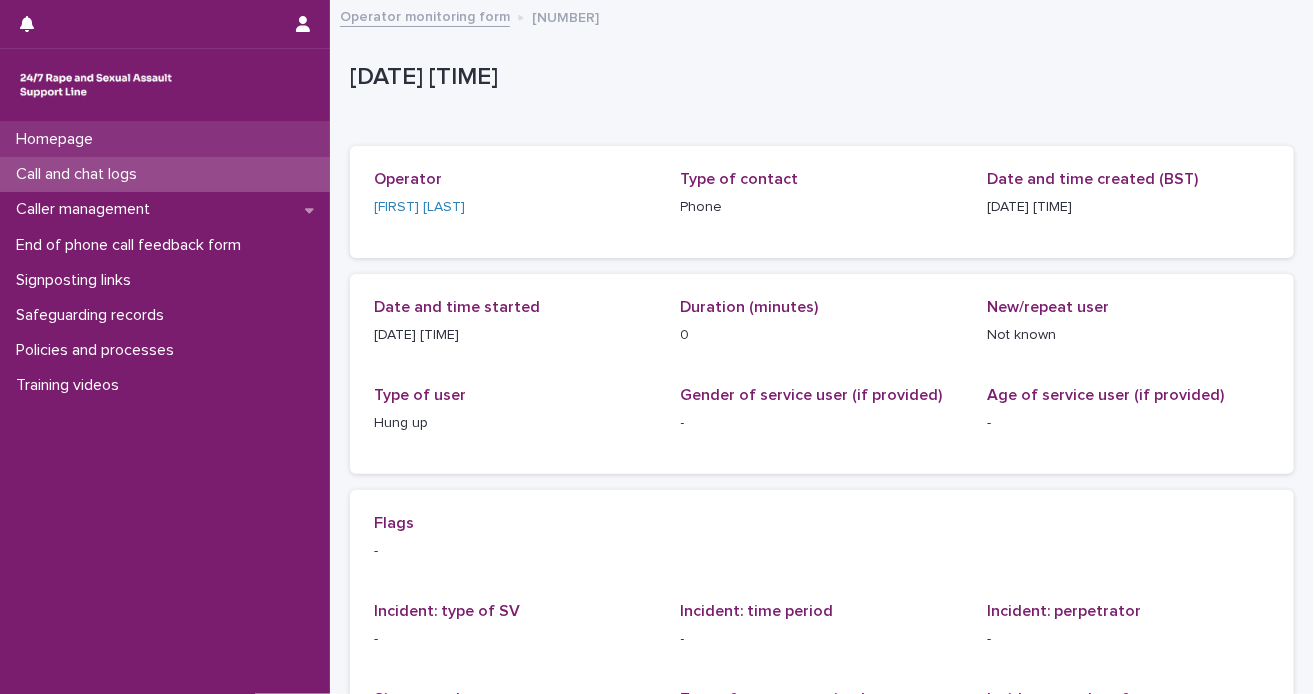 click on "Homepage" at bounding box center (165, 139) 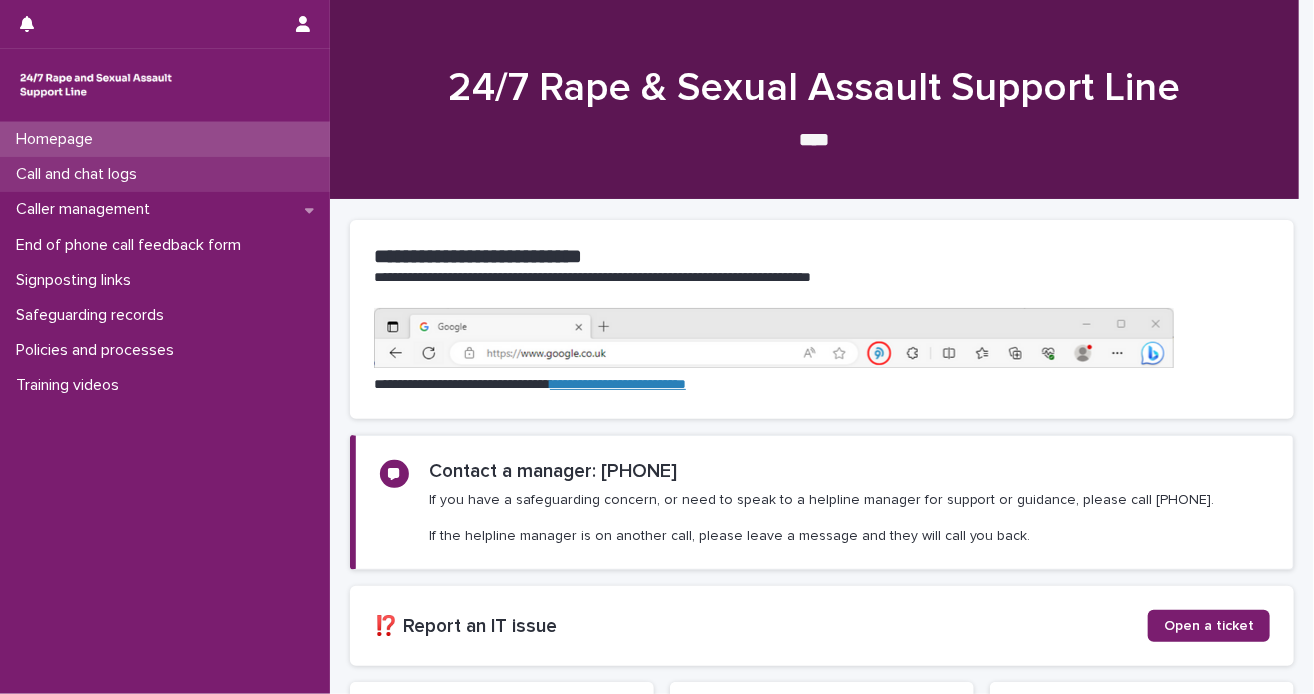 click on "Call and chat logs" at bounding box center [165, 174] 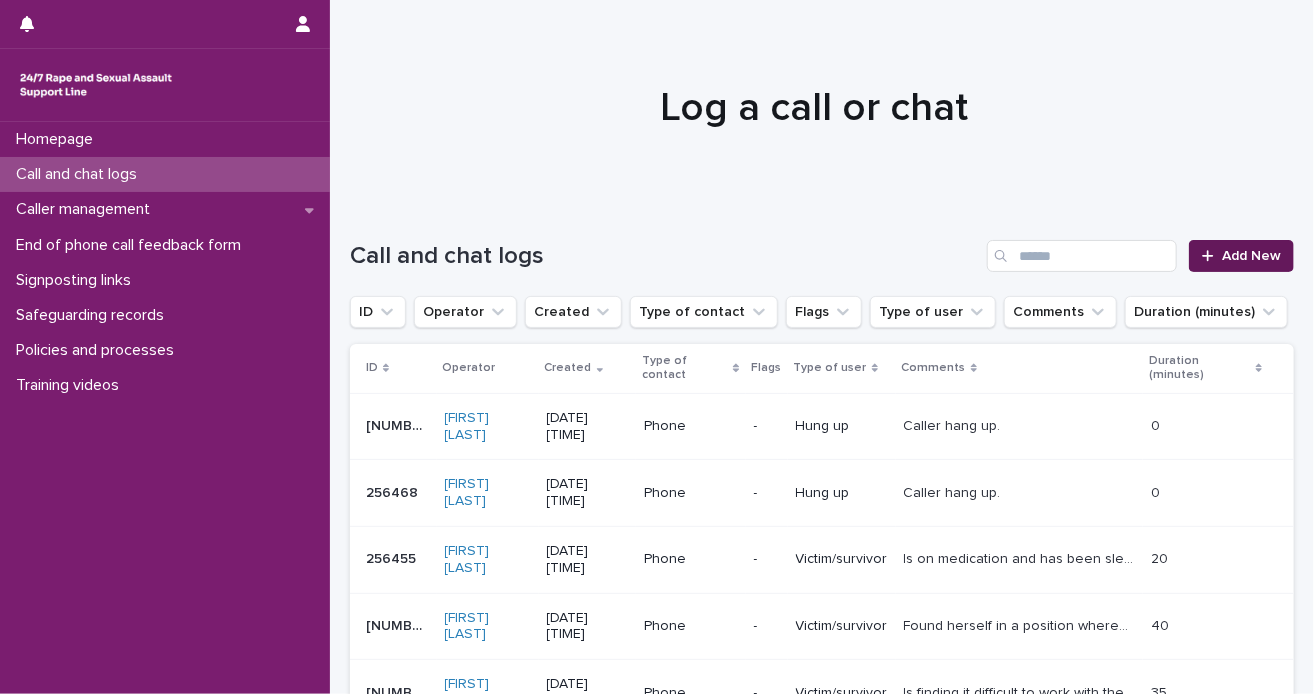 click on "Add New" at bounding box center [1251, 256] 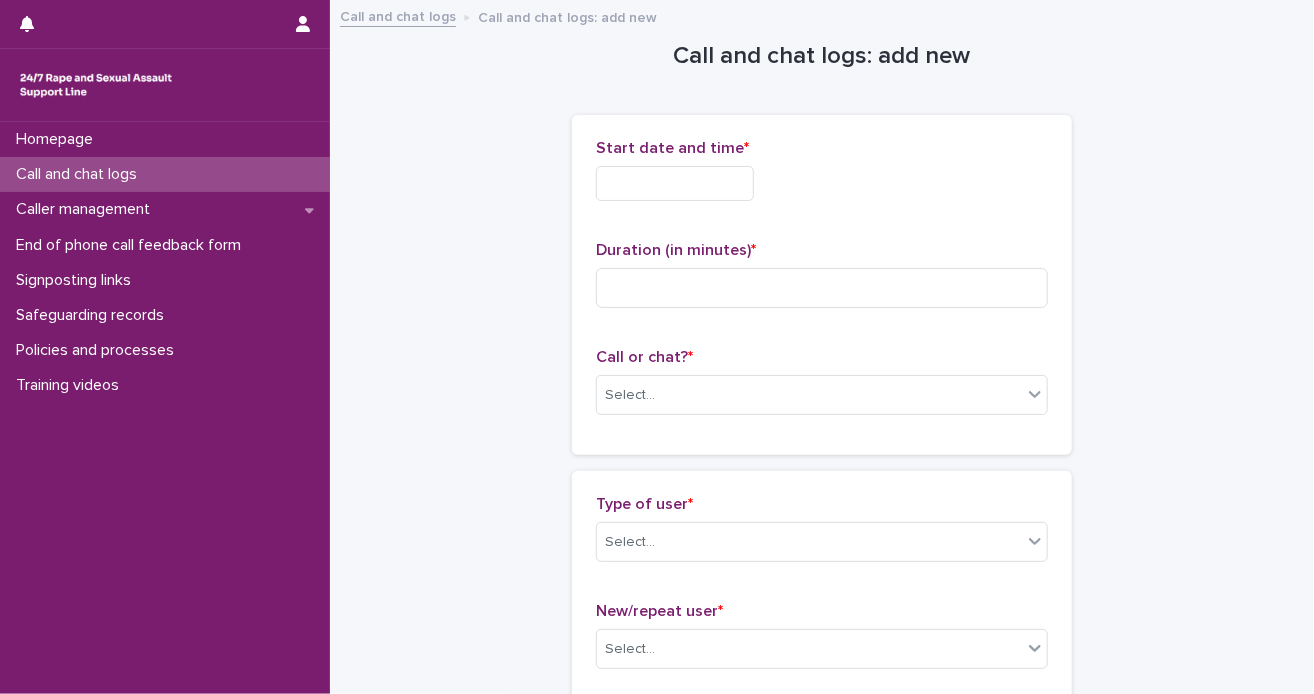 click at bounding box center (675, 183) 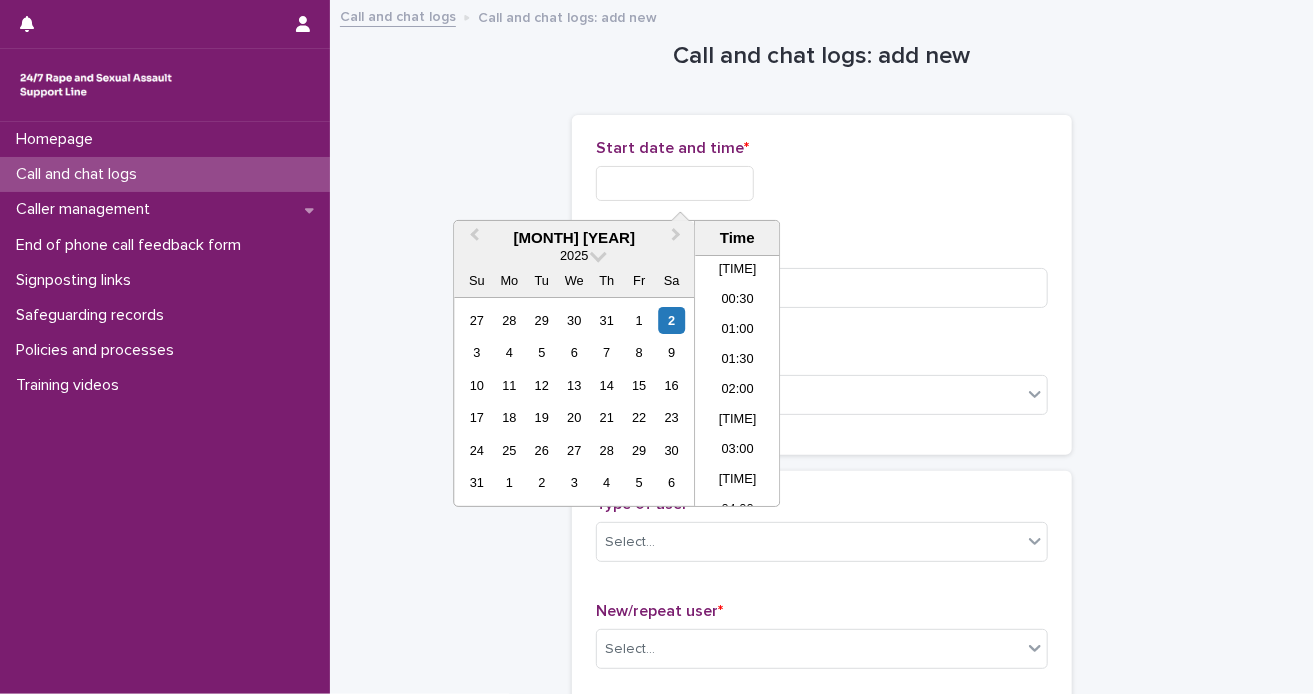 scroll, scrollTop: 1000, scrollLeft: 0, axis: vertical 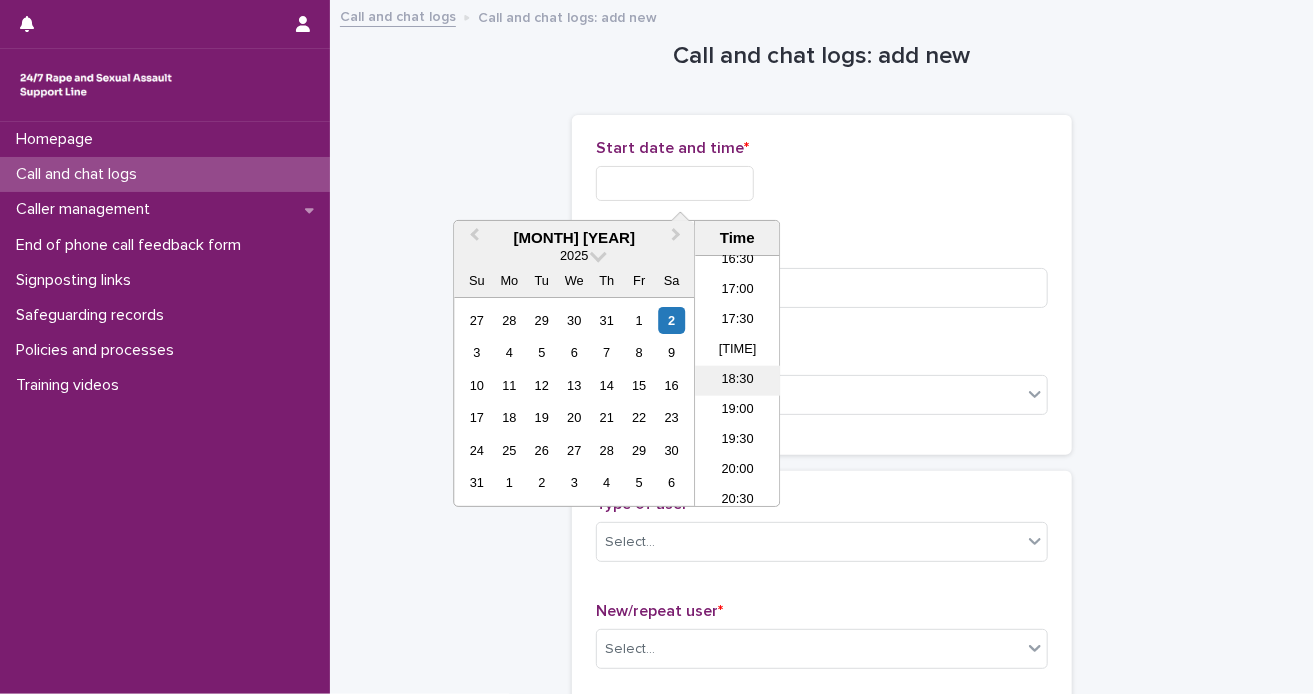 click on "18:30" at bounding box center (737, 381) 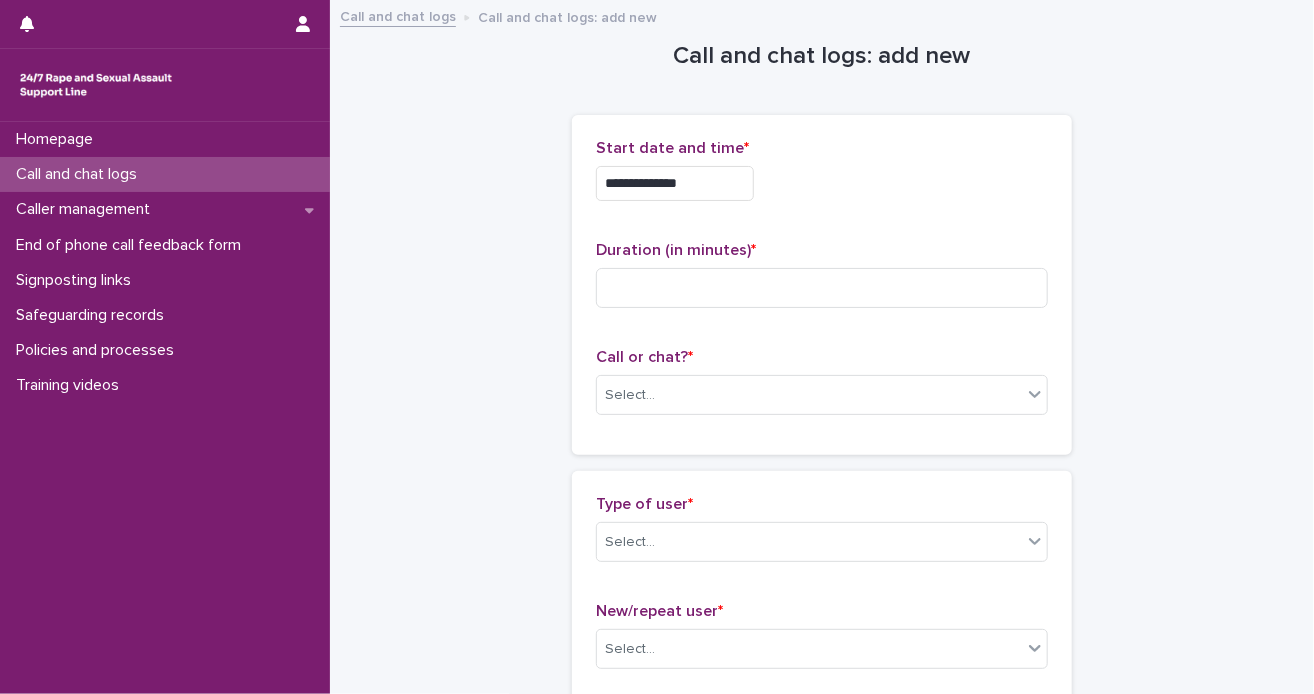 click on "**********" at bounding box center (675, 183) 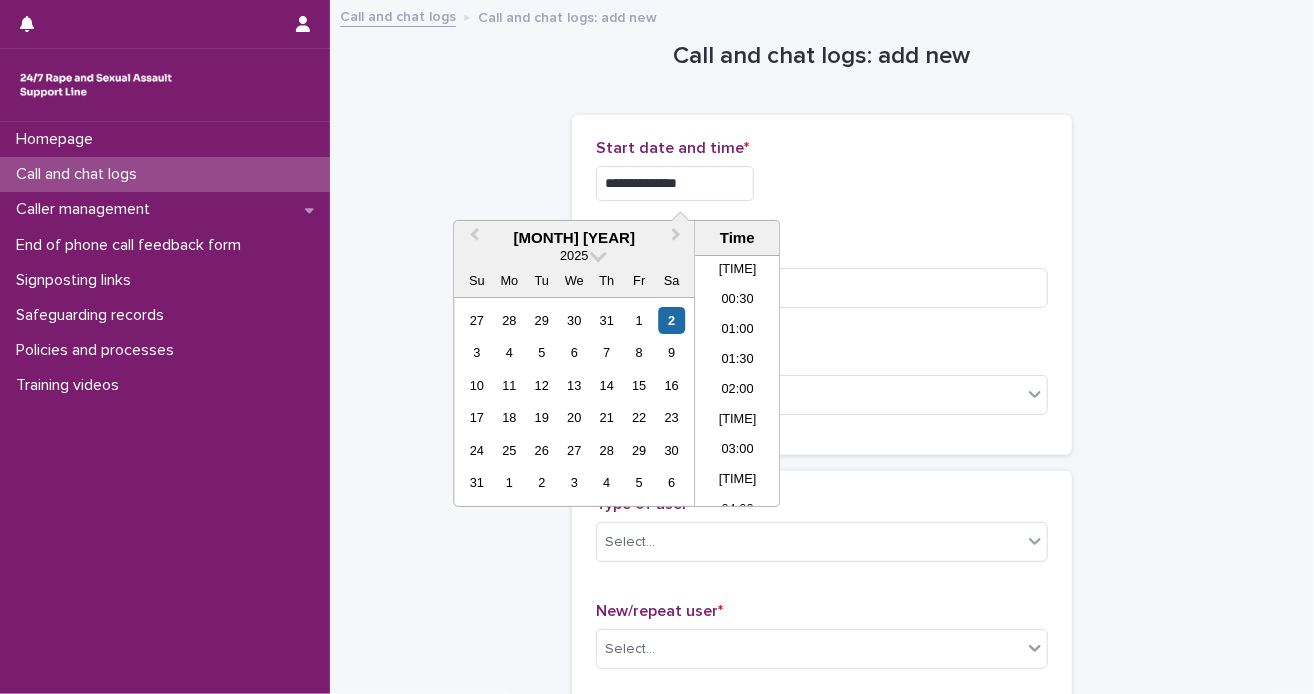 scroll, scrollTop: 1000, scrollLeft: 0, axis: vertical 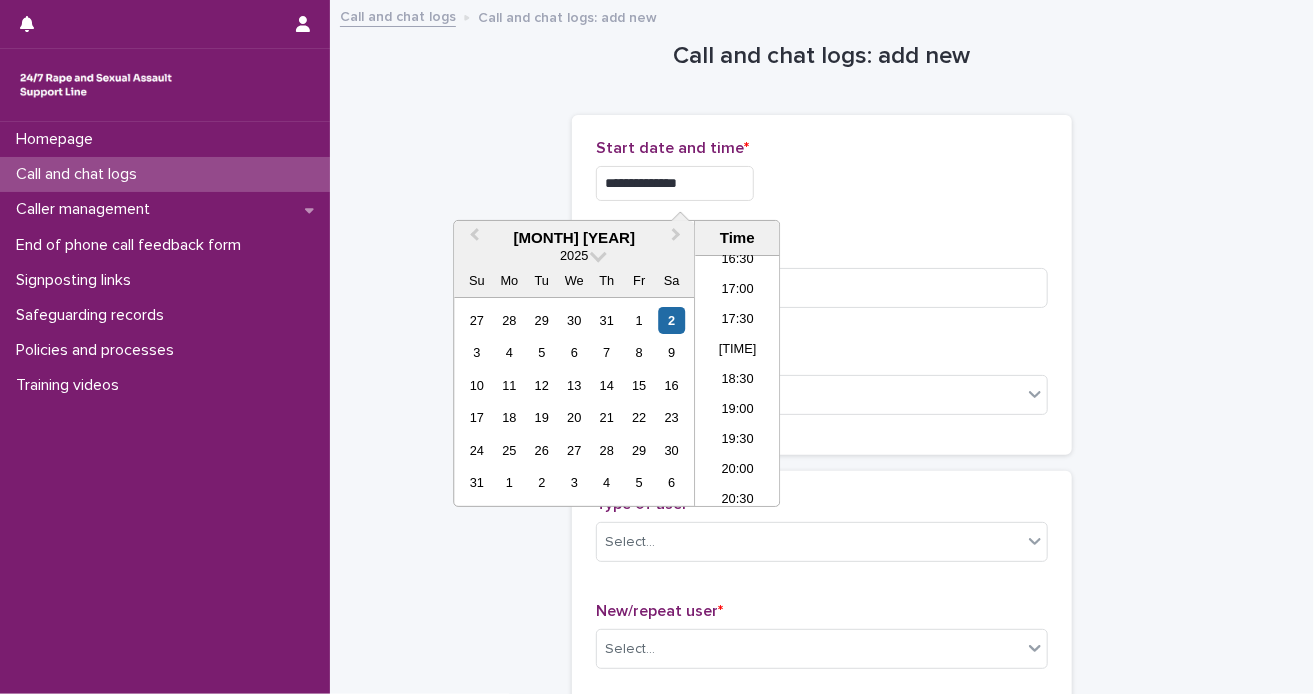 type on "**********" 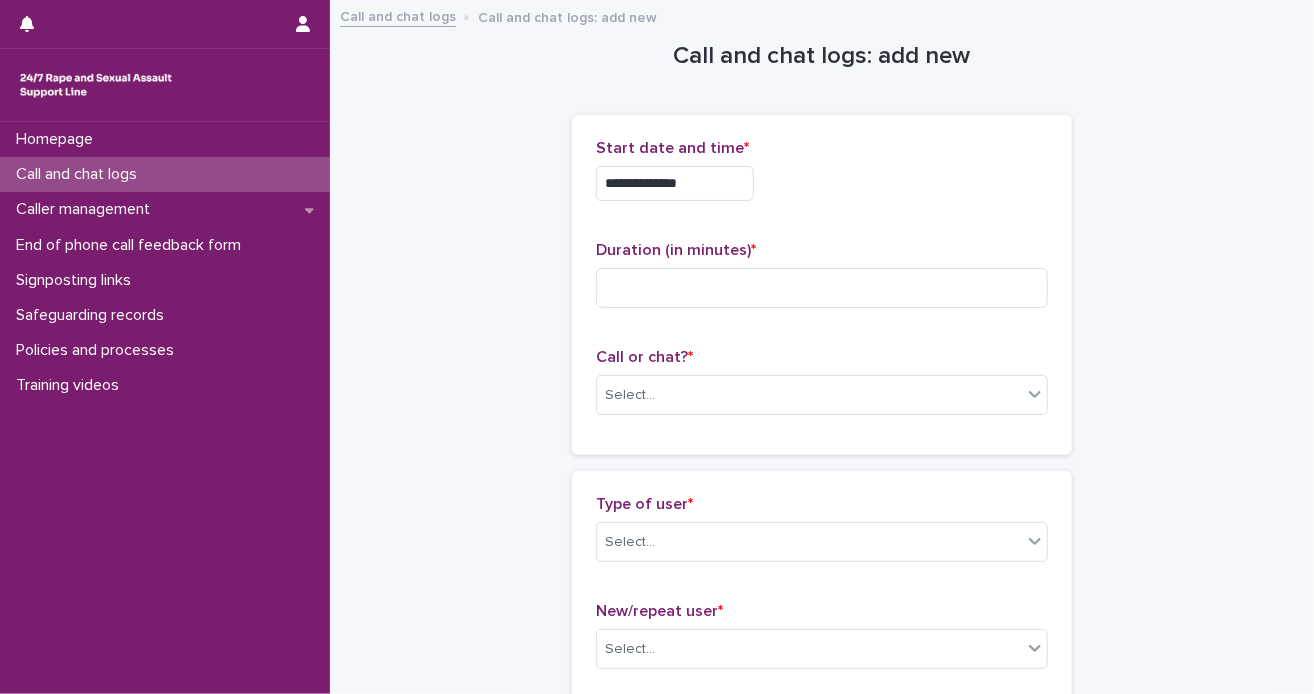 click on "**********" at bounding box center (822, 178) 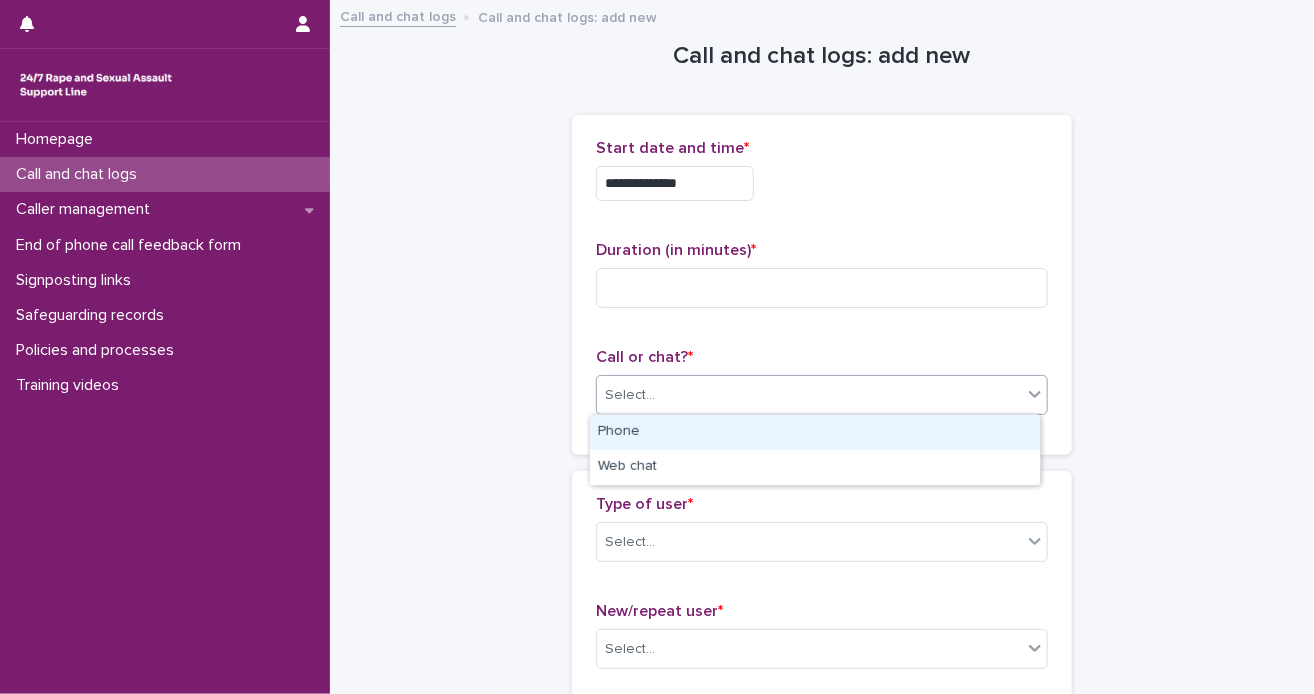 click 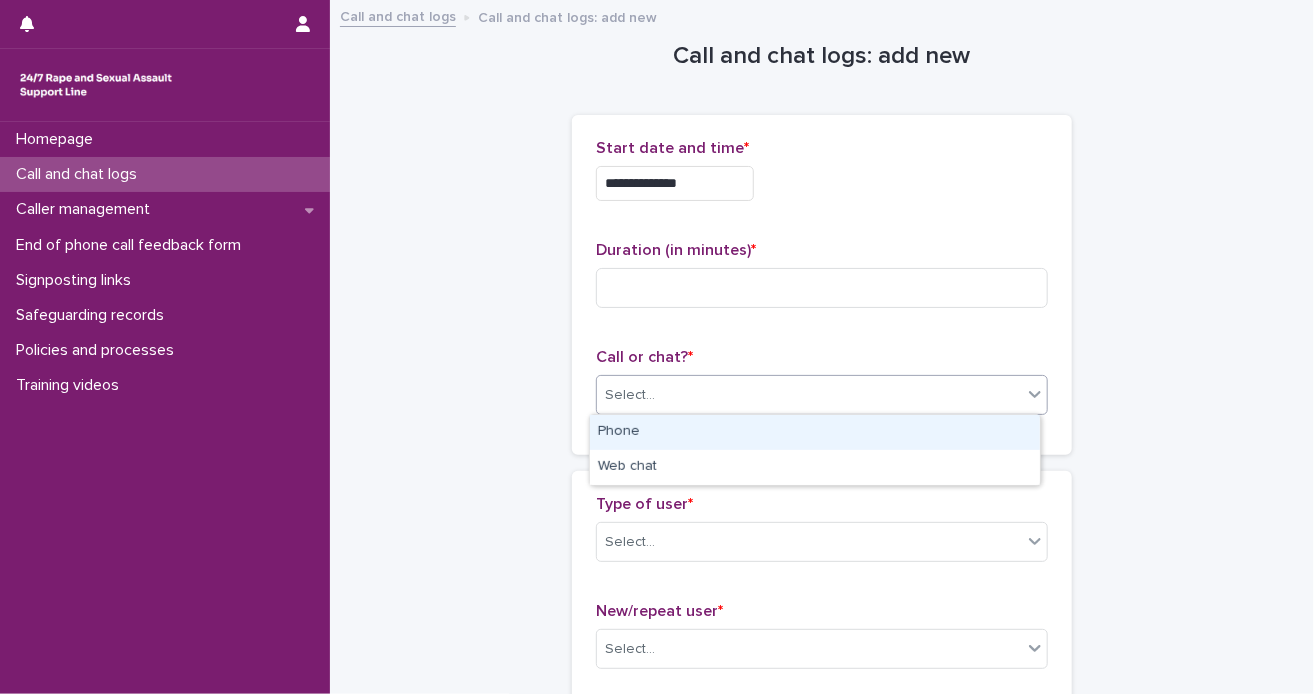 click on "Phone" at bounding box center [815, 432] 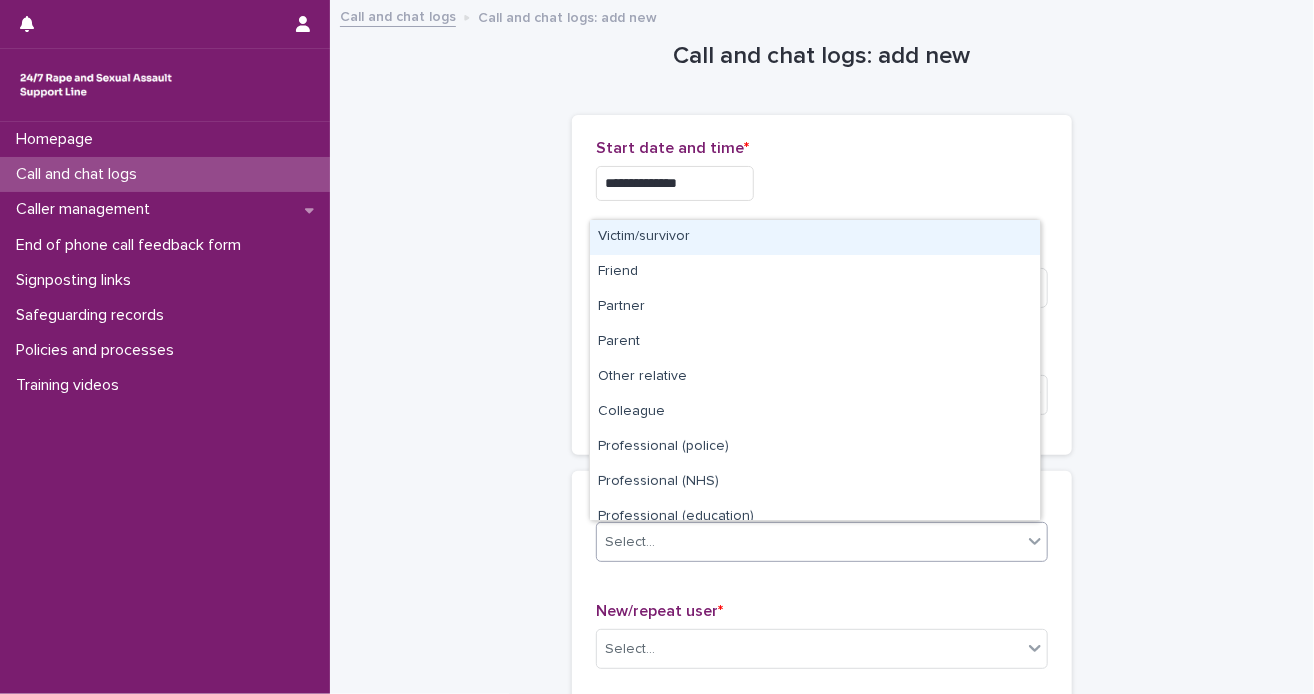 click 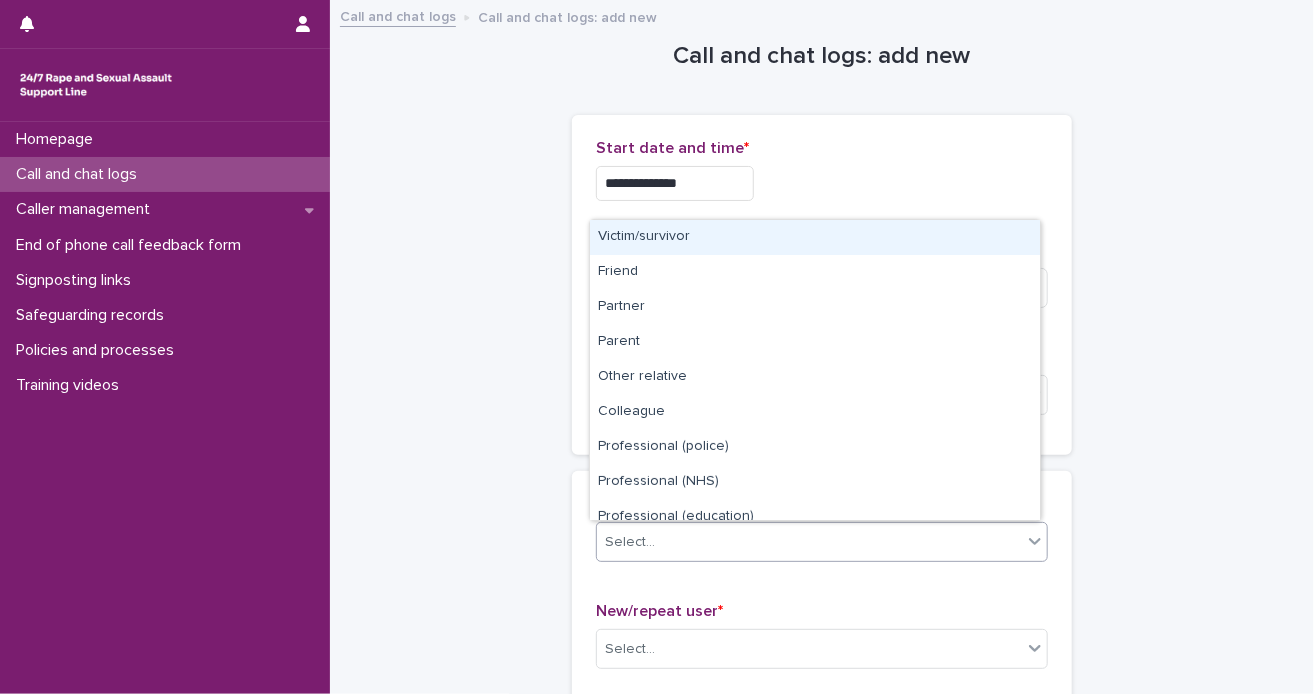 click on "Victim/survivor" at bounding box center (815, 237) 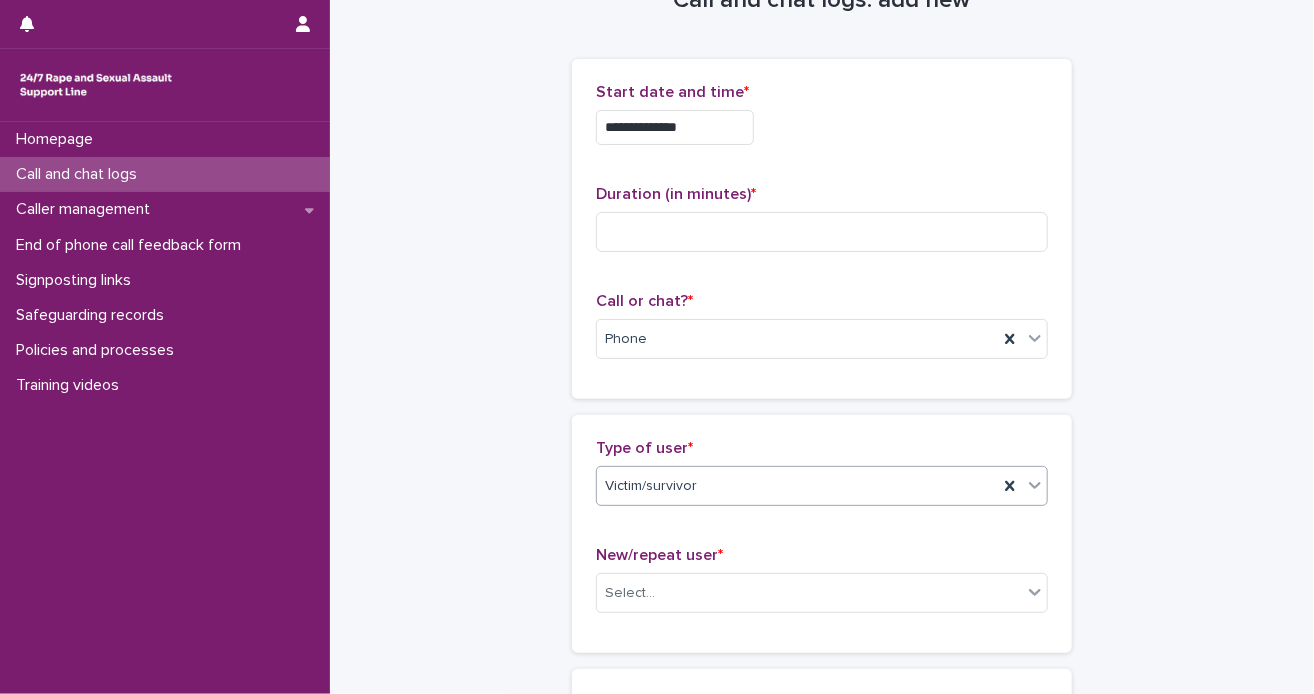 scroll, scrollTop: 100, scrollLeft: 0, axis: vertical 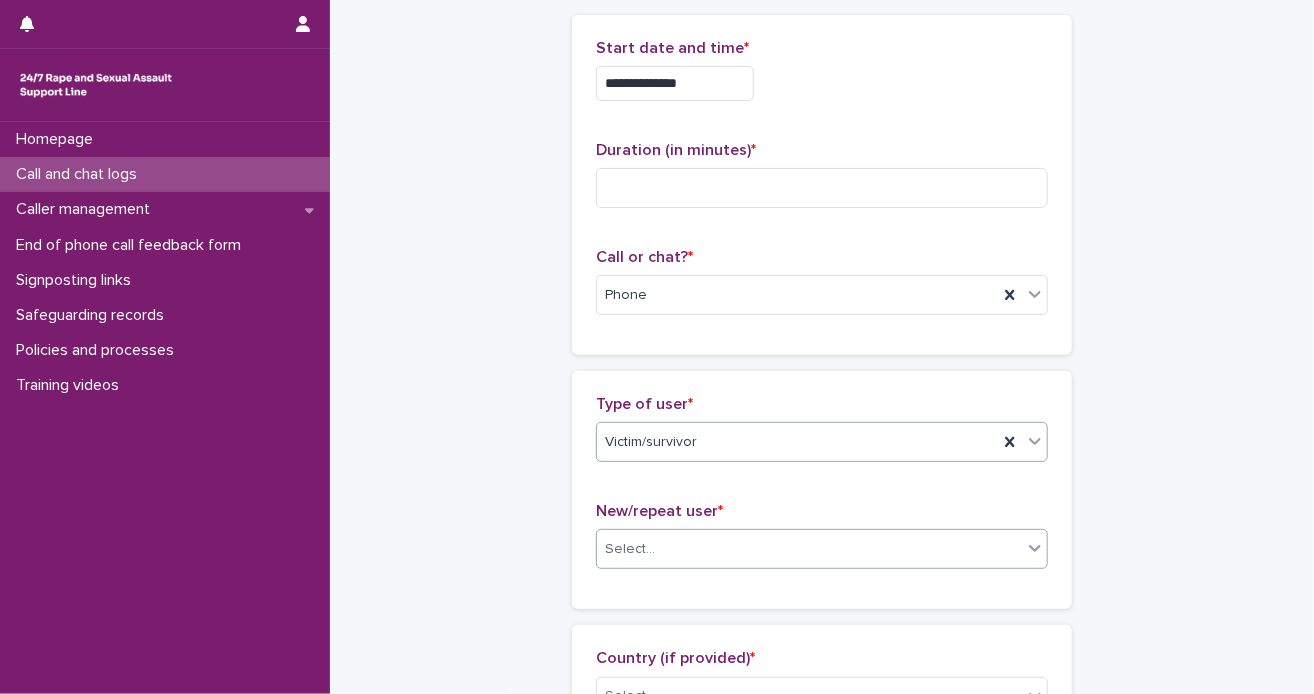 click 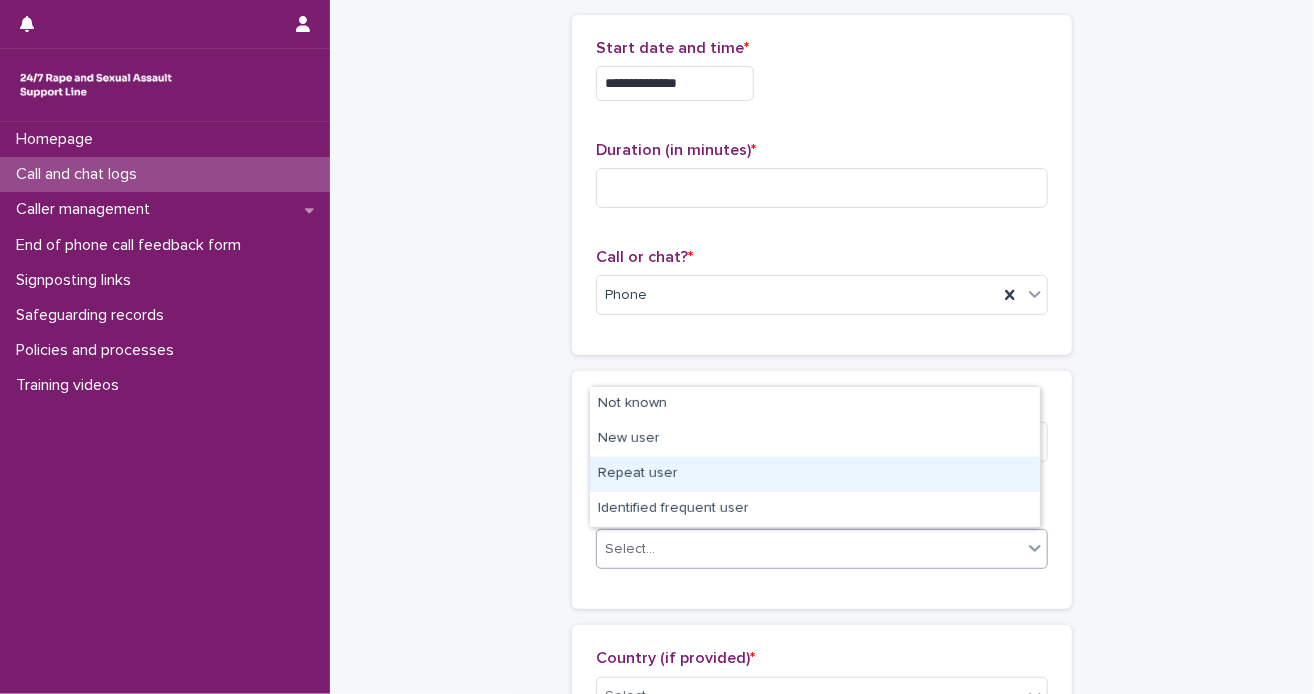 click on "Repeat user" at bounding box center [815, 474] 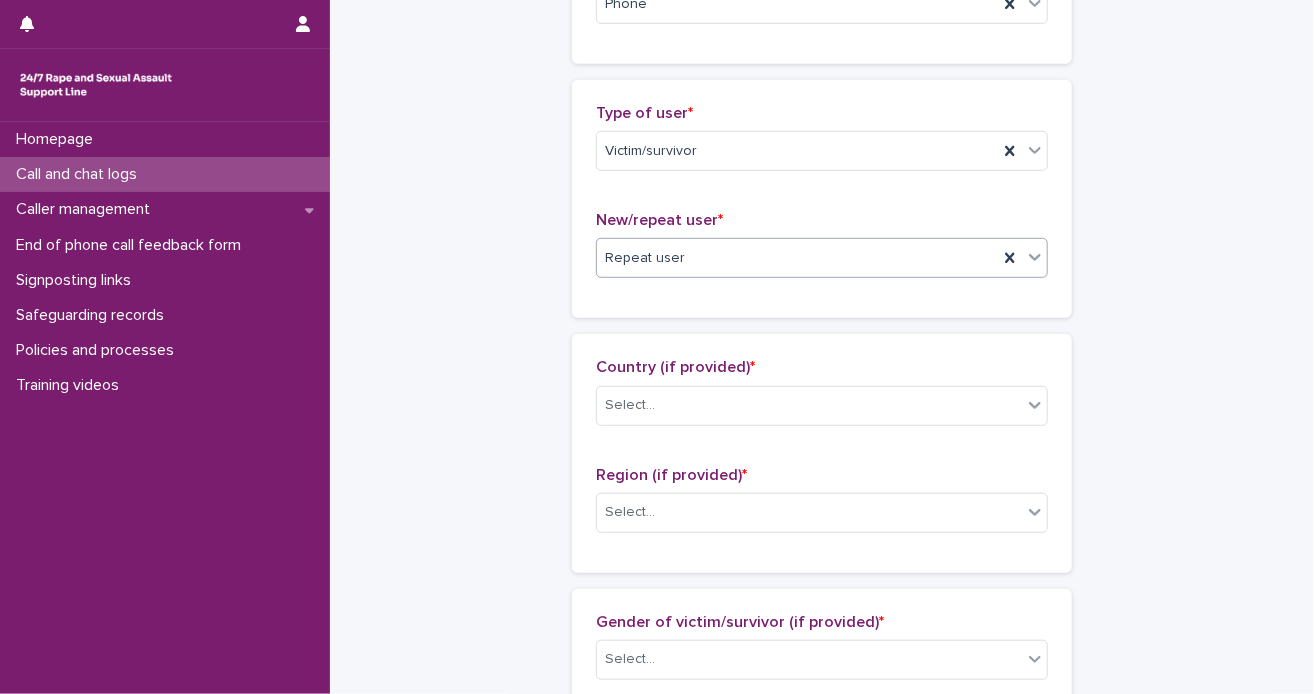 scroll, scrollTop: 500, scrollLeft: 0, axis: vertical 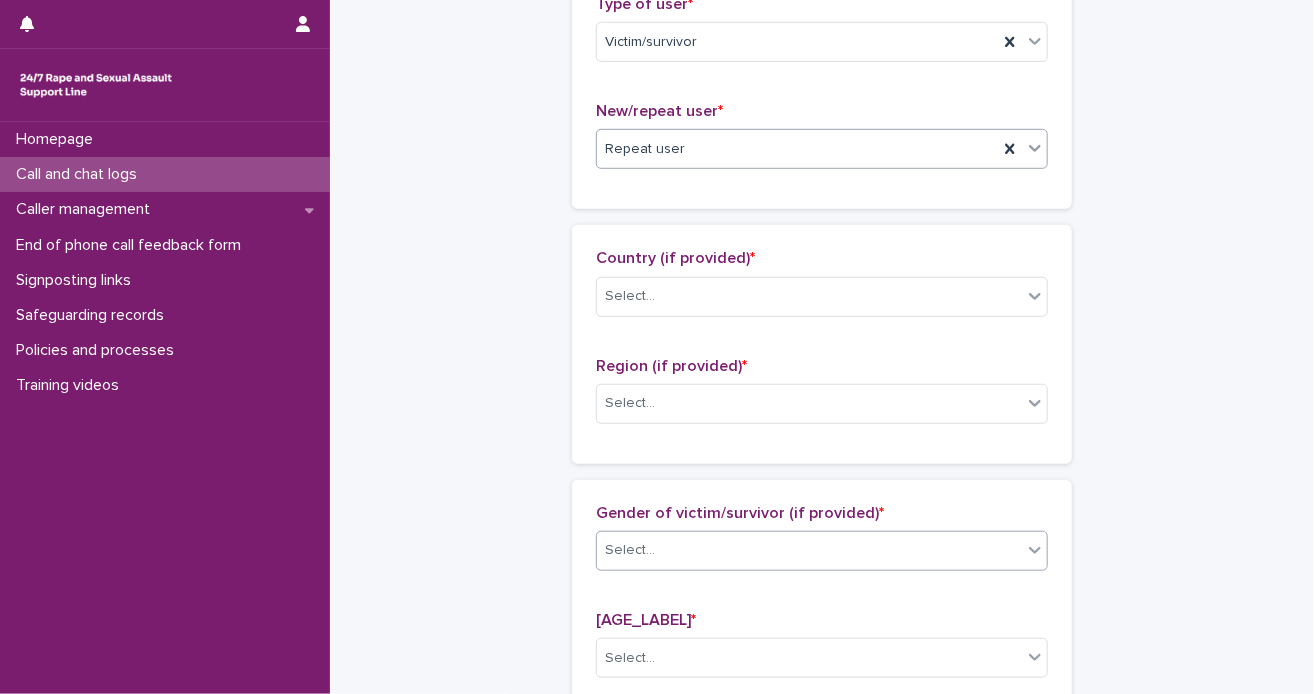 click 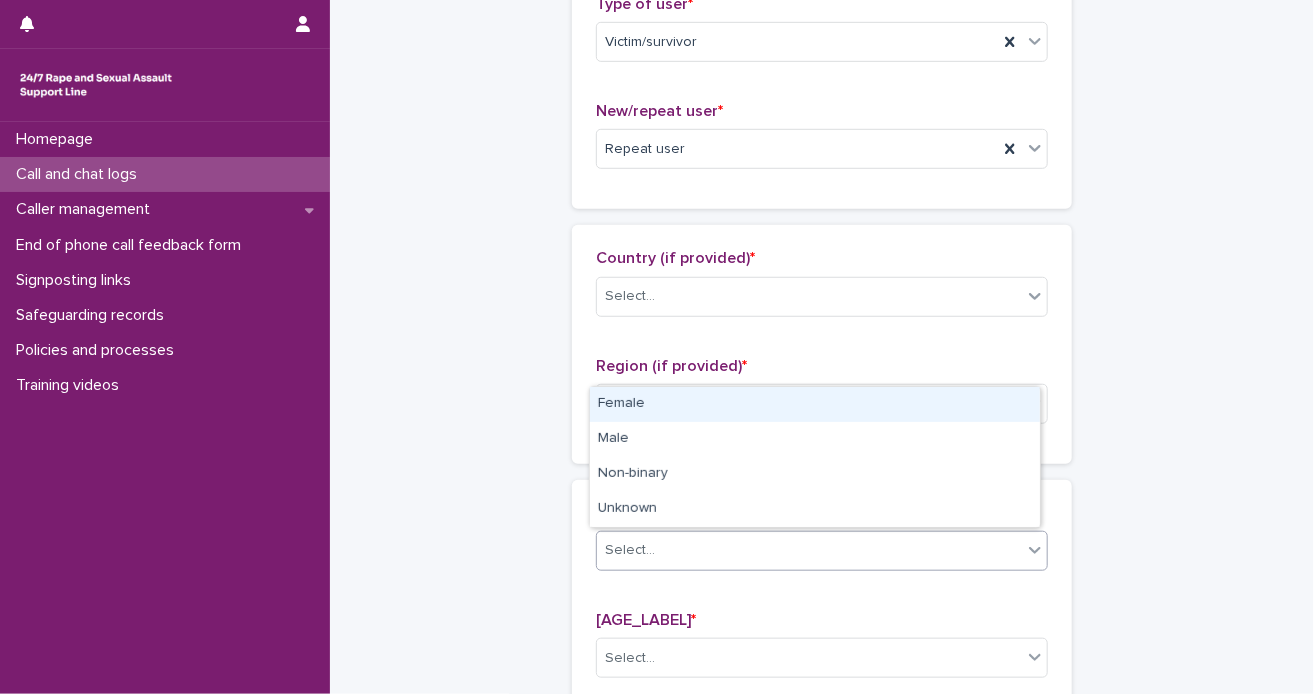 click on "Female" at bounding box center (815, 404) 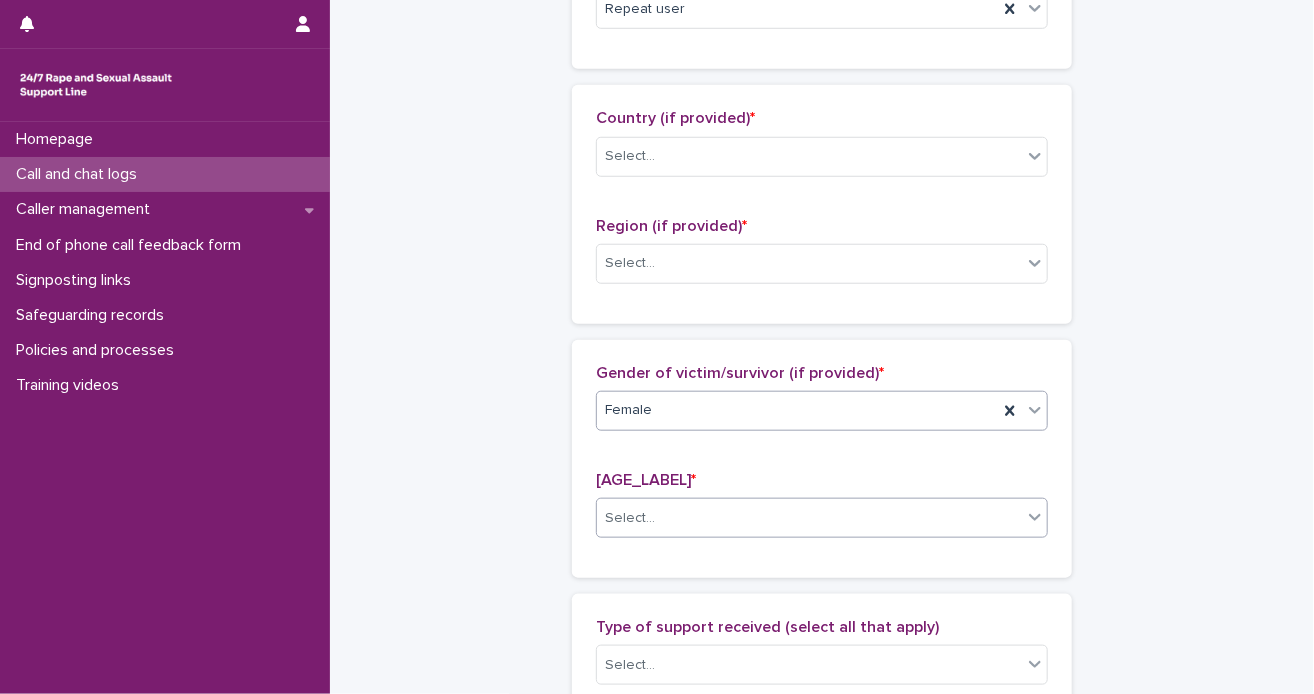 scroll, scrollTop: 700, scrollLeft: 0, axis: vertical 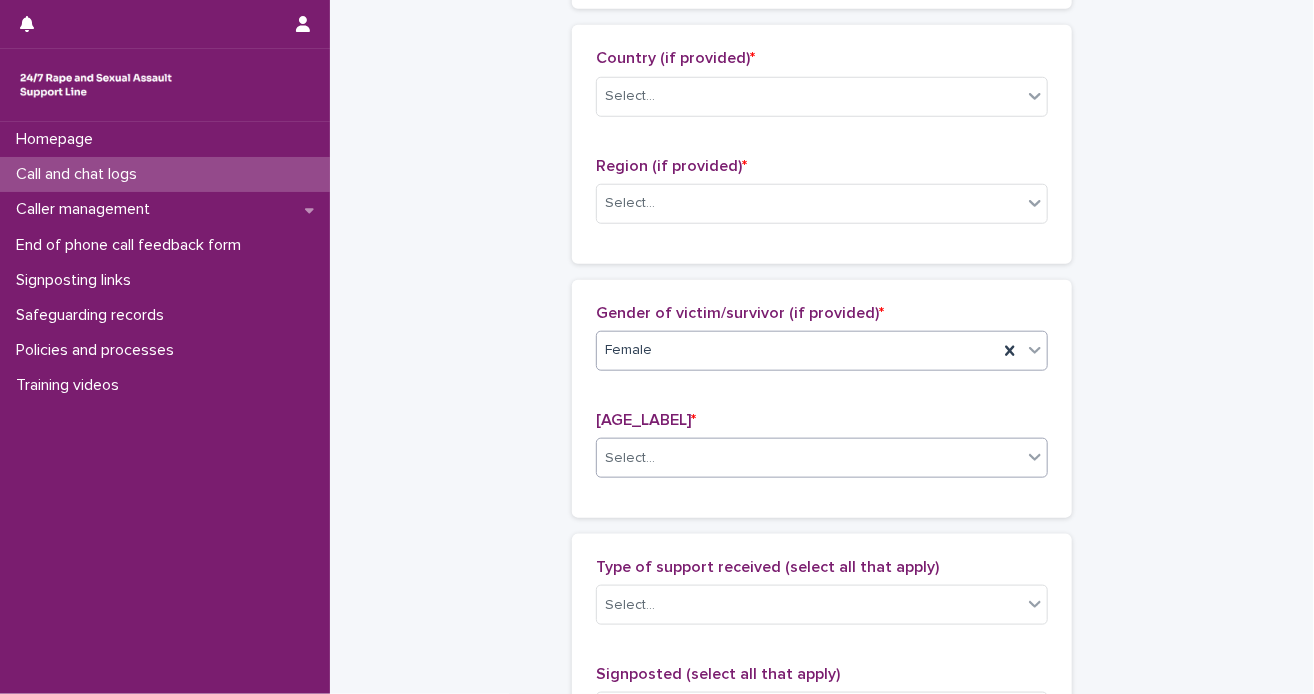 click 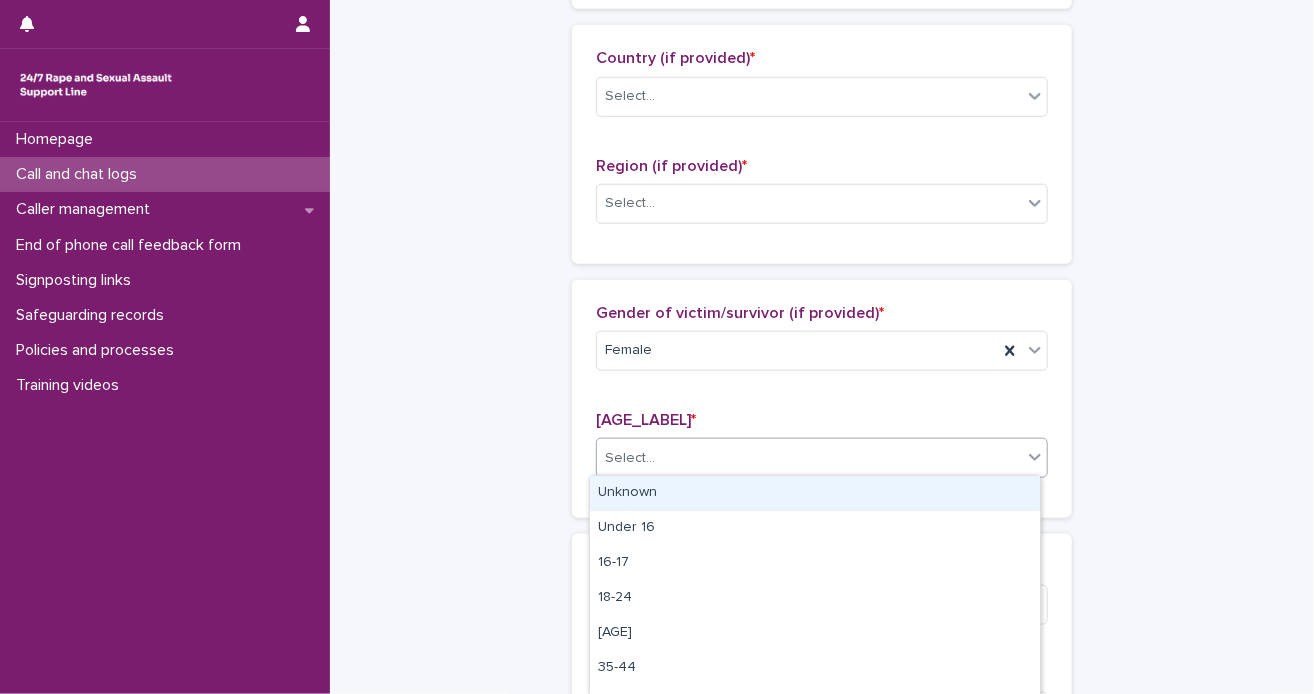 click on "Unknown" at bounding box center (815, 493) 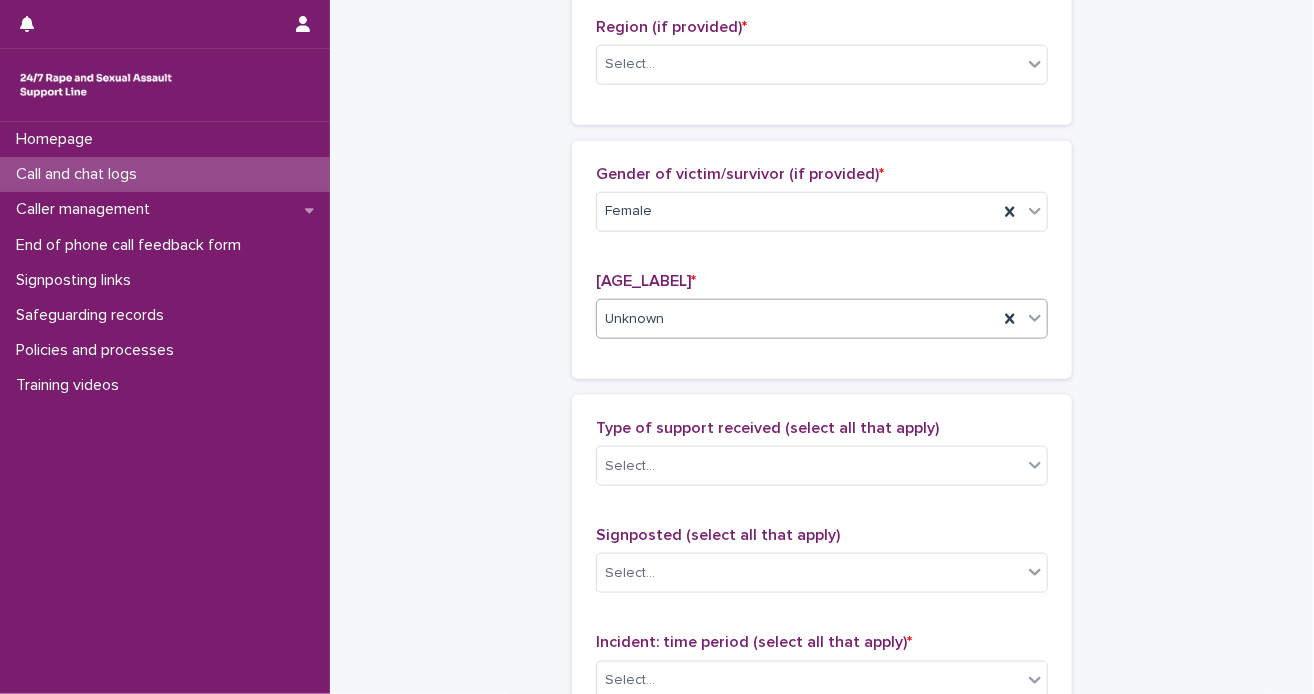 scroll, scrollTop: 1000, scrollLeft: 0, axis: vertical 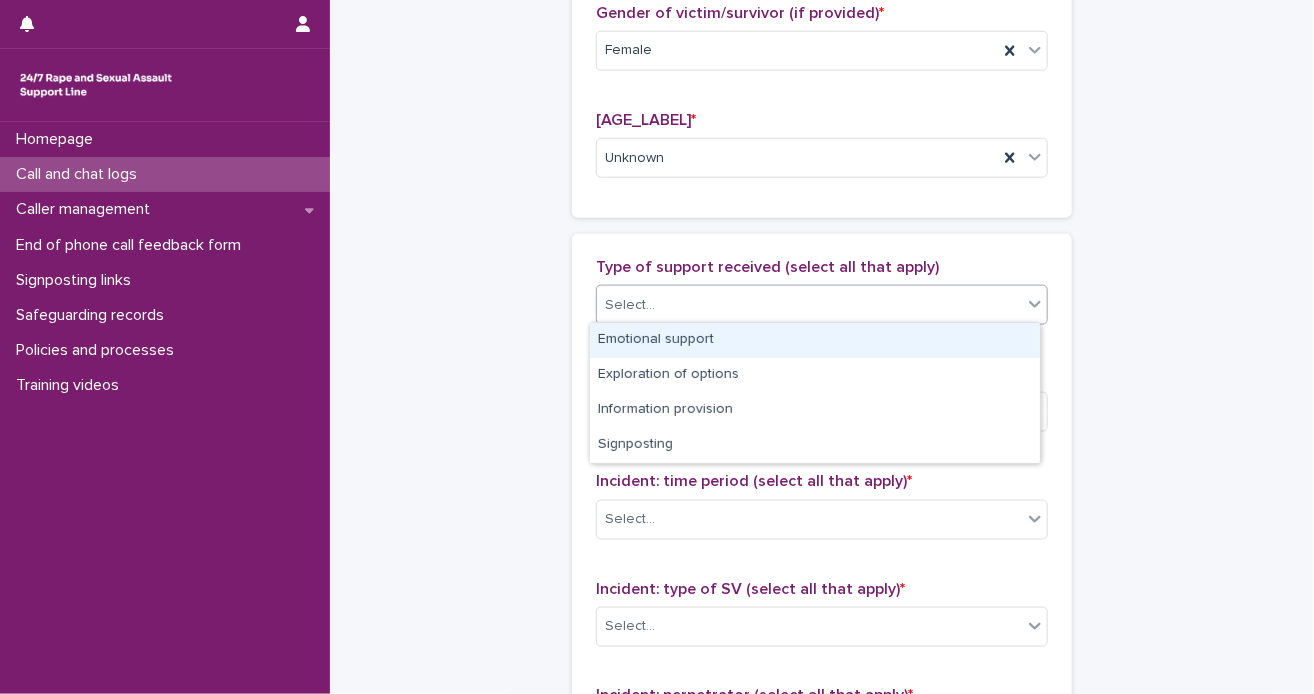 click 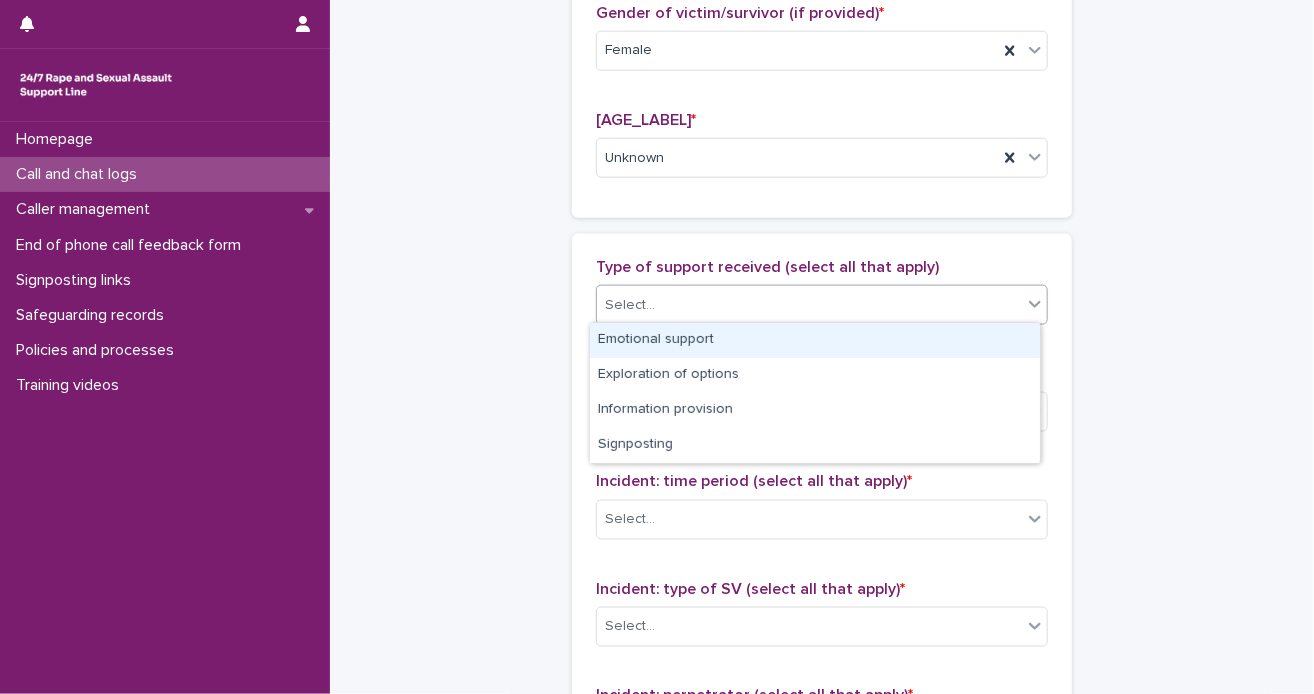 click on "Emotional support" at bounding box center [815, 340] 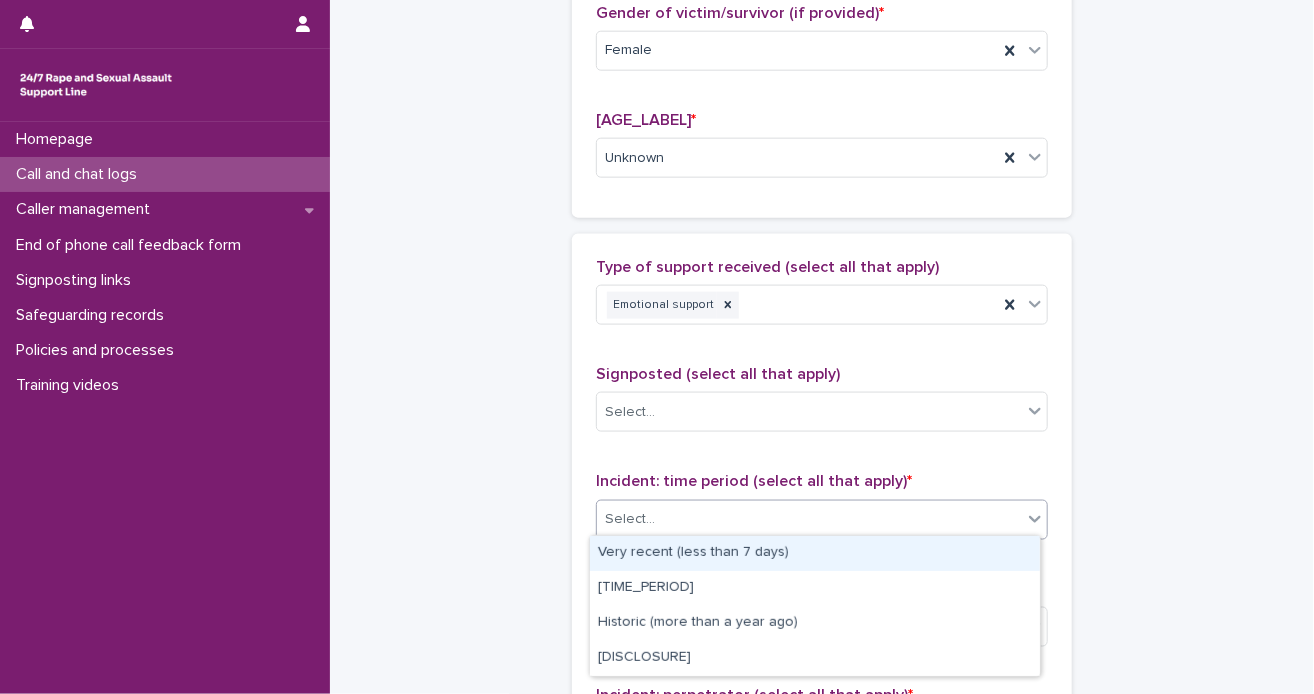 click 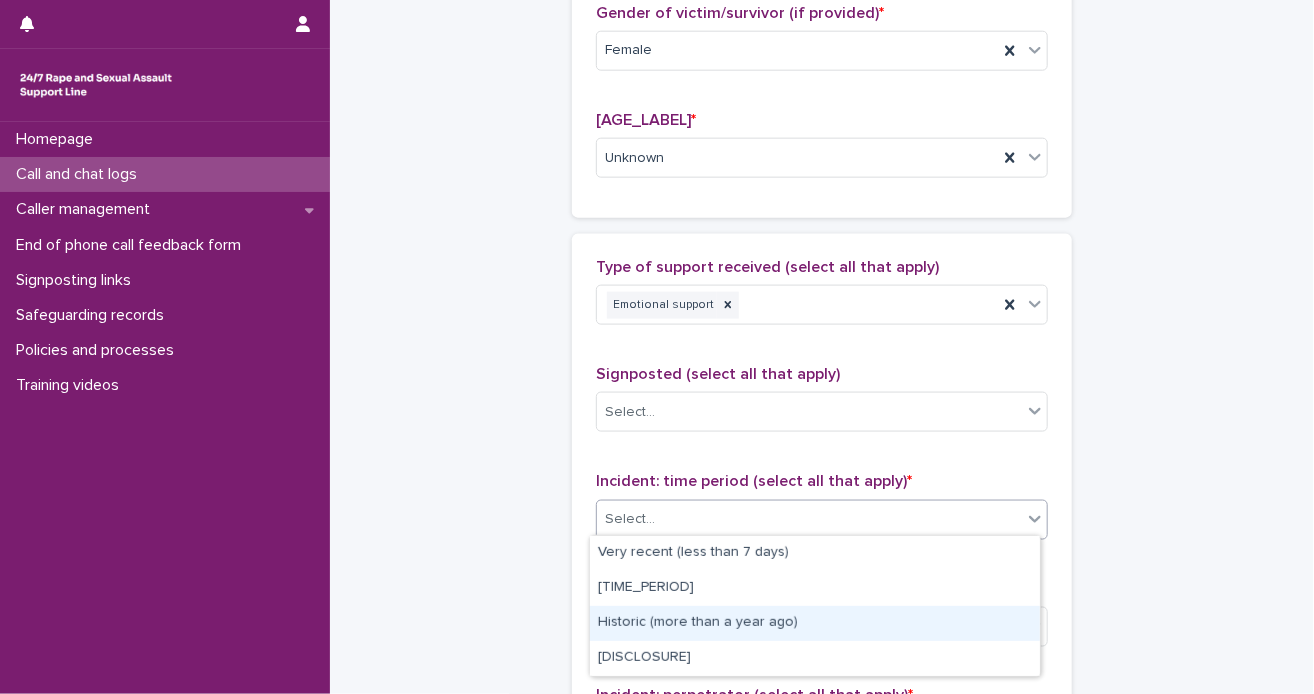 click on "Historic (more than a year ago)" at bounding box center (815, 623) 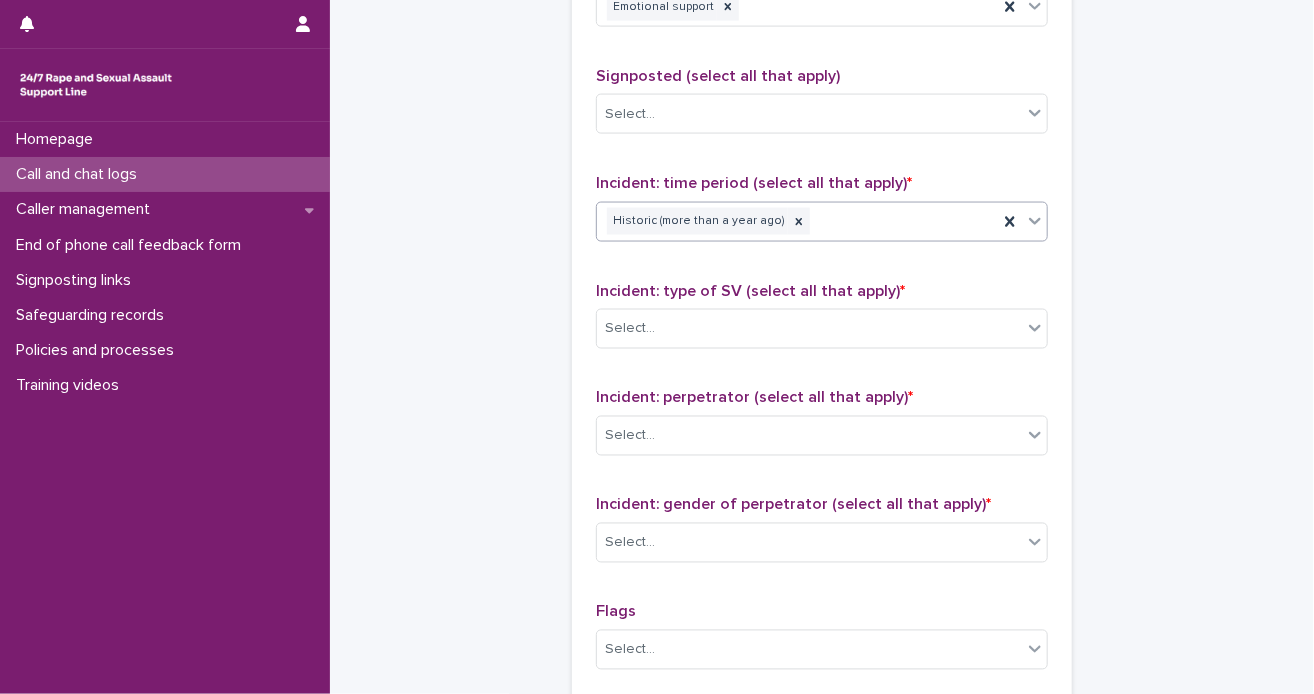 scroll, scrollTop: 1300, scrollLeft: 0, axis: vertical 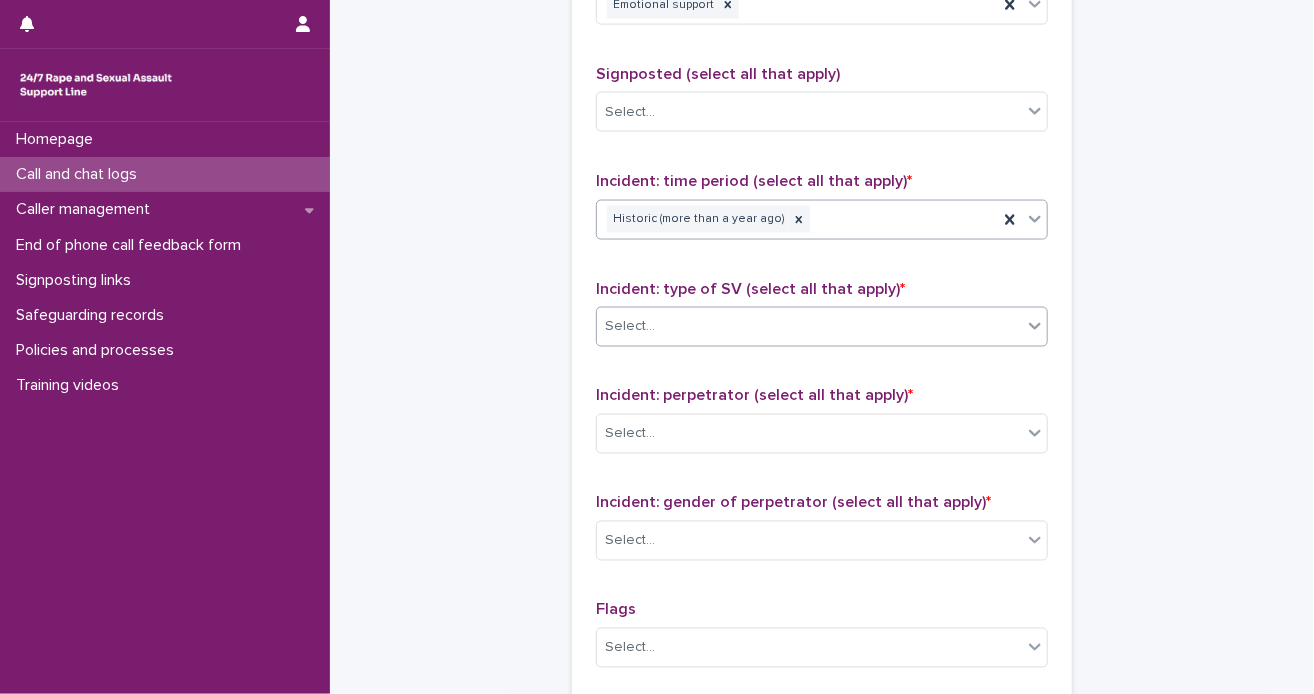 click 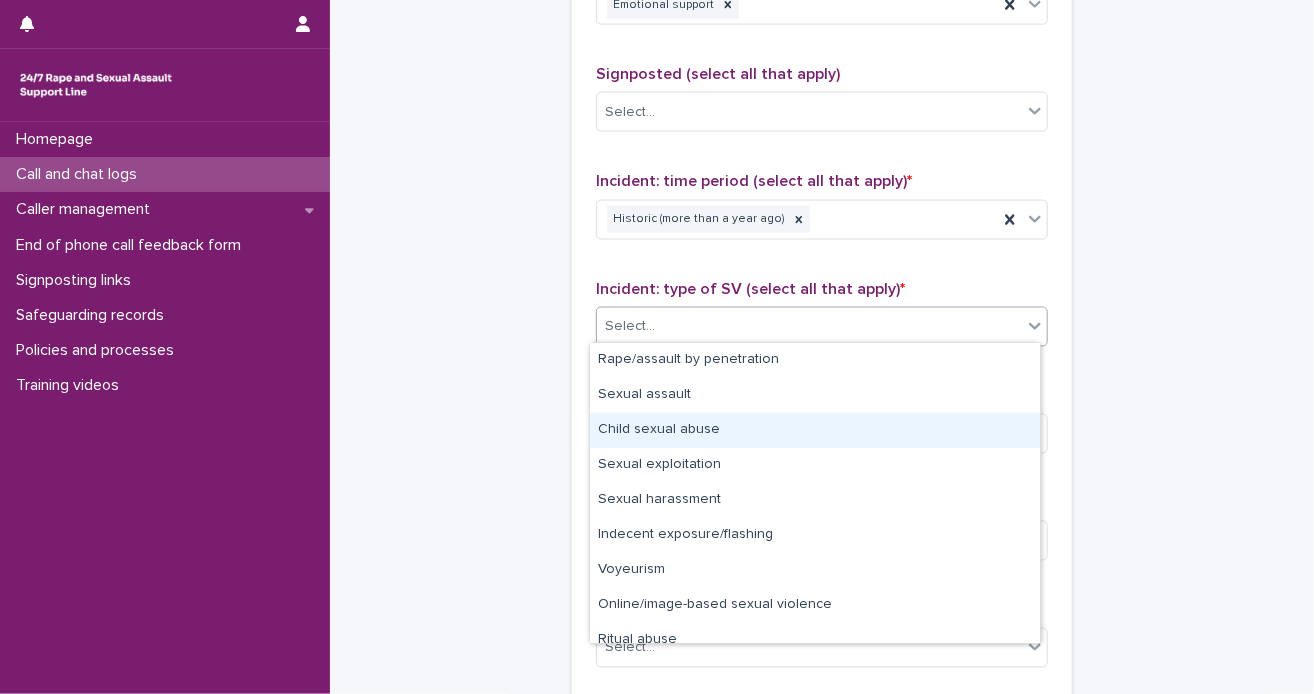 drag, startPoint x: 693, startPoint y: 370, endPoint x: 648, endPoint y: 425, distance: 71.063354 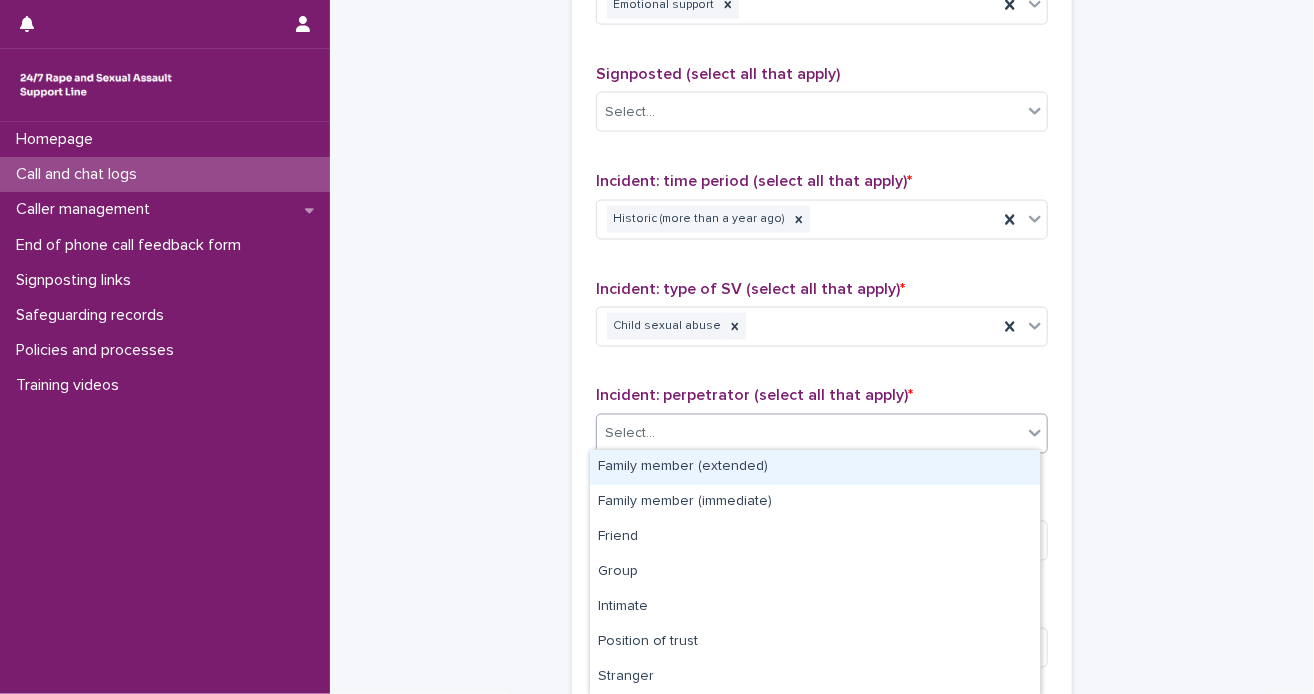click 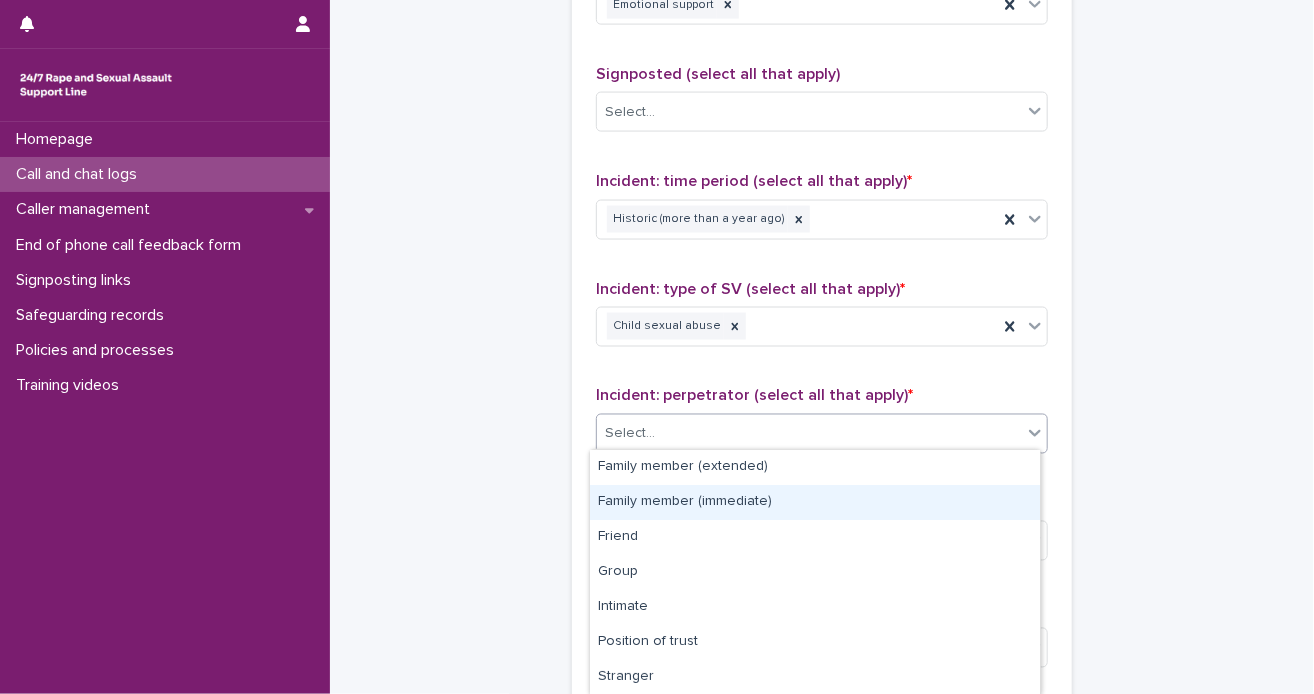 click on "Family member (immediate)" at bounding box center [815, 502] 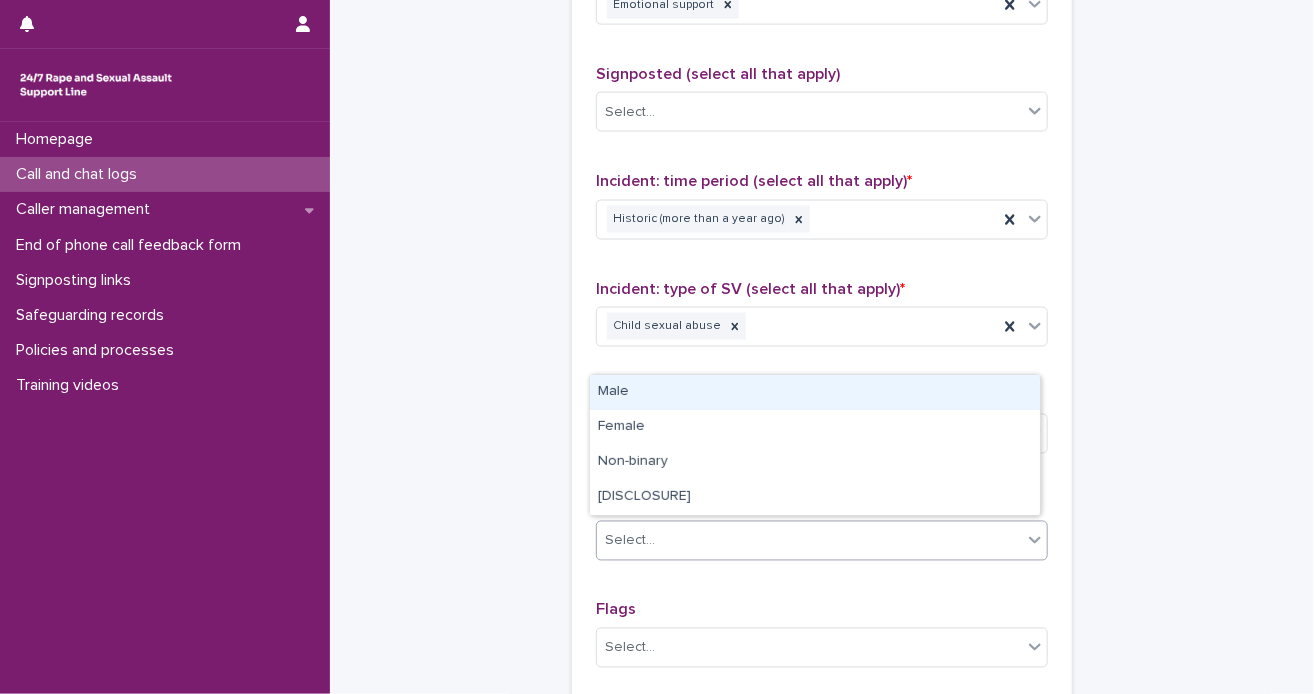 click 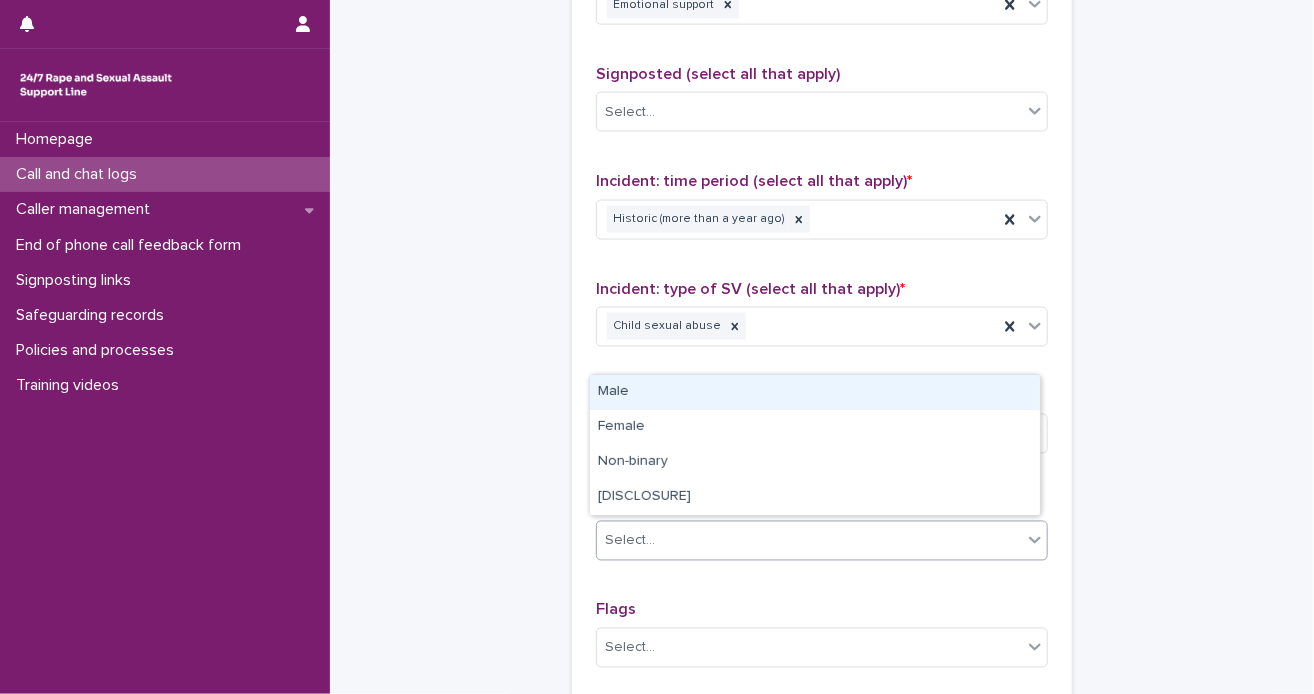 click on "Male" at bounding box center (815, 392) 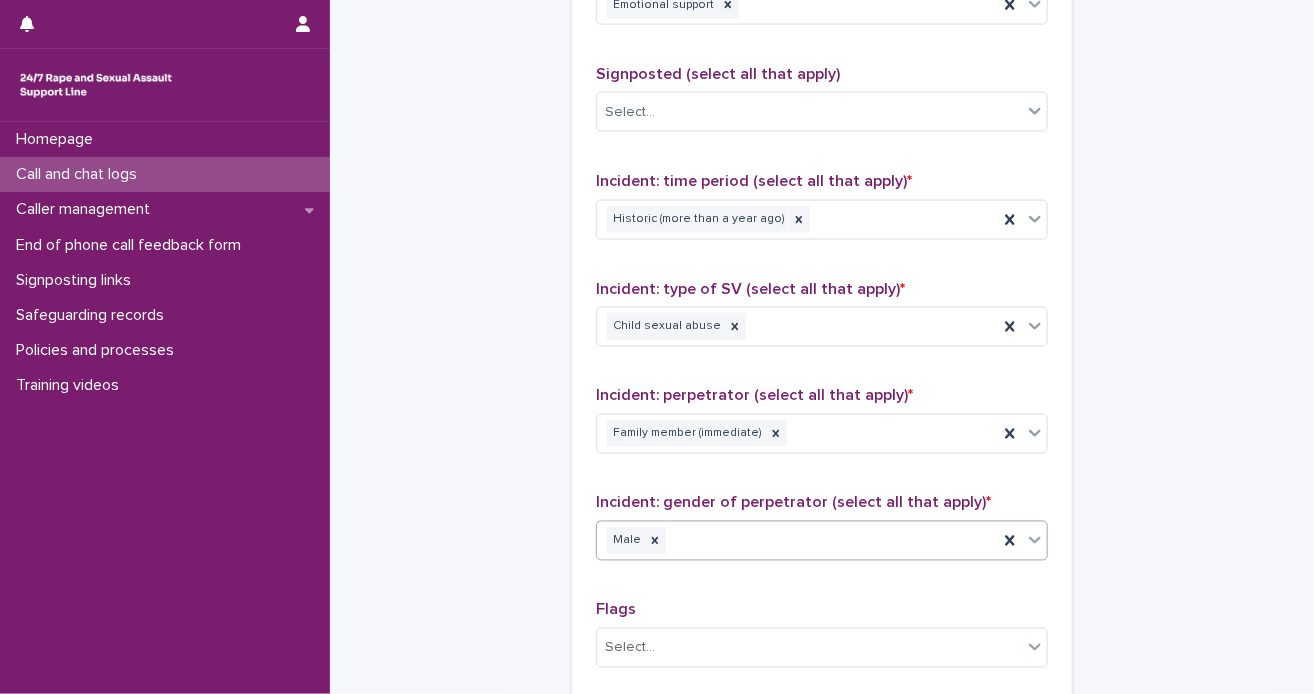 scroll, scrollTop: 1622, scrollLeft: 0, axis: vertical 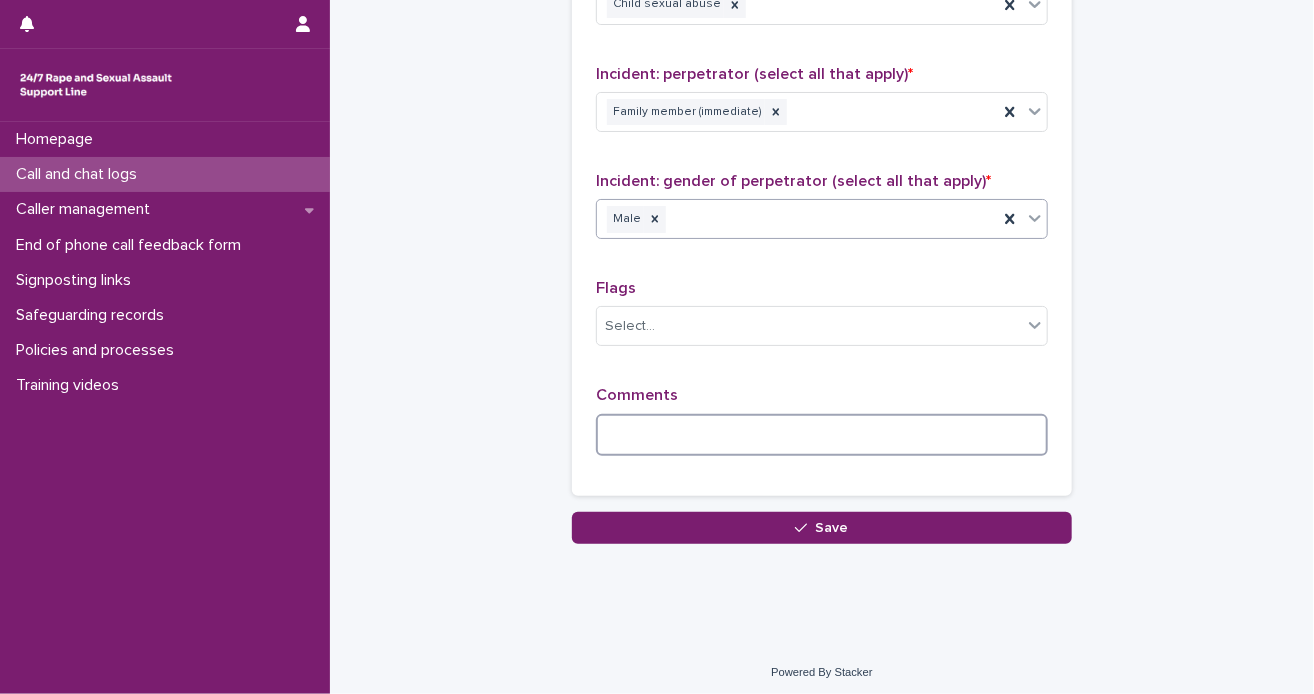 click at bounding box center (822, 435) 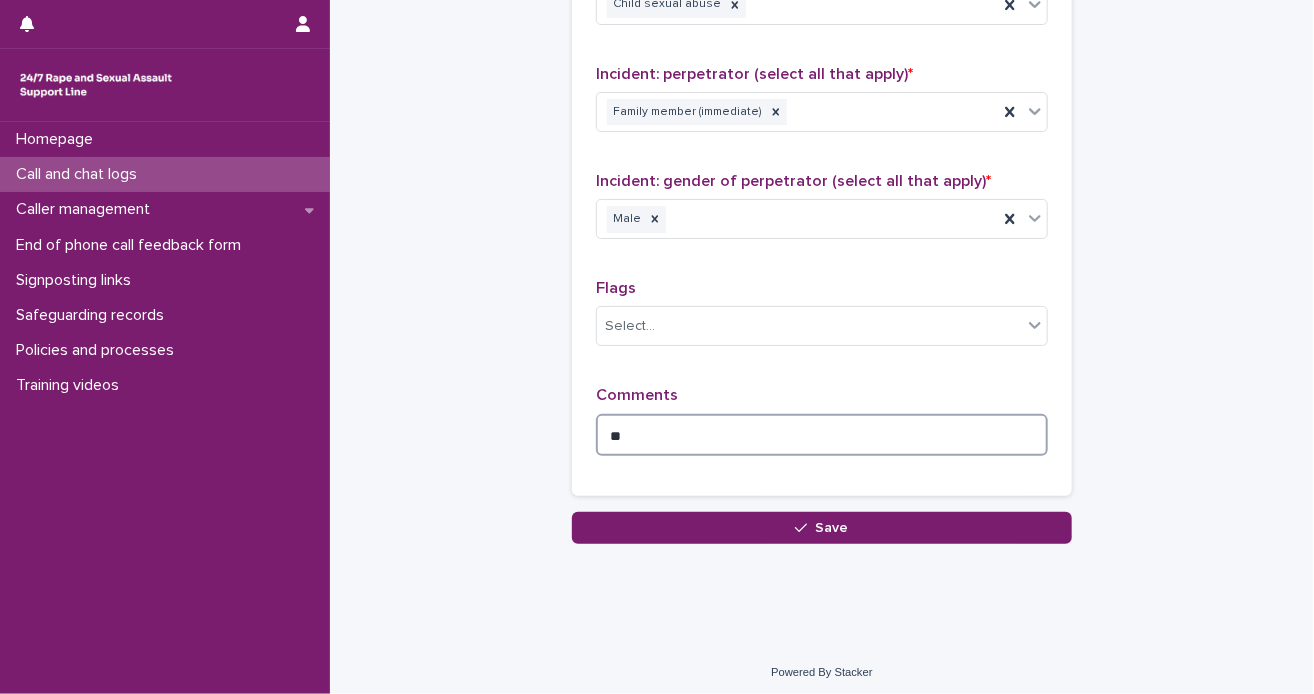 type on "*" 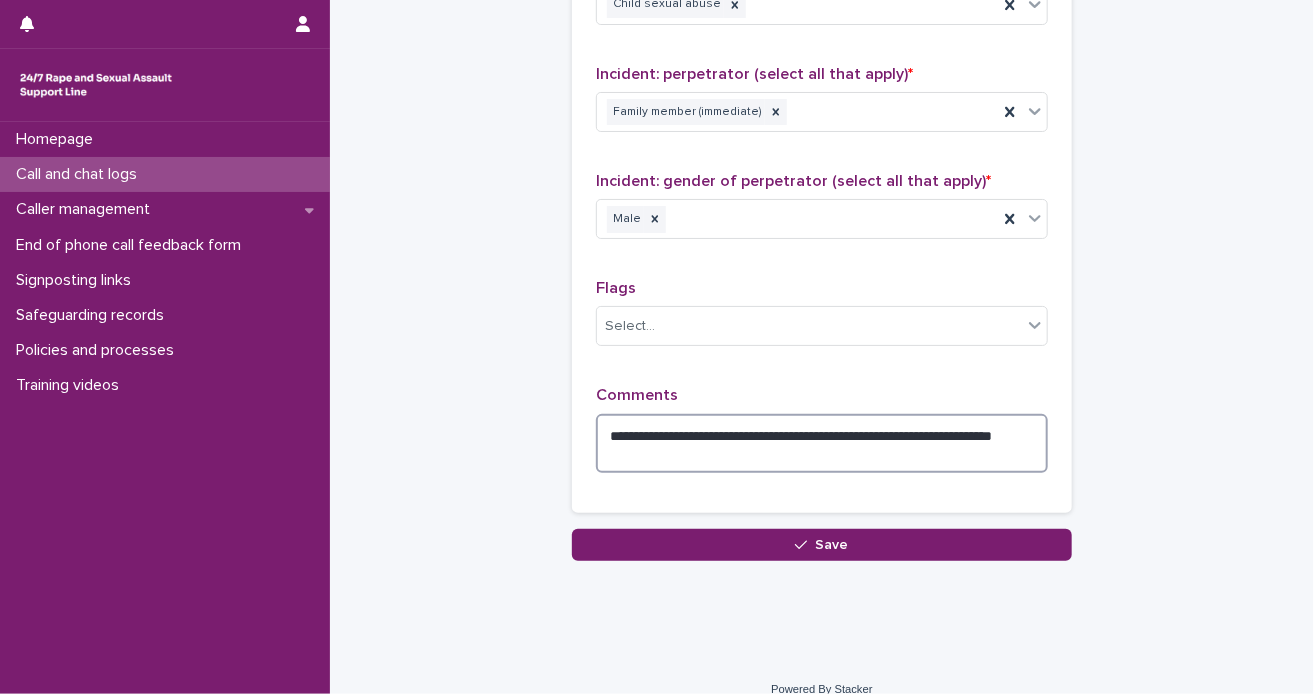 click on "**********" at bounding box center (822, 444) 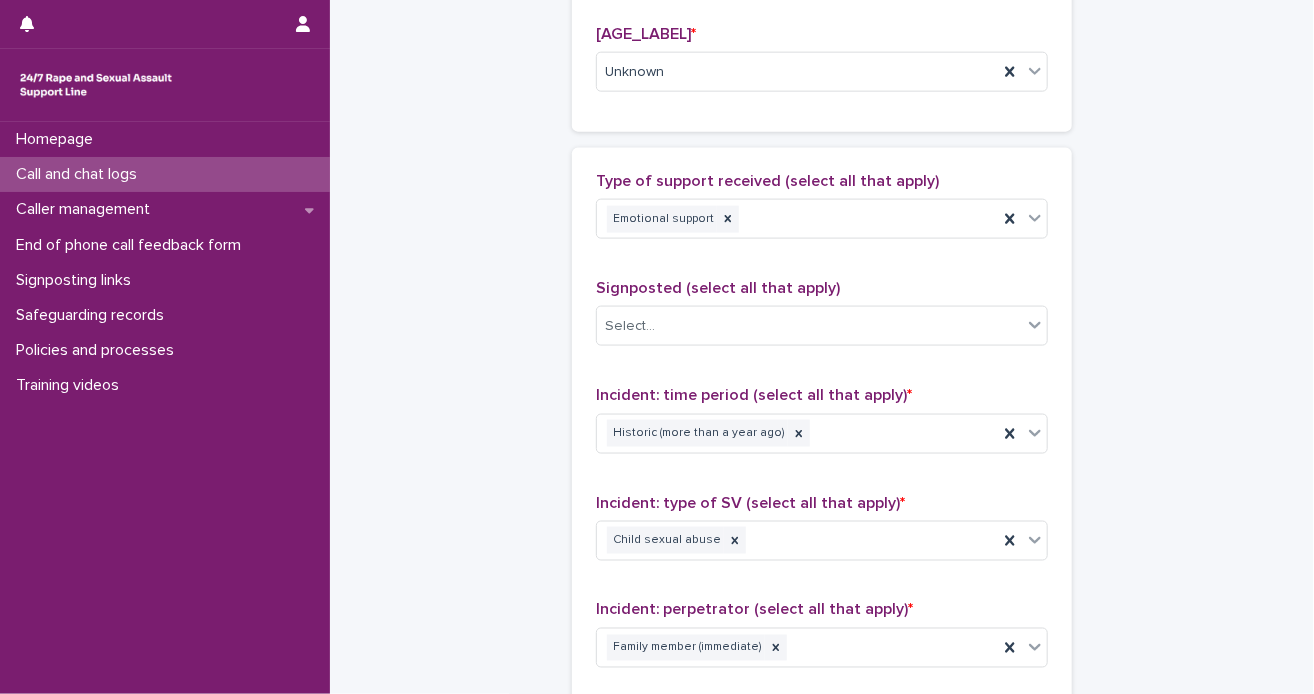 scroll, scrollTop: 1022, scrollLeft: 0, axis: vertical 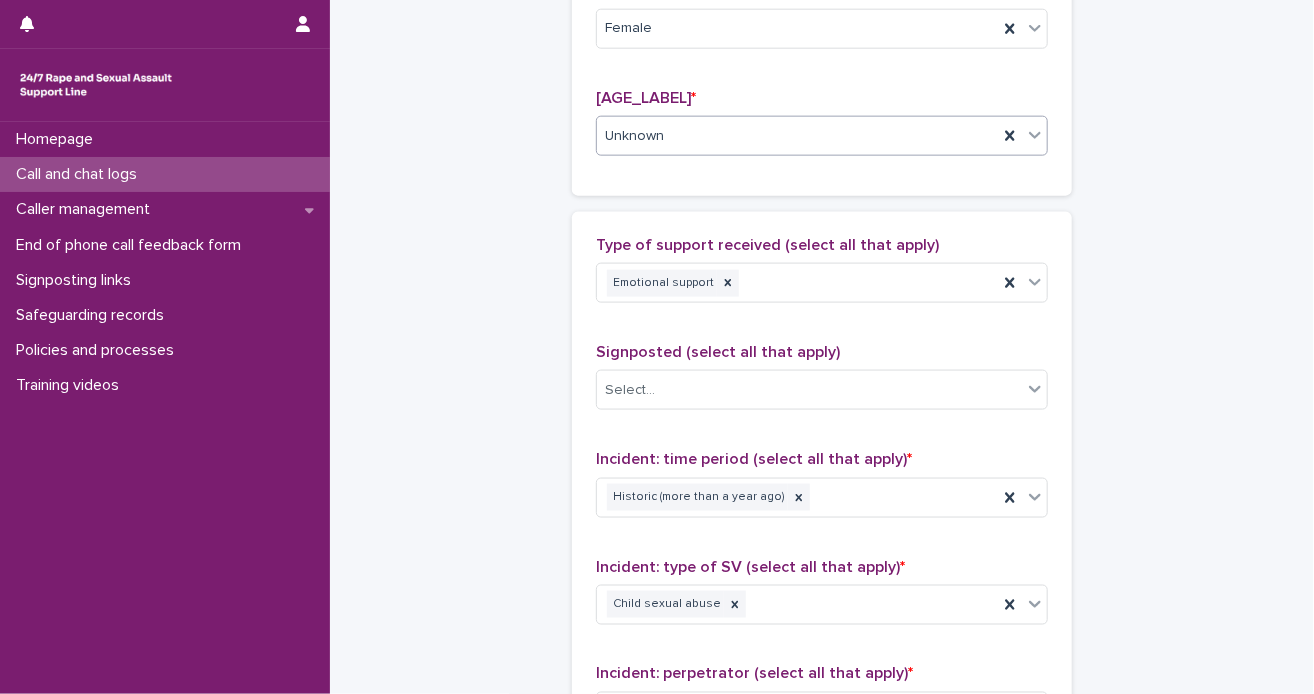 click 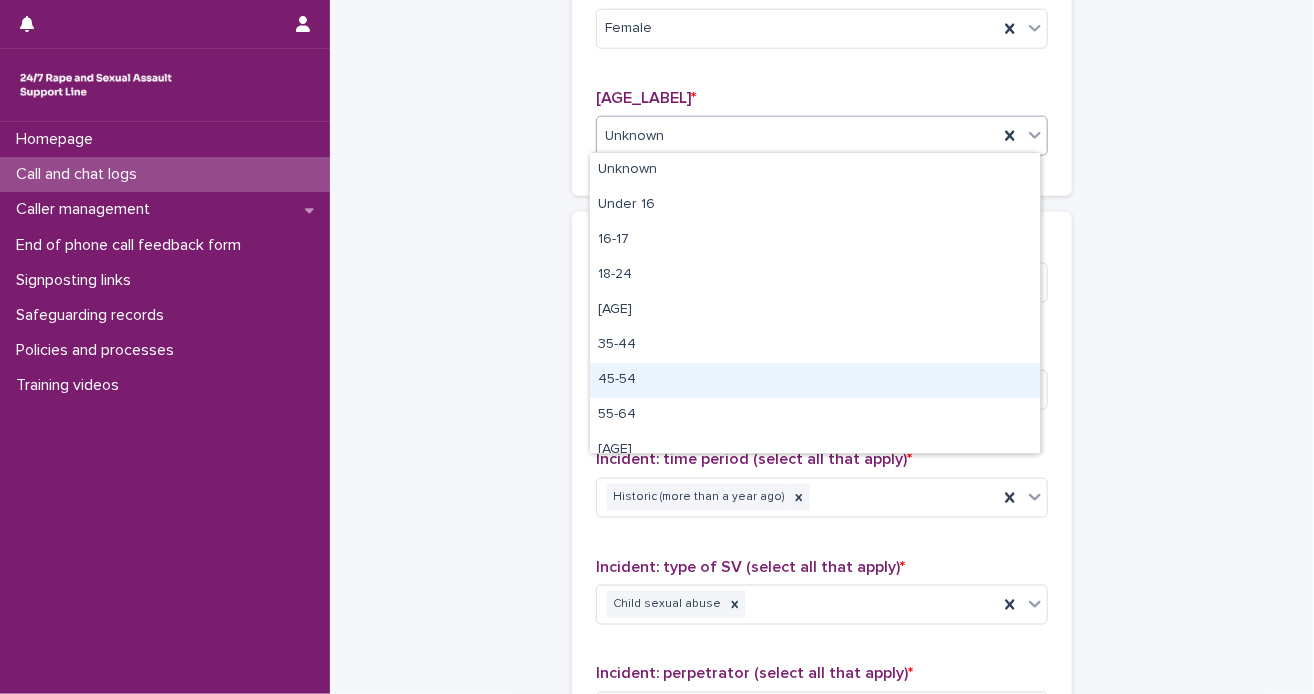 click on "45-54" at bounding box center (815, 380) 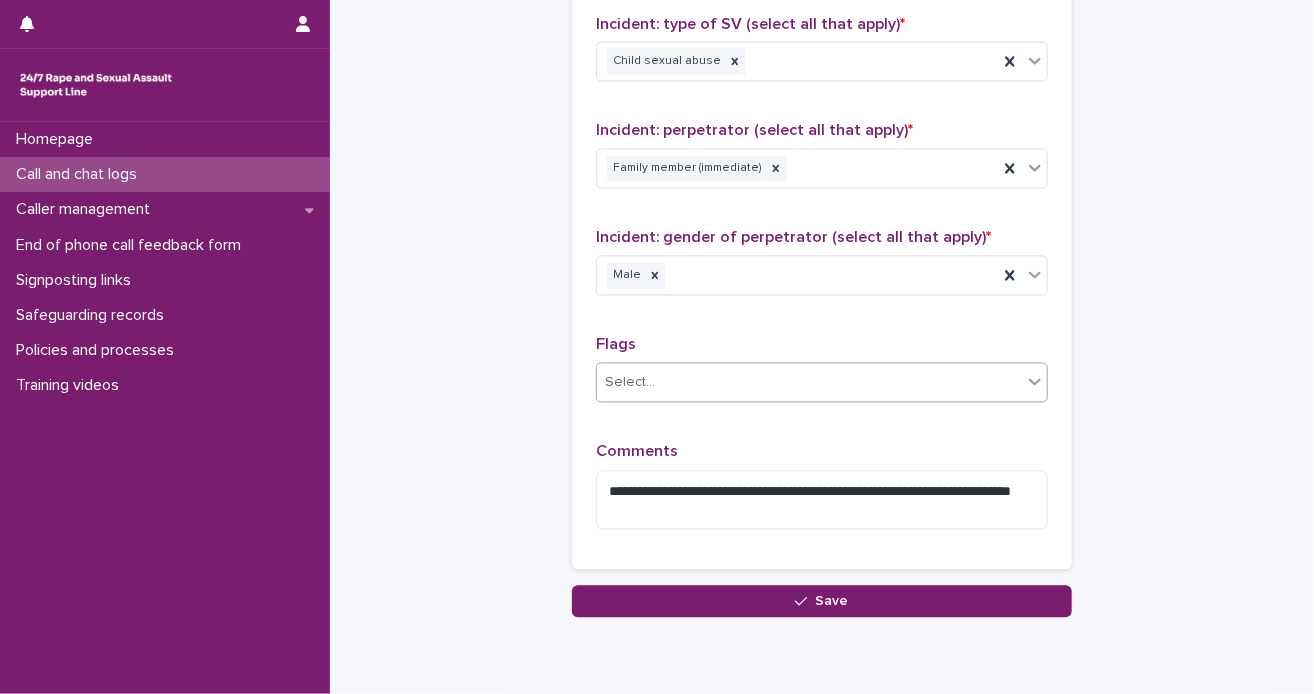 scroll, scrollTop: 1622, scrollLeft: 0, axis: vertical 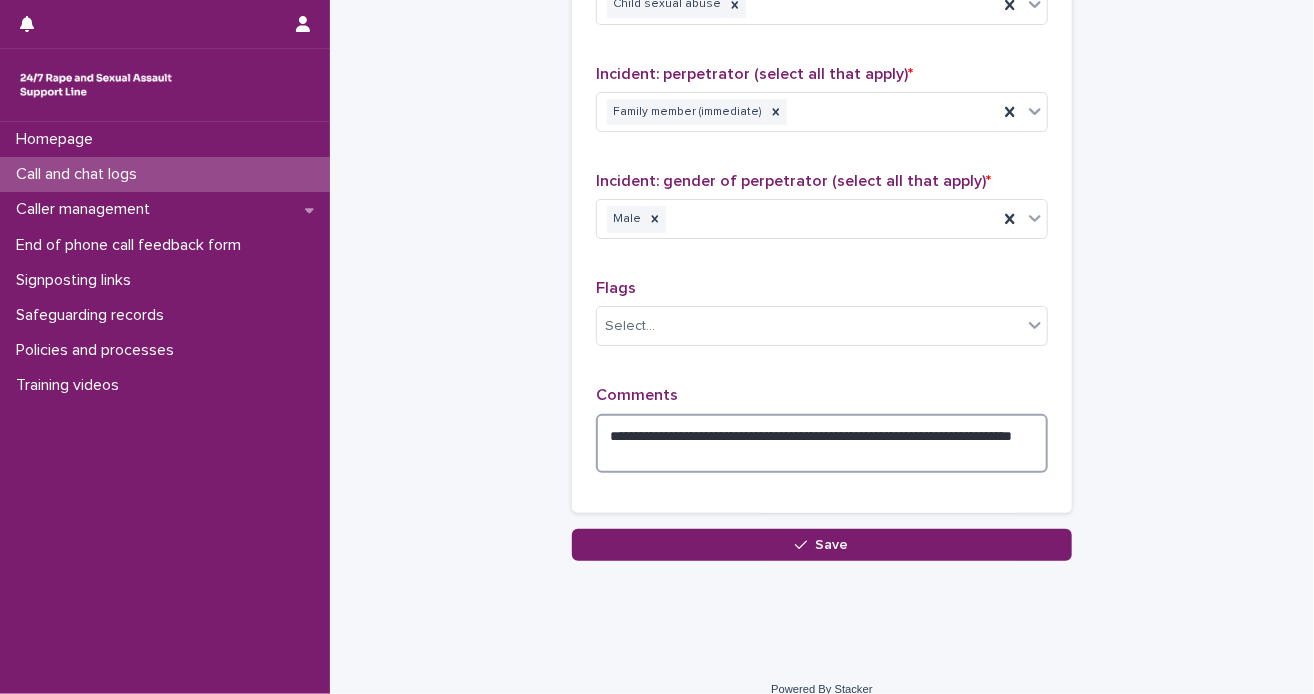 click on "**********" at bounding box center [822, 444] 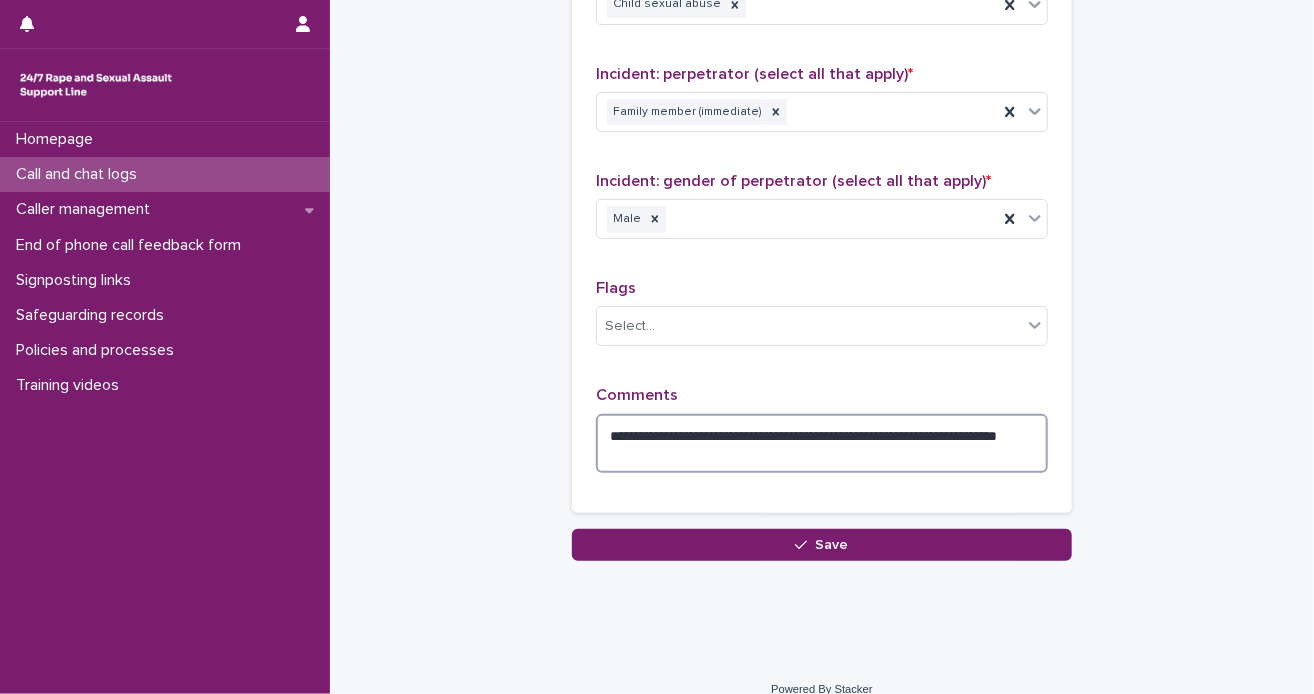 click on "**********" at bounding box center [822, 444] 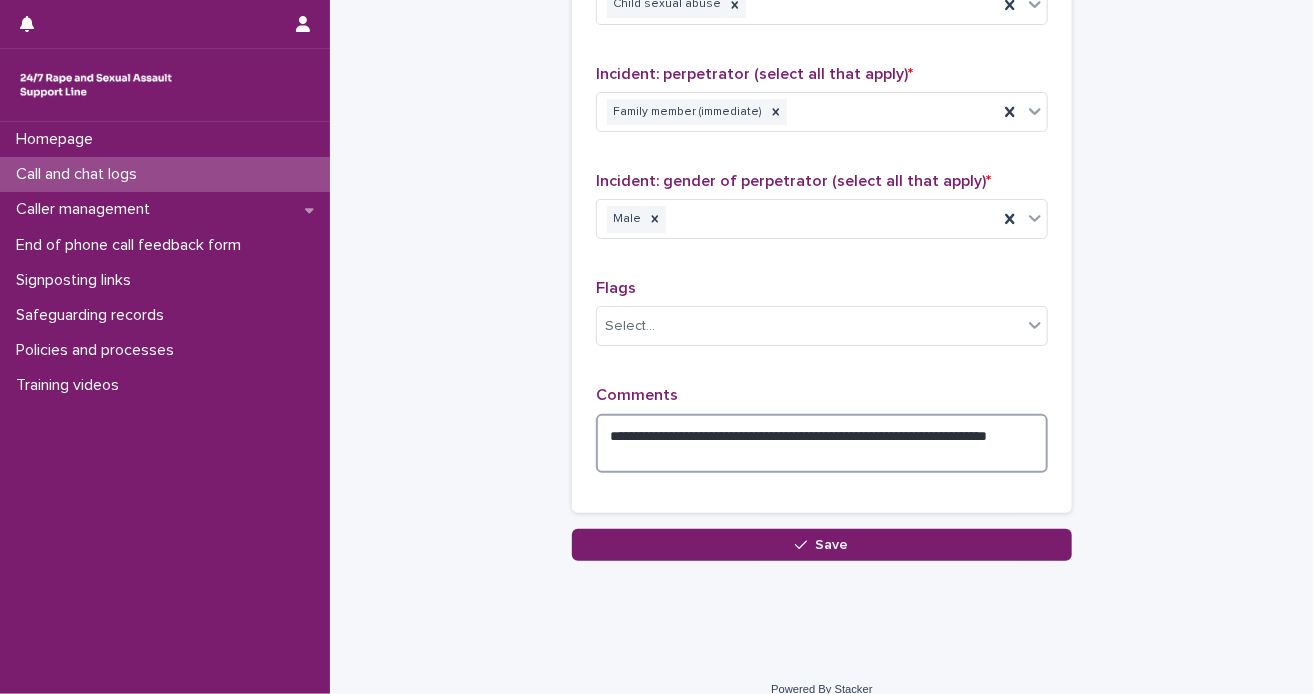 click on "**********" at bounding box center [822, 444] 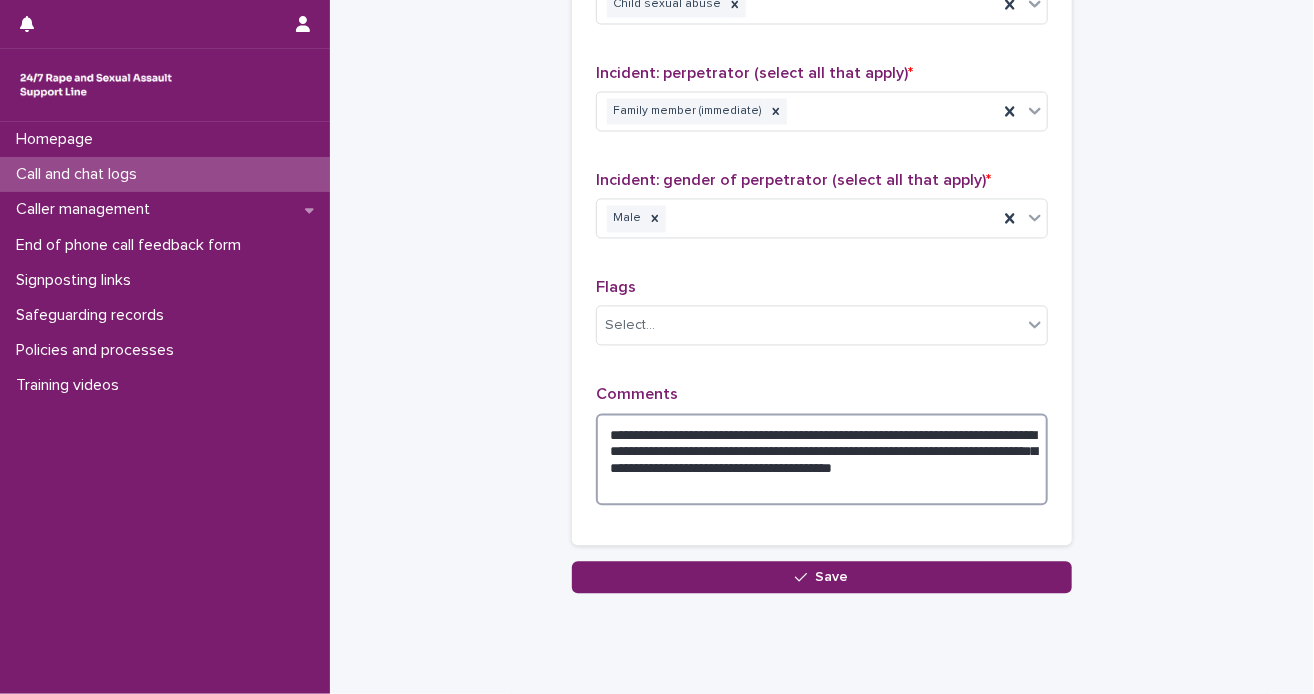 click on "**********" at bounding box center (822, 460) 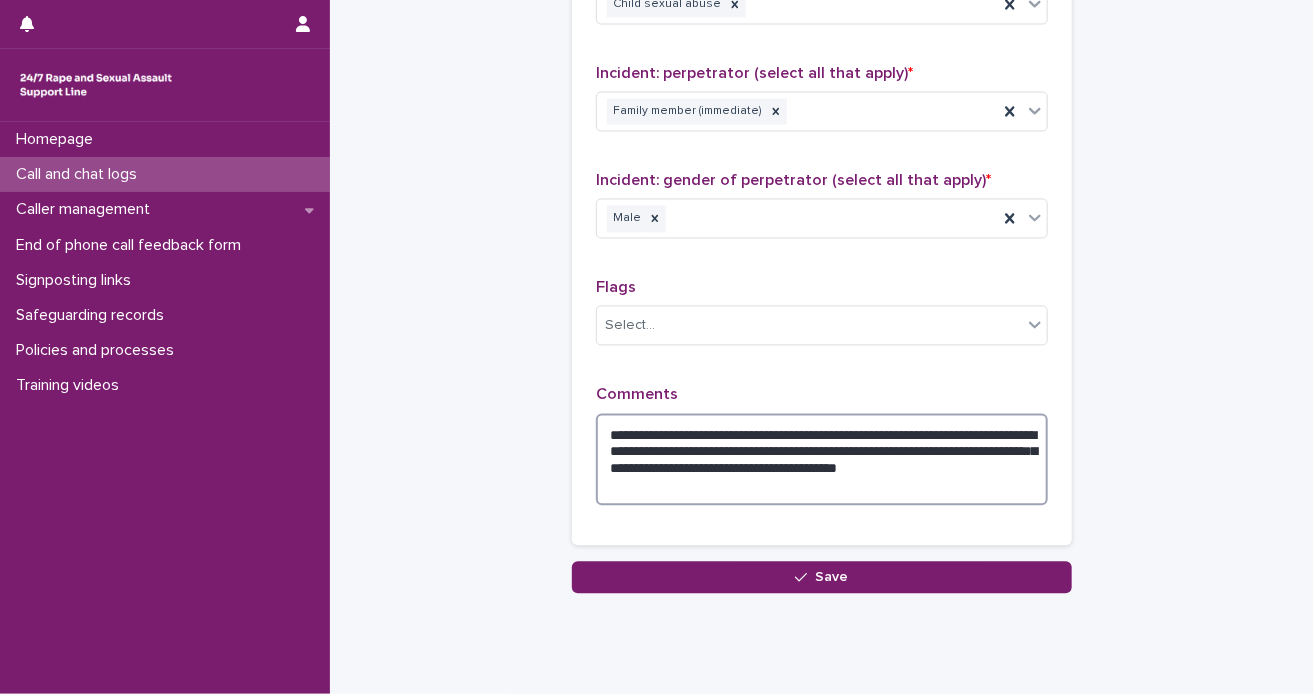 click on "**********" at bounding box center (822, 460) 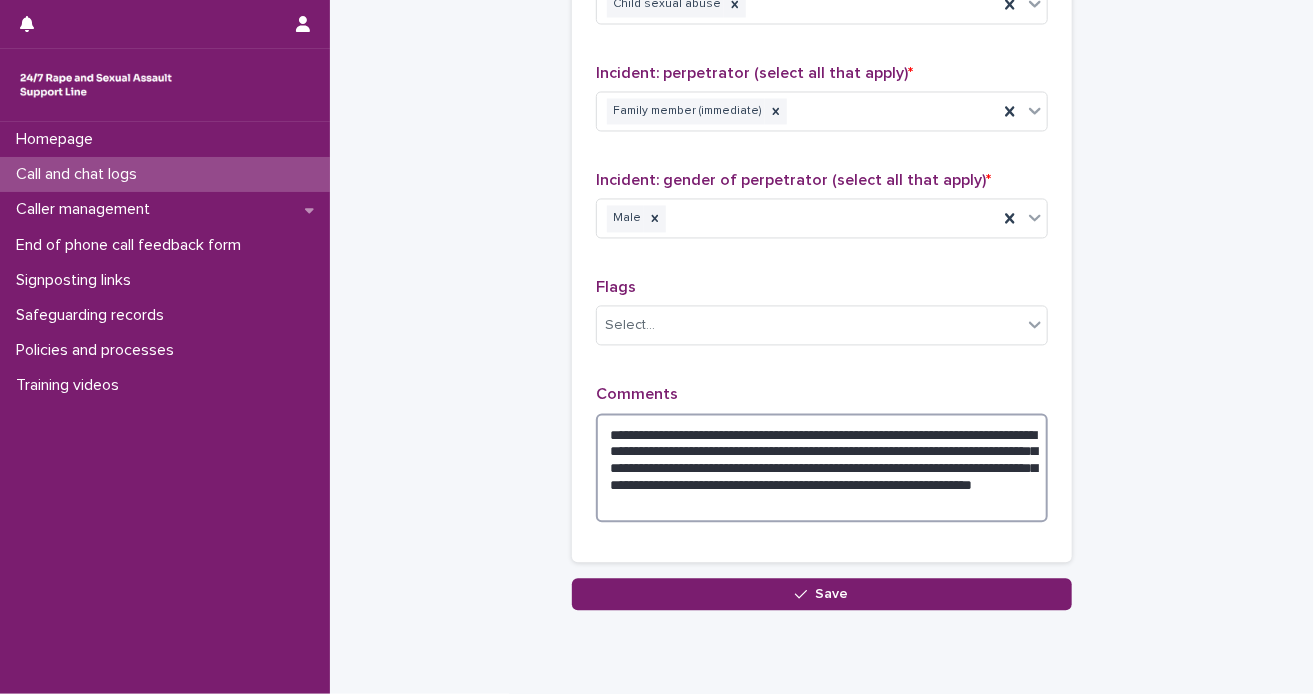 click on "**********" at bounding box center [822, 469] 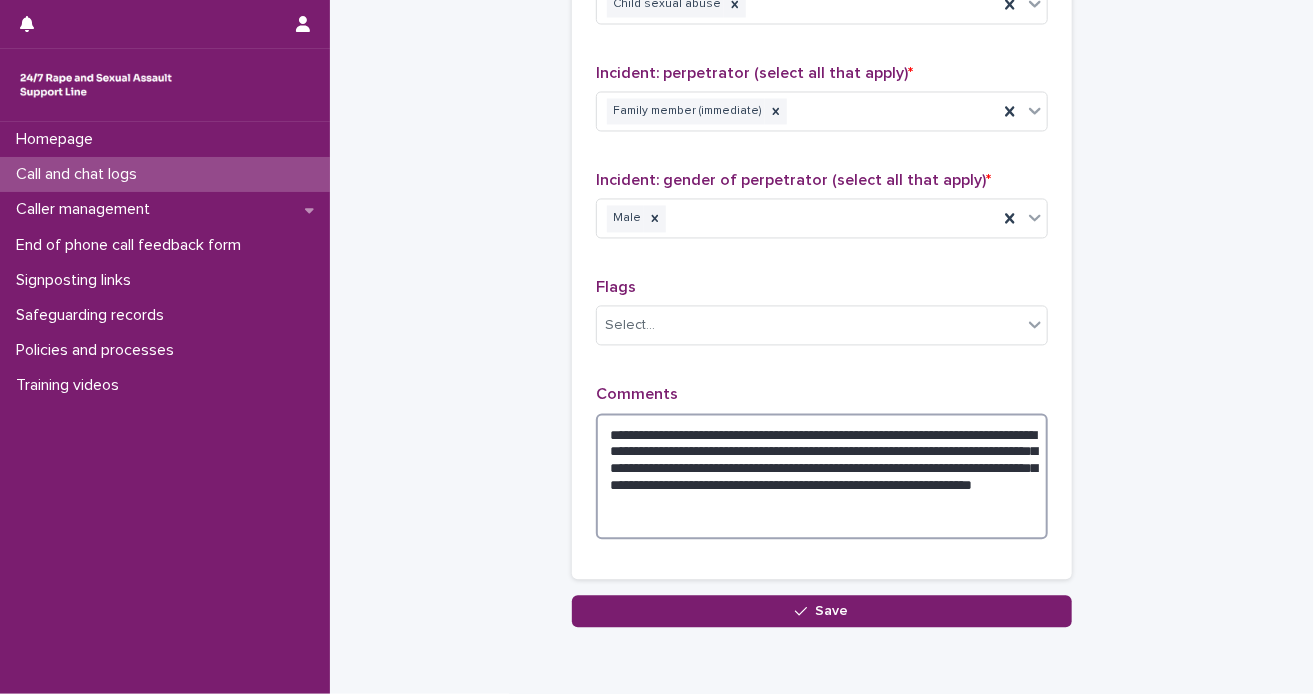 click on "**********" at bounding box center [822, 477] 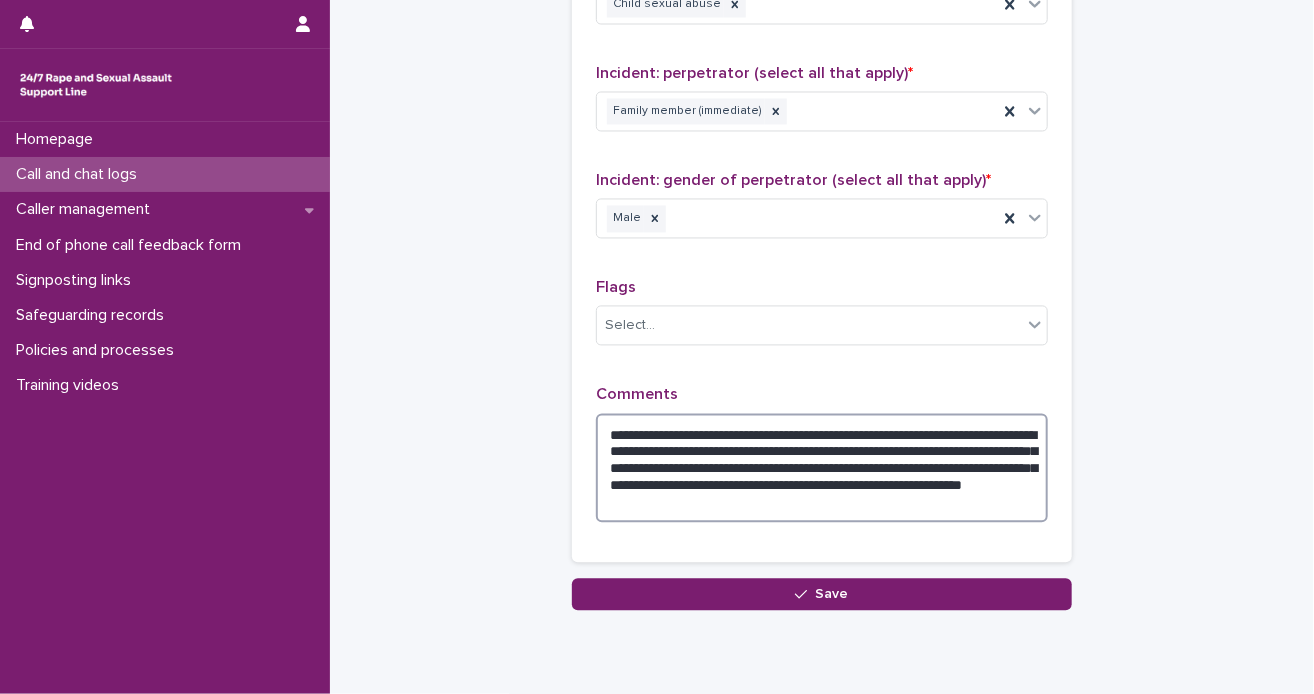 click on "**********" at bounding box center [822, 469] 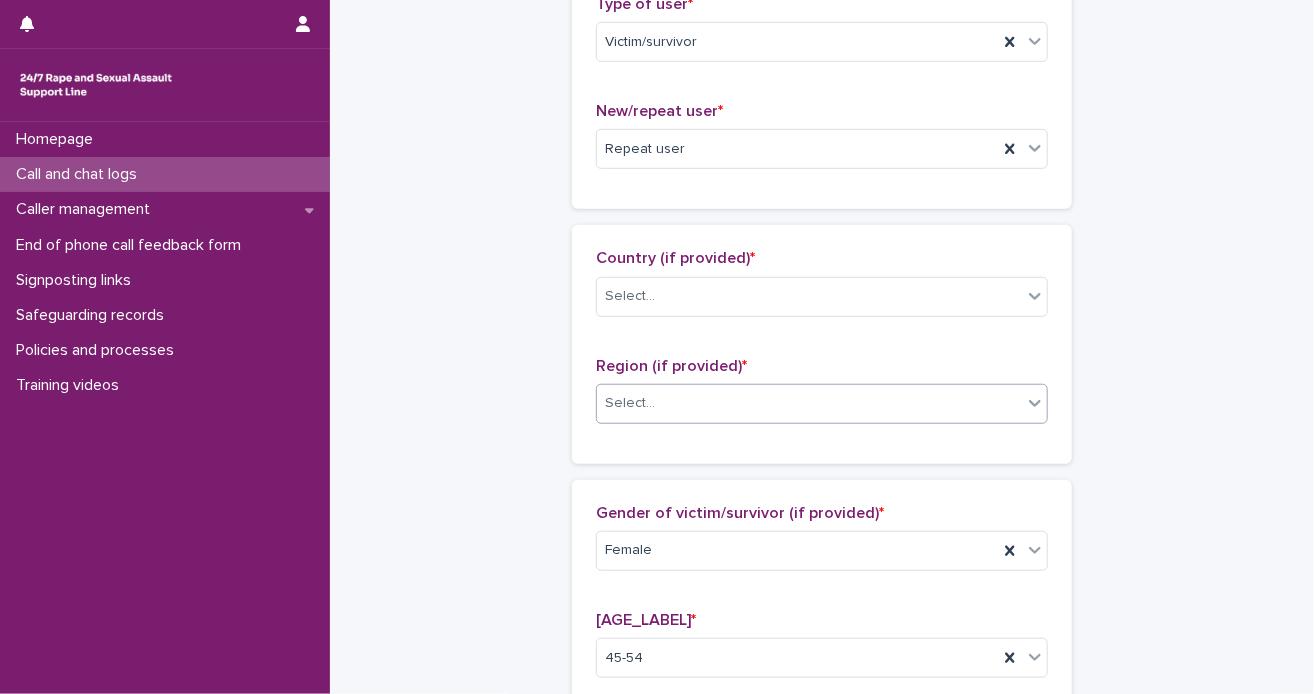 scroll, scrollTop: 600, scrollLeft: 0, axis: vertical 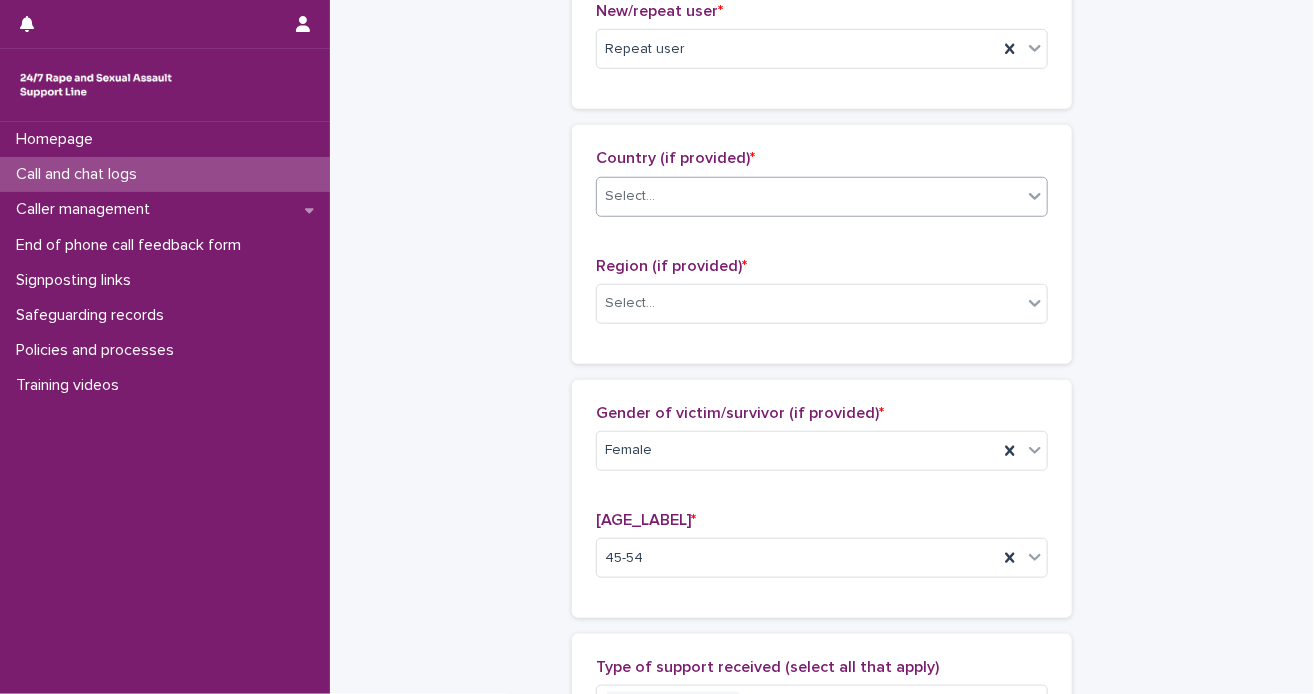 type on "**********" 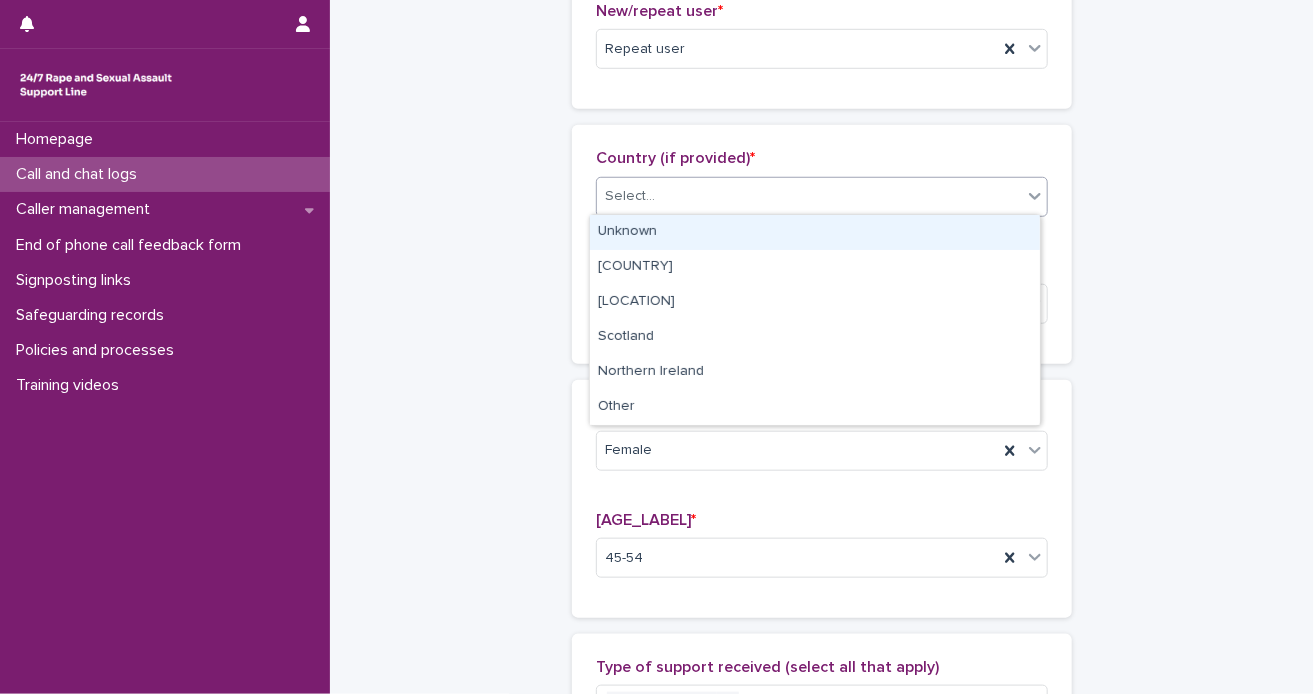 click 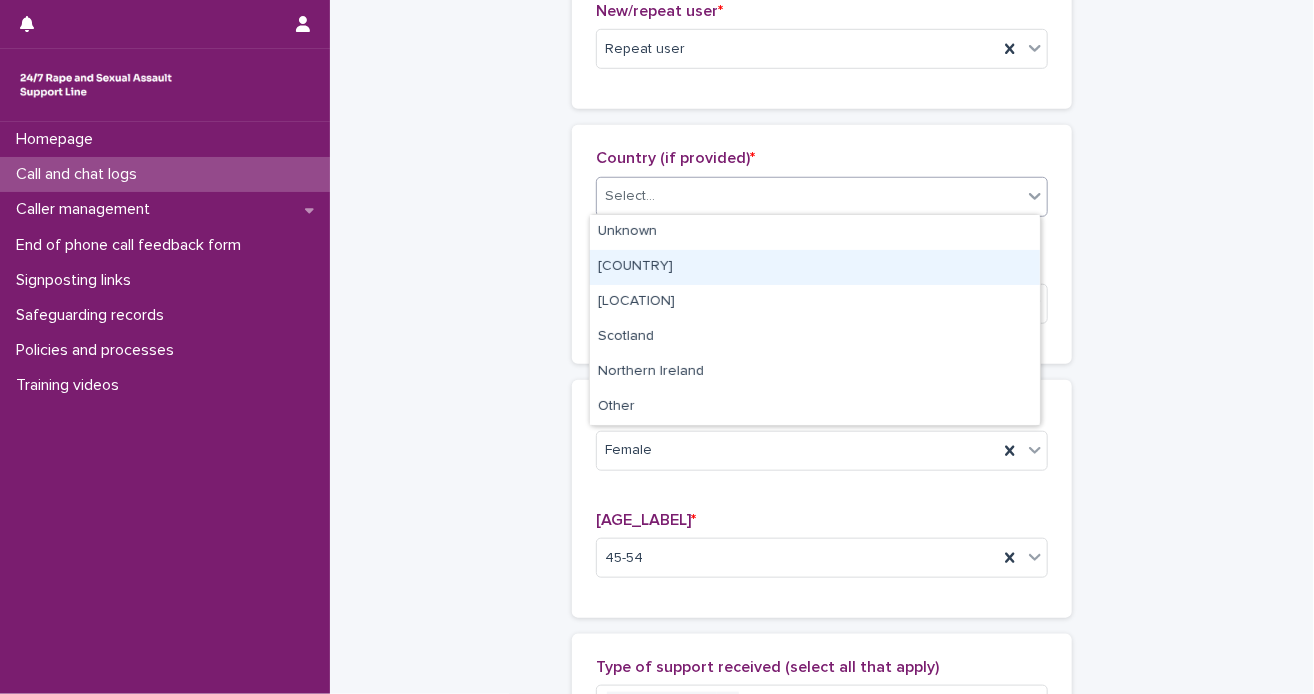 click on "[COUNTRY]" at bounding box center [815, 267] 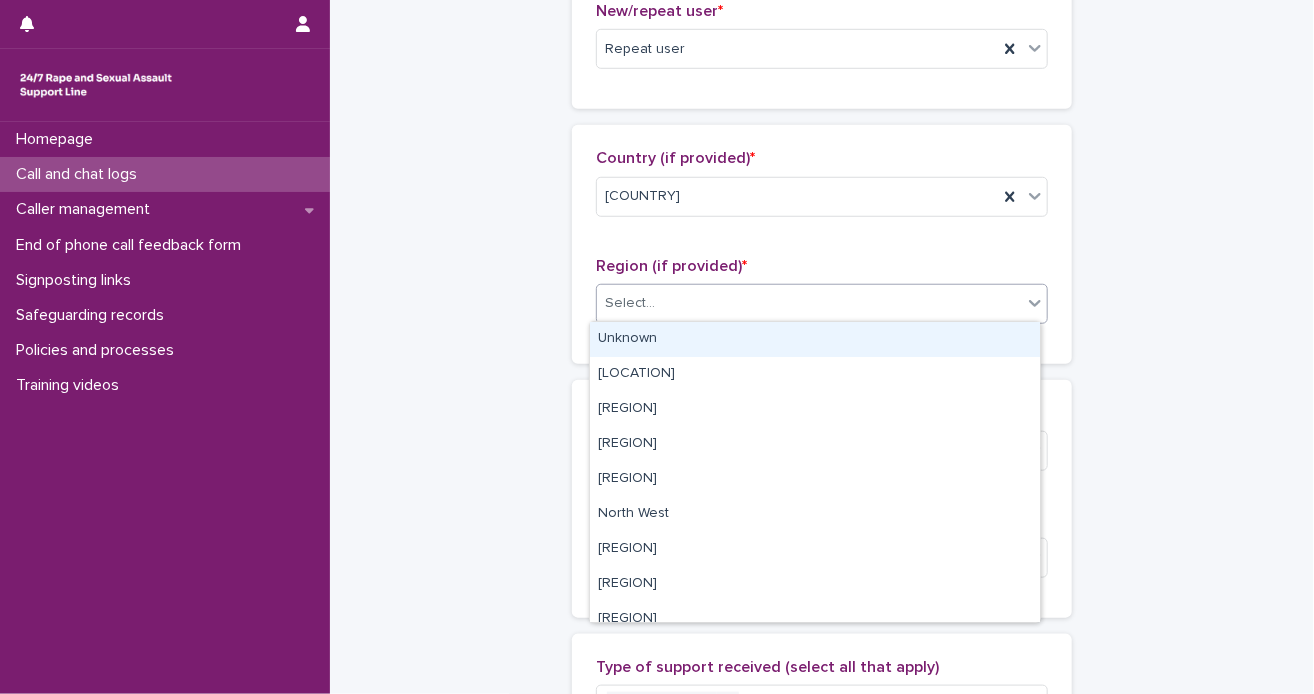 click 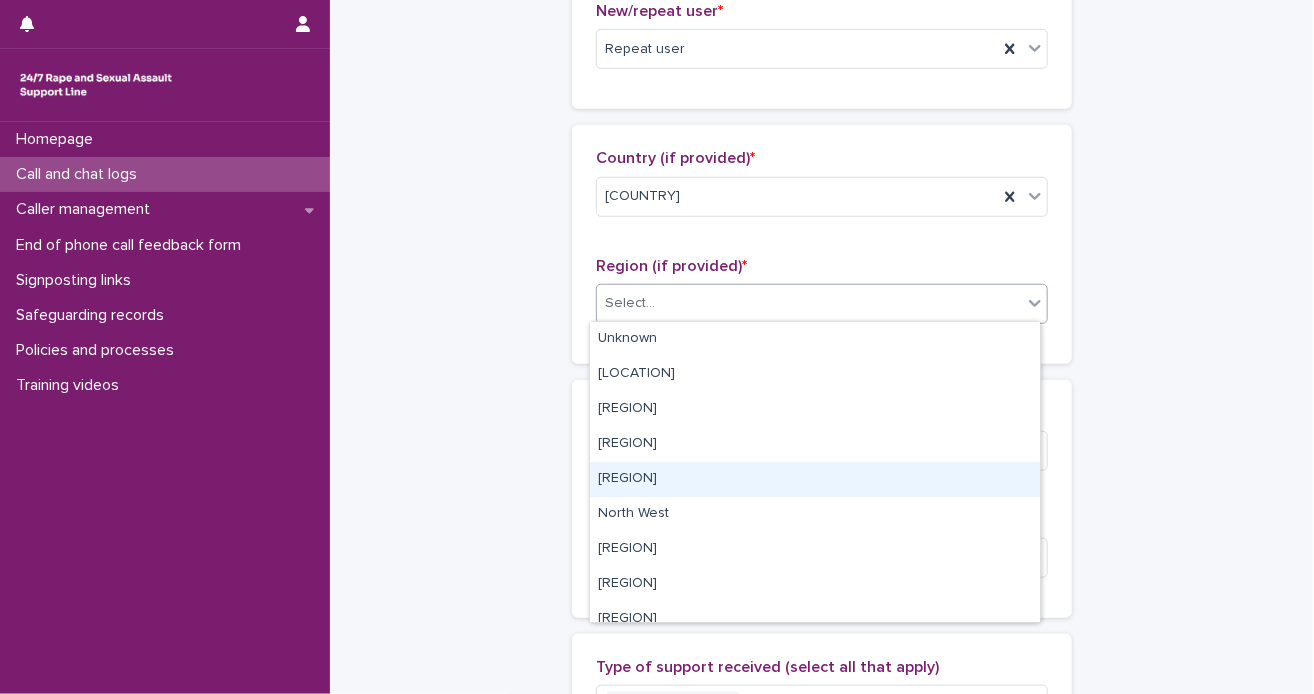 click on "[REGION]" at bounding box center [815, 479] 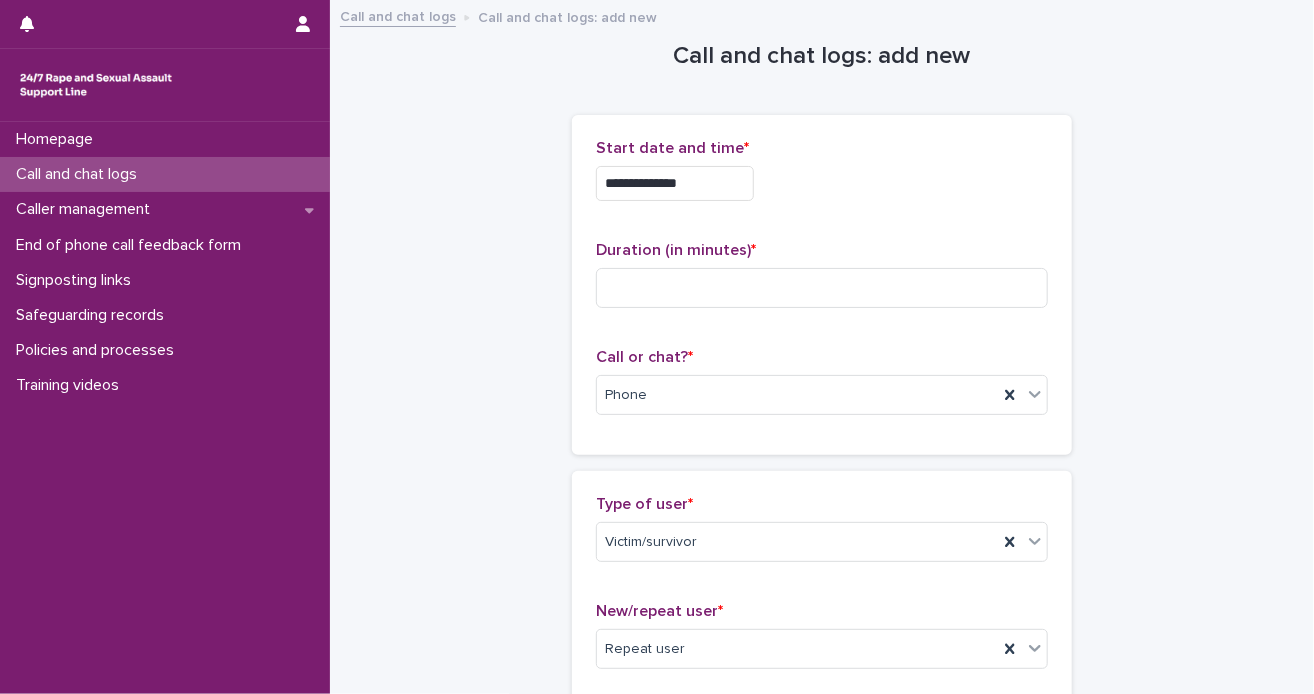 scroll, scrollTop: 0, scrollLeft: 0, axis: both 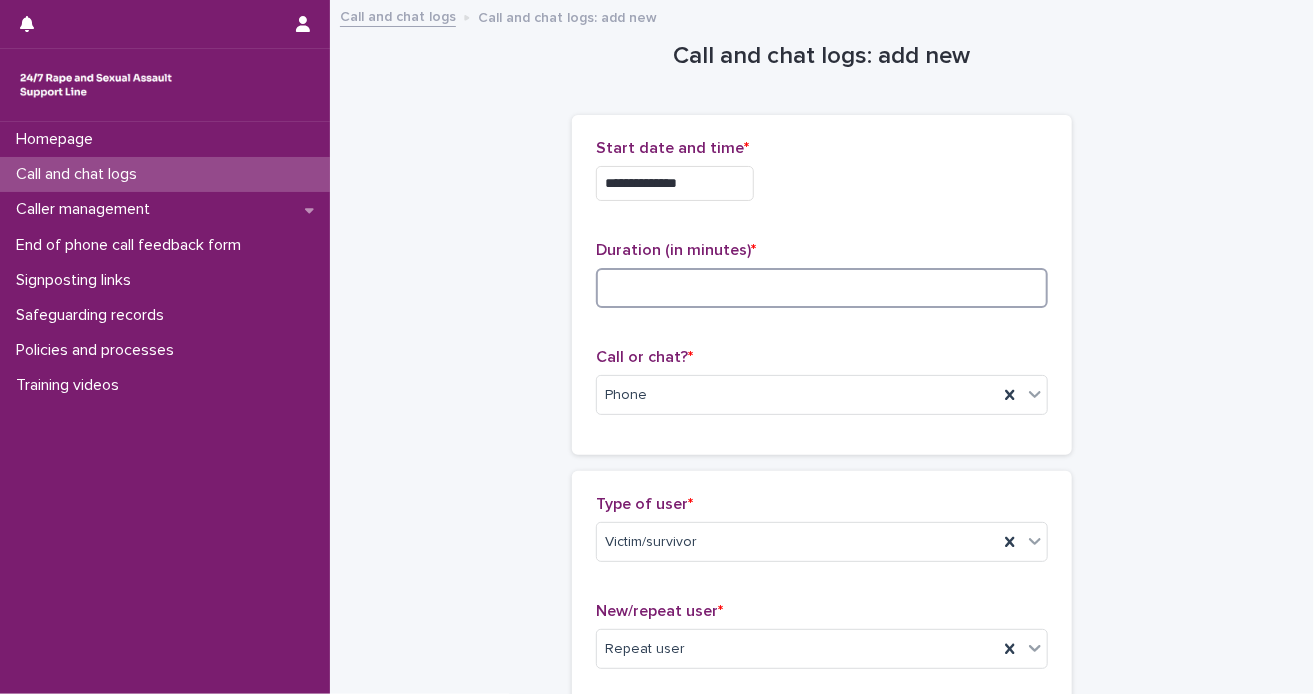 click at bounding box center [822, 288] 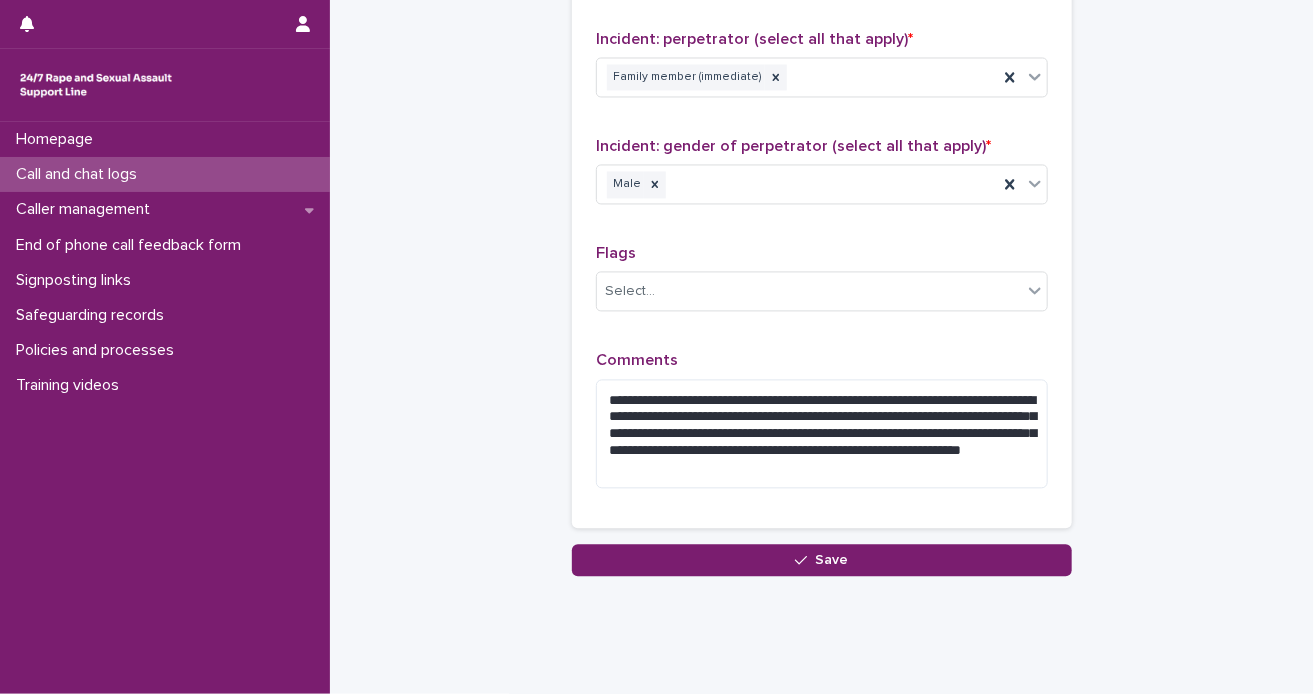 scroll, scrollTop: 1689, scrollLeft: 0, axis: vertical 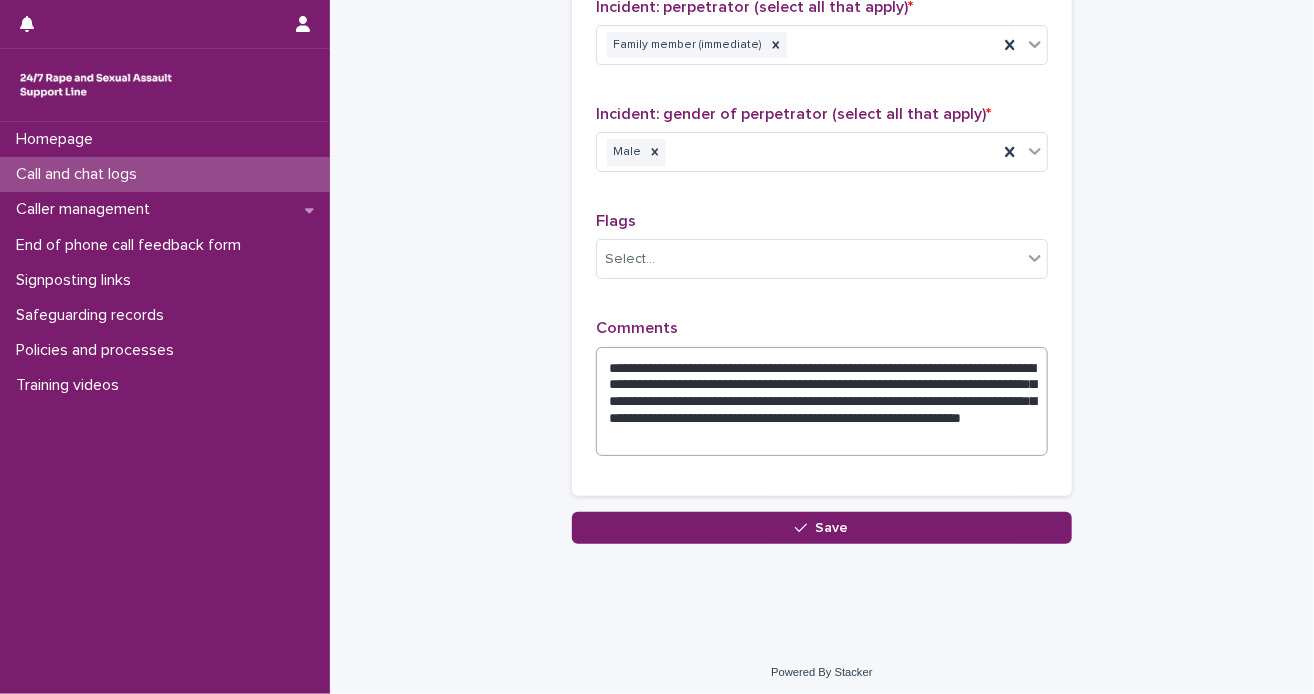 type on "**" 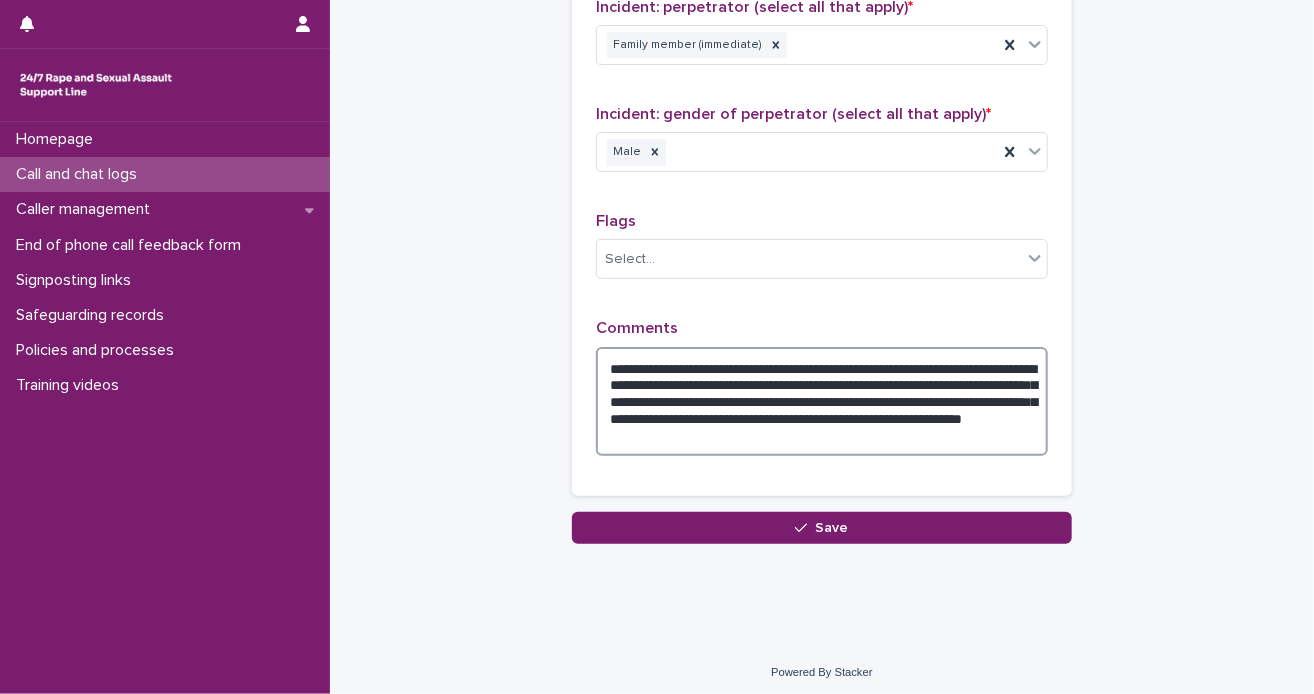 click on "**********" at bounding box center (822, 402) 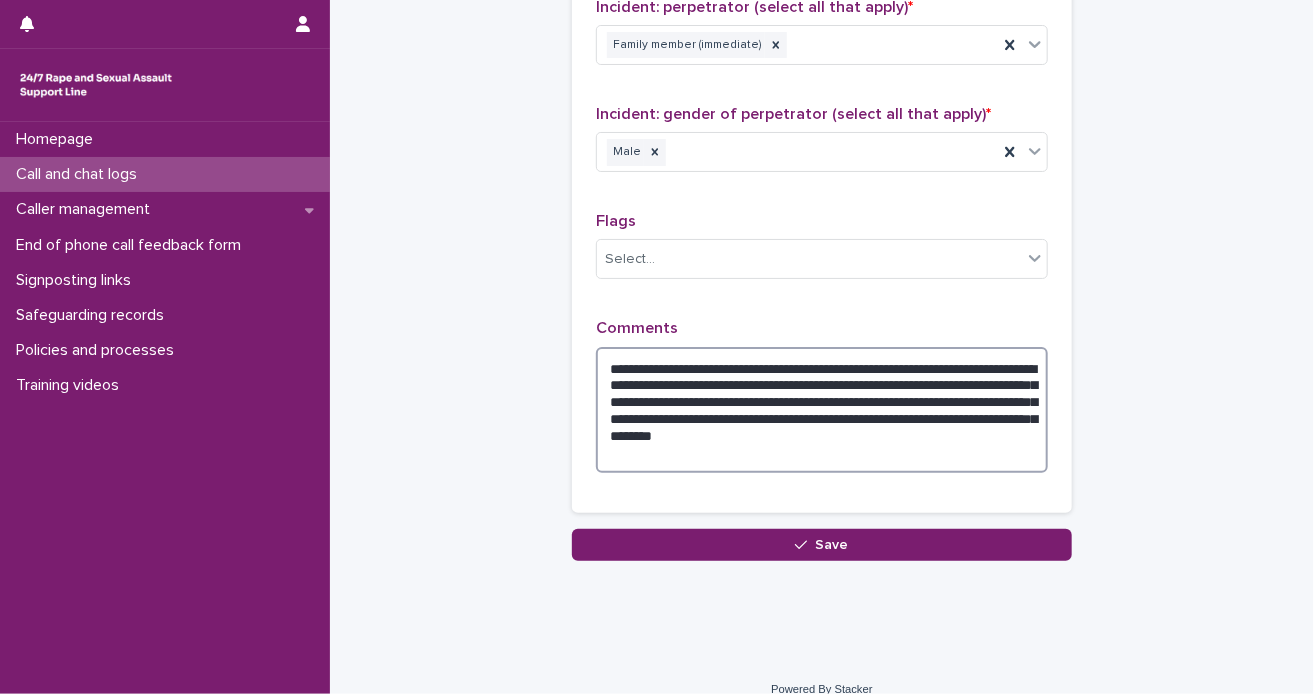 click on "**********" at bounding box center [822, 410] 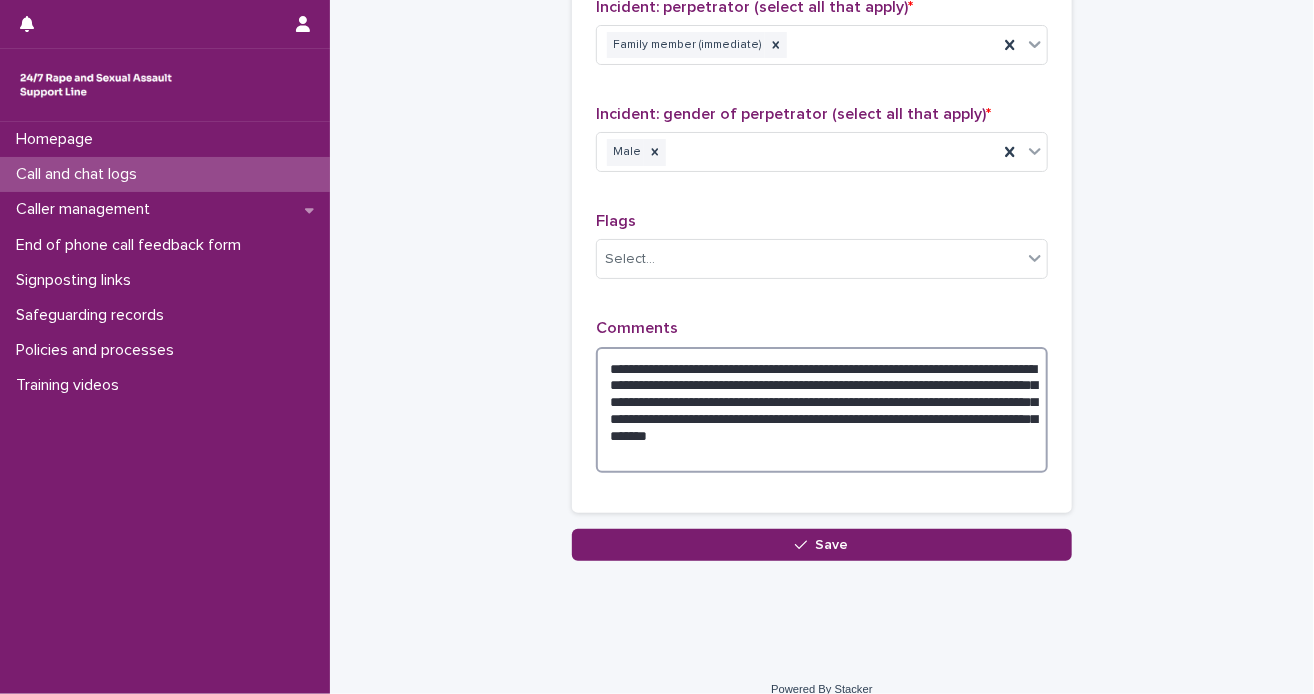 click on "**********" at bounding box center (822, 410) 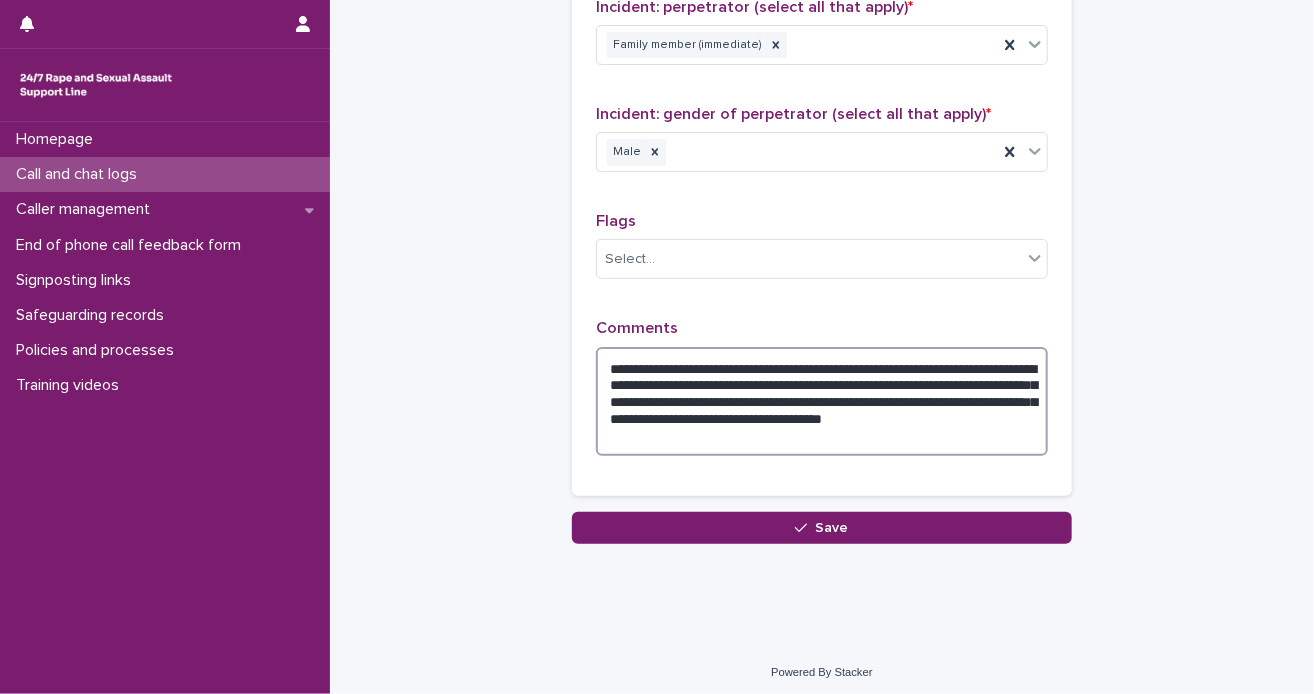 click on "**********" at bounding box center (822, 402) 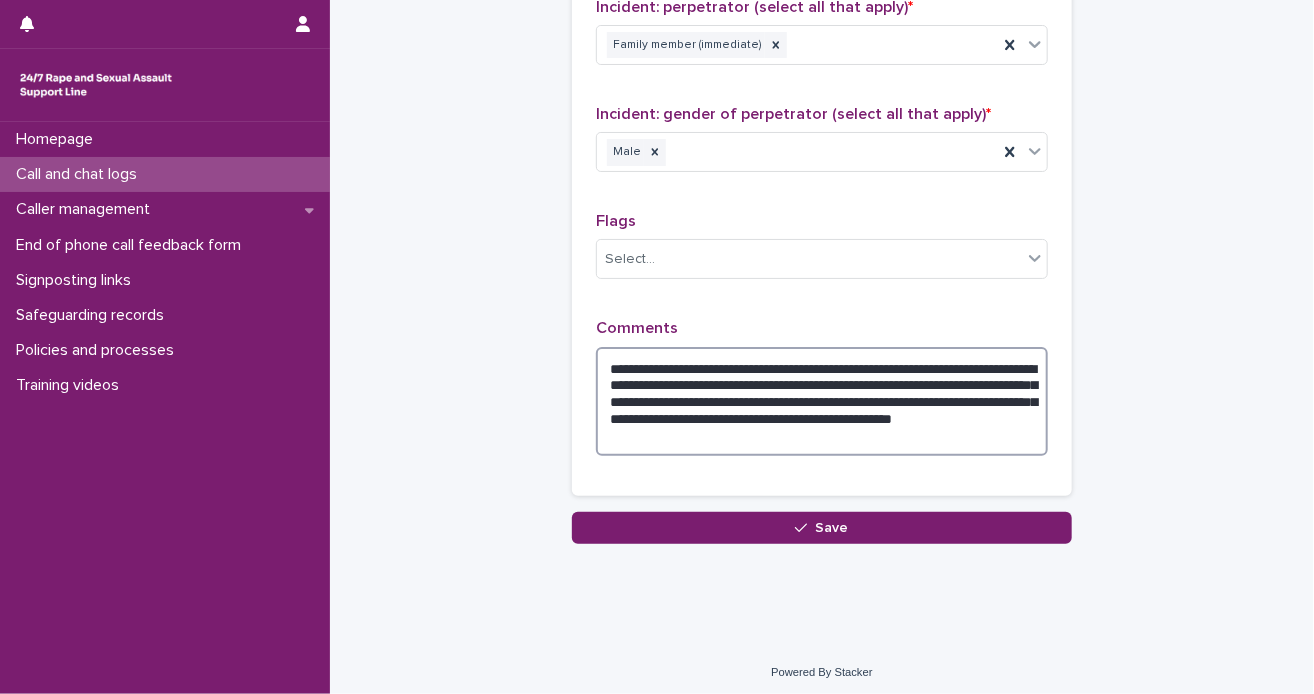 click on "**********" at bounding box center [822, 402] 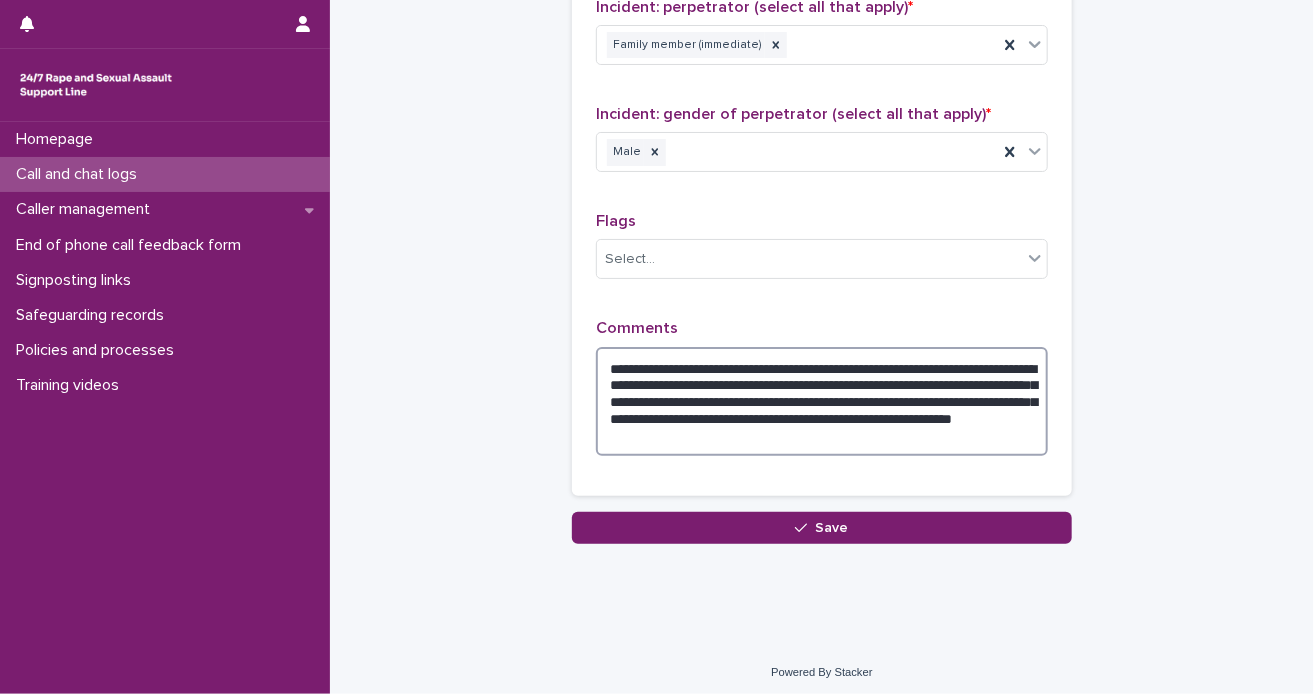 click on "**********" at bounding box center (822, 402) 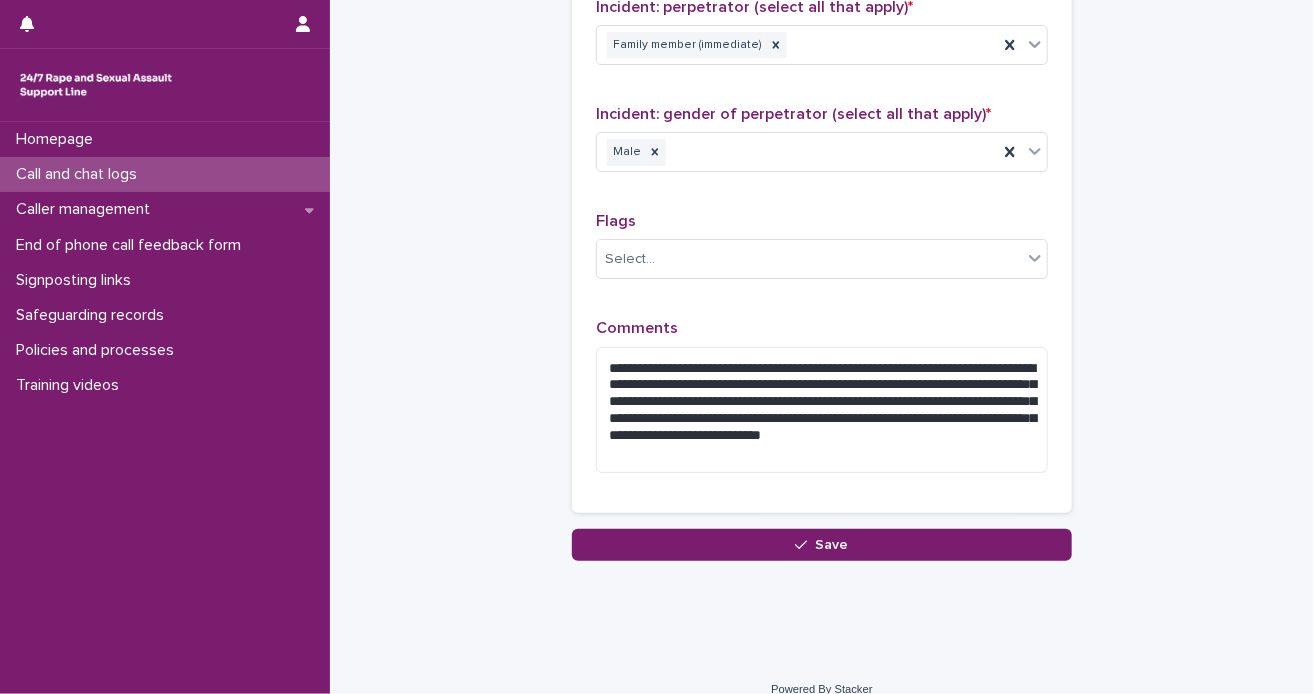 click on "**********" at bounding box center (822, 29) 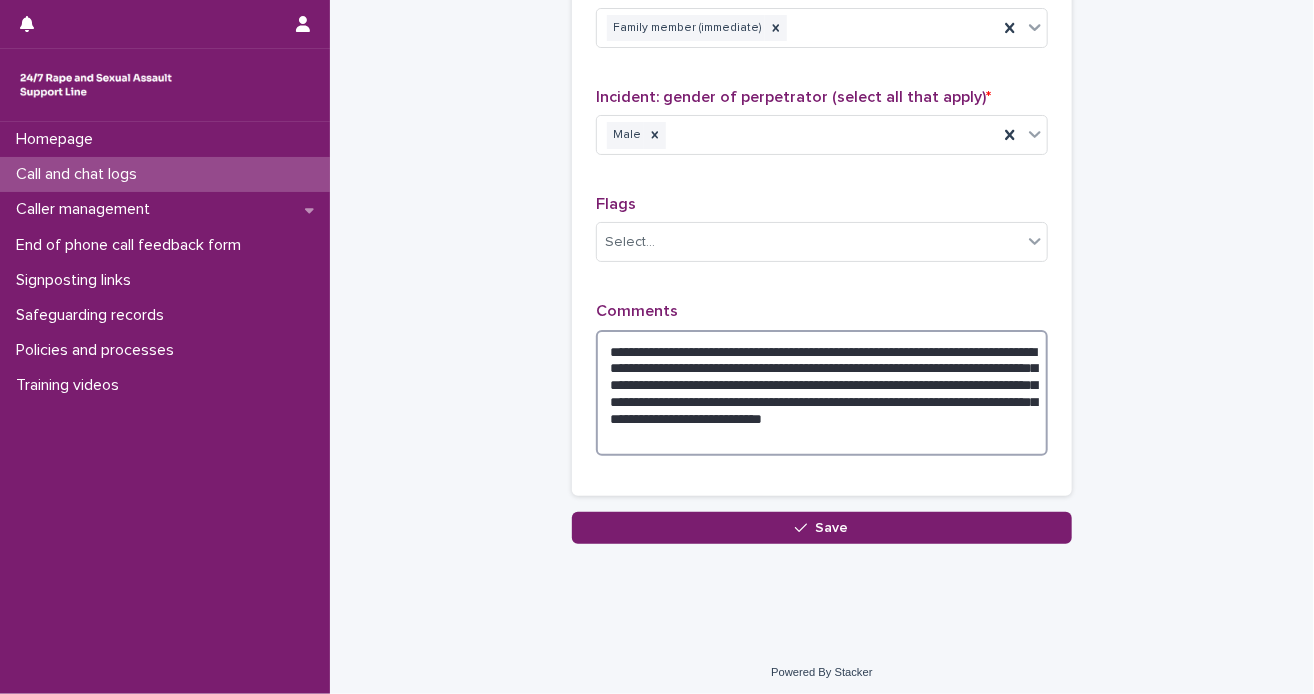 click on "**********" at bounding box center (822, 393) 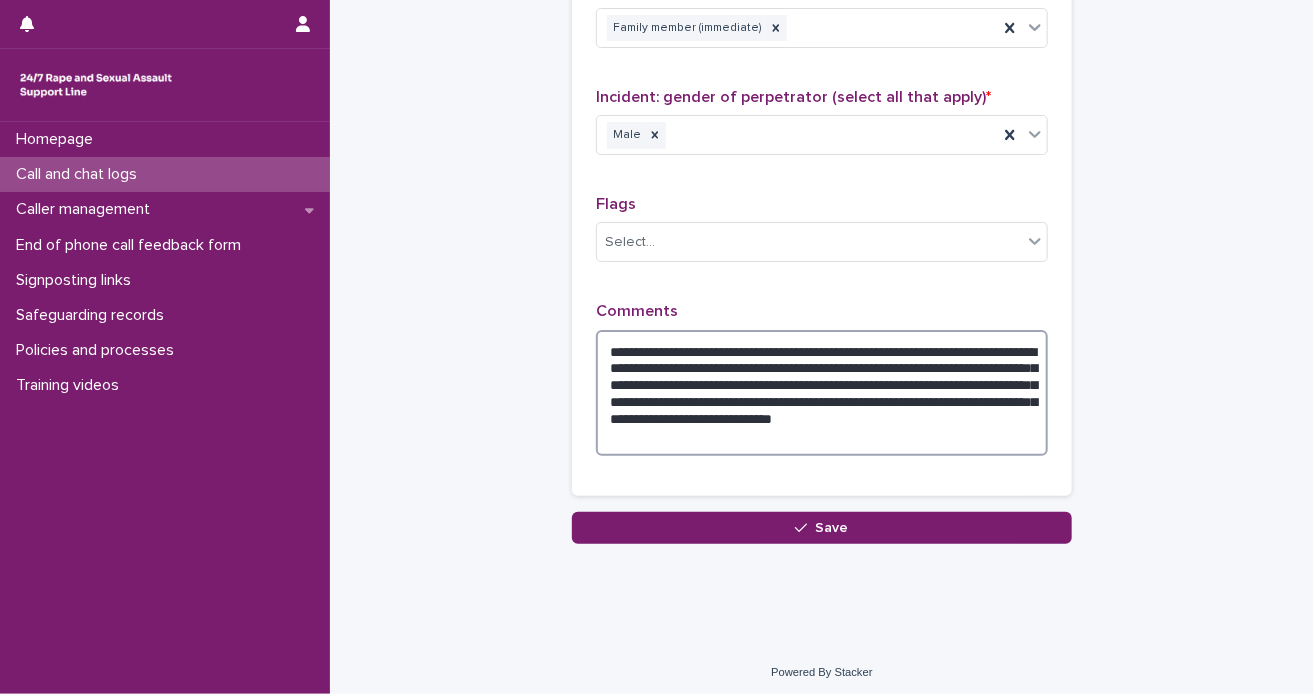 click on "**********" at bounding box center [822, 393] 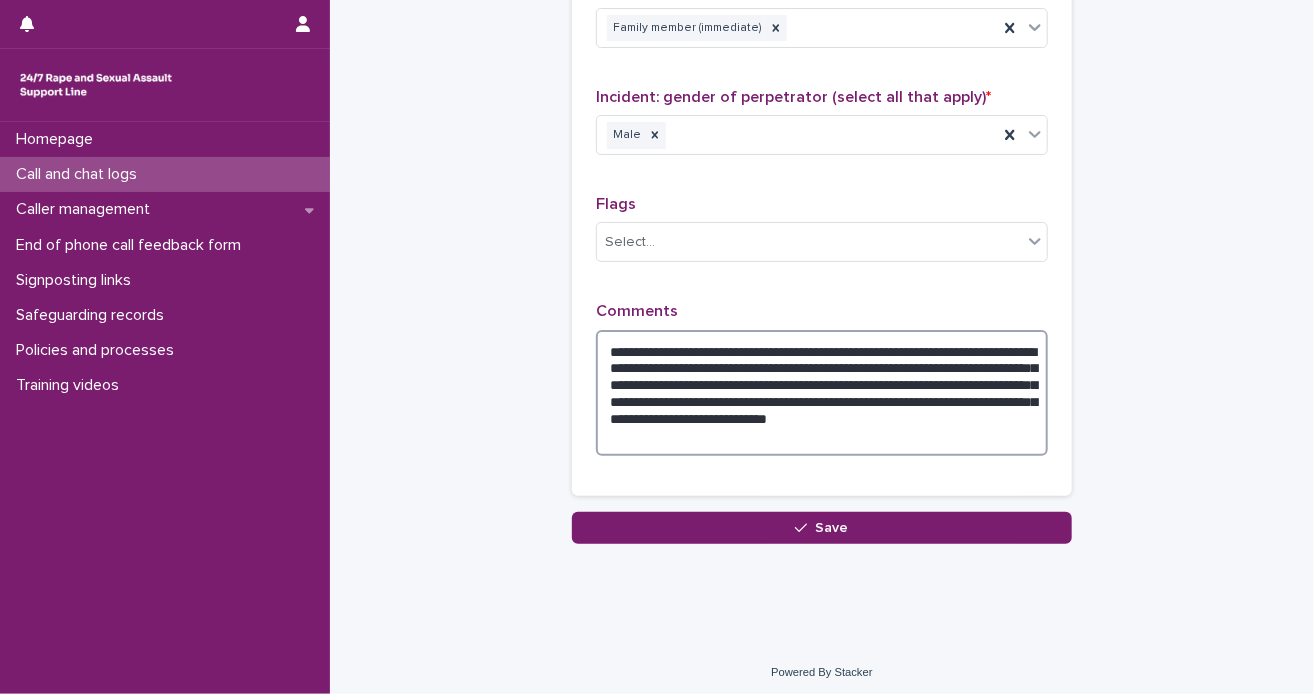 click on "**********" at bounding box center (822, 393) 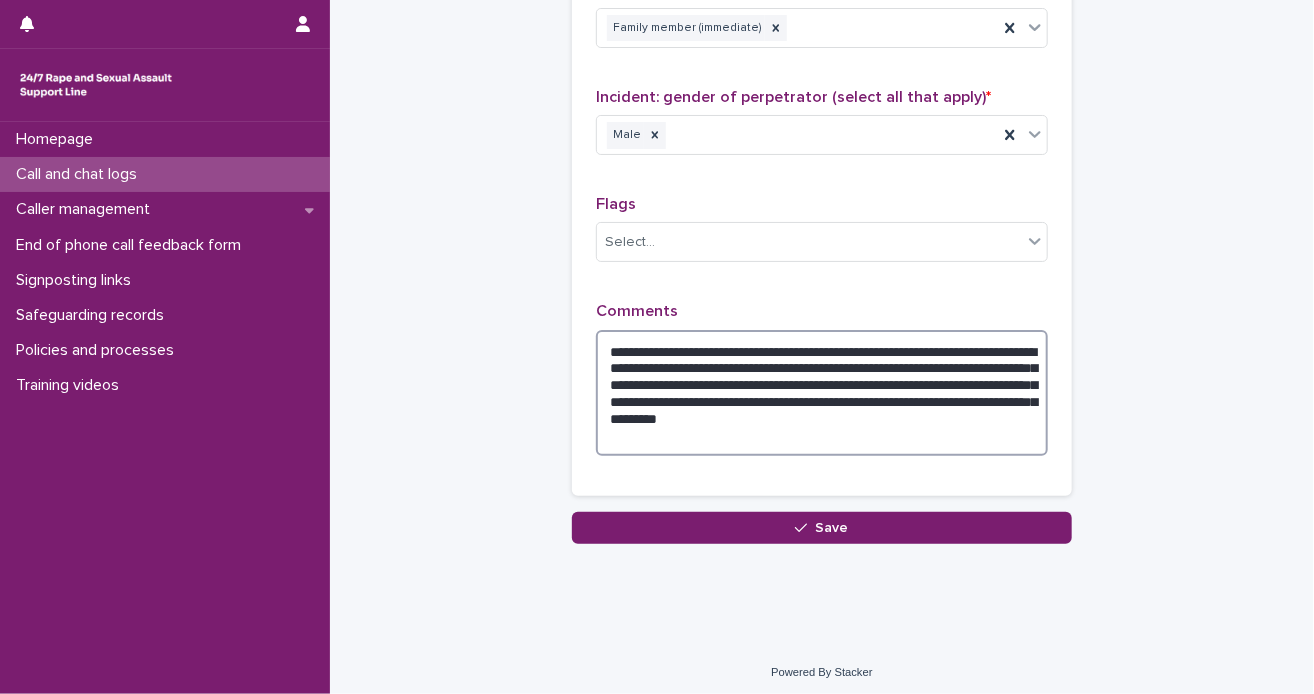 click on "**********" at bounding box center (822, 393) 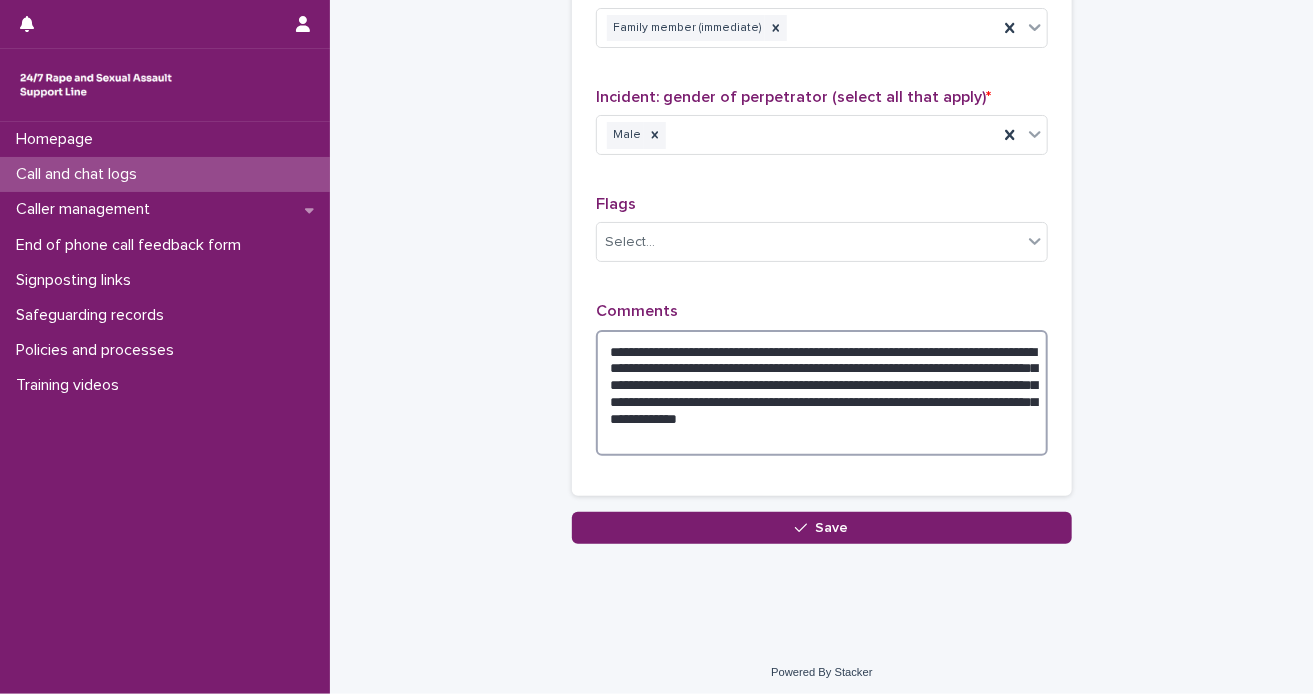 click on "**********" at bounding box center (822, 393) 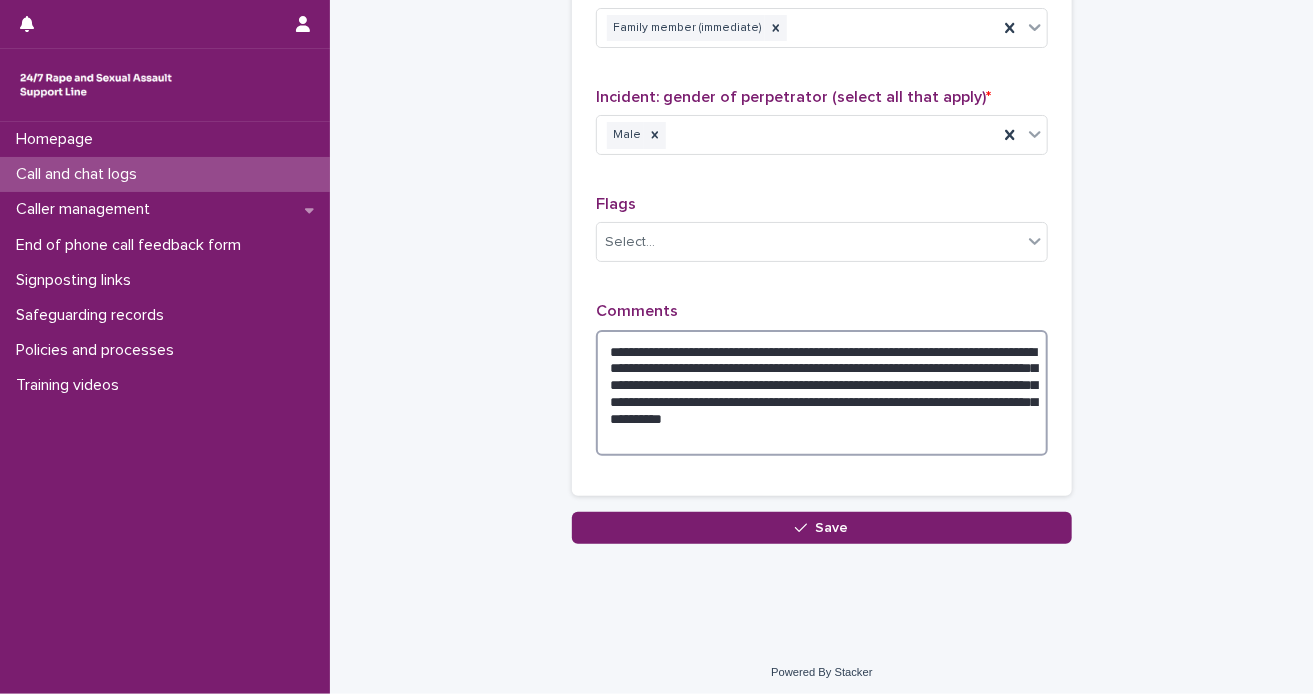 click on "**********" at bounding box center (822, 393) 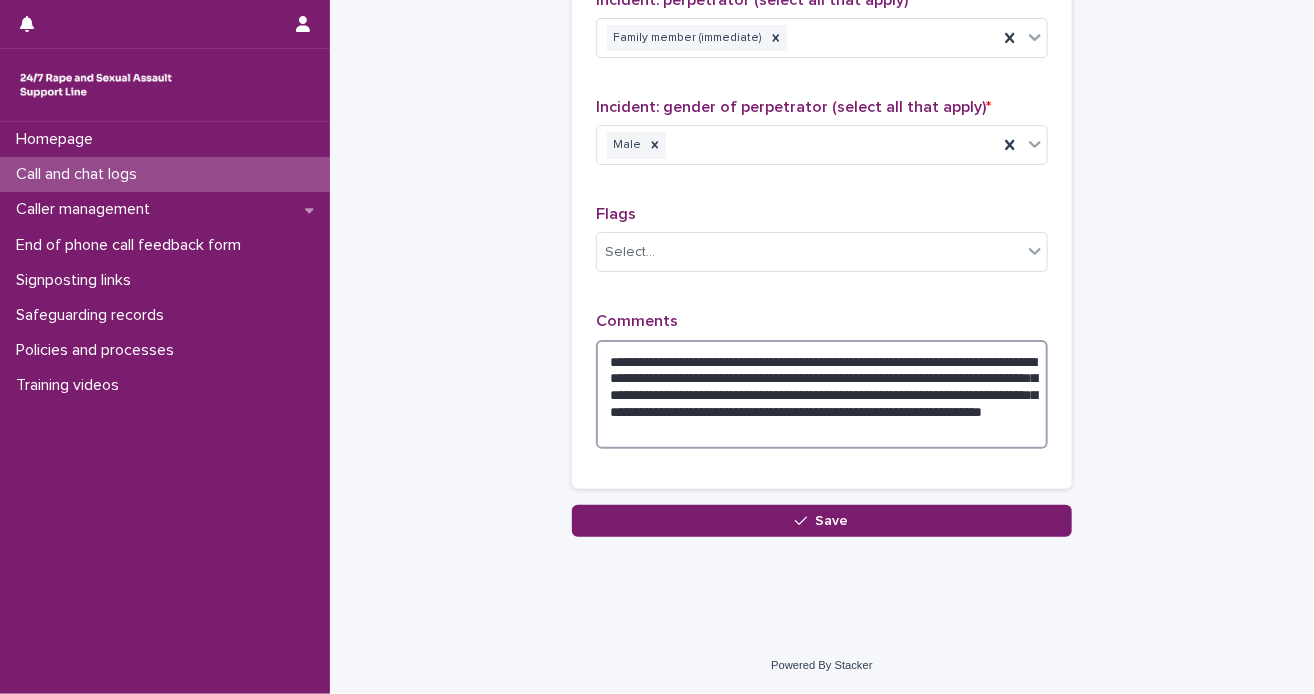 scroll, scrollTop: 1689, scrollLeft: 0, axis: vertical 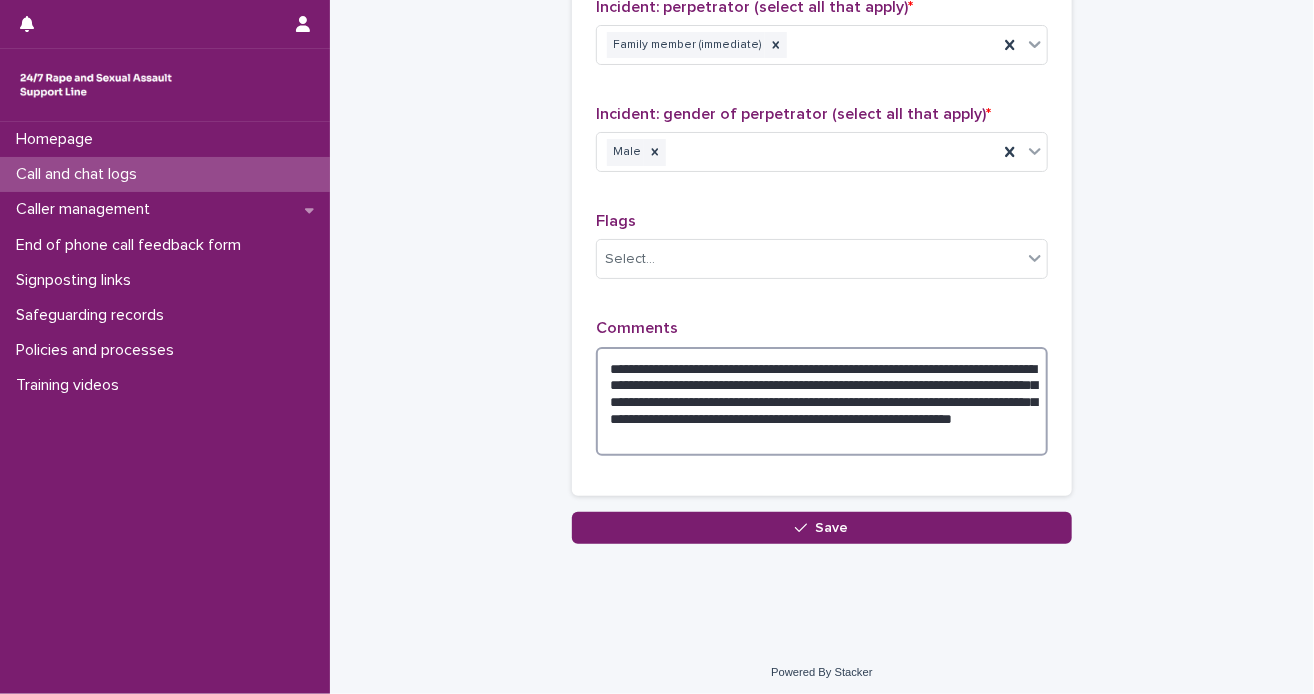 click on "**********" at bounding box center (822, 402) 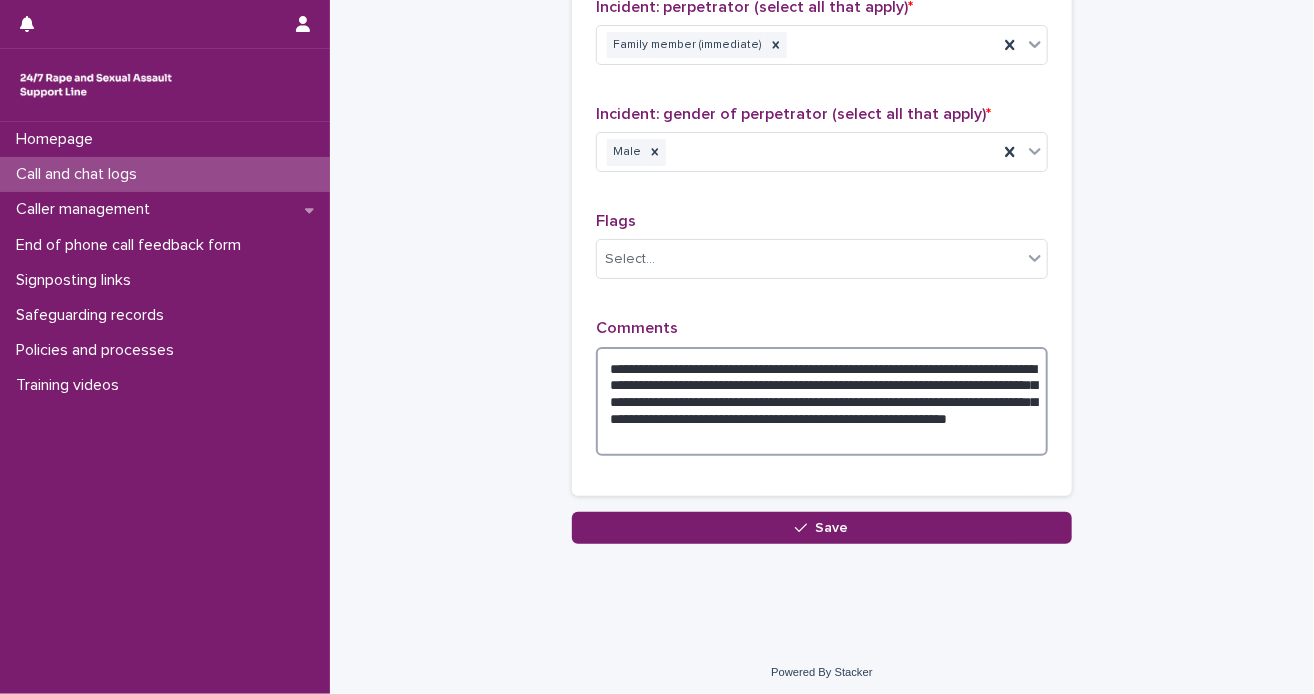 click on "**********" at bounding box center [822, 402] 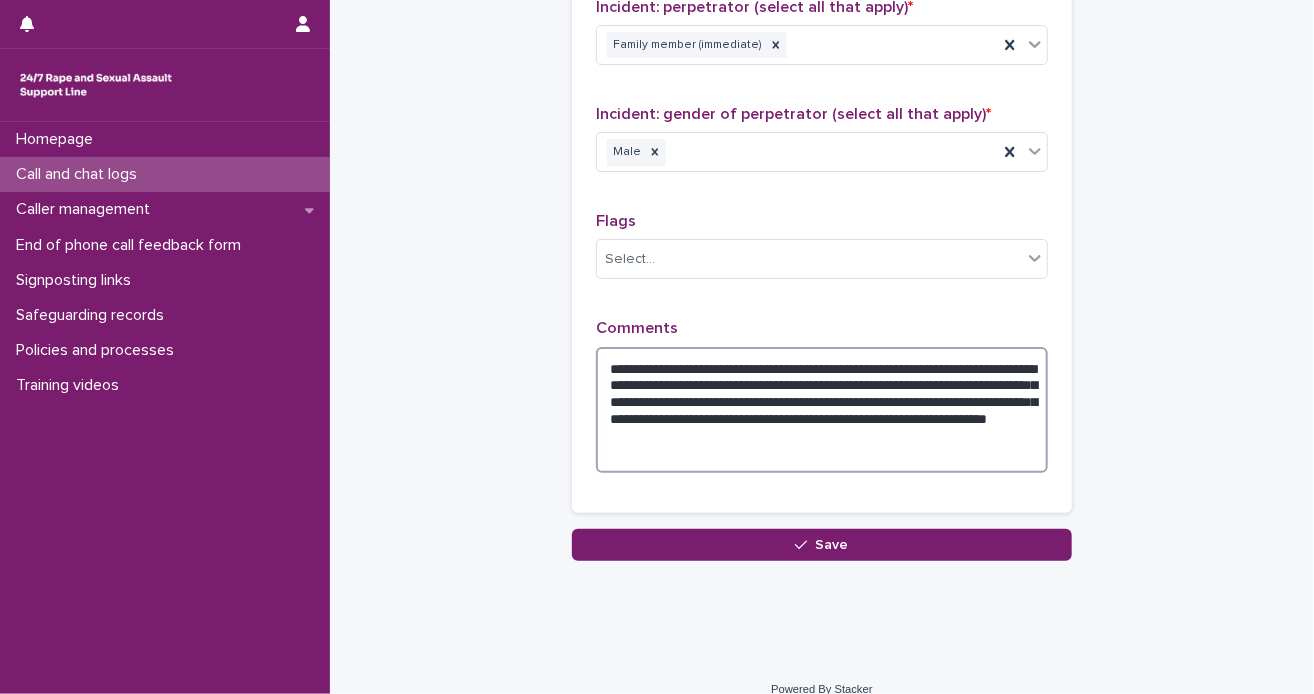 click on "**********" at bounding box center [822, 410] 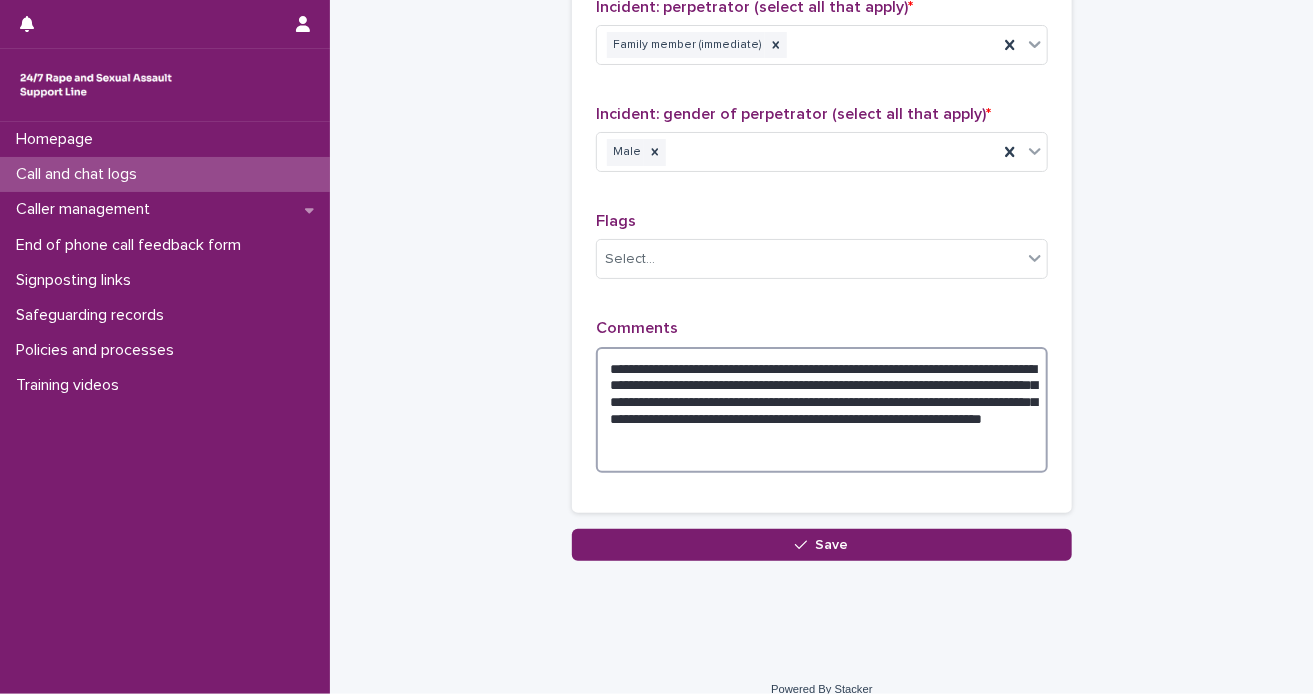 click on "**********" at bounding box center [822, 410] 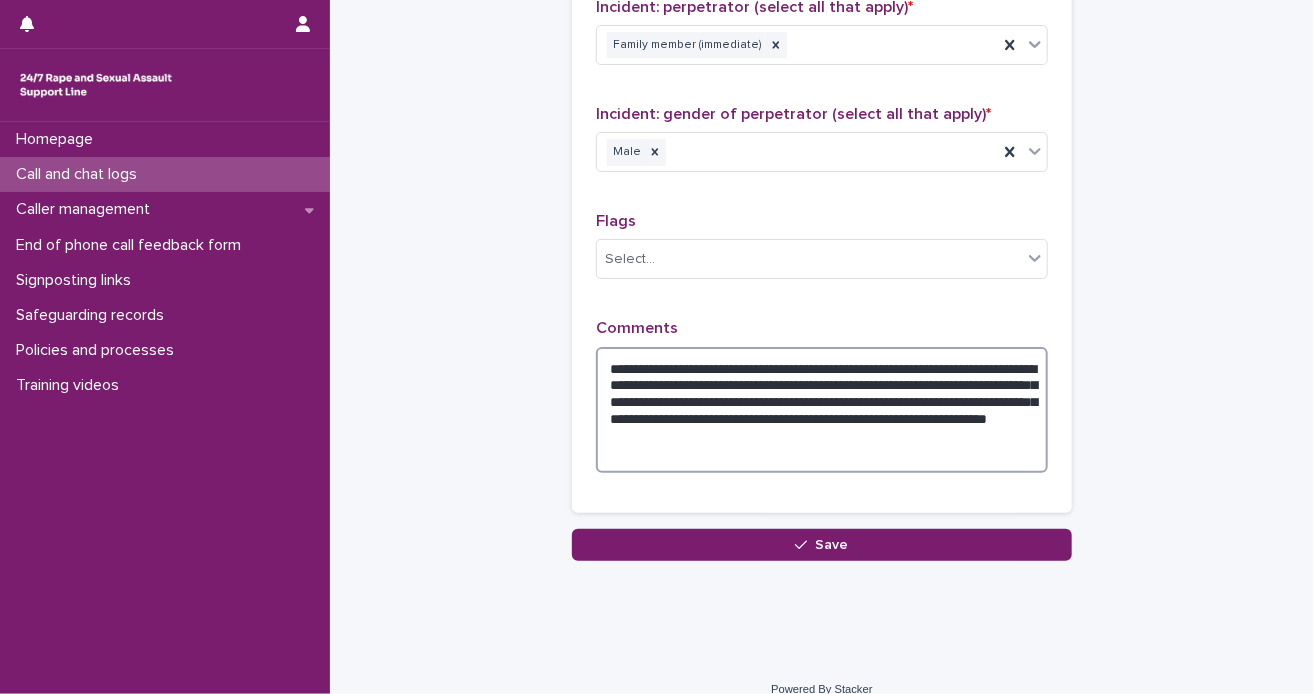 click on "**********" at bounding box center [822, 410] 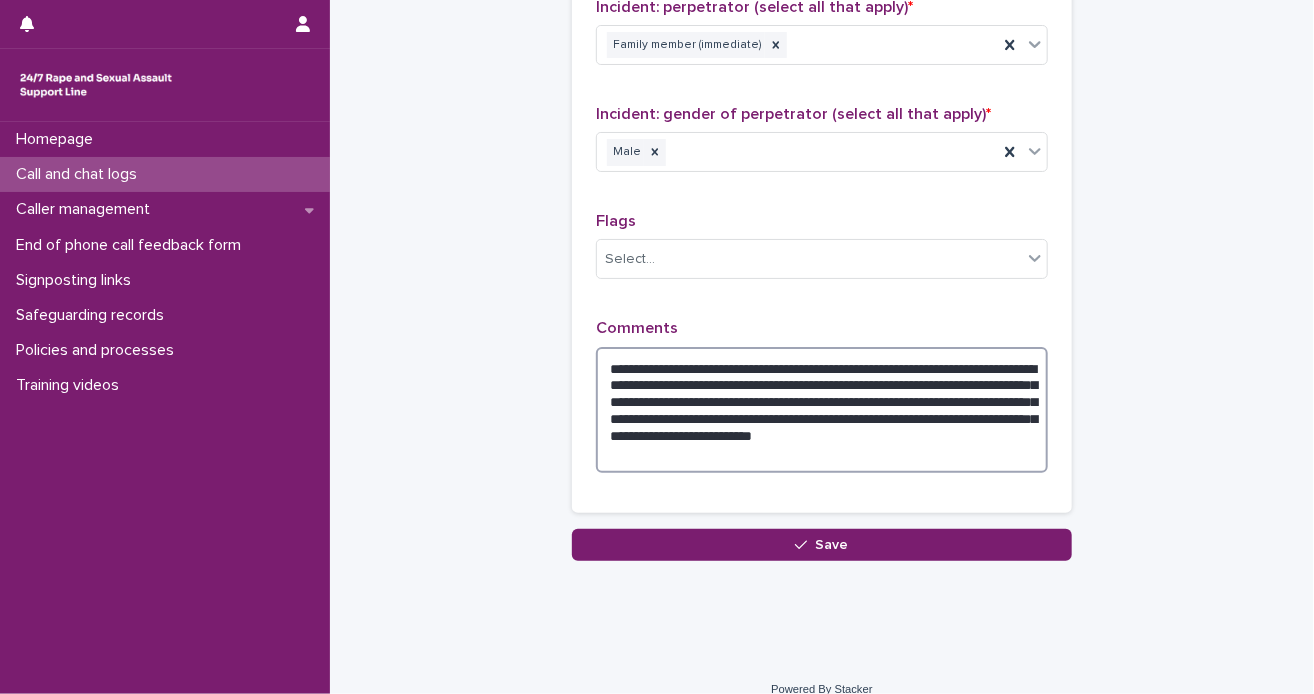 click on "**********" at bounding box center [822, 410] 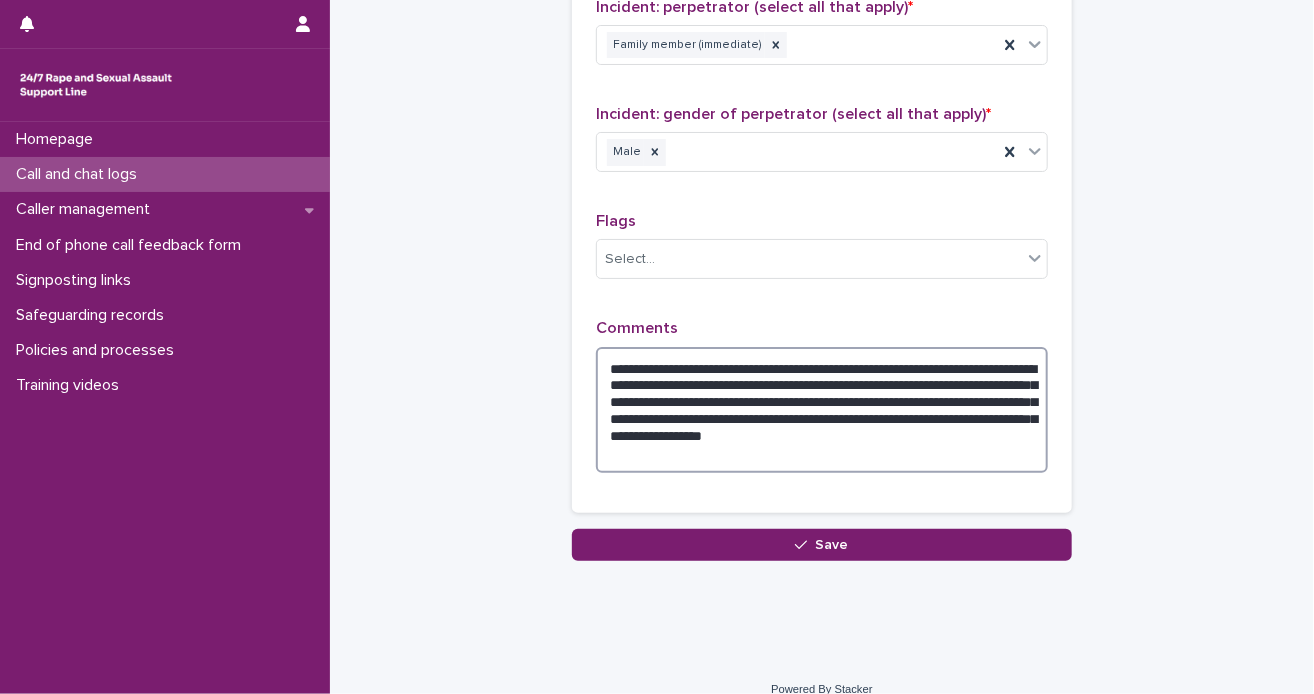 click on "**********" at bounding box center [822, 410] 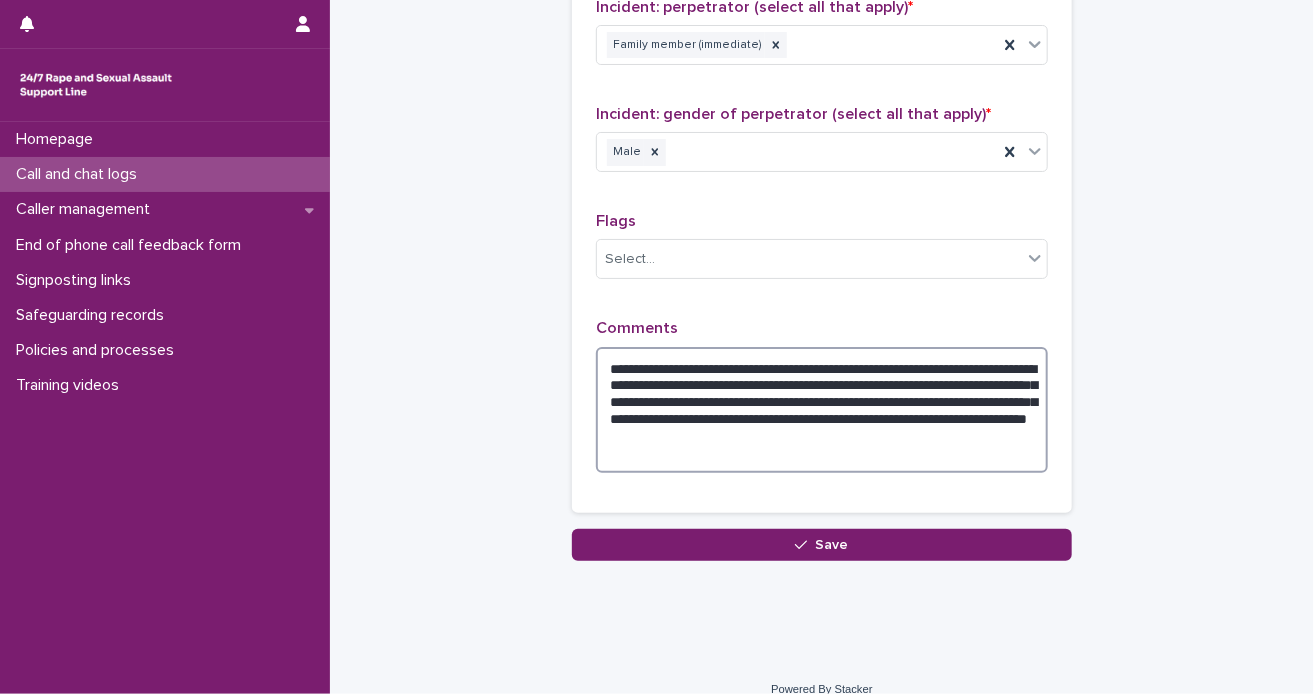 click on "**********" at bounding box center (822, 410) 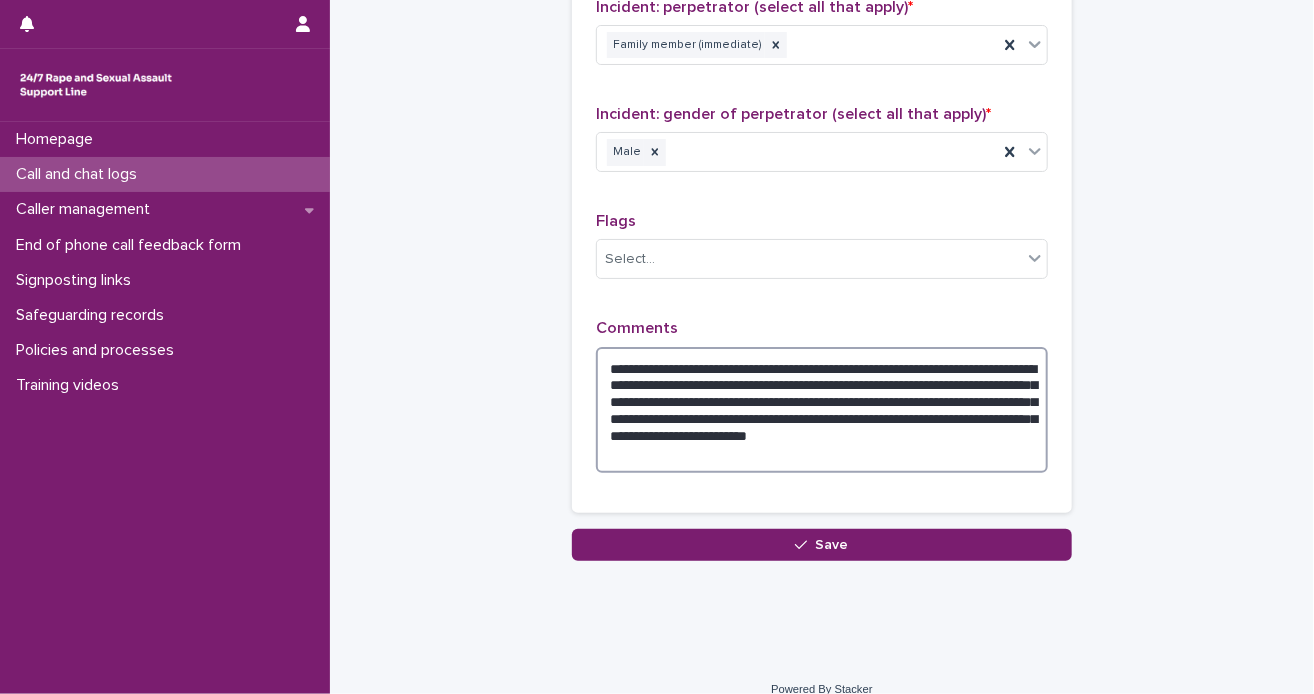 click on "**********" at bounding box center (822, 410) 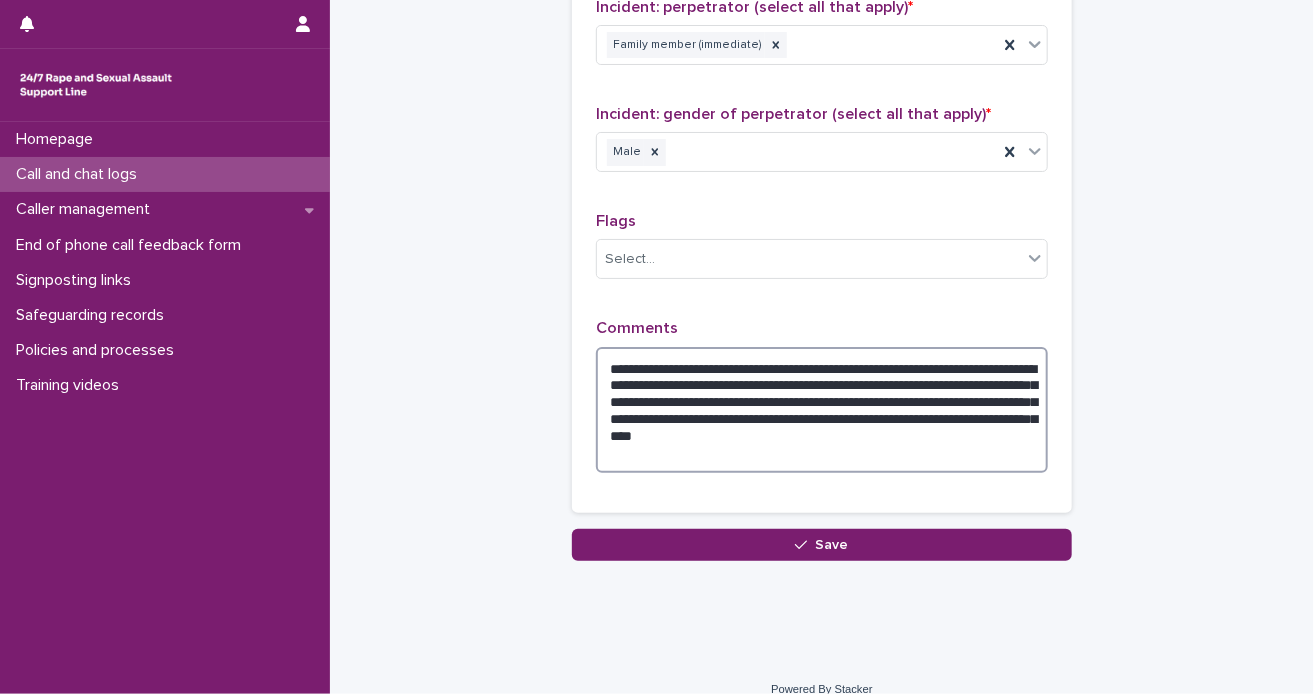 click on "**********" at bounding box center (822, 410) 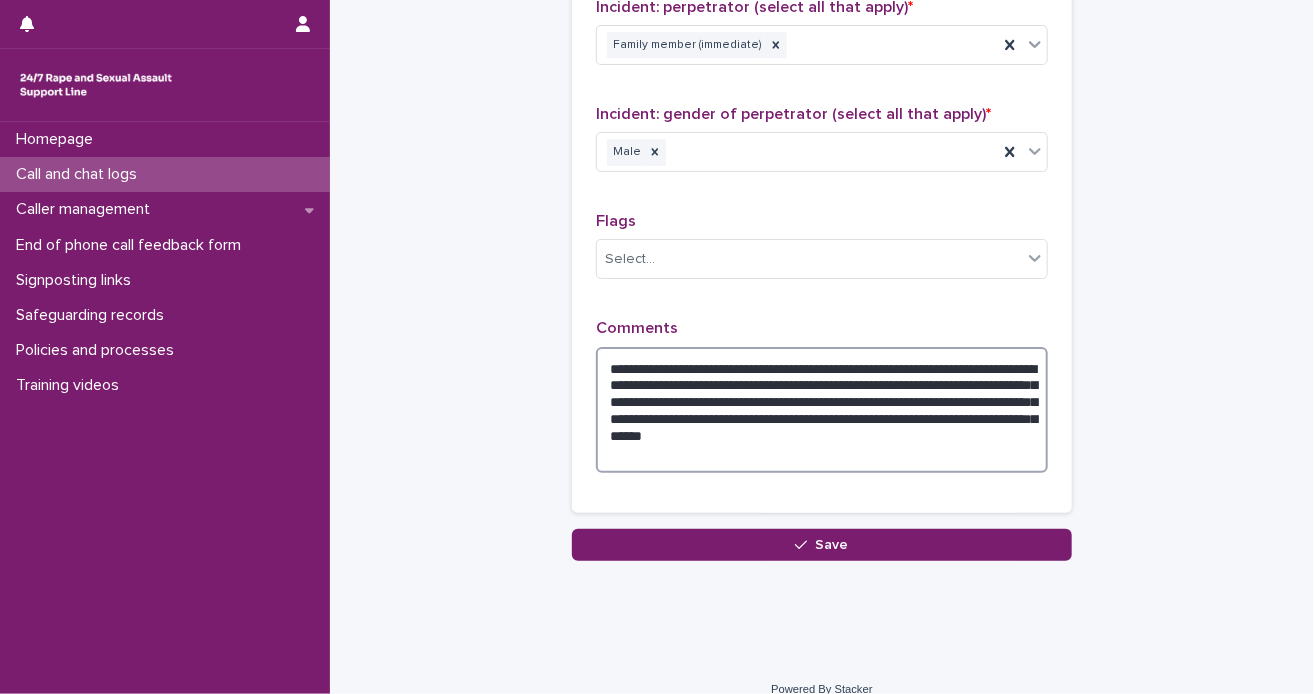 click on "**********" at bounding box center (822, 410) 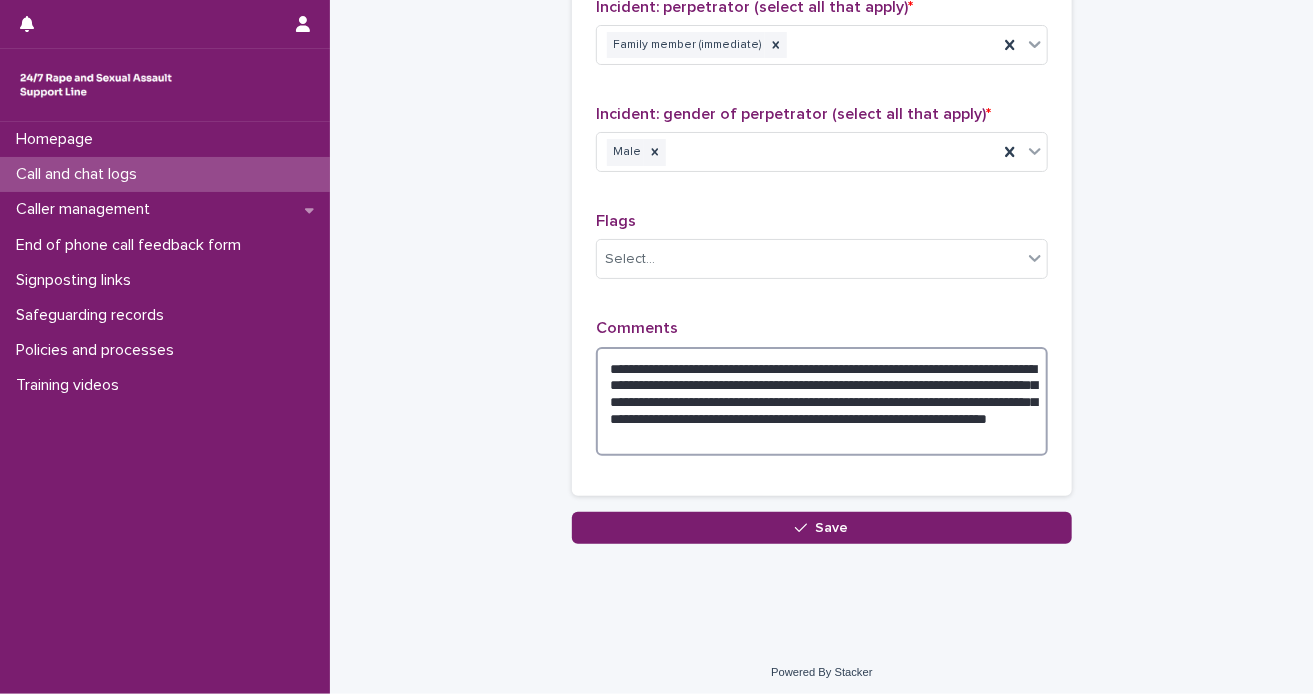 click on "**********" at bounding box center [822, 402] 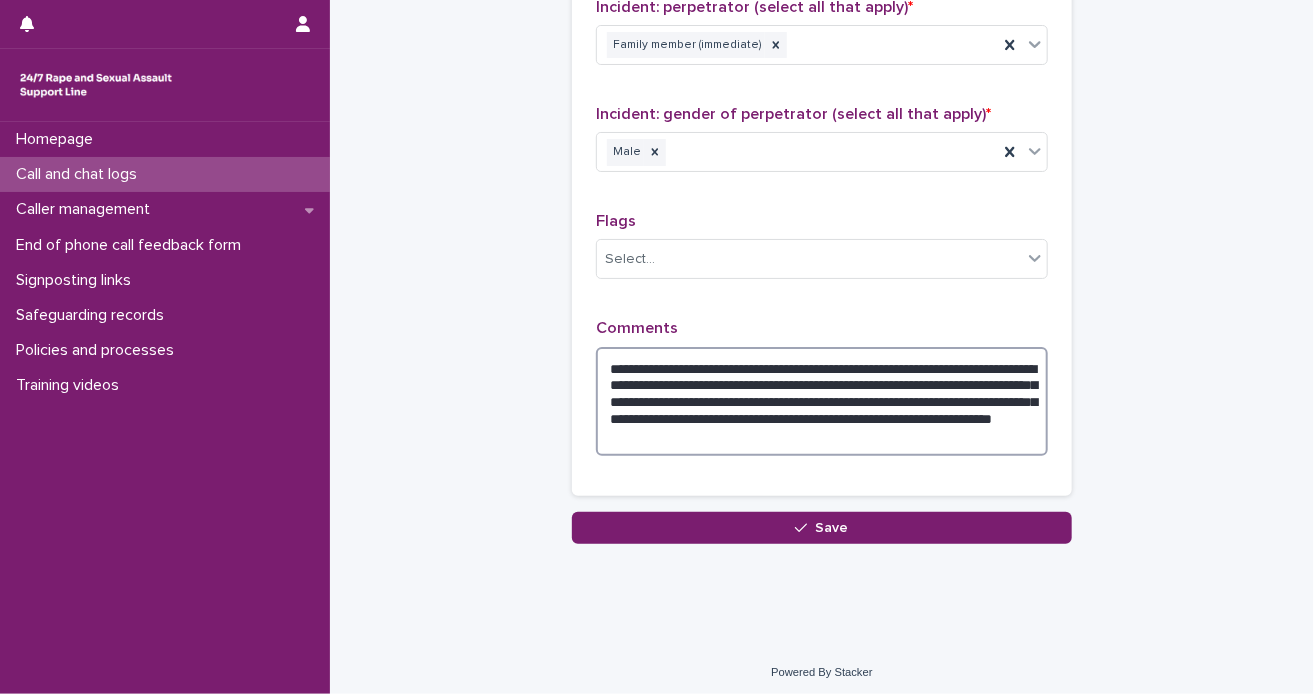 click on "**********" at bounding box center (822, 402) 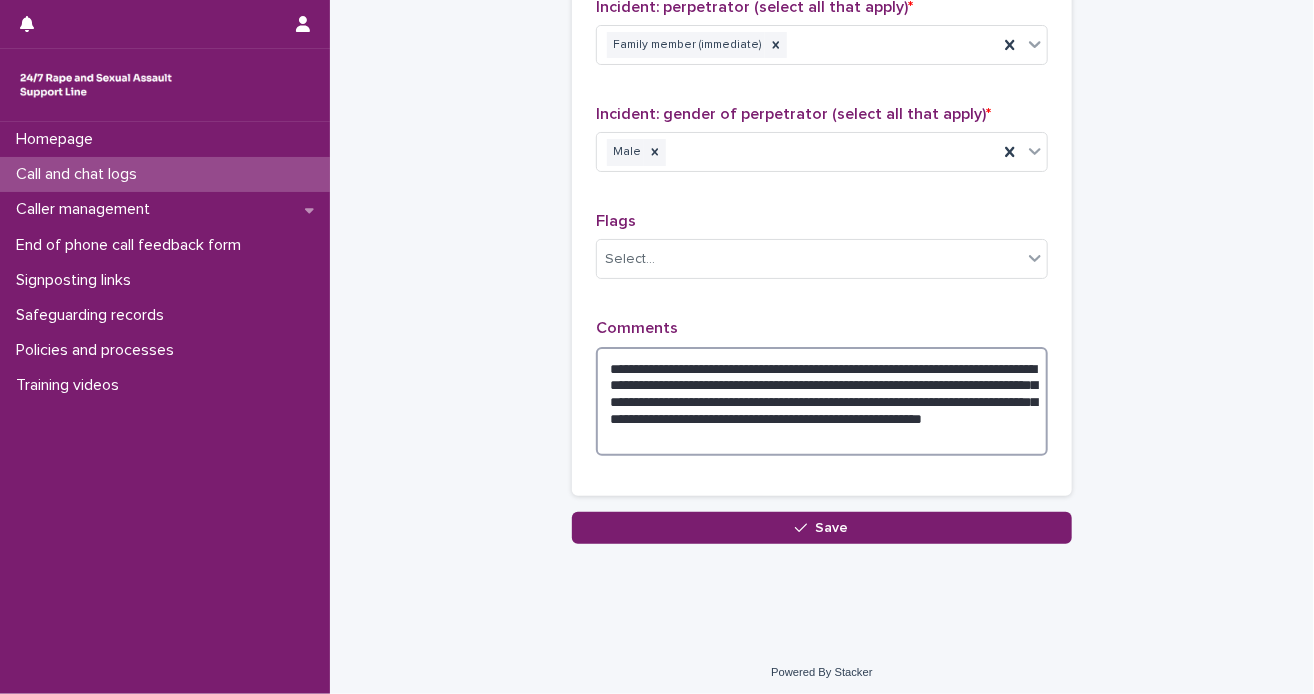 click on "**********" at bounding box center (822, 402) 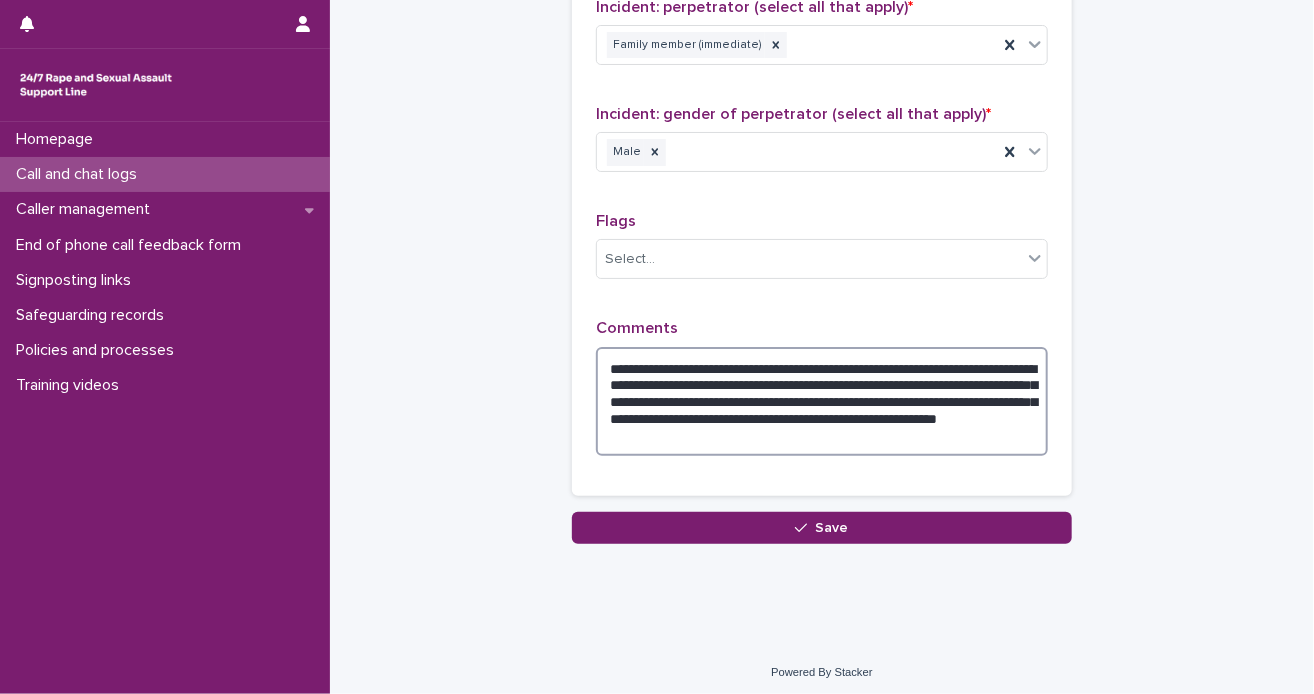 click on "**********" at bounding box center (822, 402) 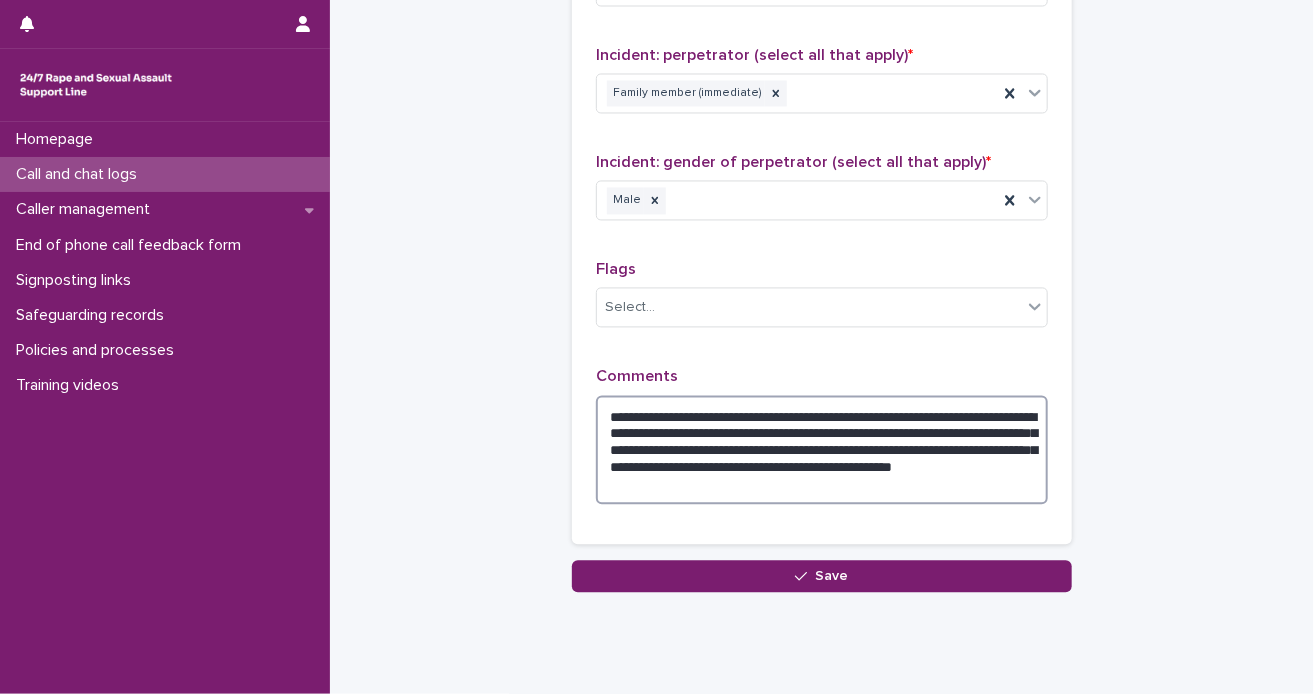 scroll, scrollTop: 1689, scrollLeft: 0, axis: vertical 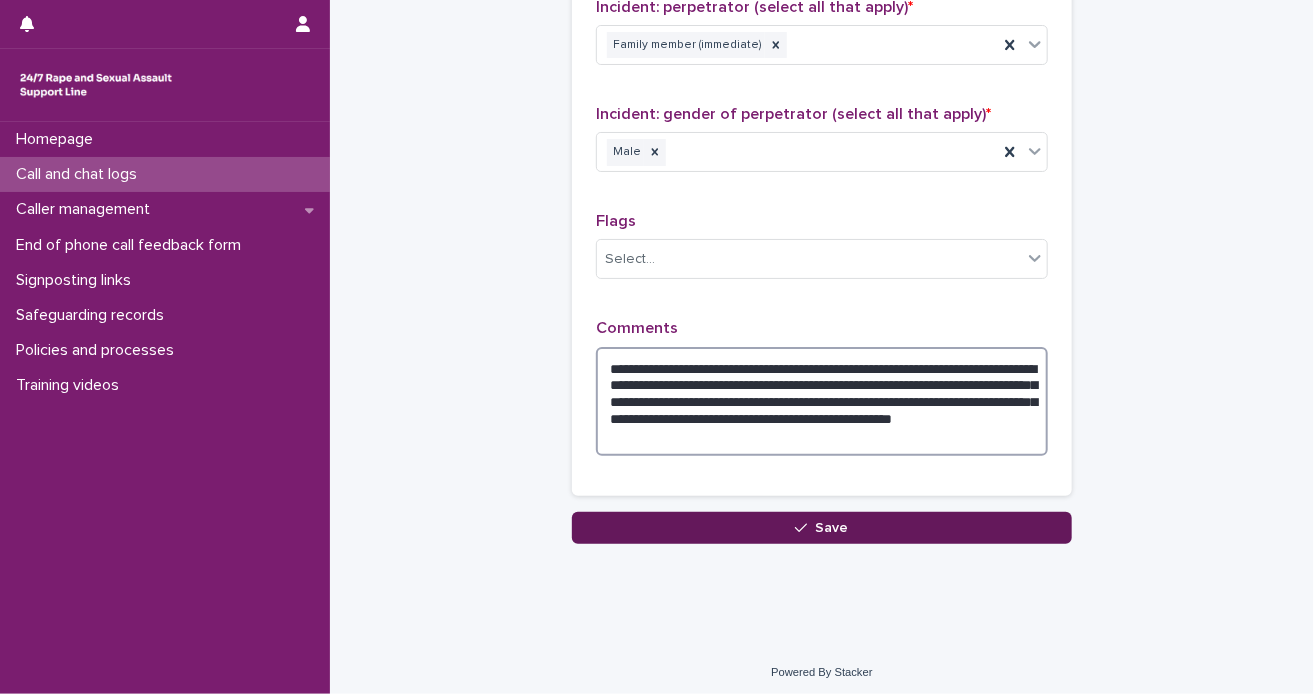 type on "**********" 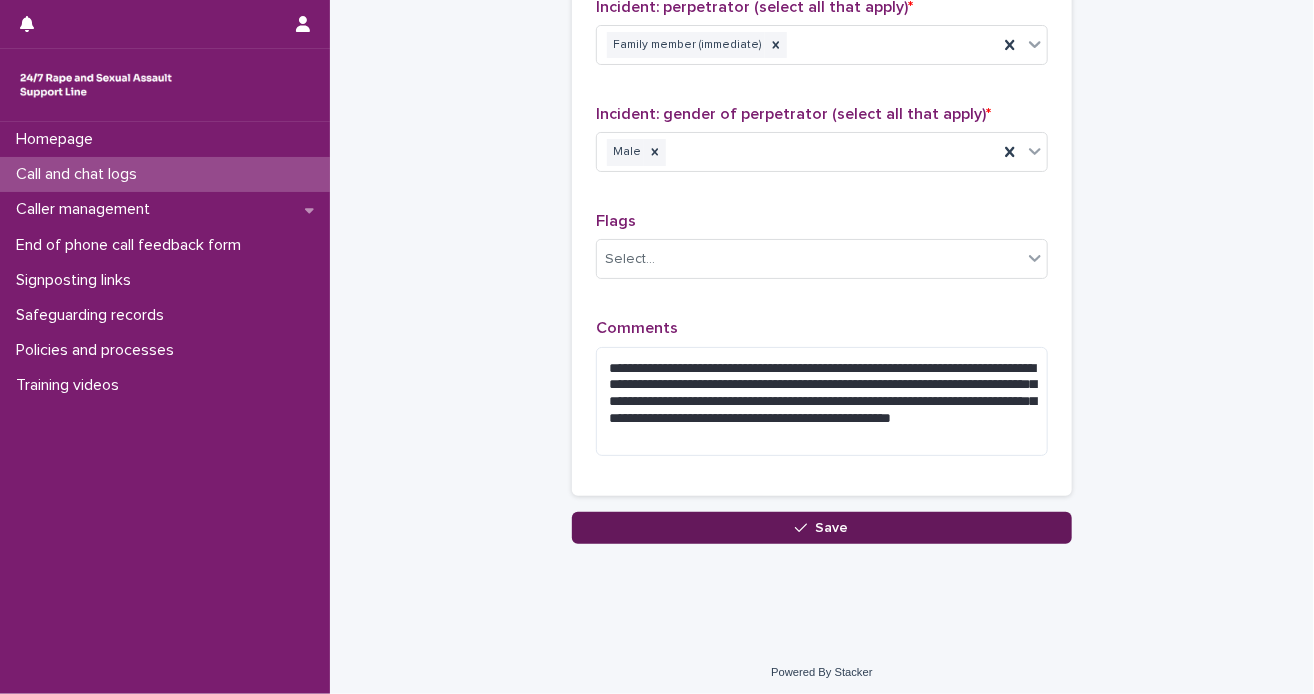 click on "Save" at bounding box center (832, 528) 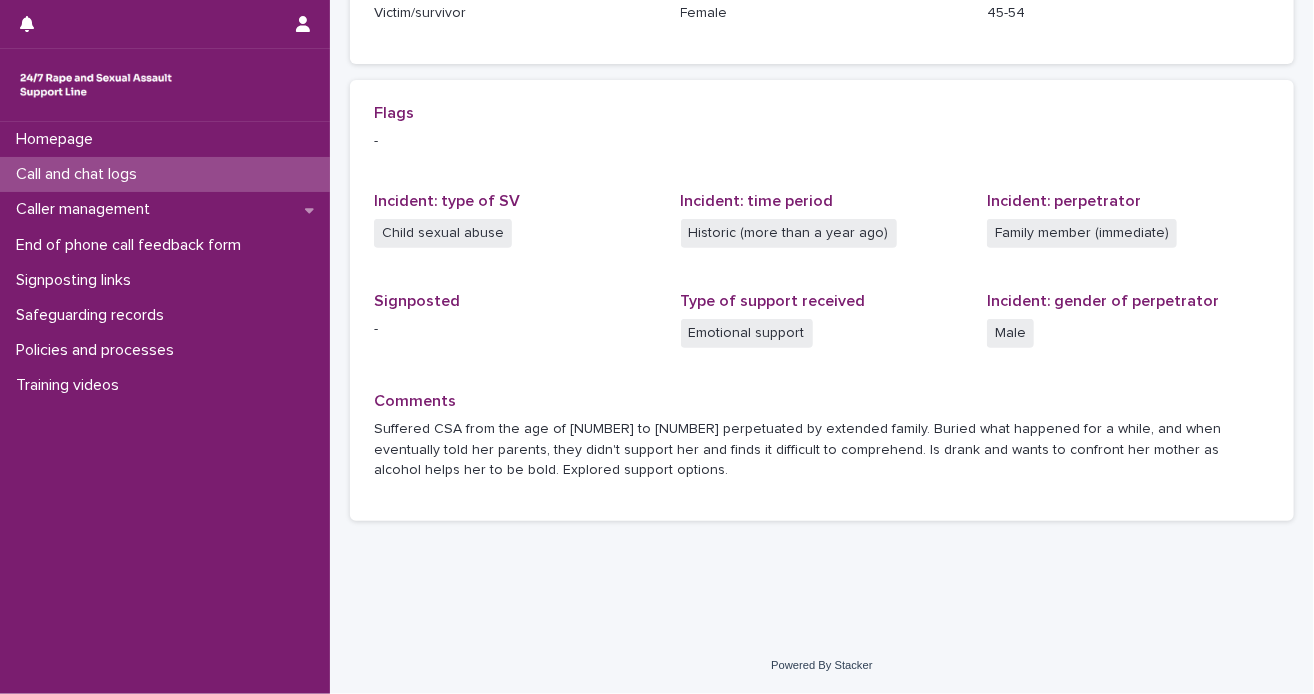 scroll, scrollTop: 0, scrollLeft: 0, axis: both 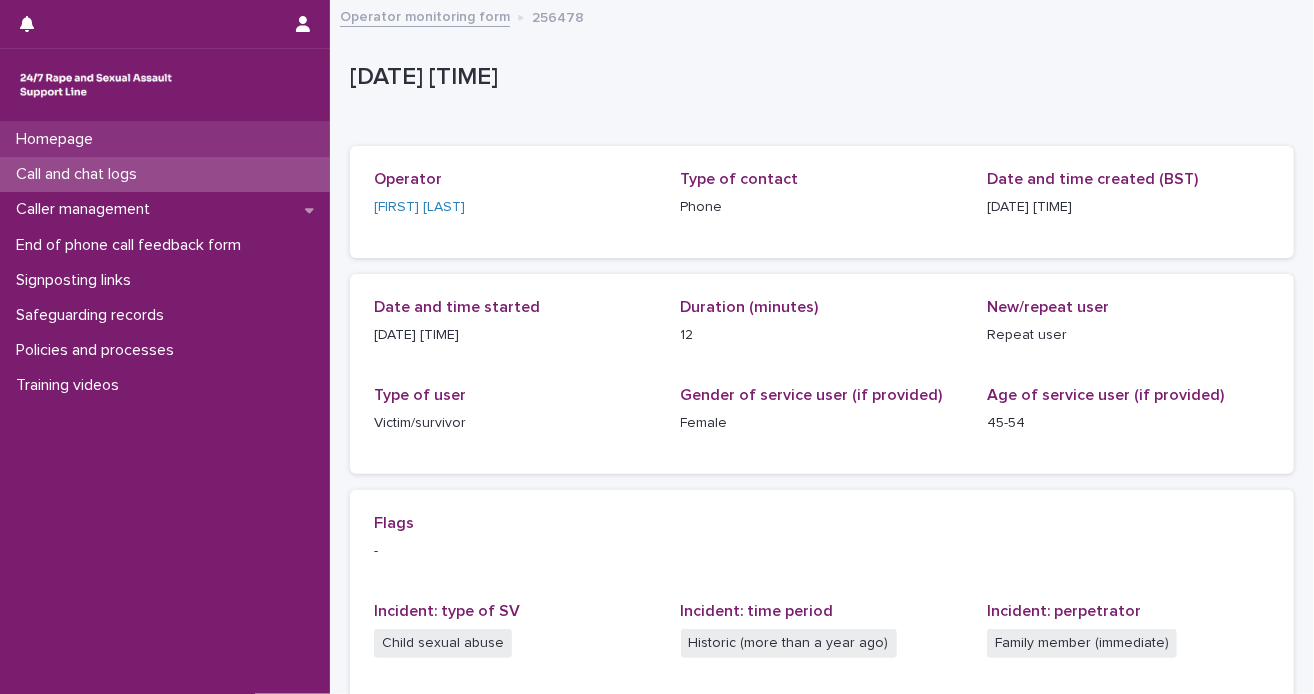 click on "Homepage" at bounding box center [58, 139] 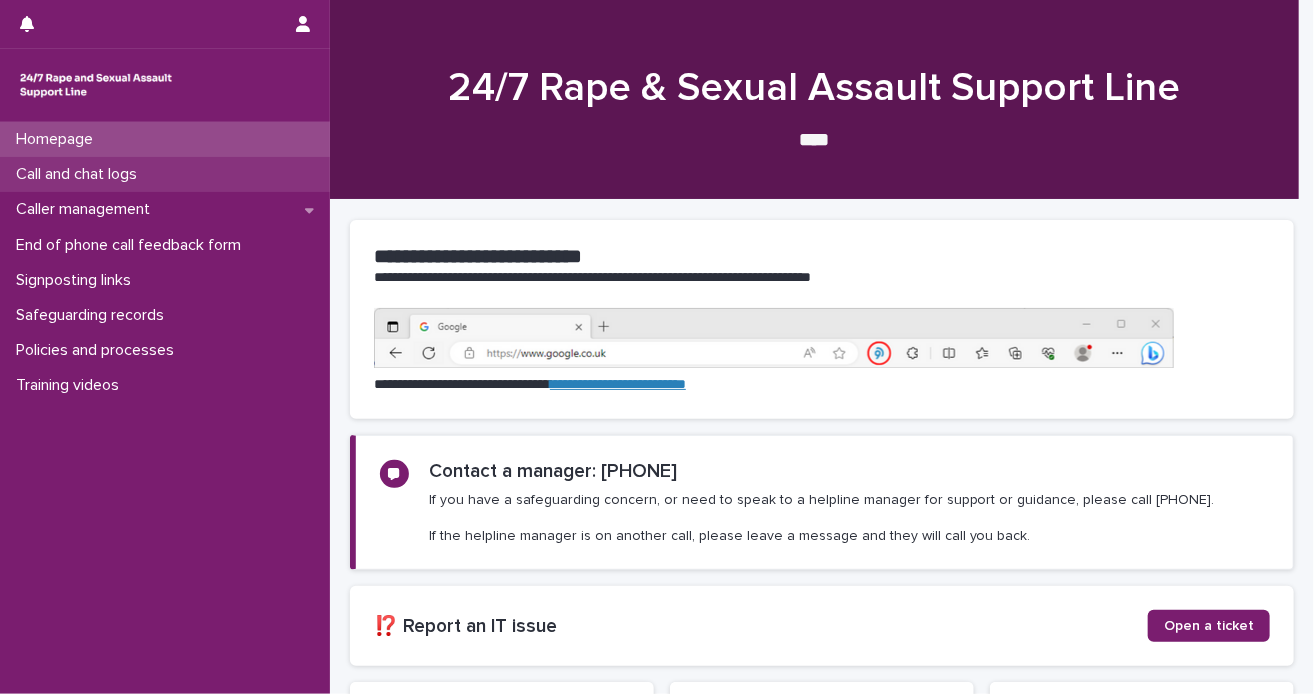 click on "Call and chat logs" at bounding box center [80, 174] 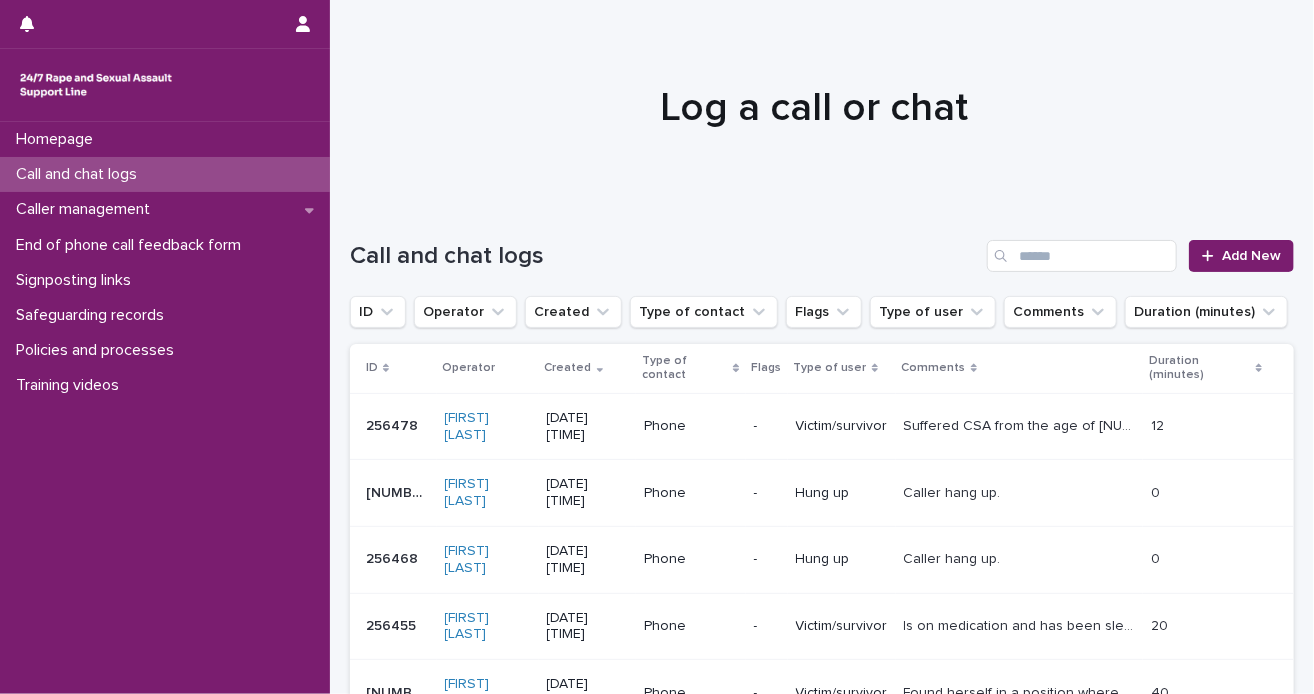 click at bounding box center (814, 99) 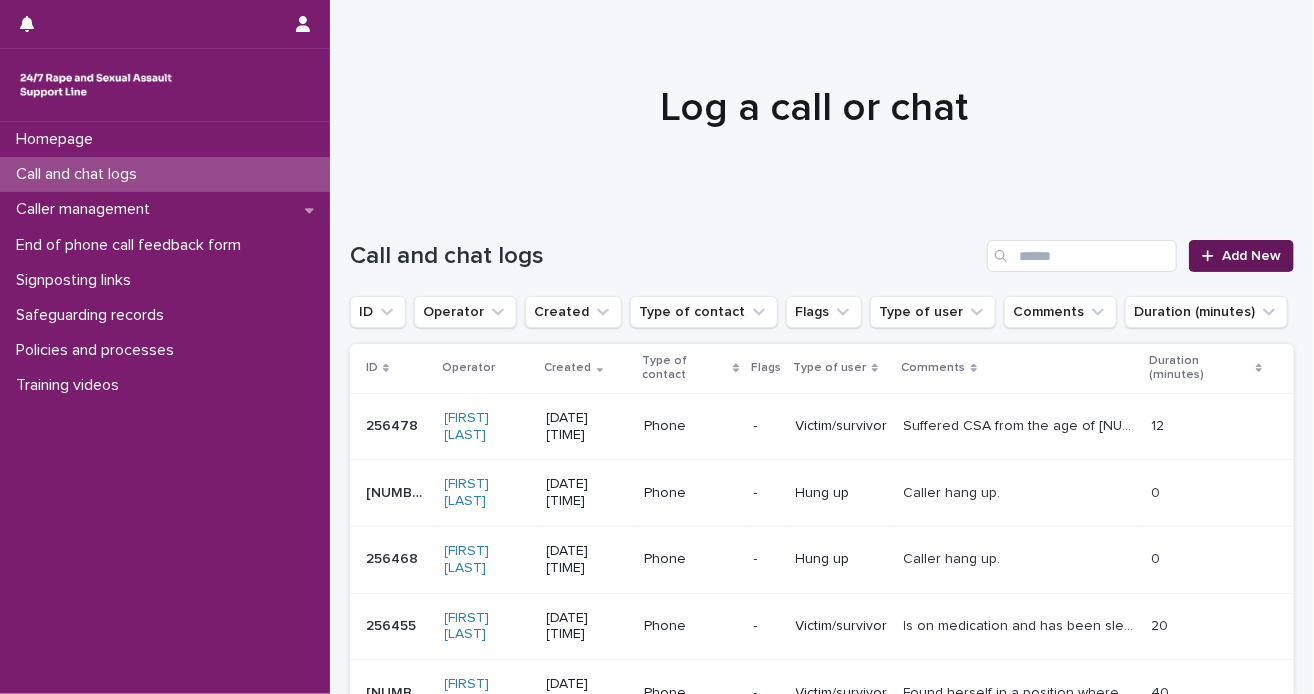 click on "Add New" at bounding box center (1251, 256) 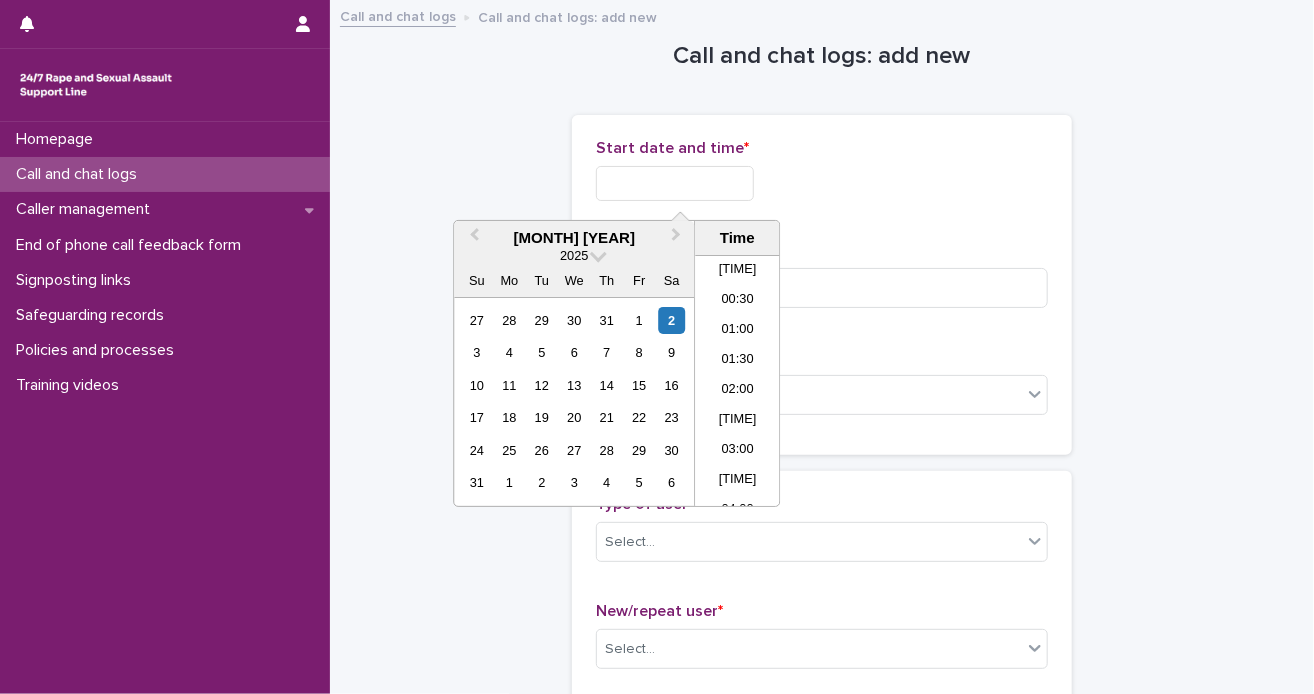 scroll, scrollTop: 1030, scrollLeft: 0, axis: vertical 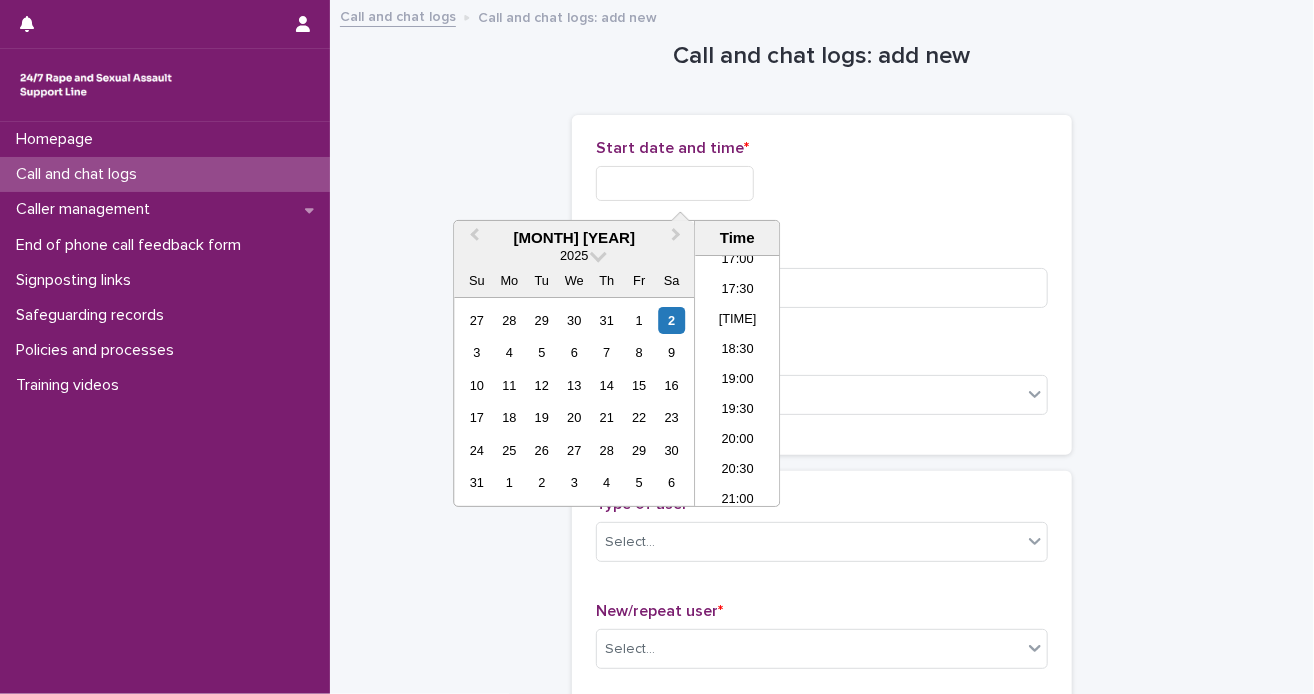 click at bounding box center (675, 183) 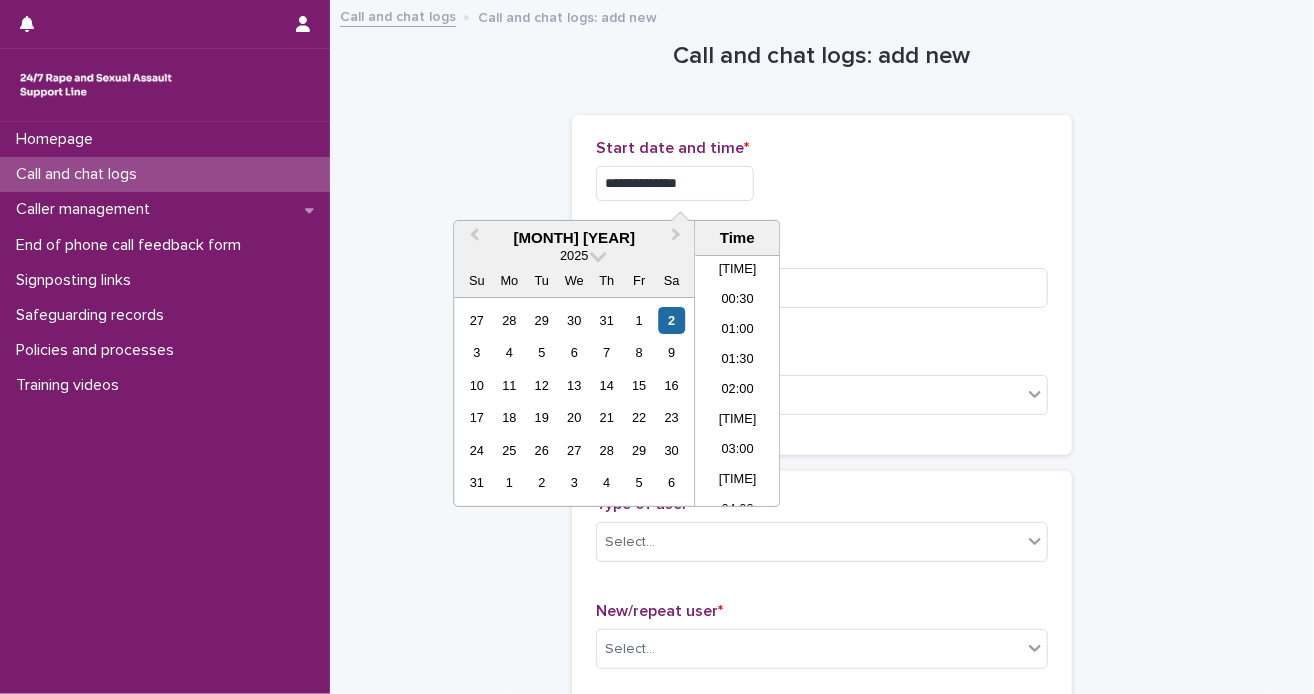 click on "**********" at bounding box center [675, 183] 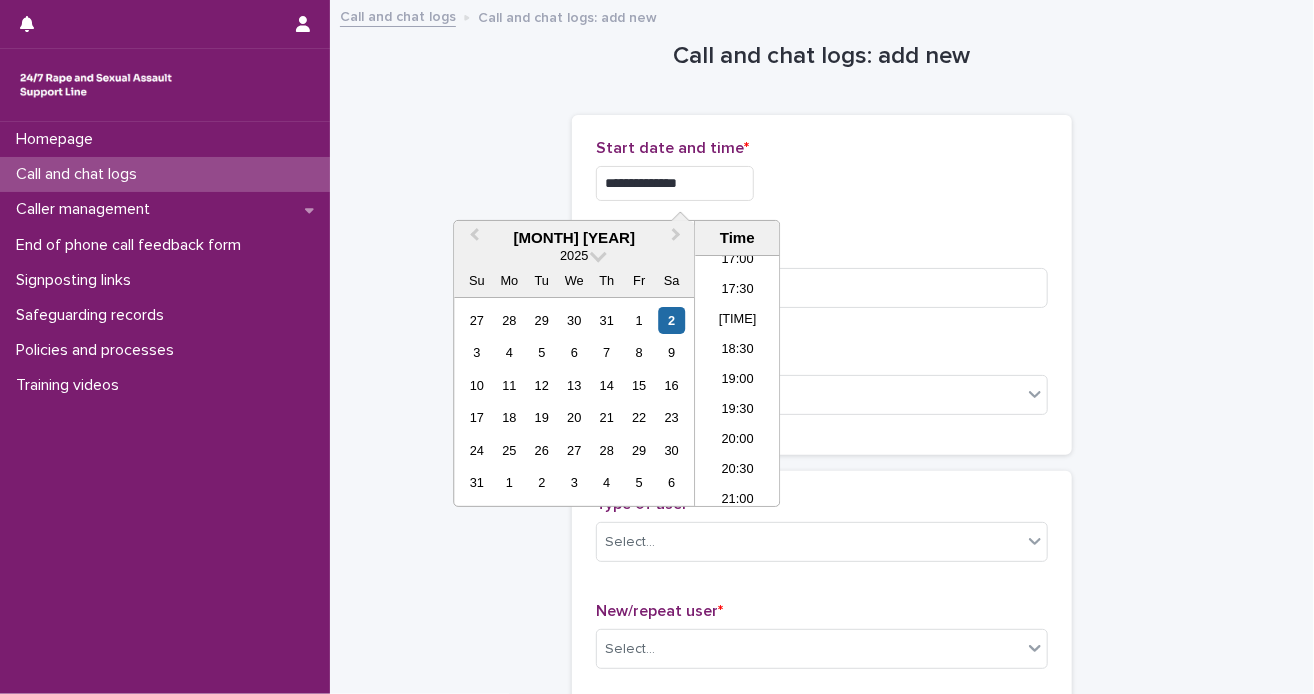 type on "**********" 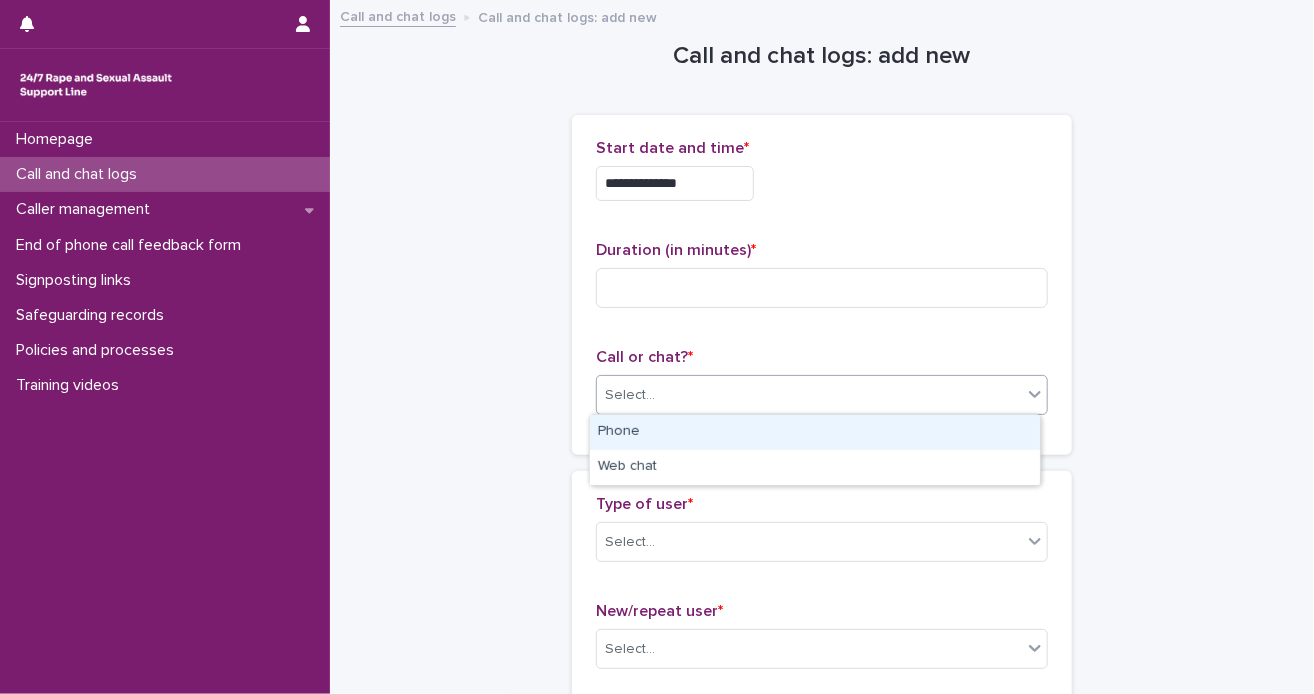 click 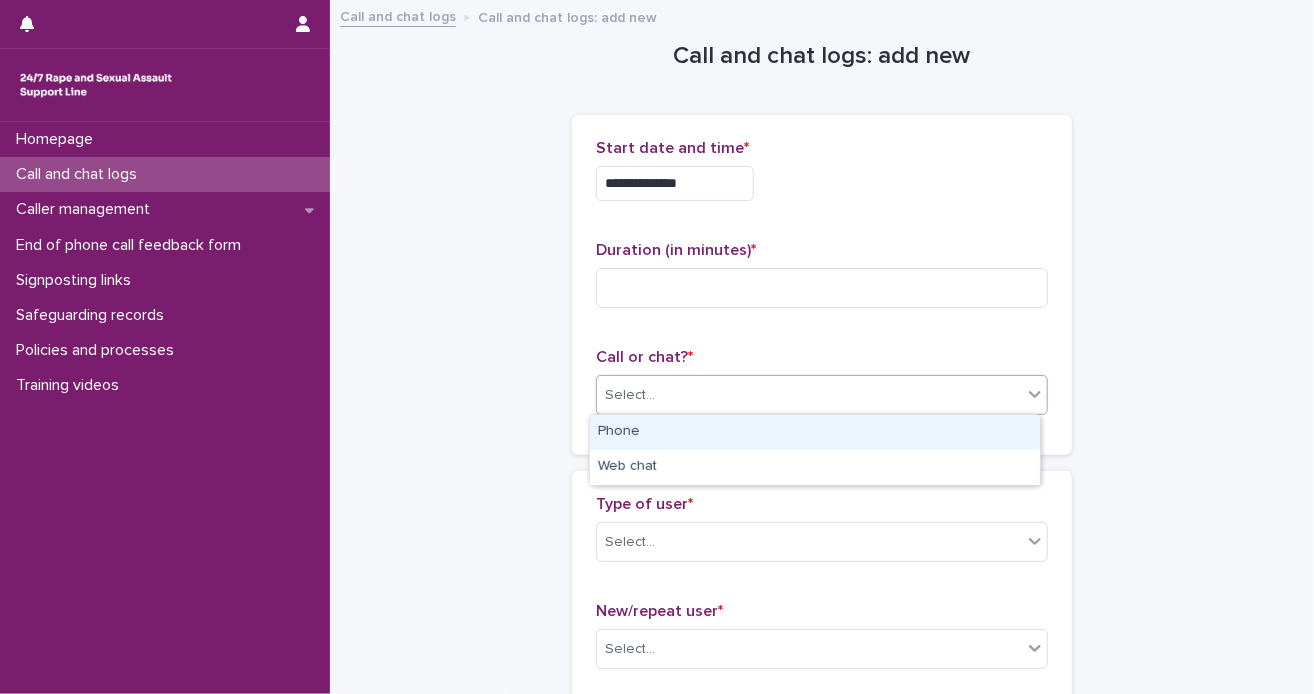 click on "Phone" at bounding box center (815, 432) 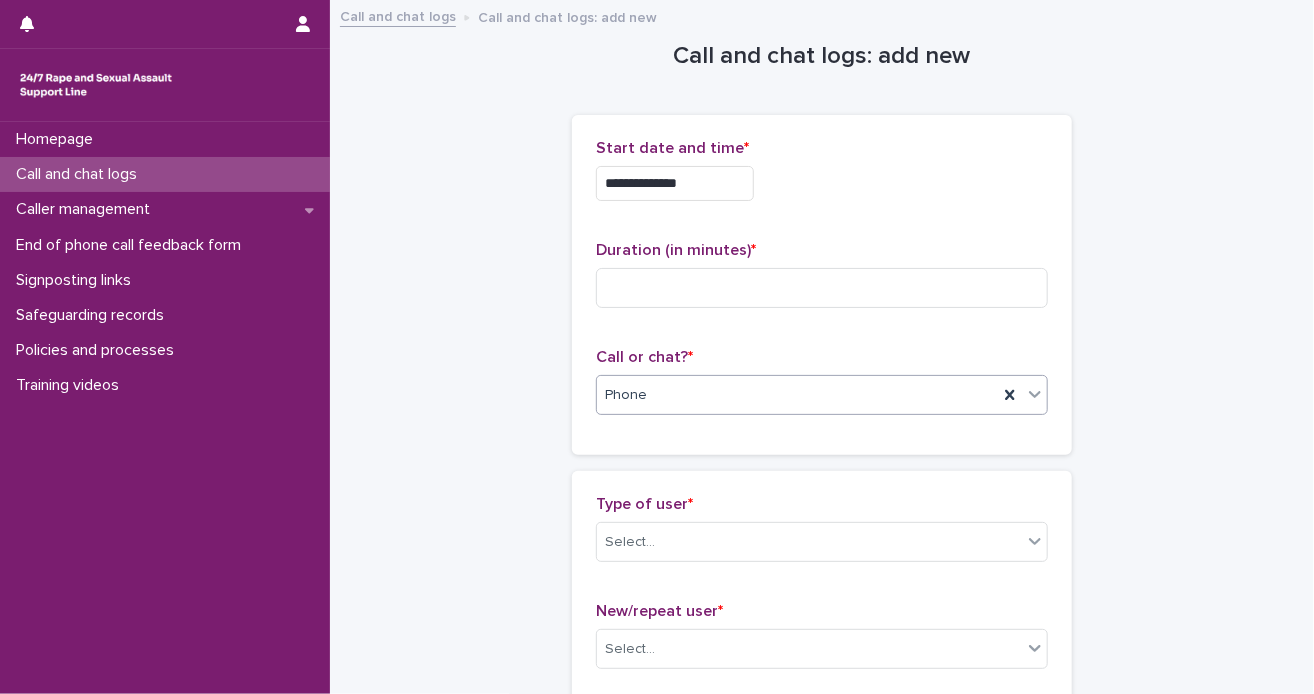 scroll, scrollTop: 200, scrollLeft: 0, axis: vertical 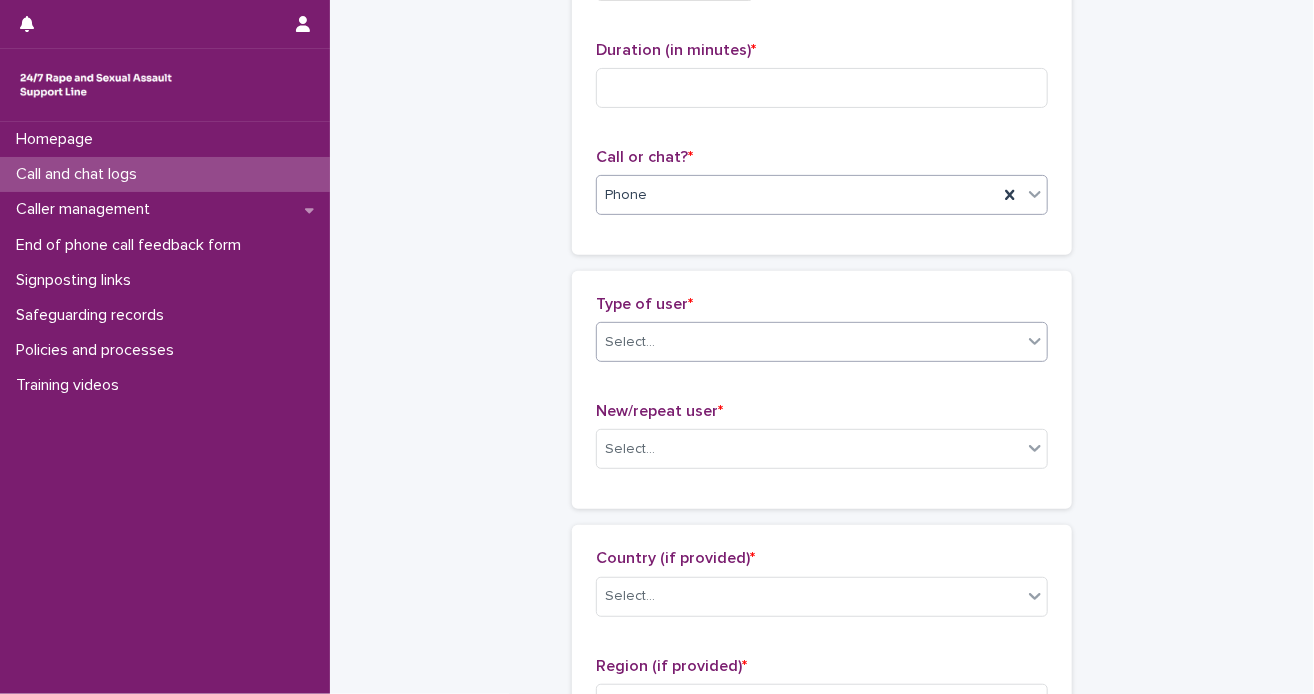 click 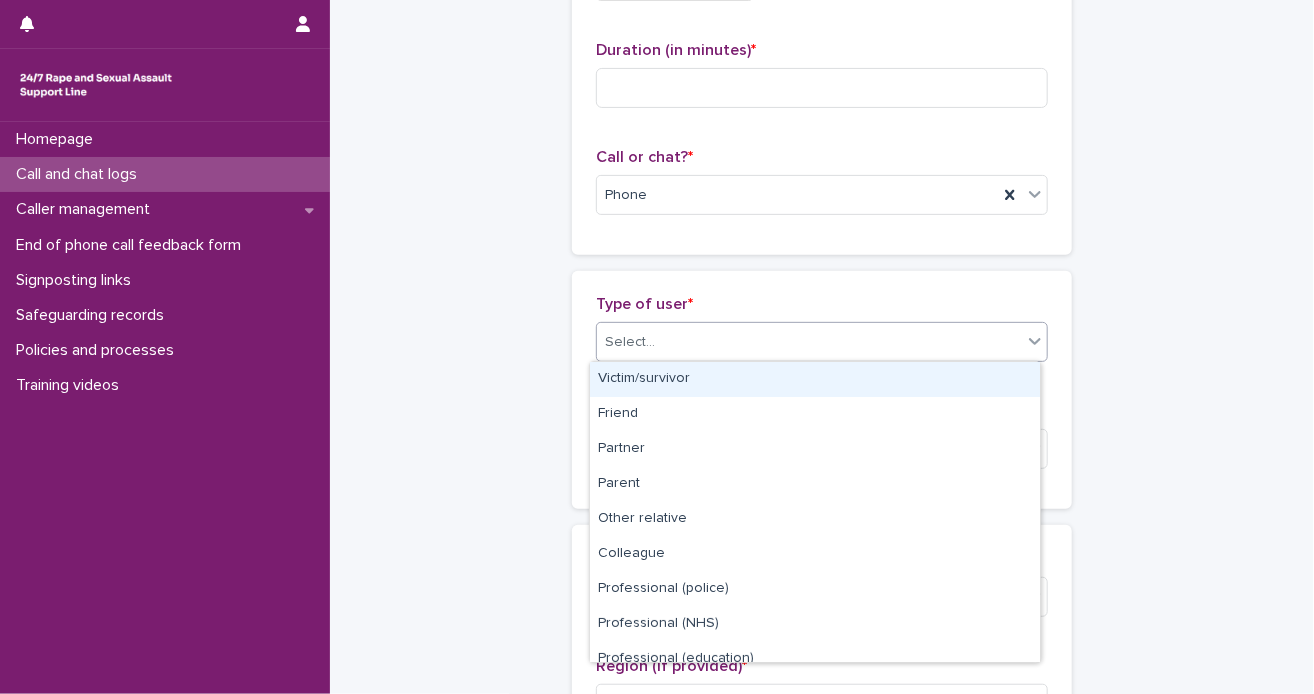 click on "Victim/survivor" at bounding box center [815, 379] 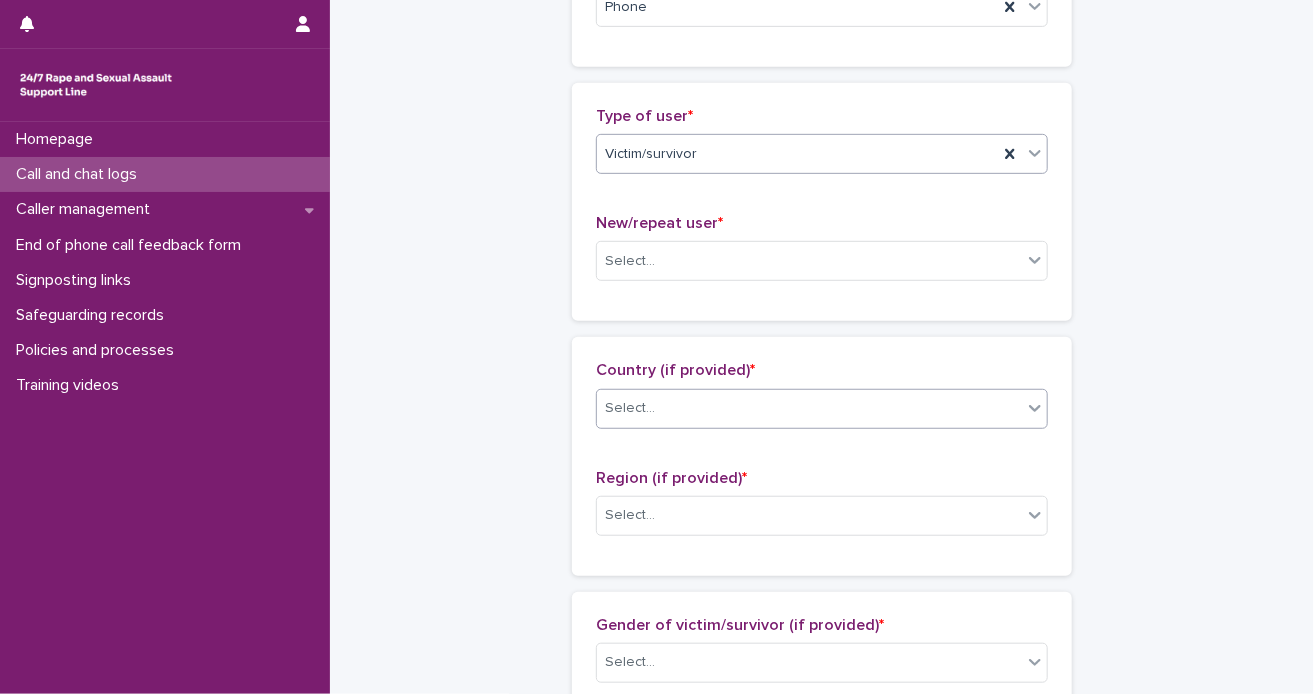 scroll, scrollTop: 400, scrollLeft: 0, axis: vertical 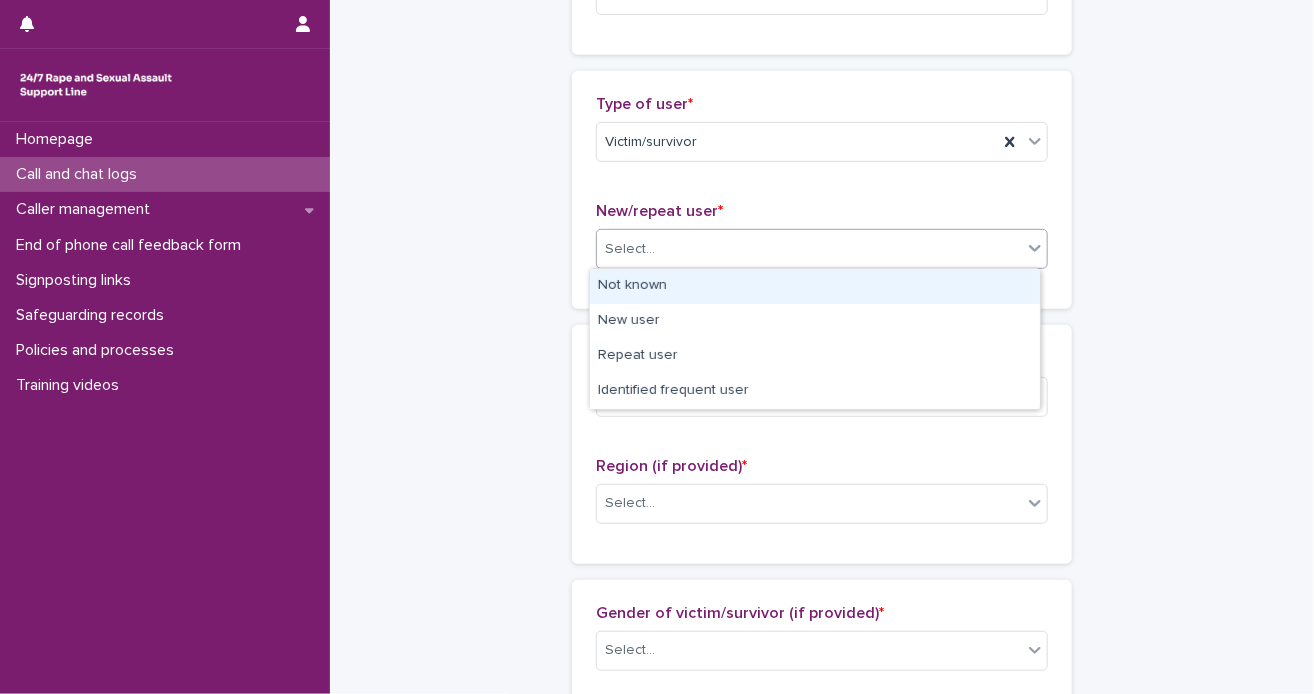 click 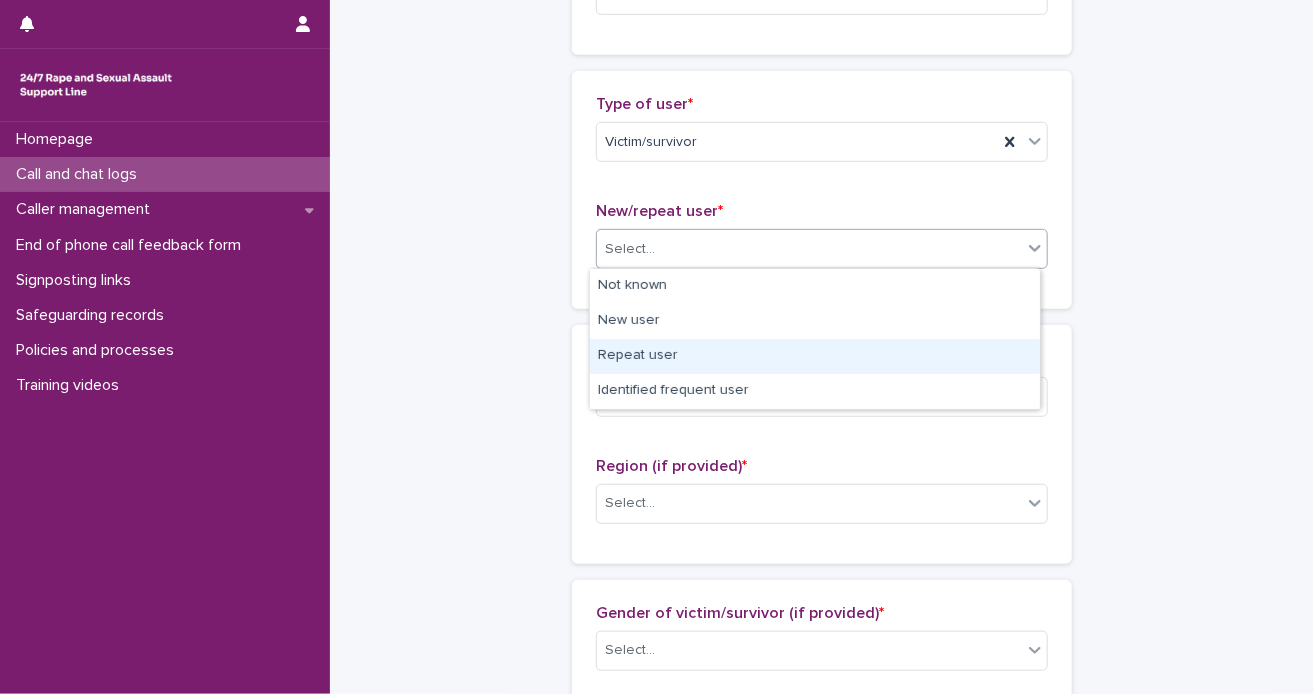 click on "Repeat user" at bounding box center [815, 356] 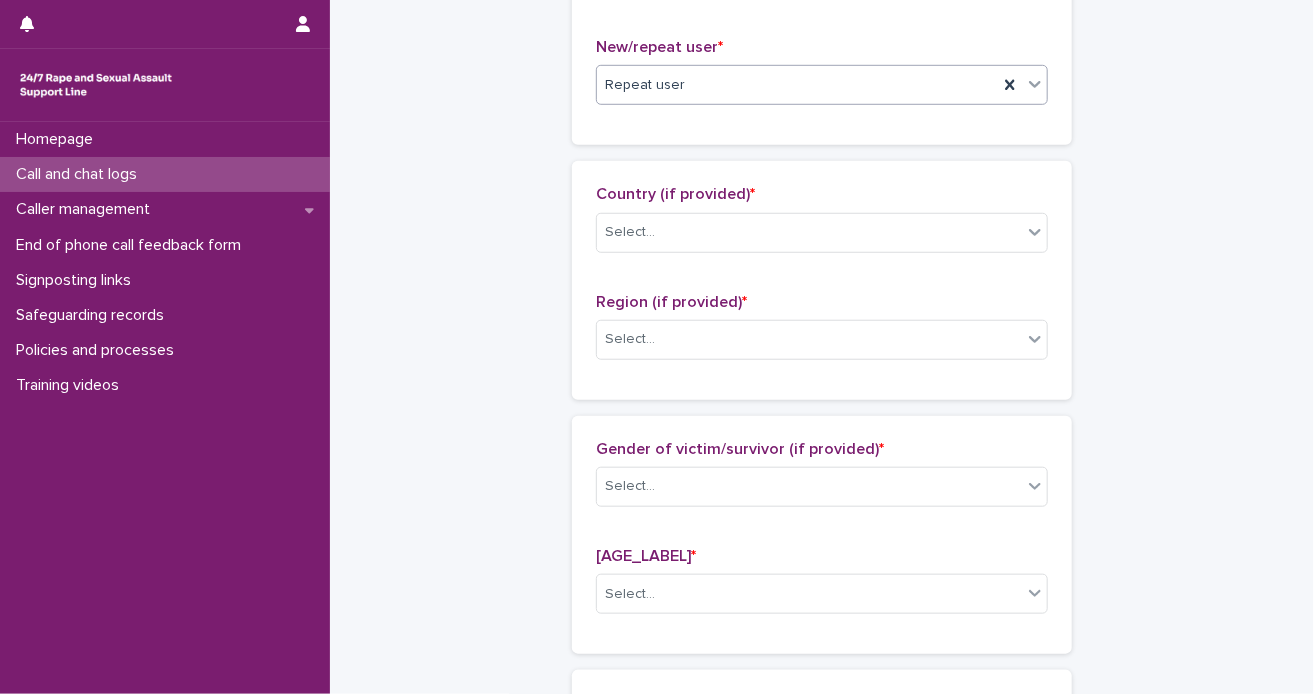 scroll, scrollTop: 600, scrollLeft: 0, axis: vertical 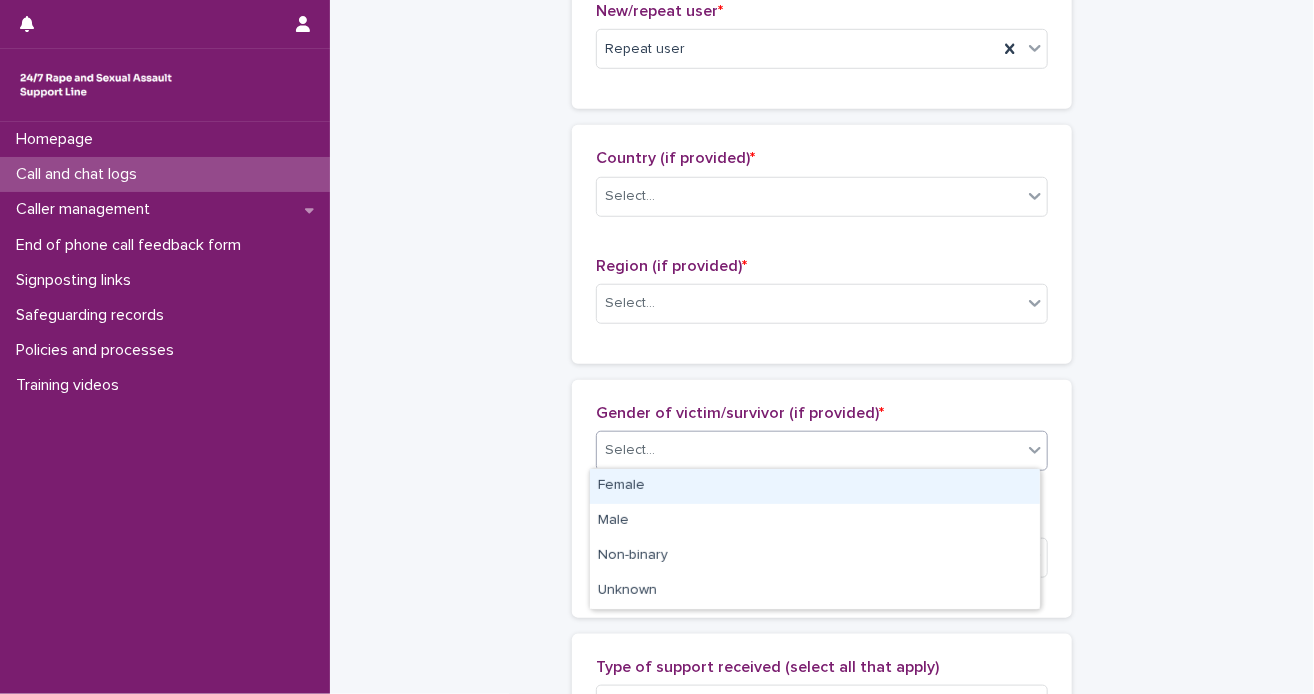 click 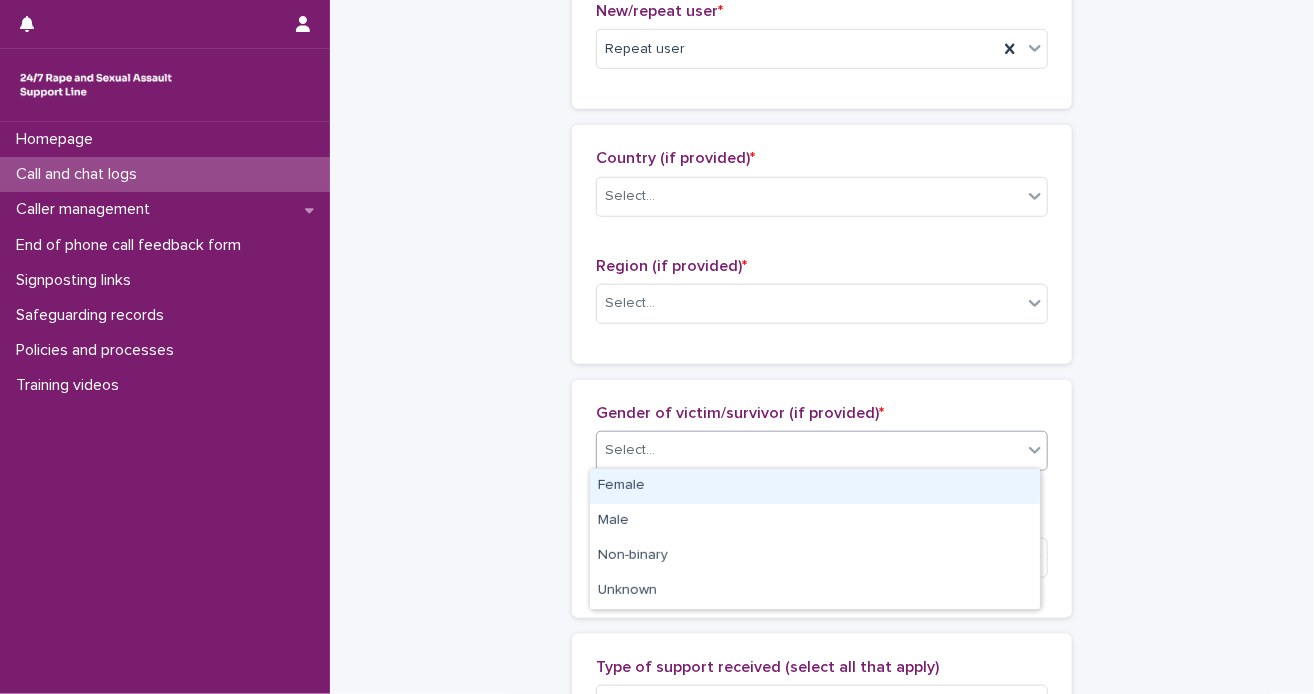 click on "Female" at bounding box center [815, 486] 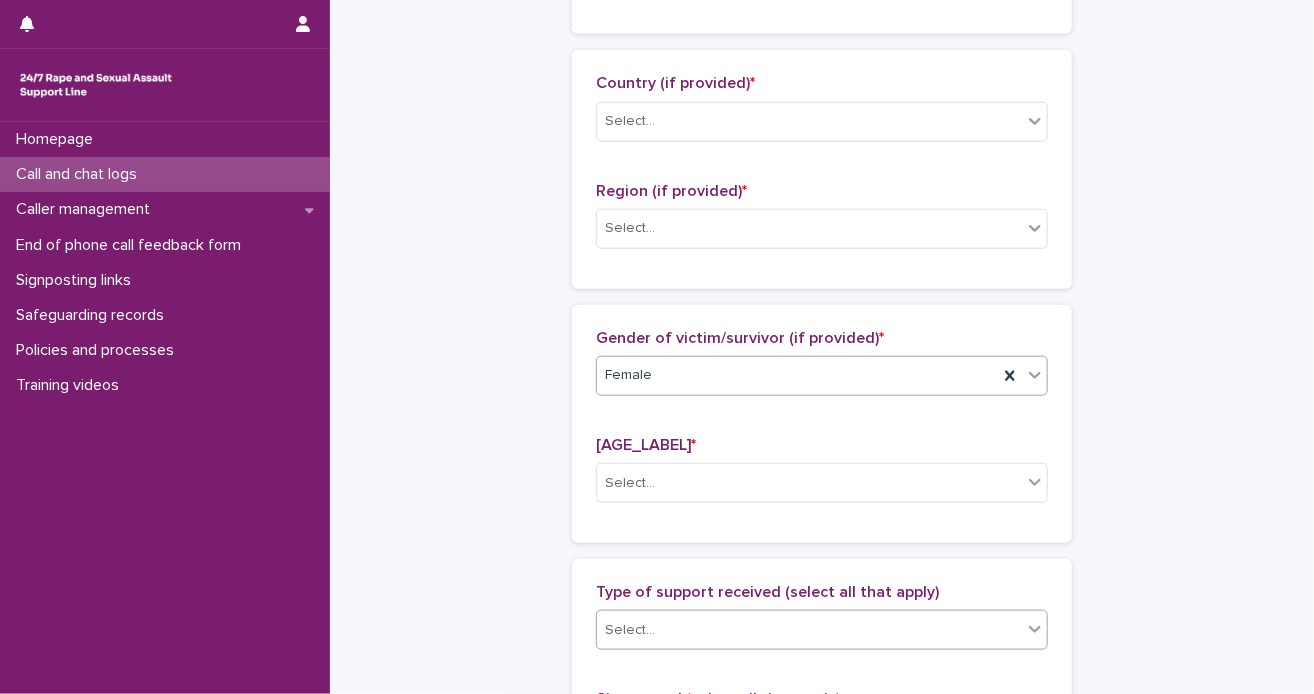scroll, scrollTop: 800, scrollLeft: 0, axis: vertical 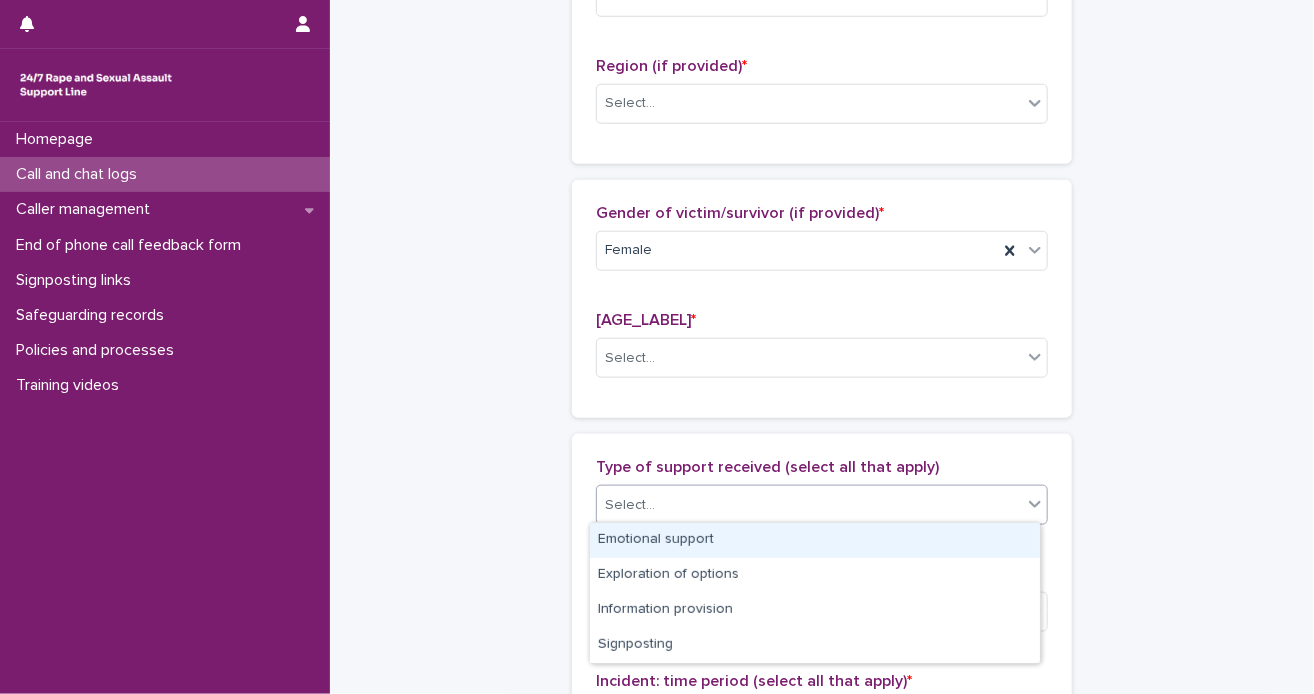 click 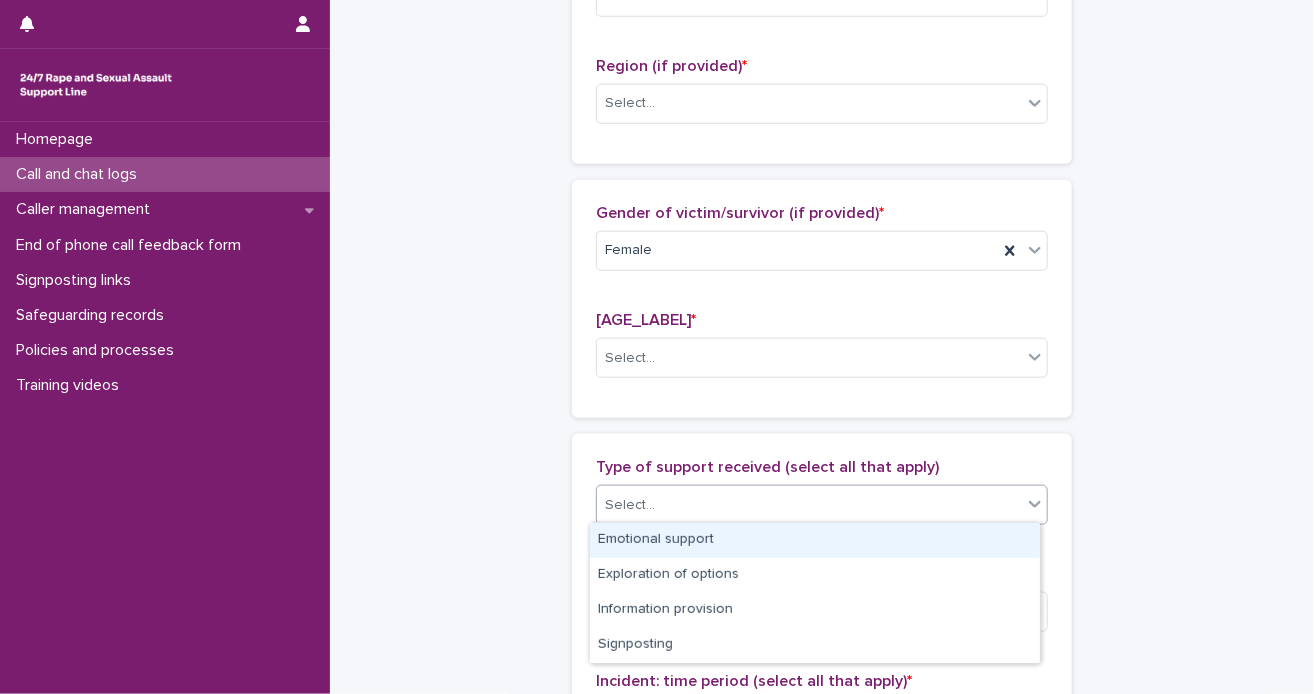 click on "Emotional support" at bounding box center (815, 540) 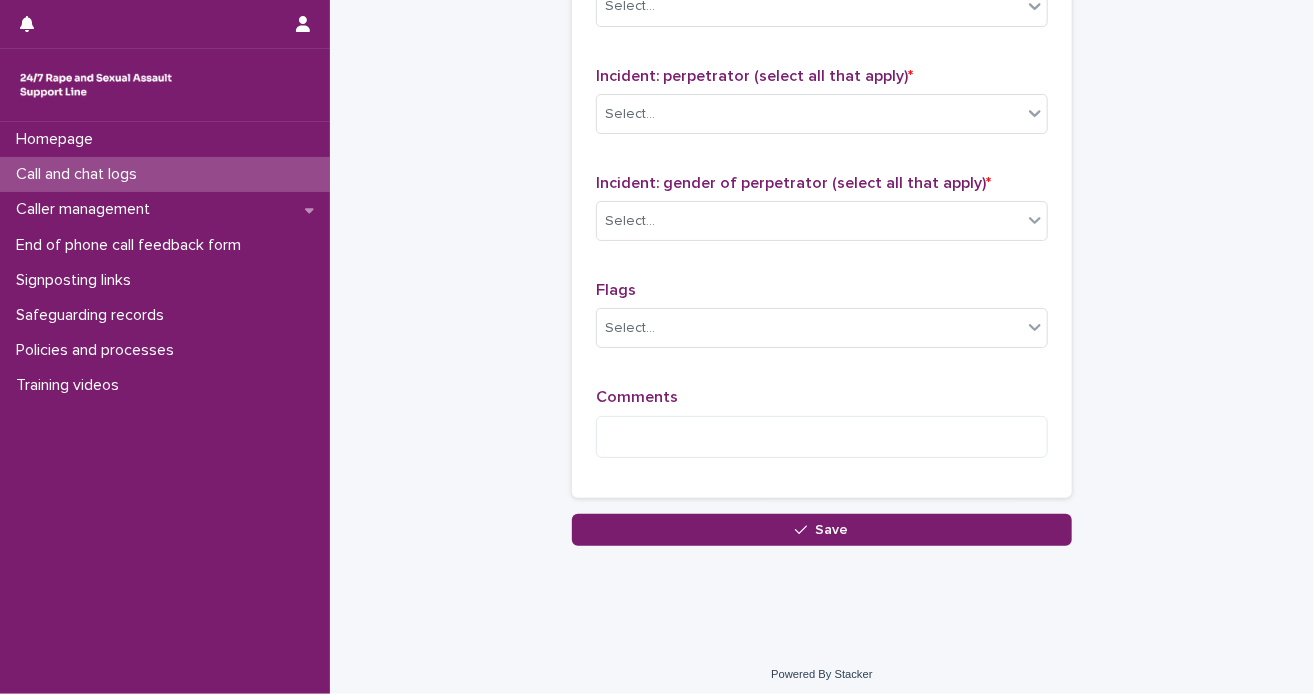 scroll, scrollTop: 1622, scrollLeft: 0, axis: vertical 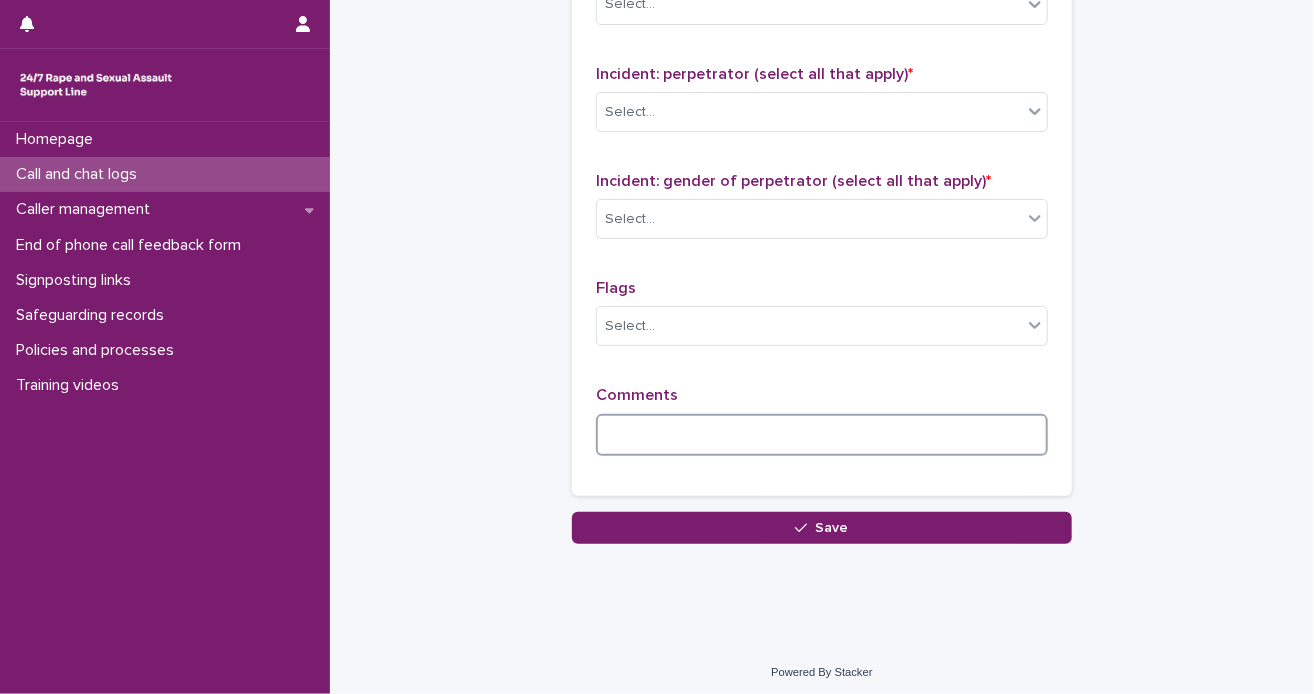 click at bounding box center [822, 435] 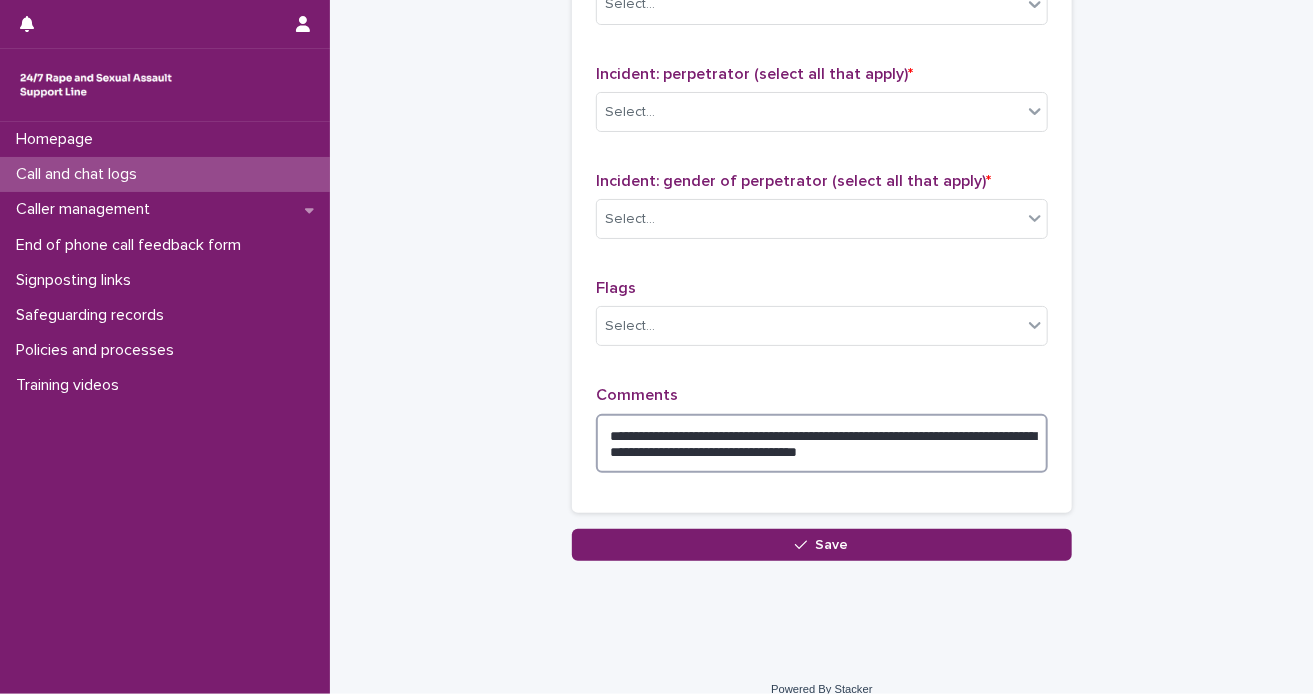 click on "**********" at bounding box center (822, 444) 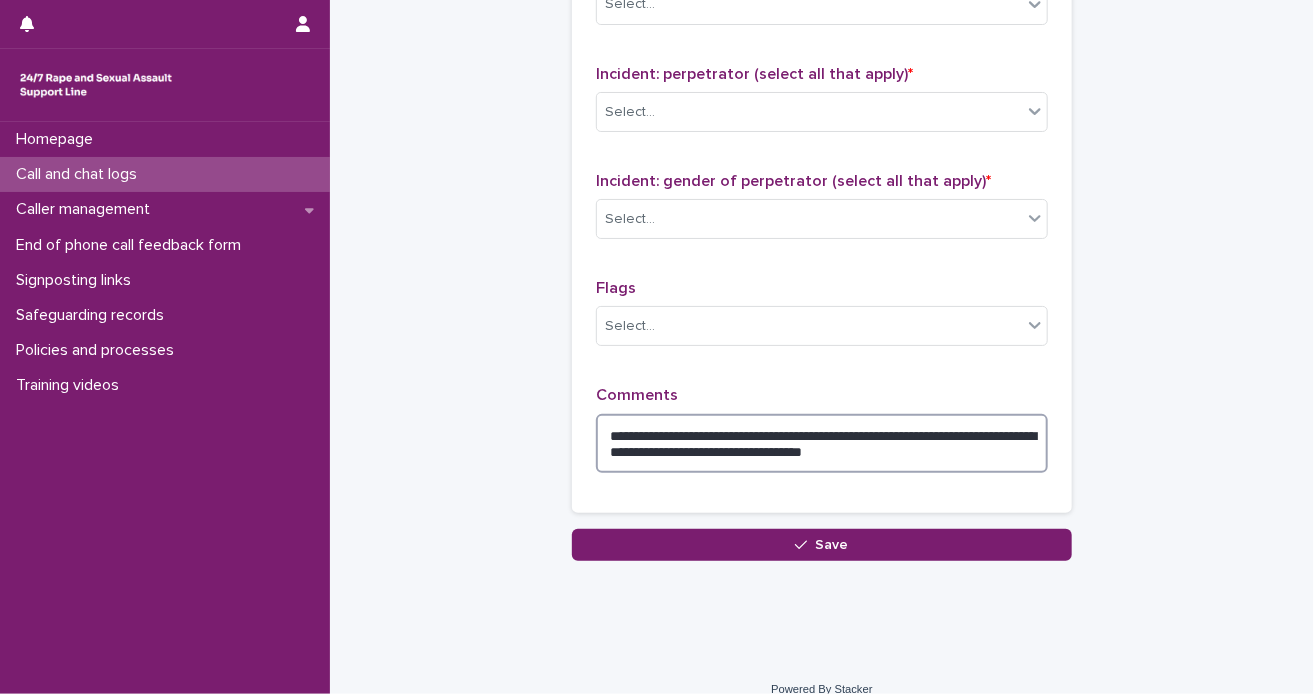 click on "**********" at bounding box center (822, 444) 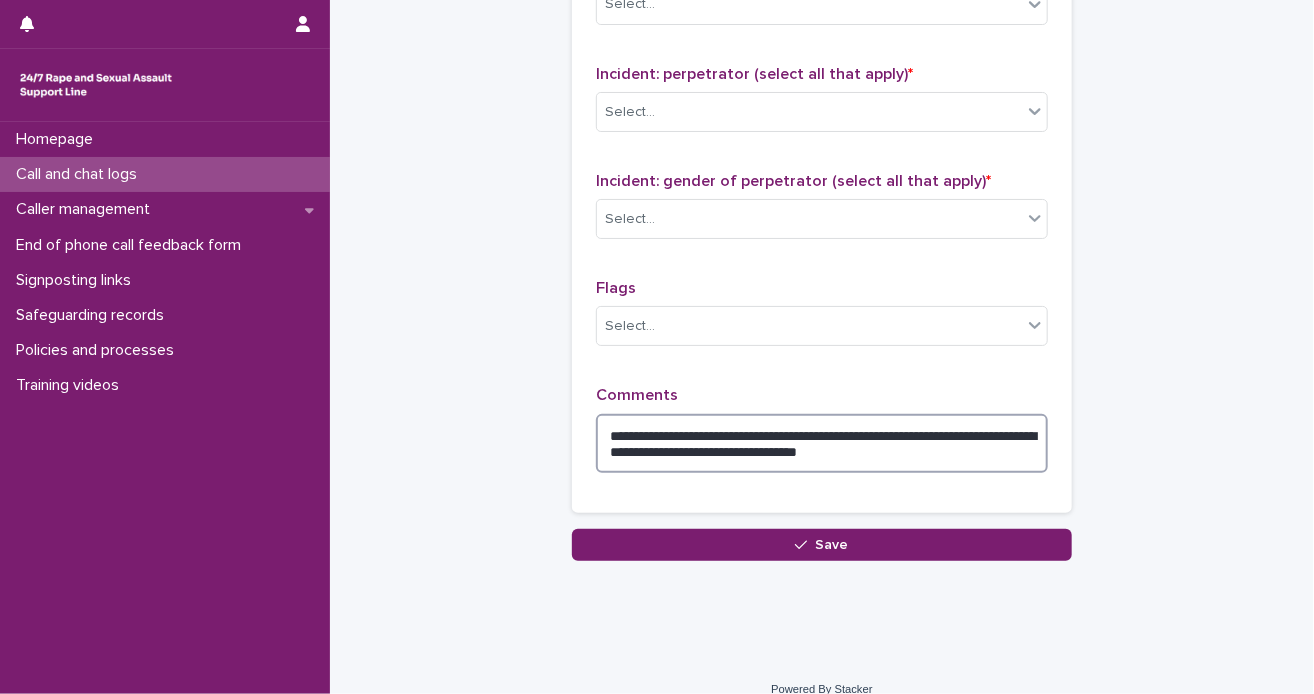 click on "**********" at bounding box center (822, 444) 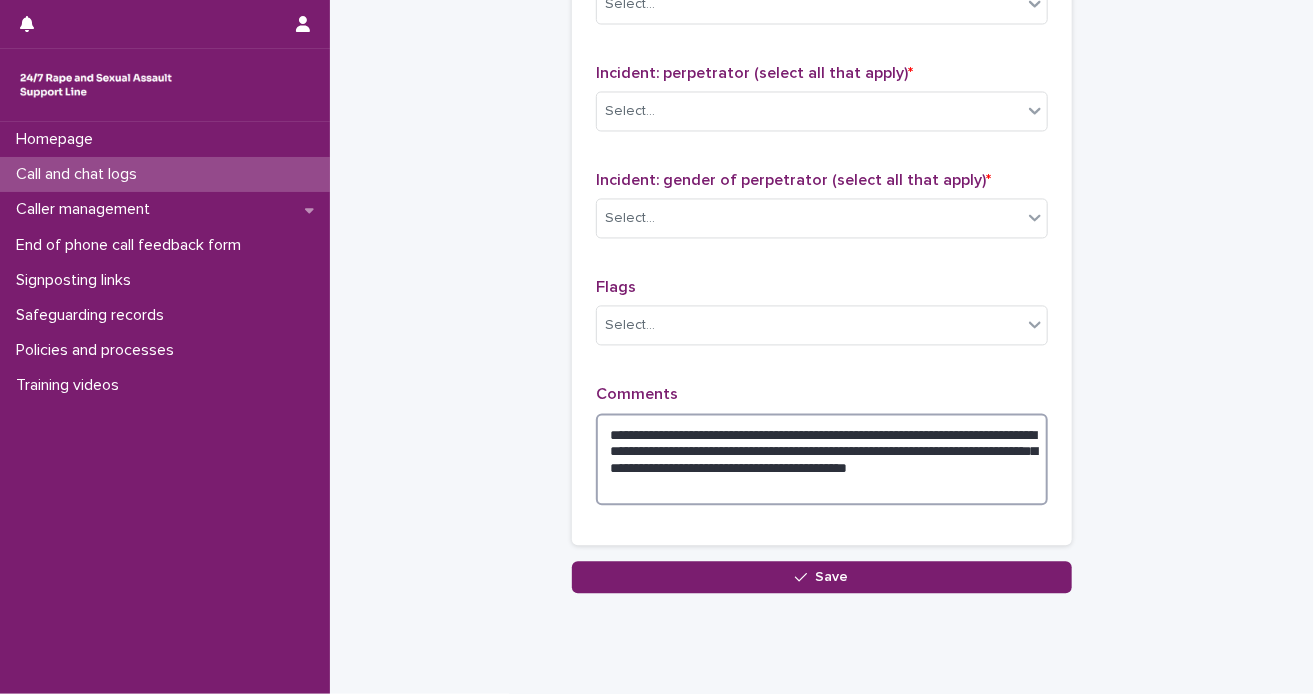 click on "**********" at bounding box center [822, 460] 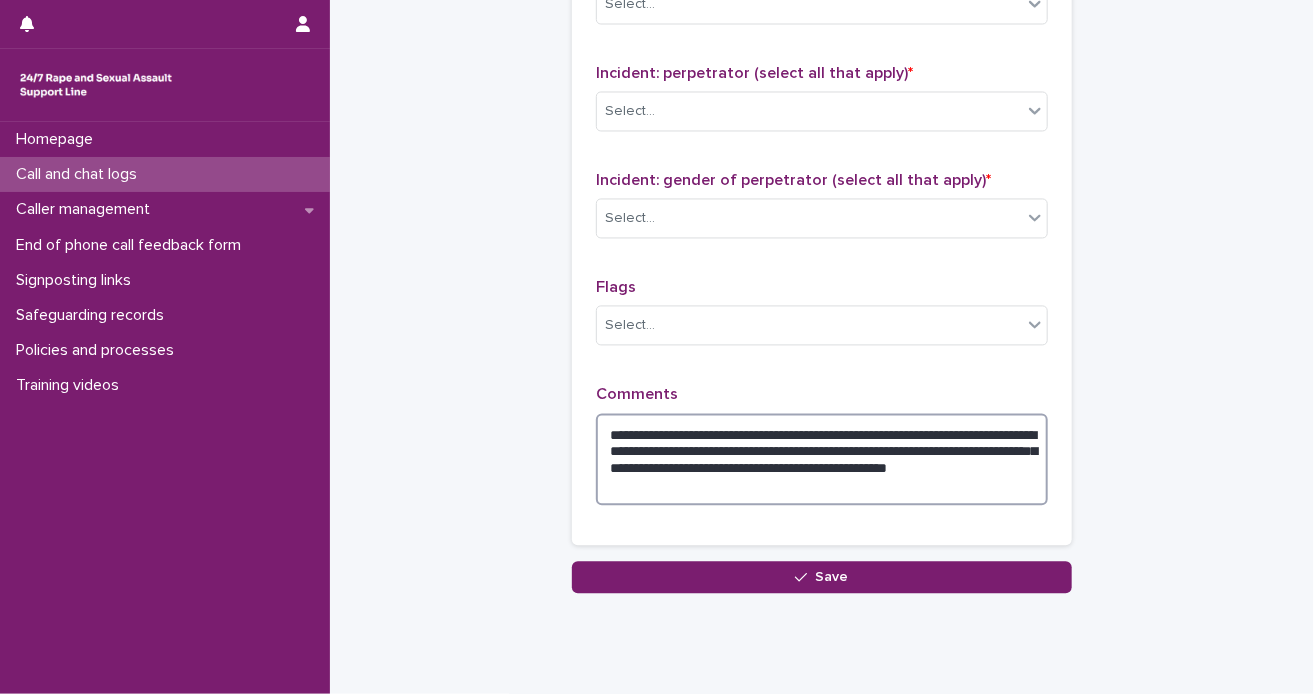click on "**********" at bounding box center (822, 460) 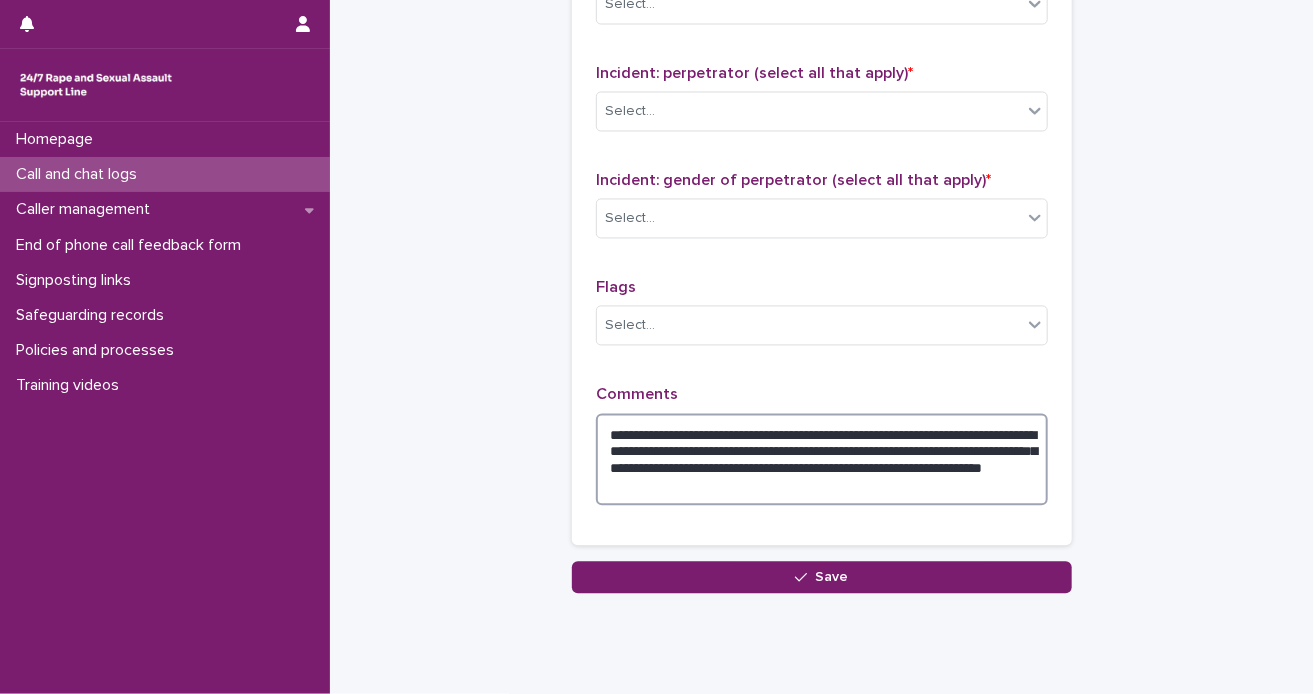 click on "**********" at bounding box center [822, 460] 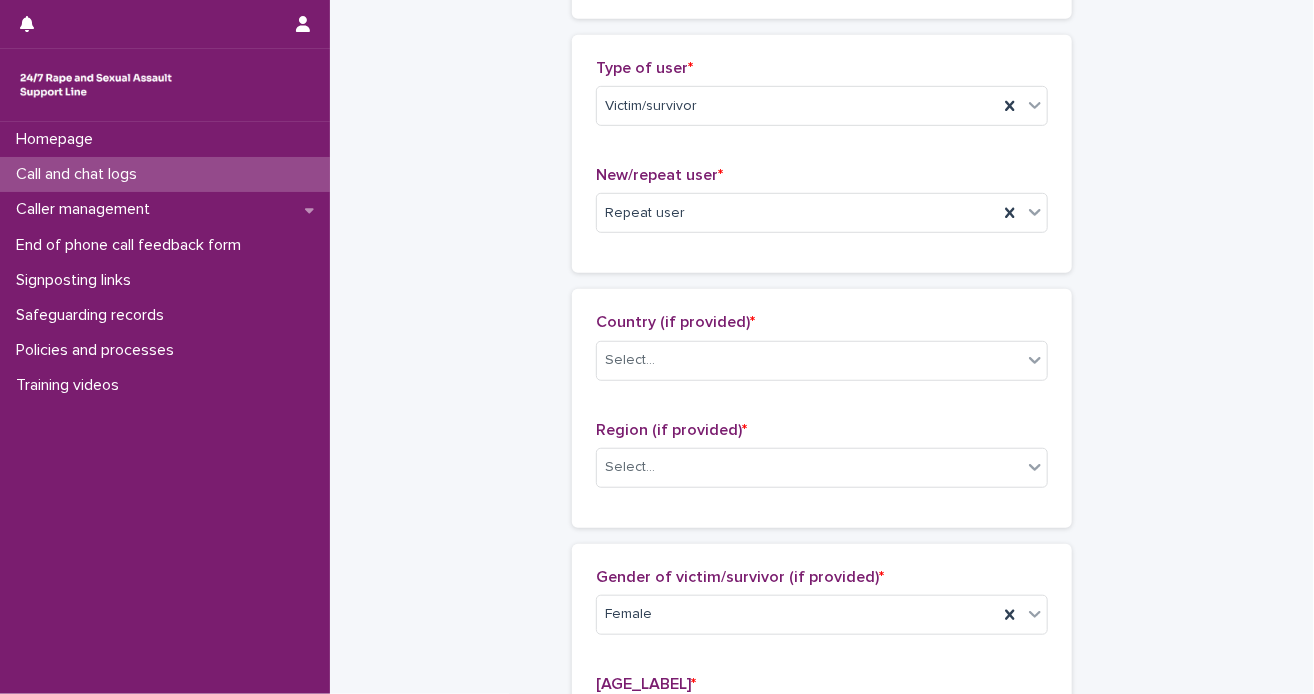 scroll, scrollTop: 422, scrollLeft: 0, axis: vertical 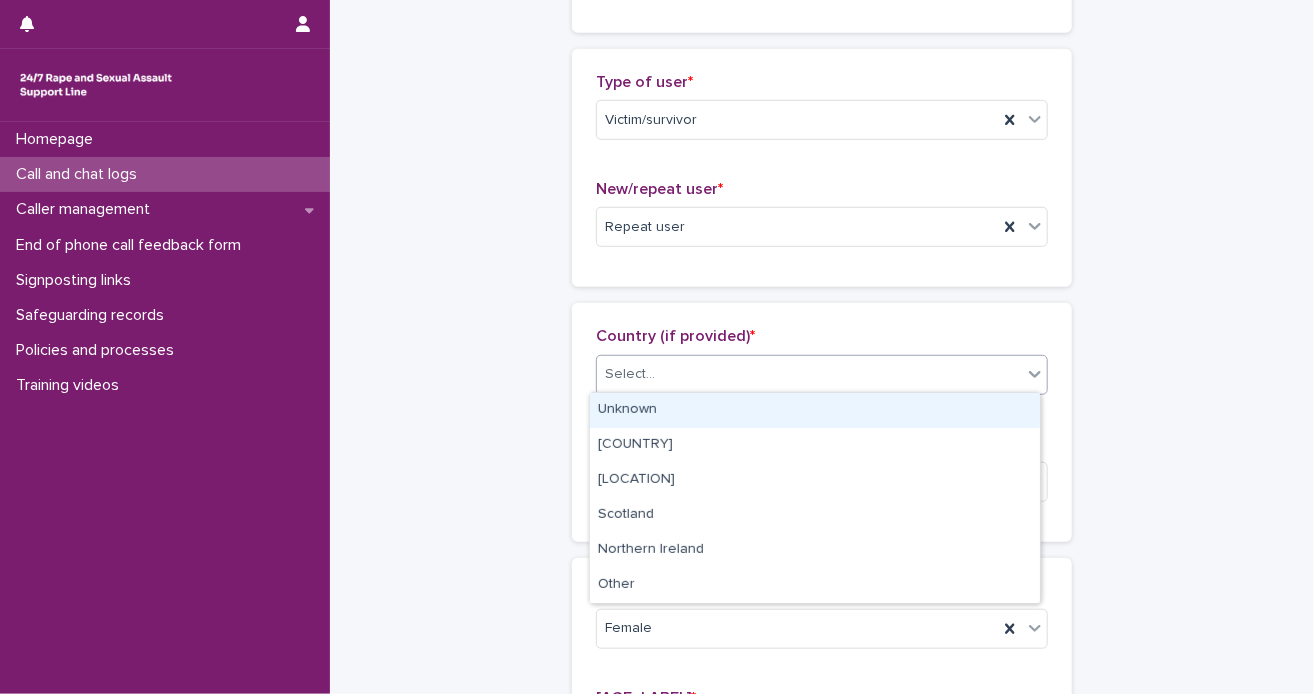 click 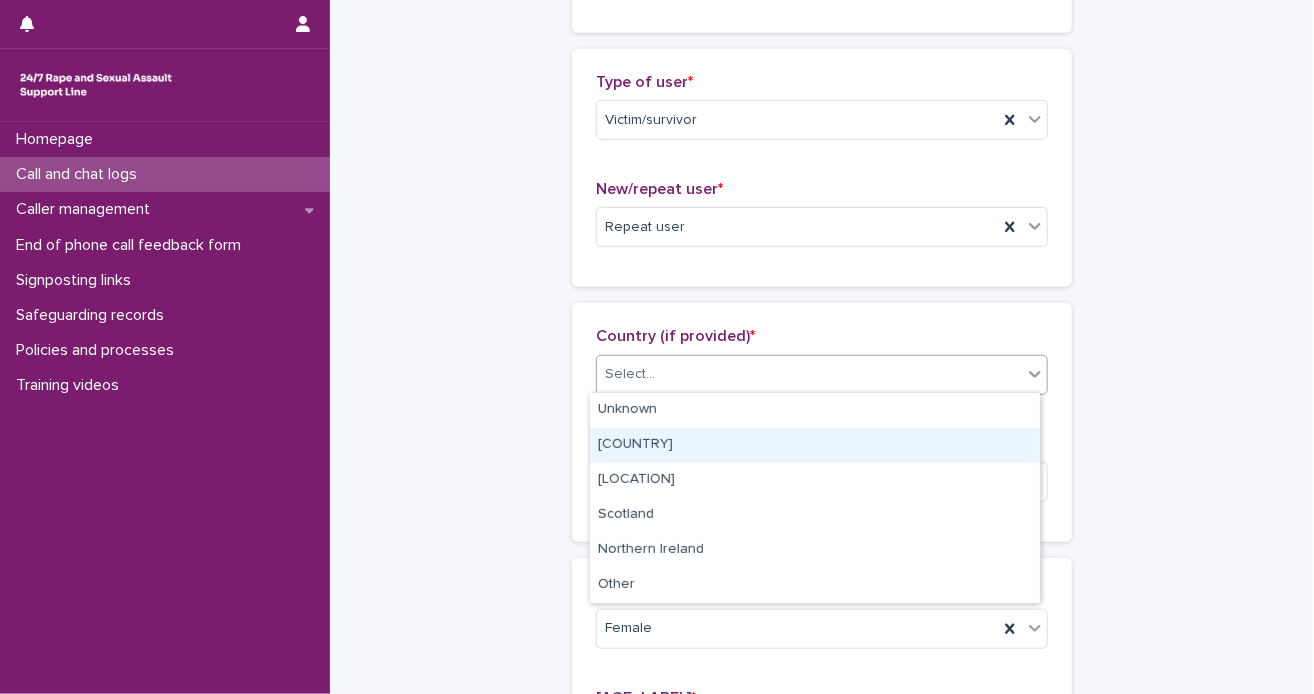 click on "[COUNTRY]" at bounding box center [815, 445] 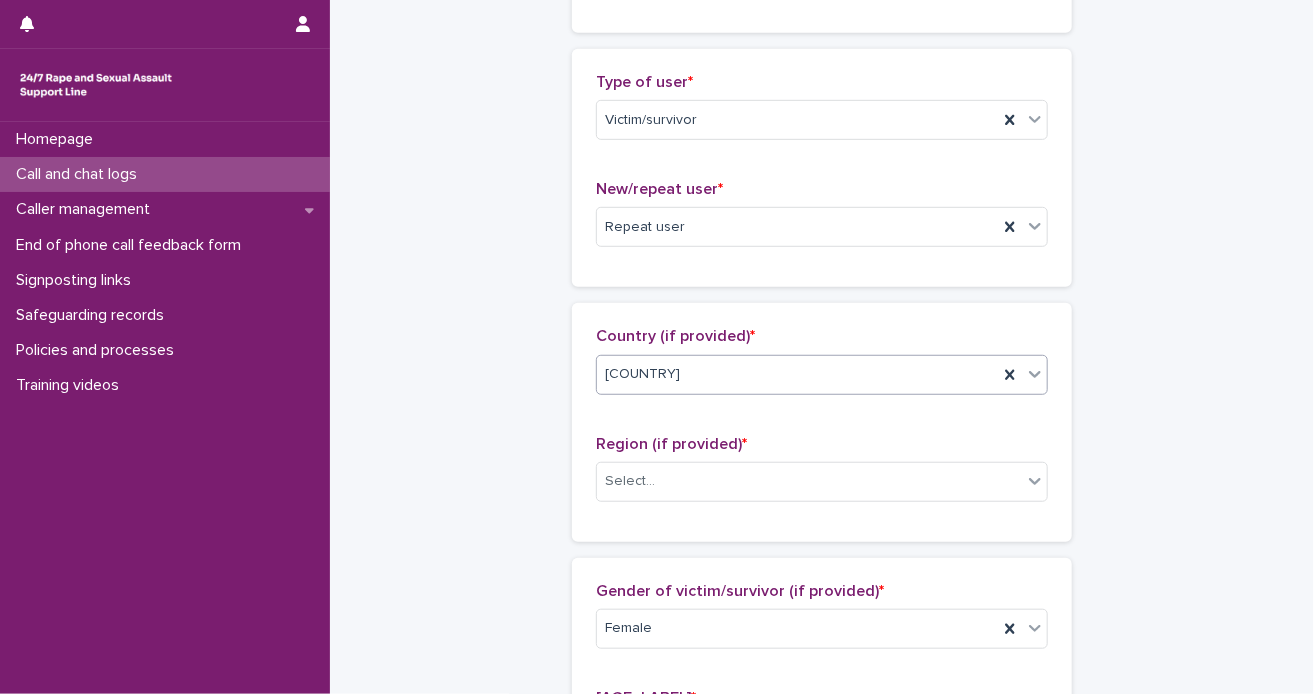 scroll, scrollTop: 622, scrollLeft: 0, axis: vertical 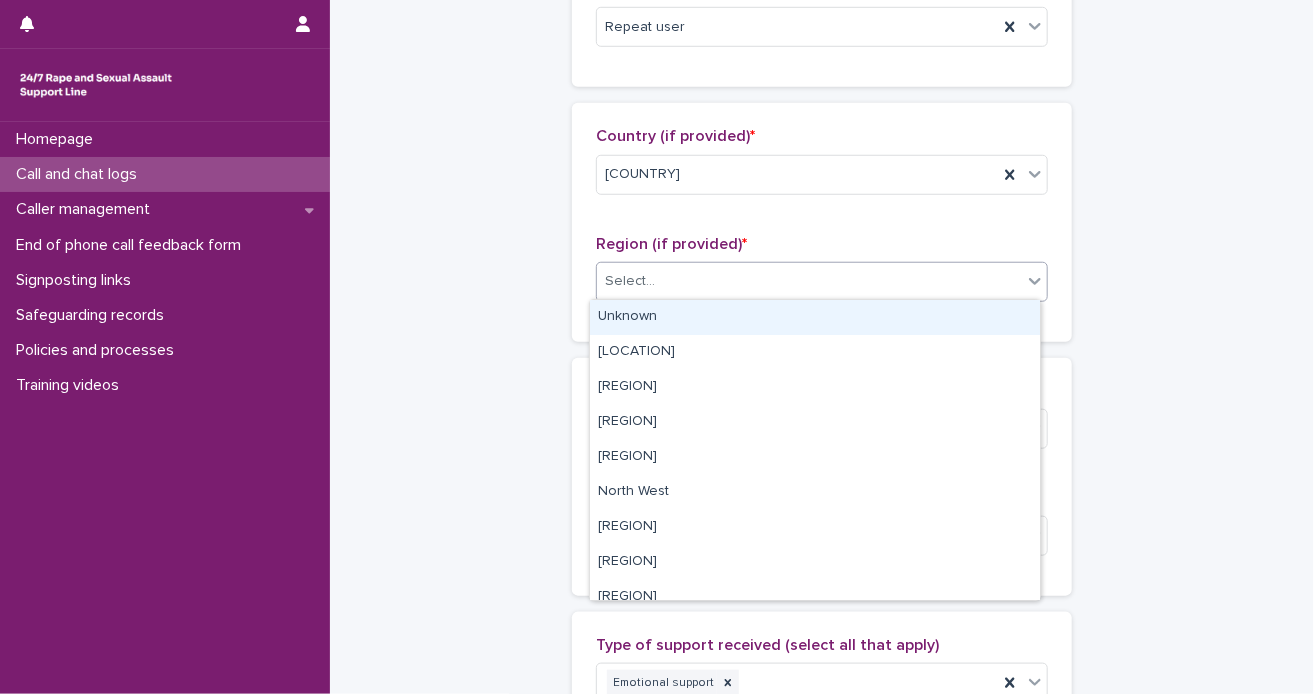 click 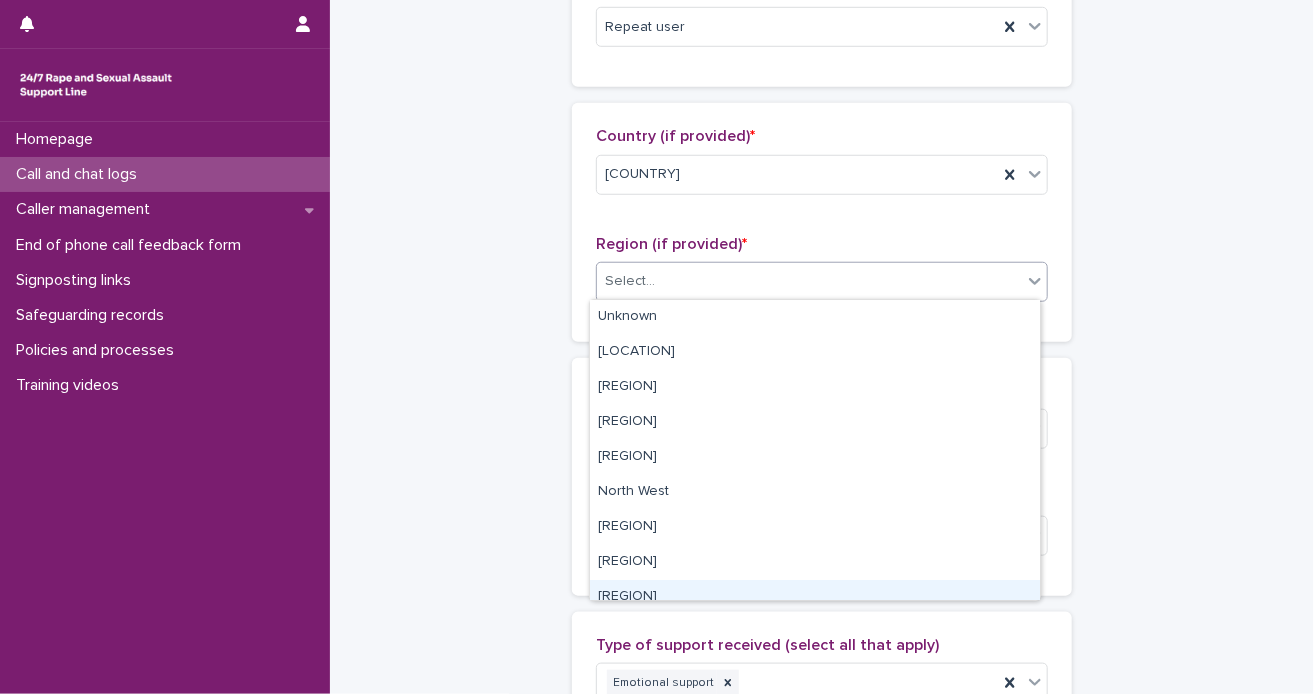 click on "[REGION]" at bounding box center (815, 597) 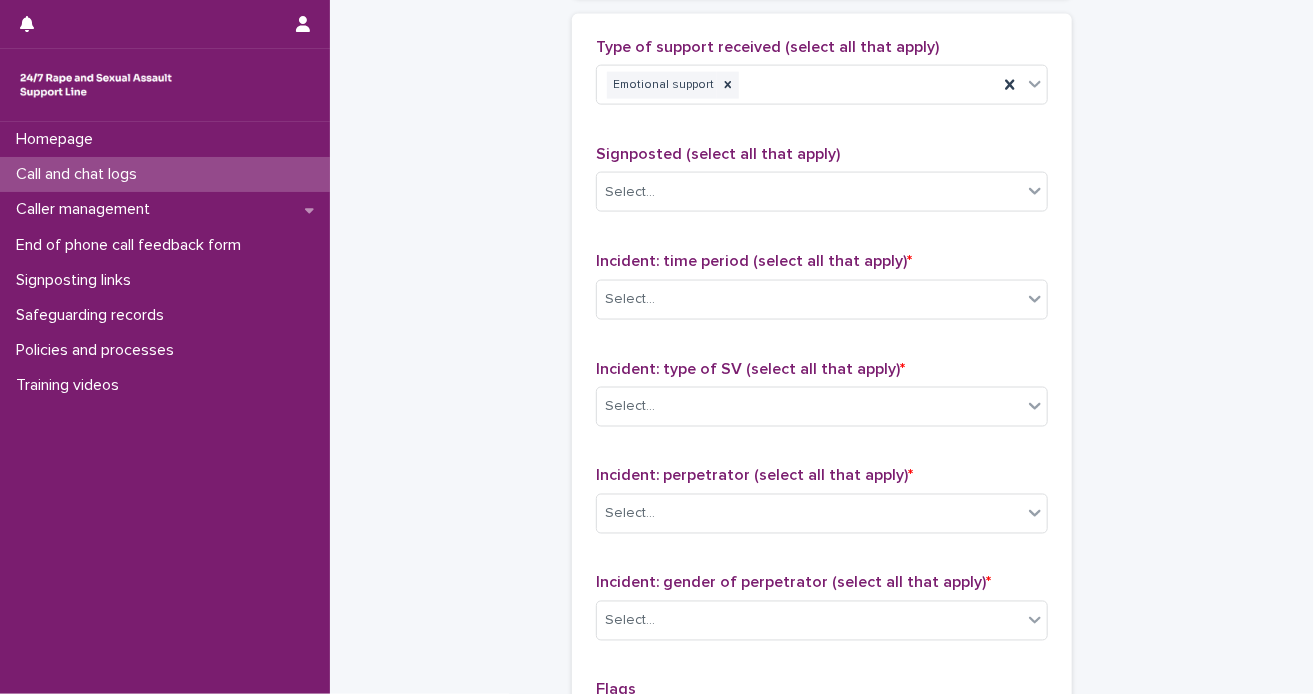 scroll, scrollTop: 1222, scrollLeft: 0, axis: vertical 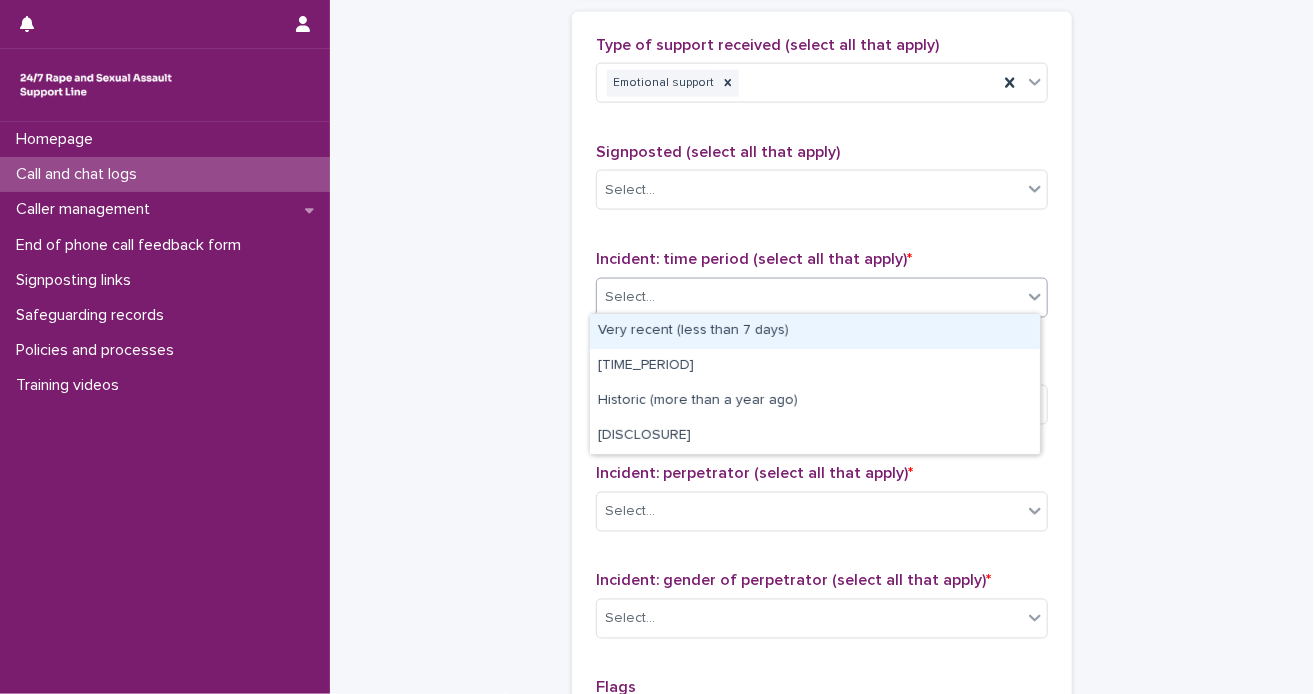 click 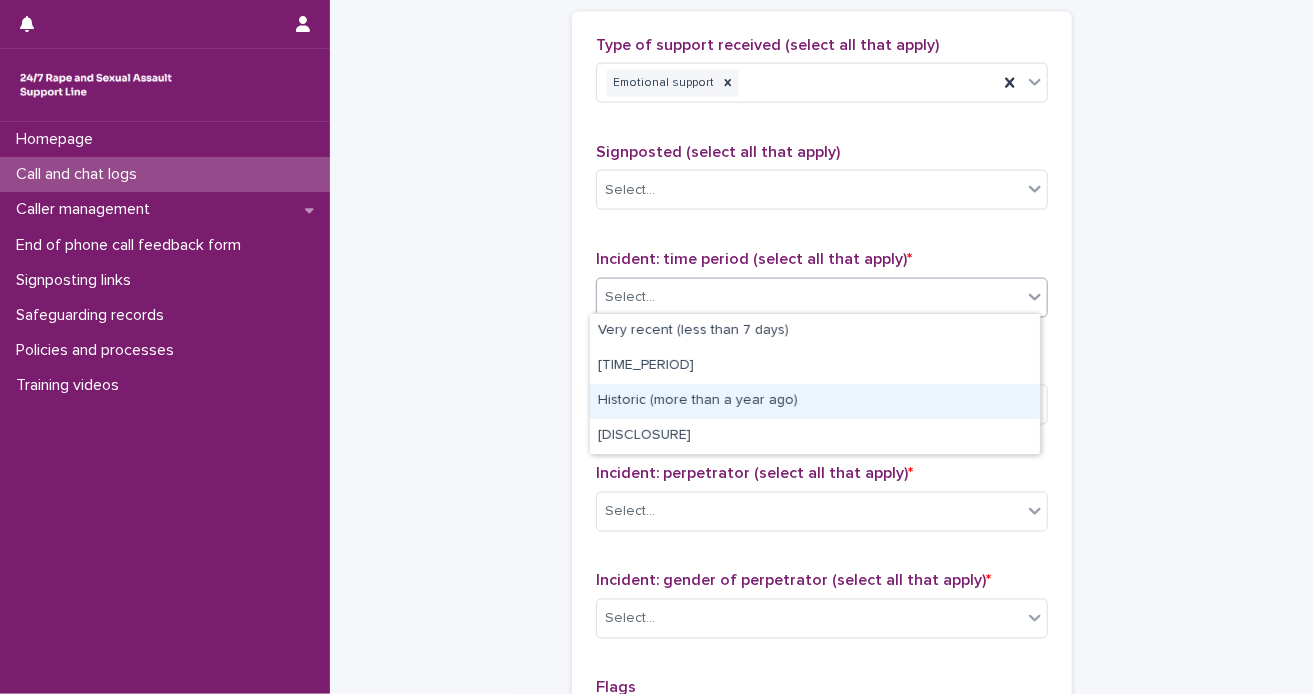 click on "Historic (more than a year ago)" at bounding box center [815, 401] 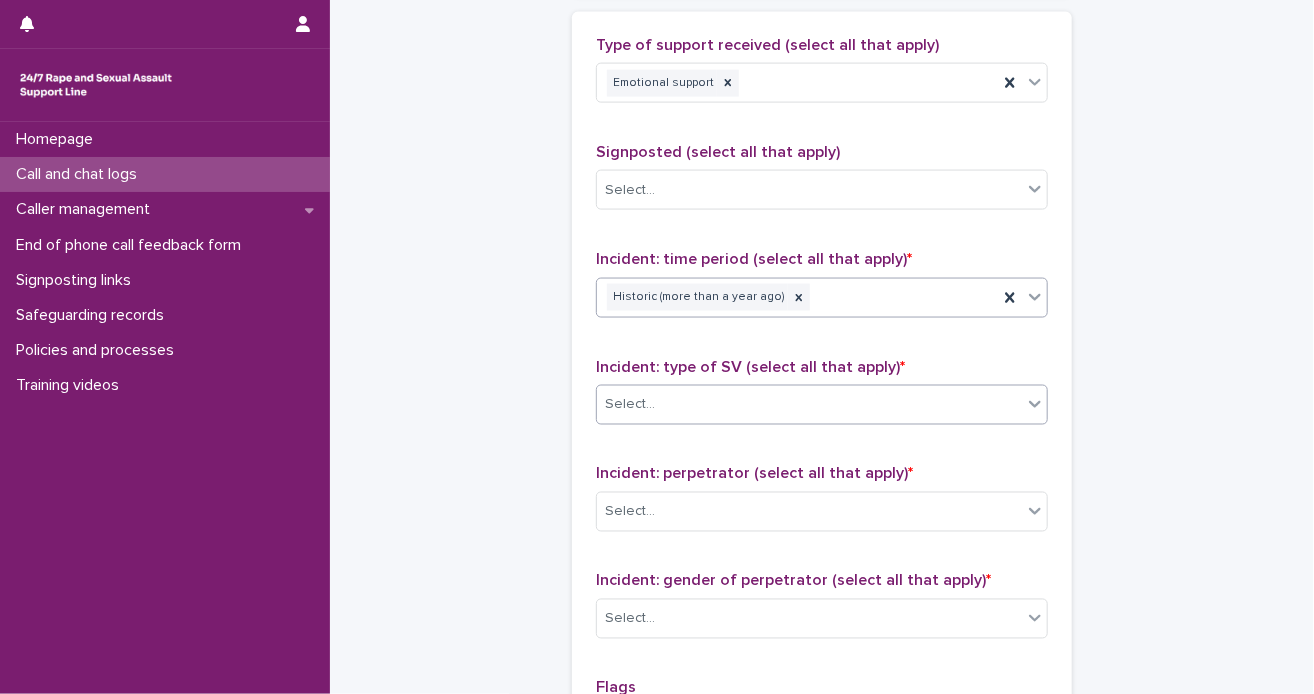 click 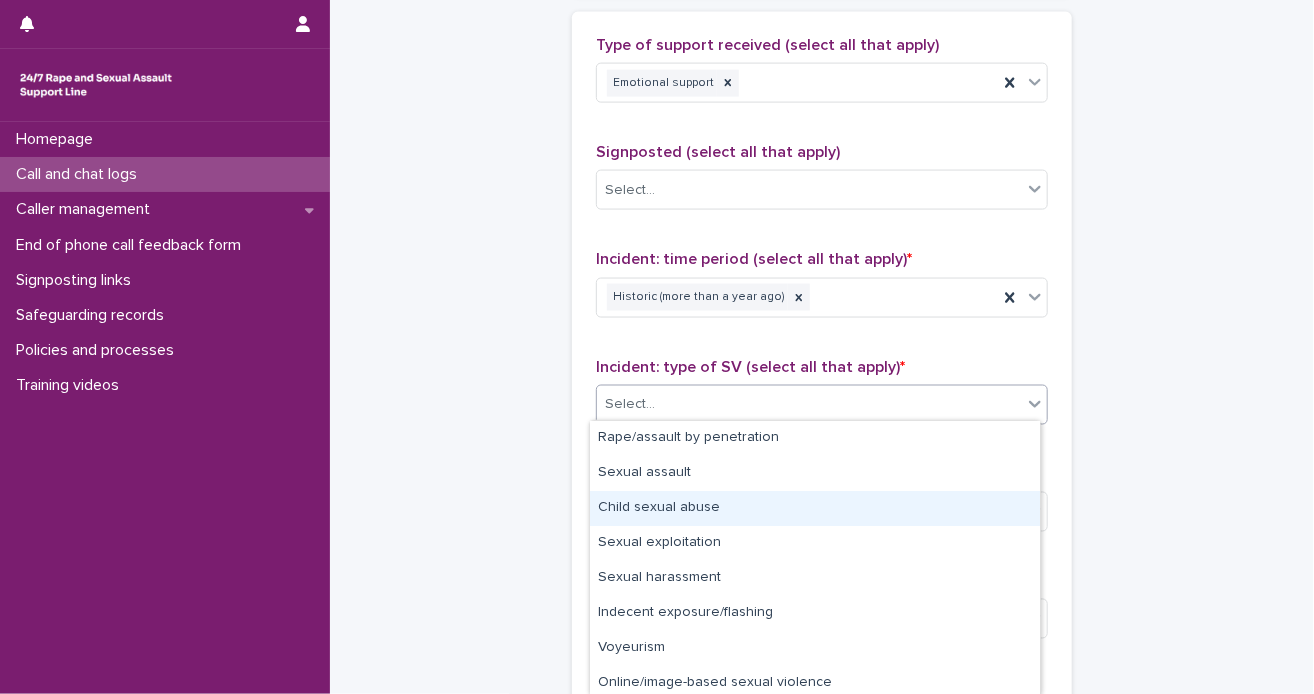 click on "Child sexual abuse" at bounding box center [815, 508] 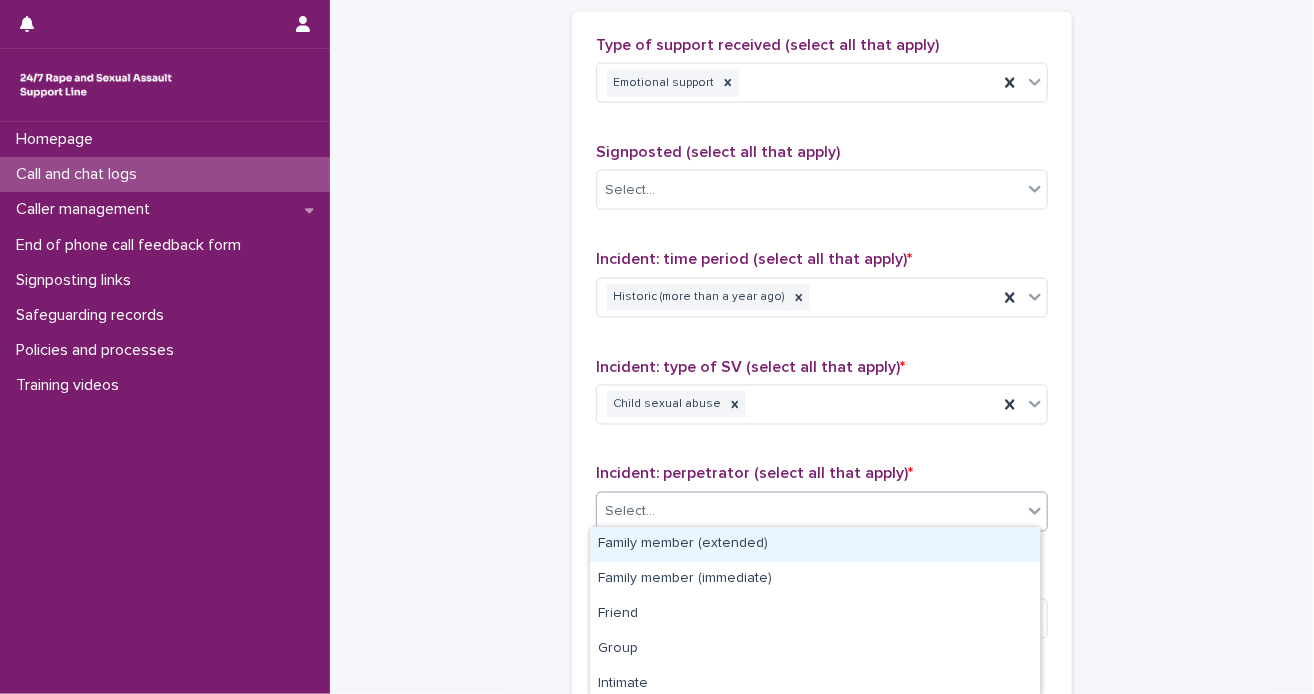 click 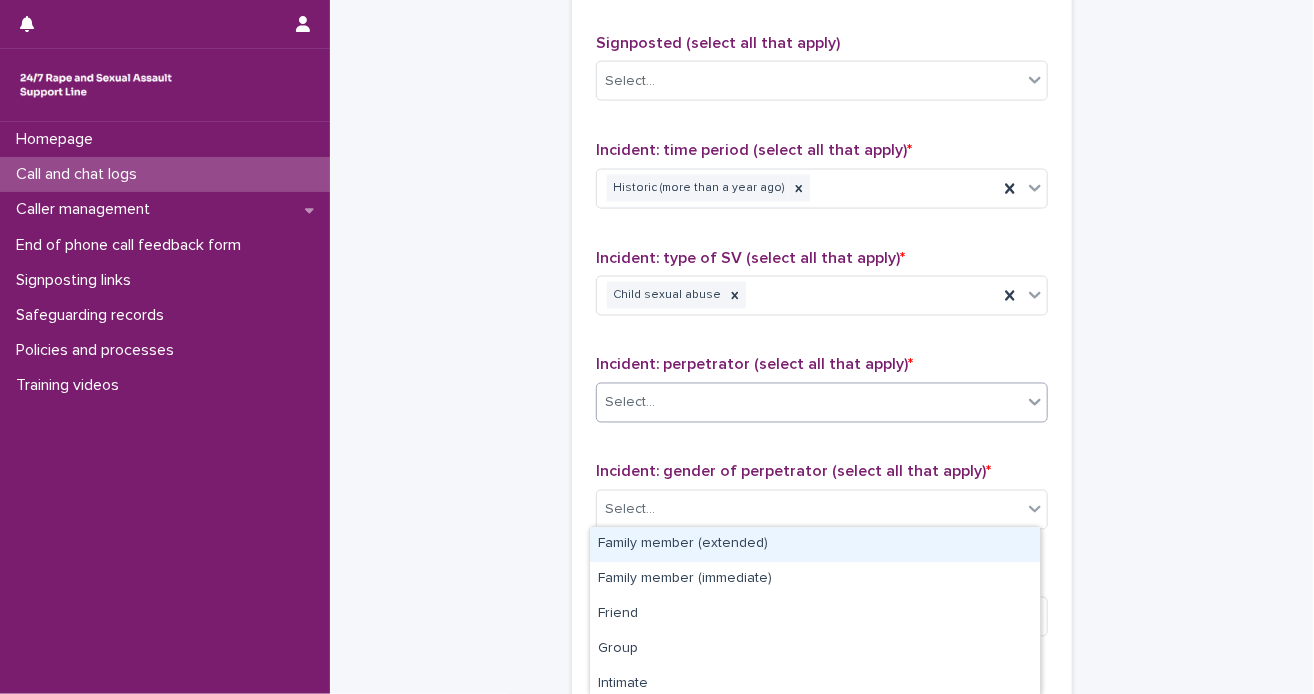 scroll, scrollTop: 1422, scrollLeft: 0, axis: vertical 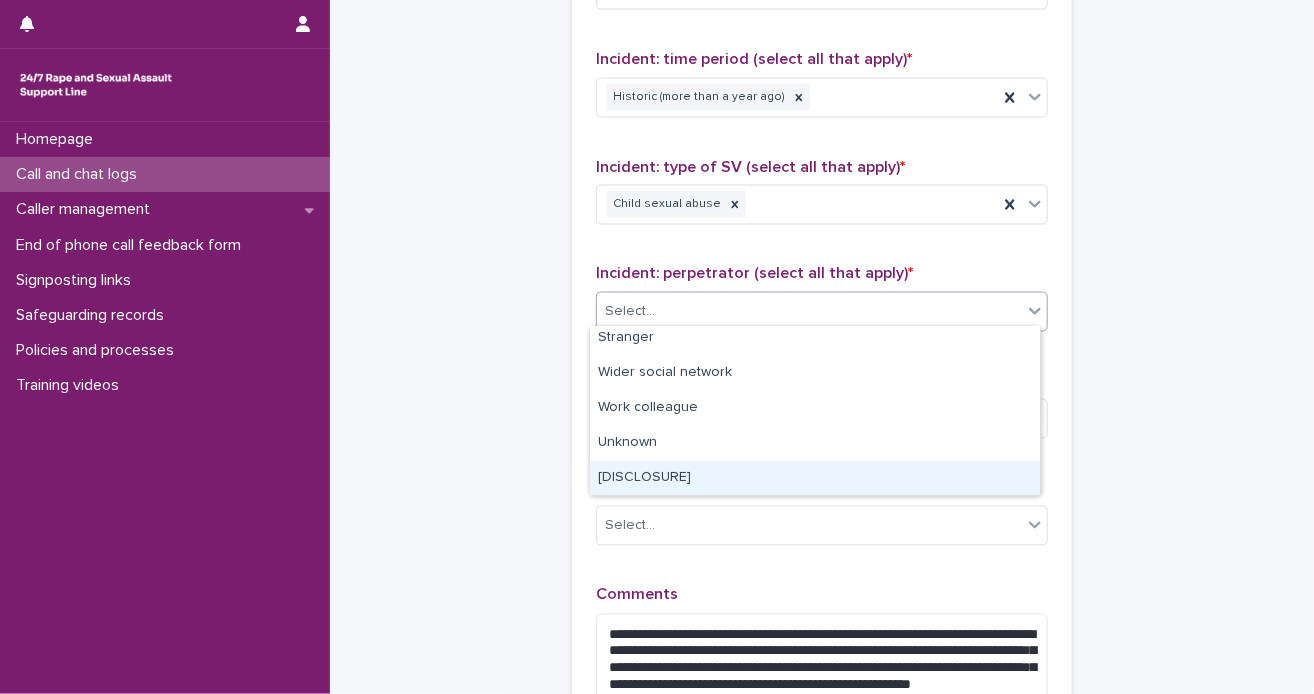click on "[DISCLOSURE]" at bounding box center (815, 478) 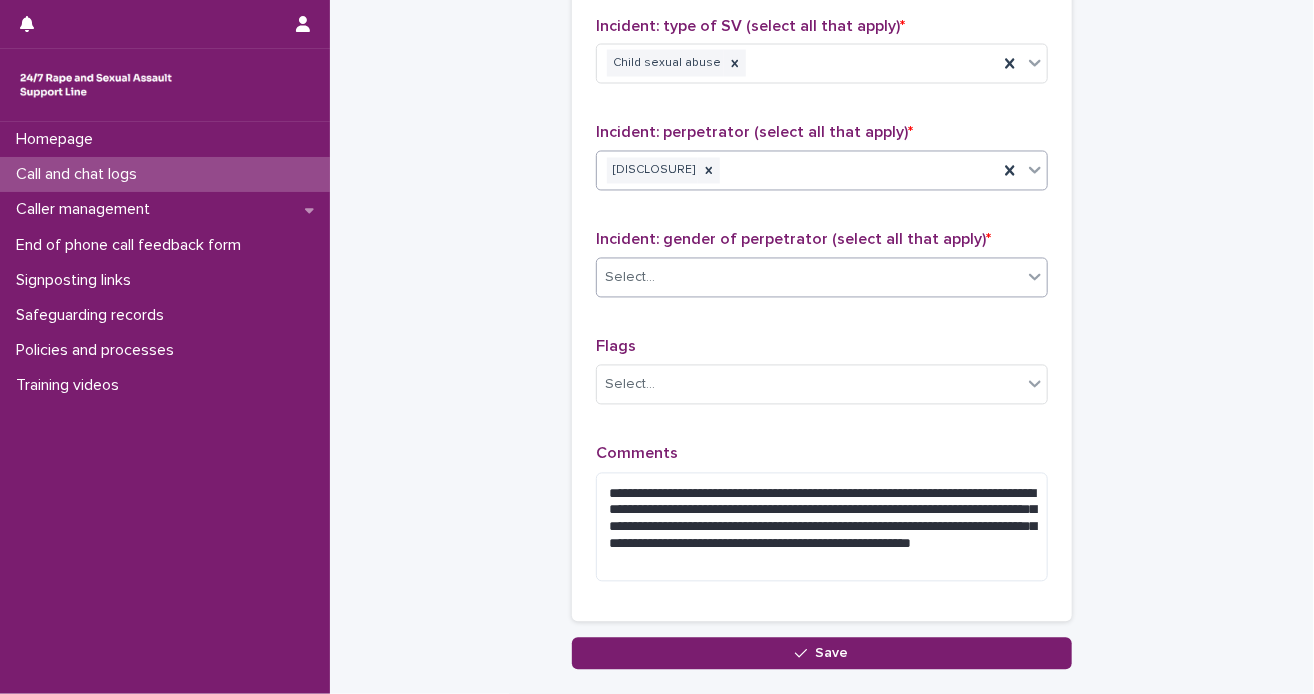 scroll, scrollTop: 1622, scrollLeft: 0, axis: vertical 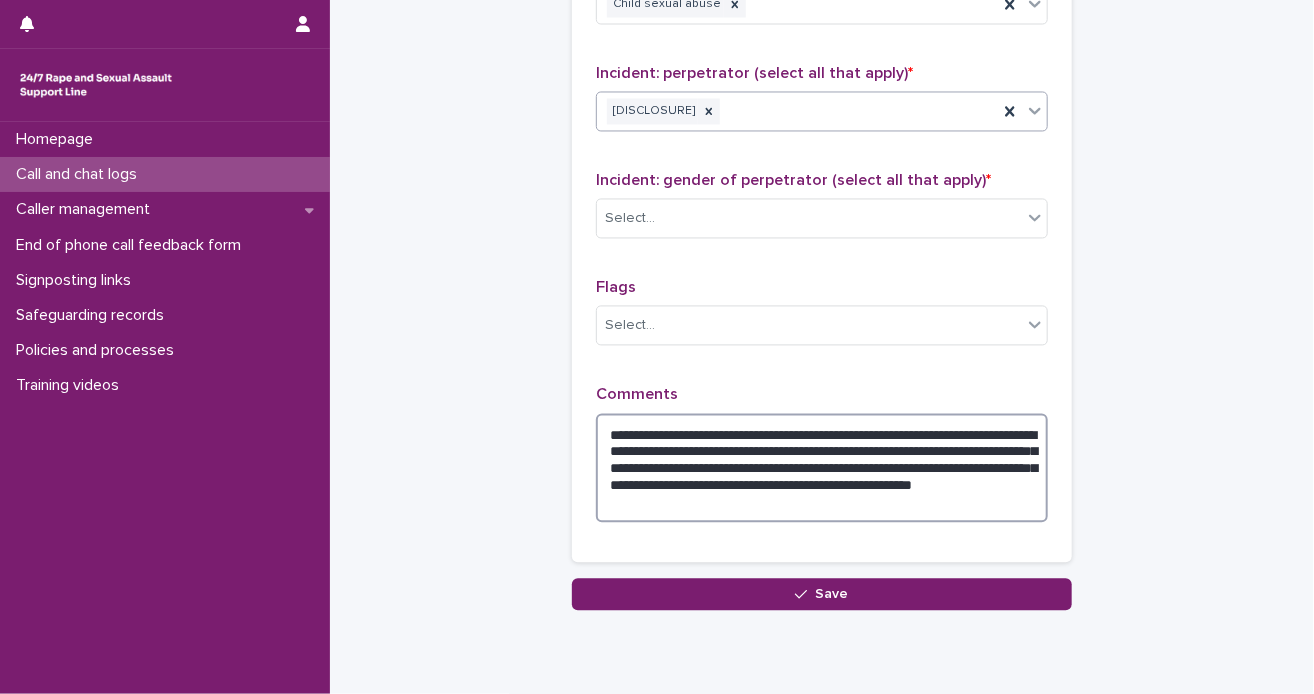 click on "**********" at bounding box center [822, 469] 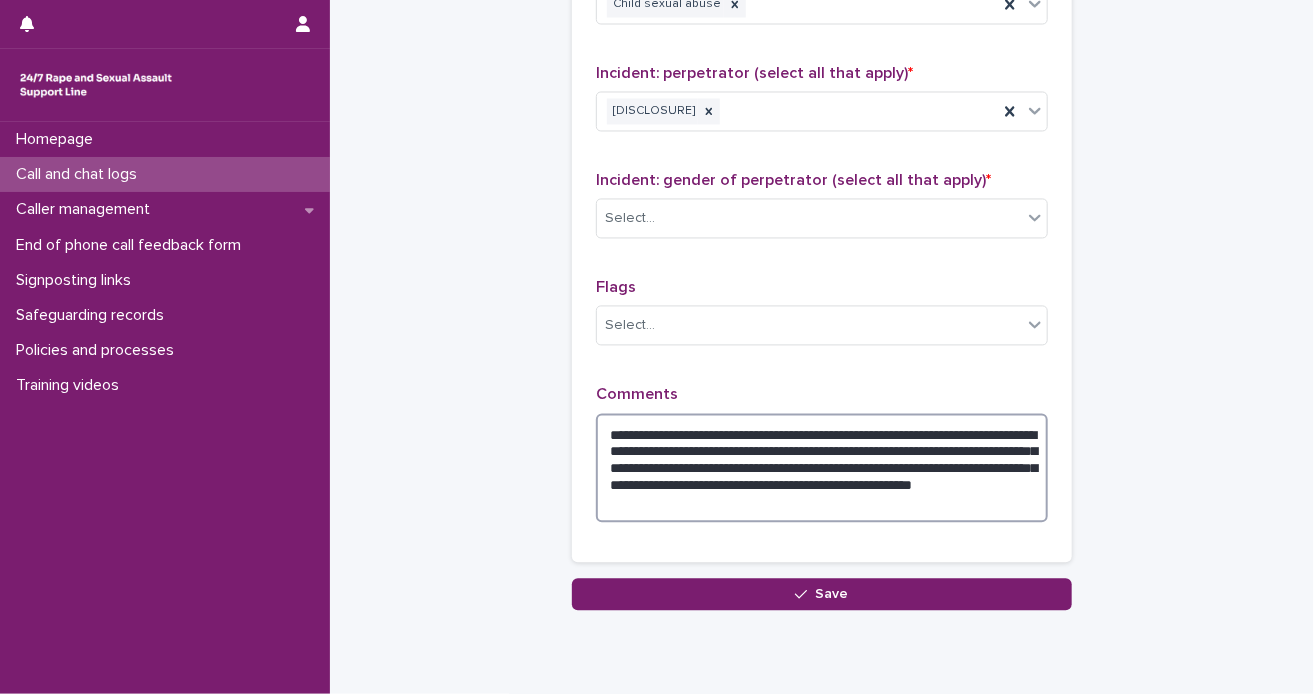 click on "**********" at bounding box center [822, 469] 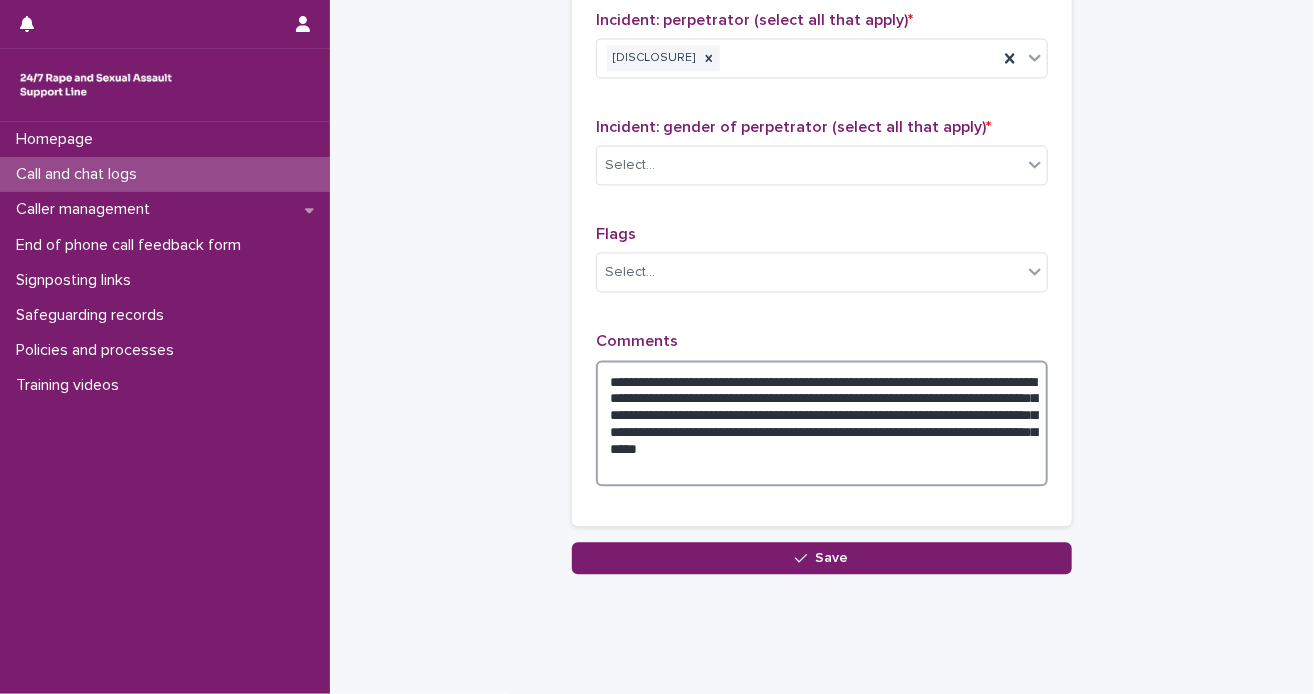 scroll, scrollTop: 1706, scrollLeft: 0, axis: vertical 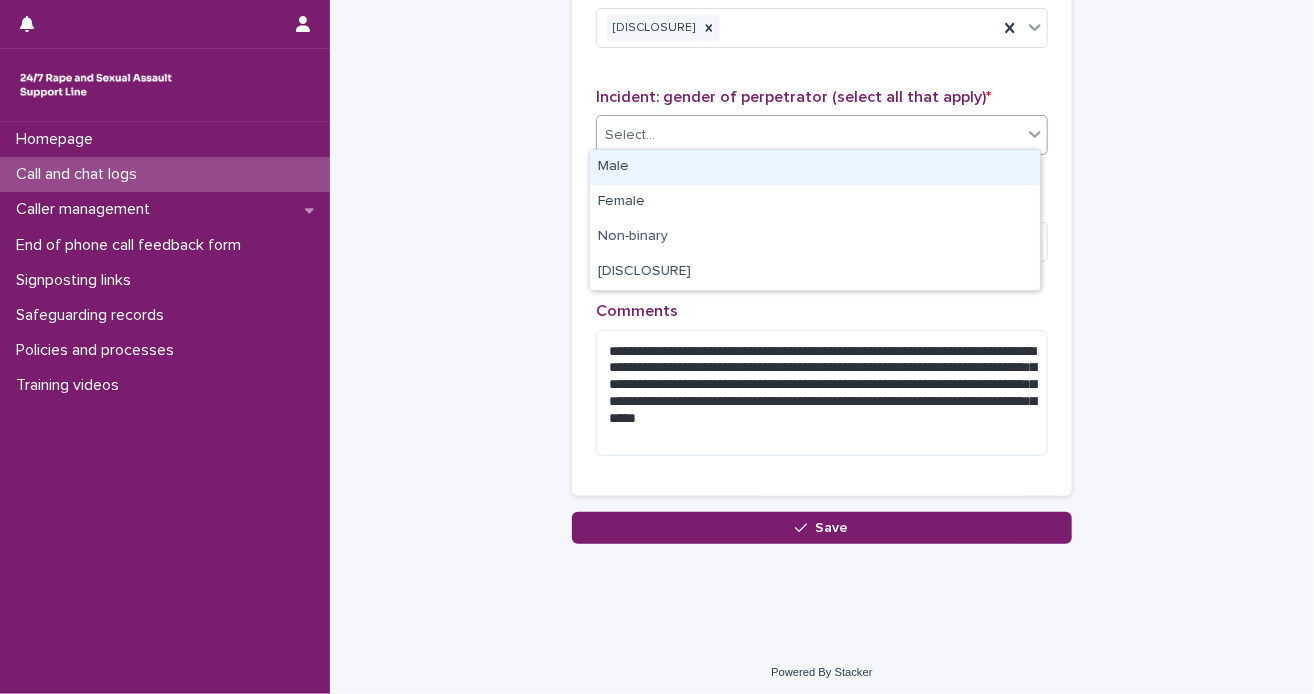 click 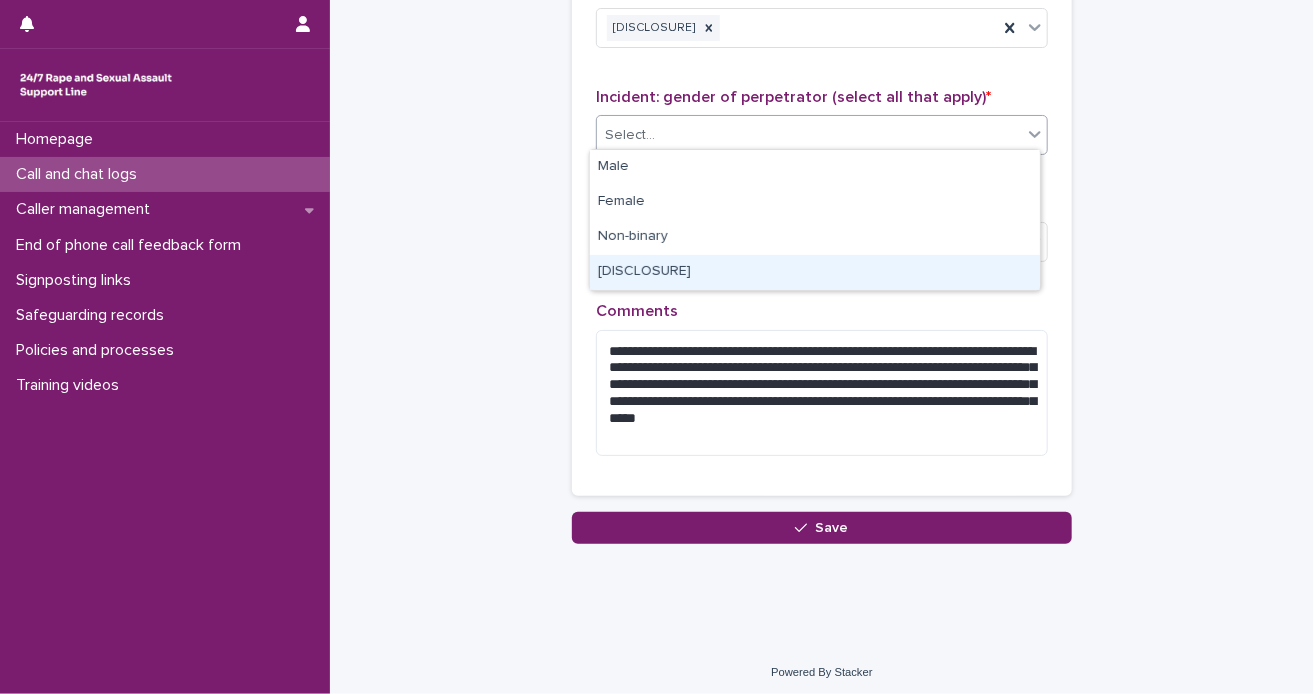 click on "[DISCLOSURE]" at bounding box center [815, 272] 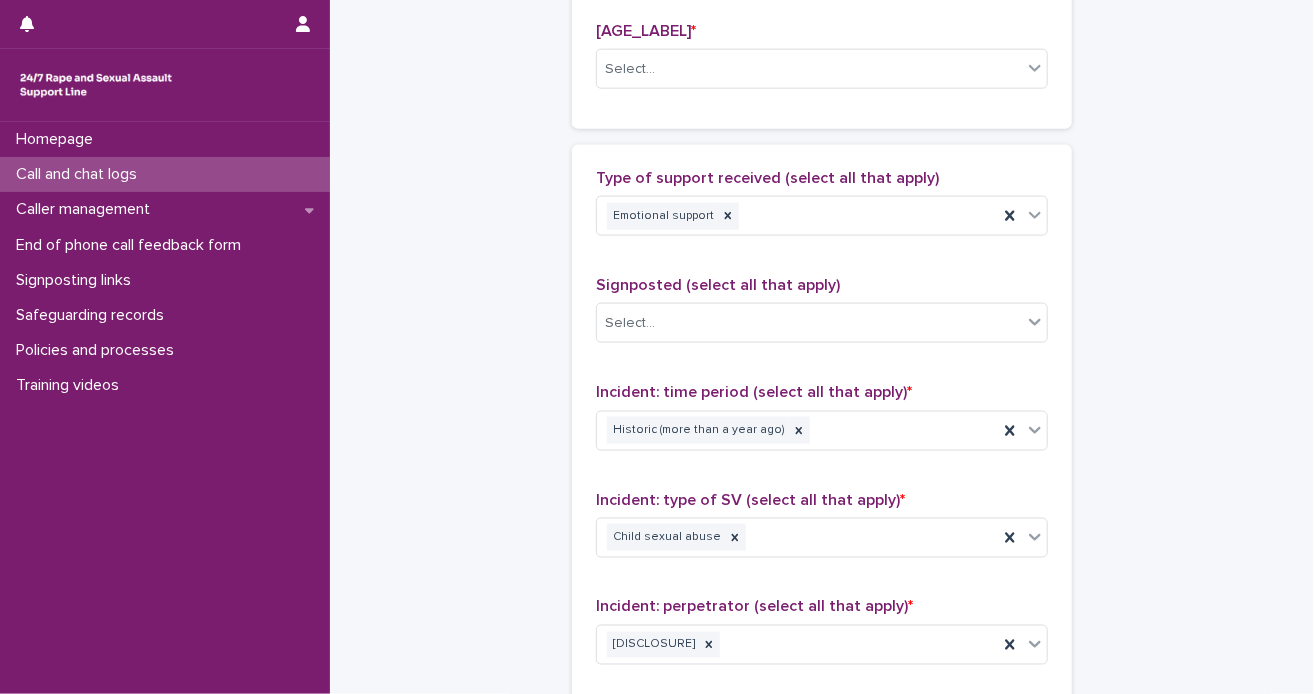 scroll, scrollTop: 889, scrollLeft: 0, axis: vertical 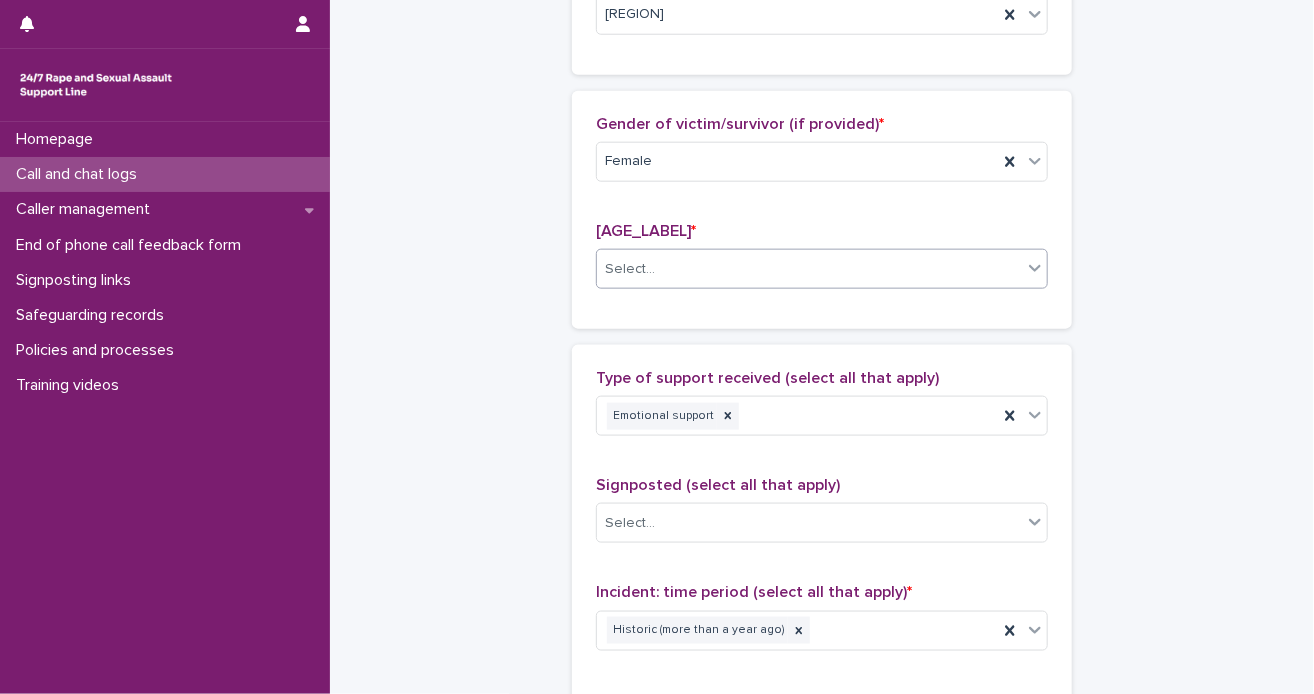 click 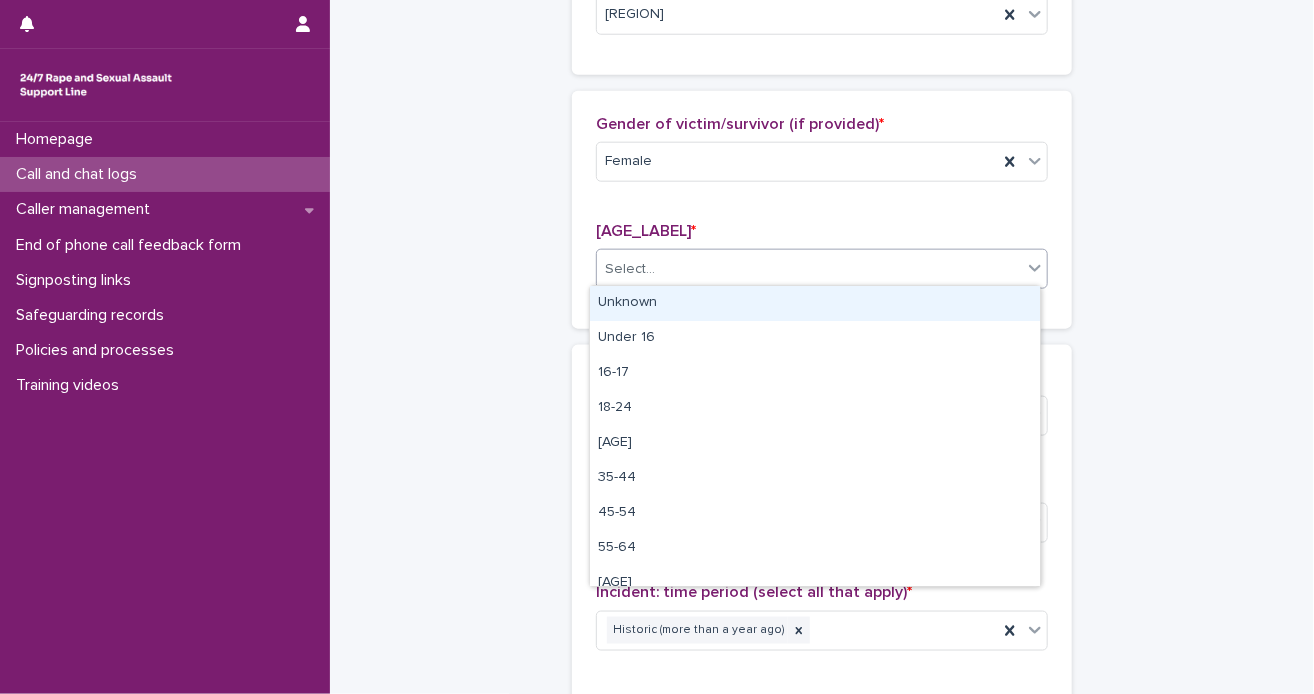 click on "Unknown" at bounding box center [815, 303] 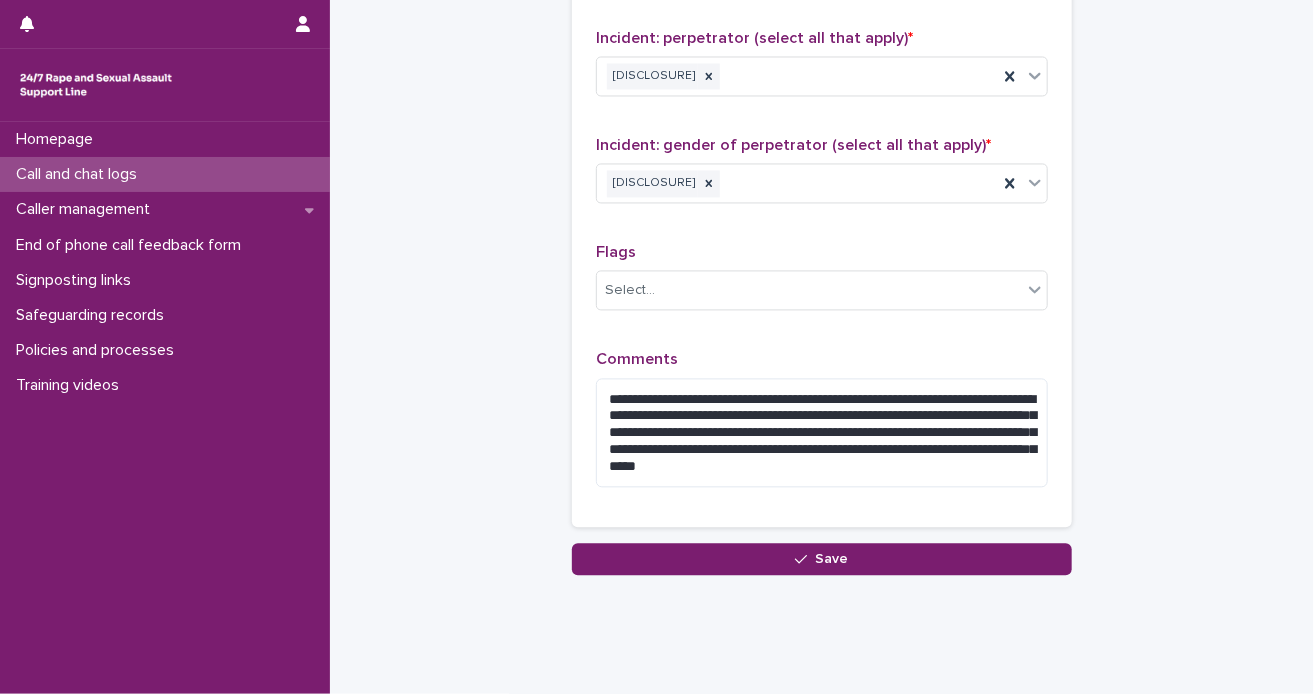 scroll, scrollTop: 1689, scrollLeft: 0, axis: vertical 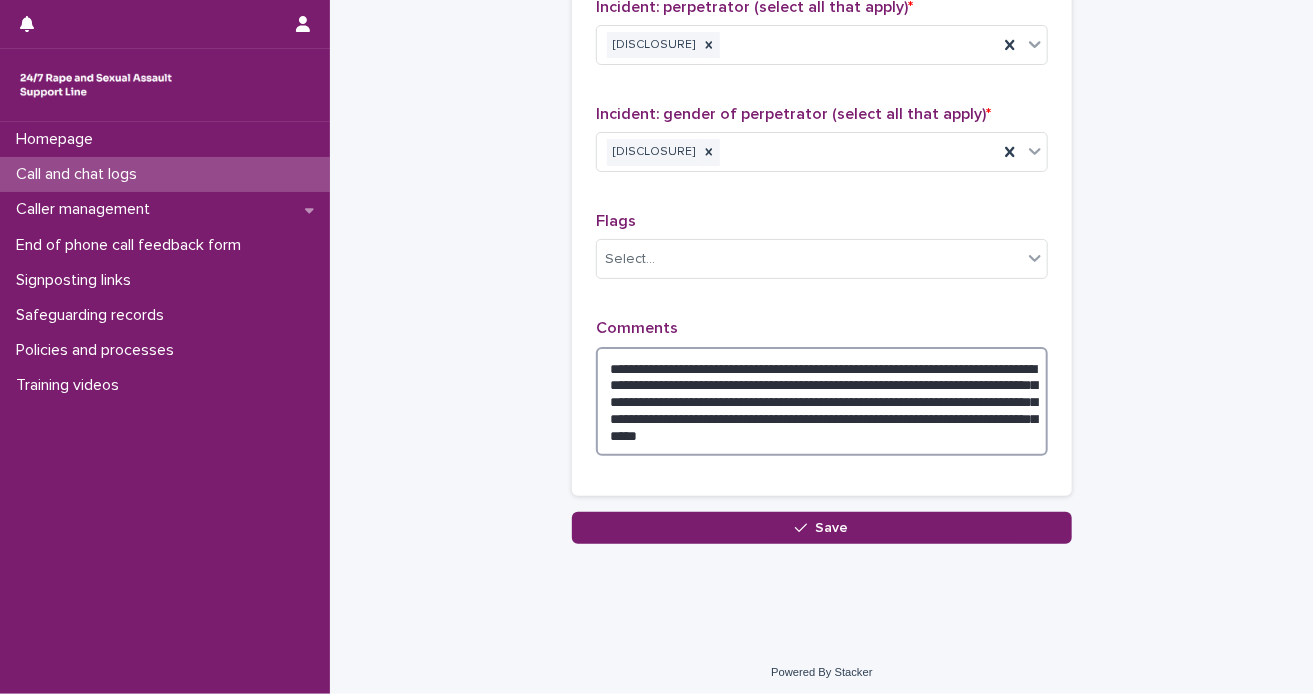 click on "**********" at bounding box center (822, 402) 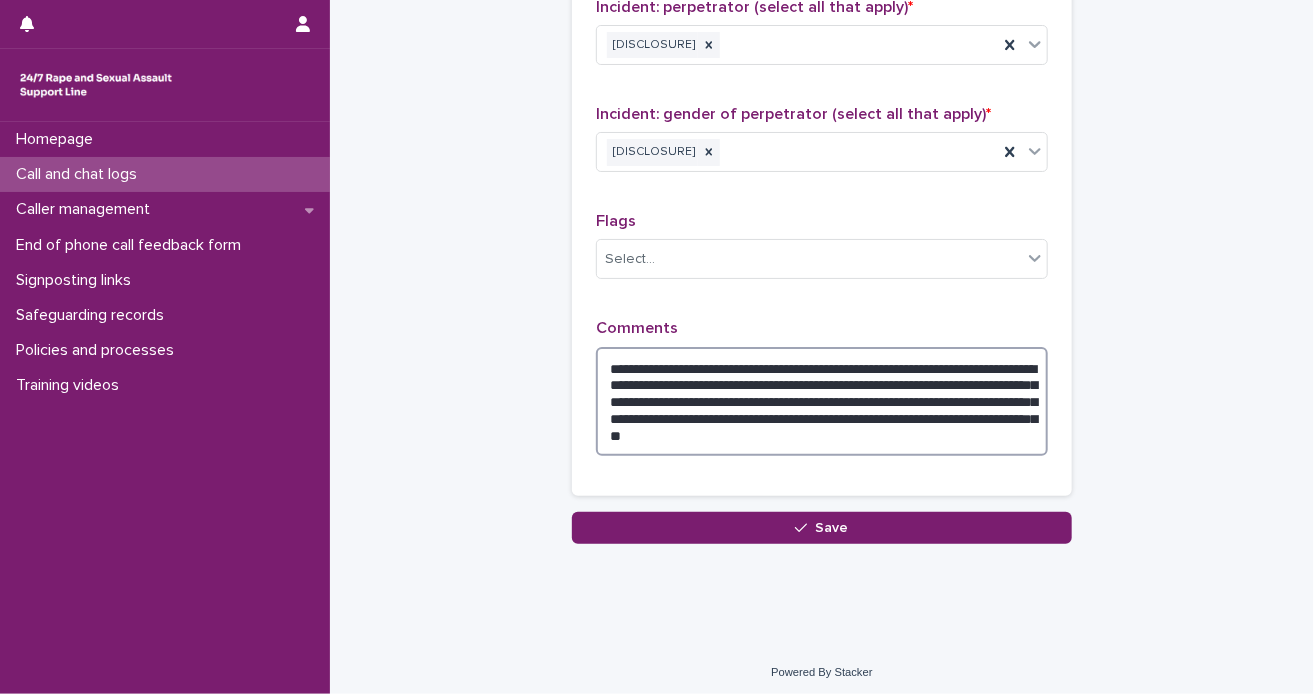 click on "**********" at bounding box center [822, 402] 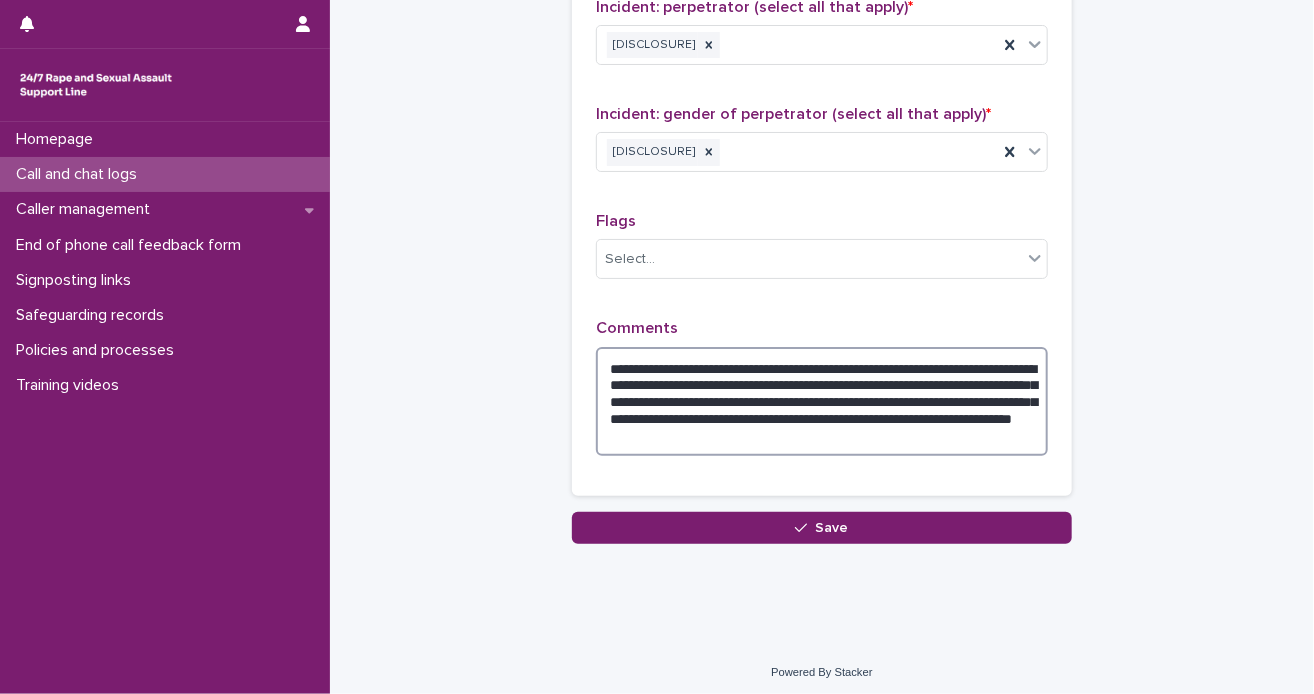click on "**********" at bounding box center [822, 402] 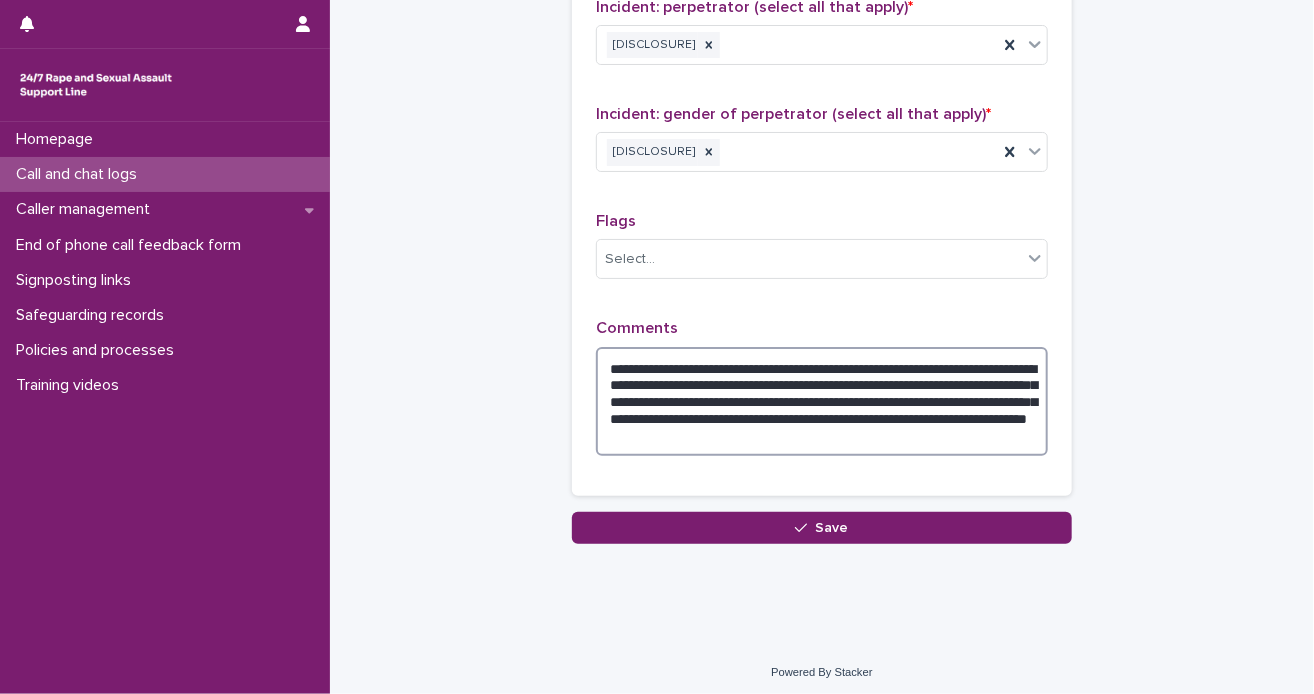 click on "**********" at bounding box center (822, 402) 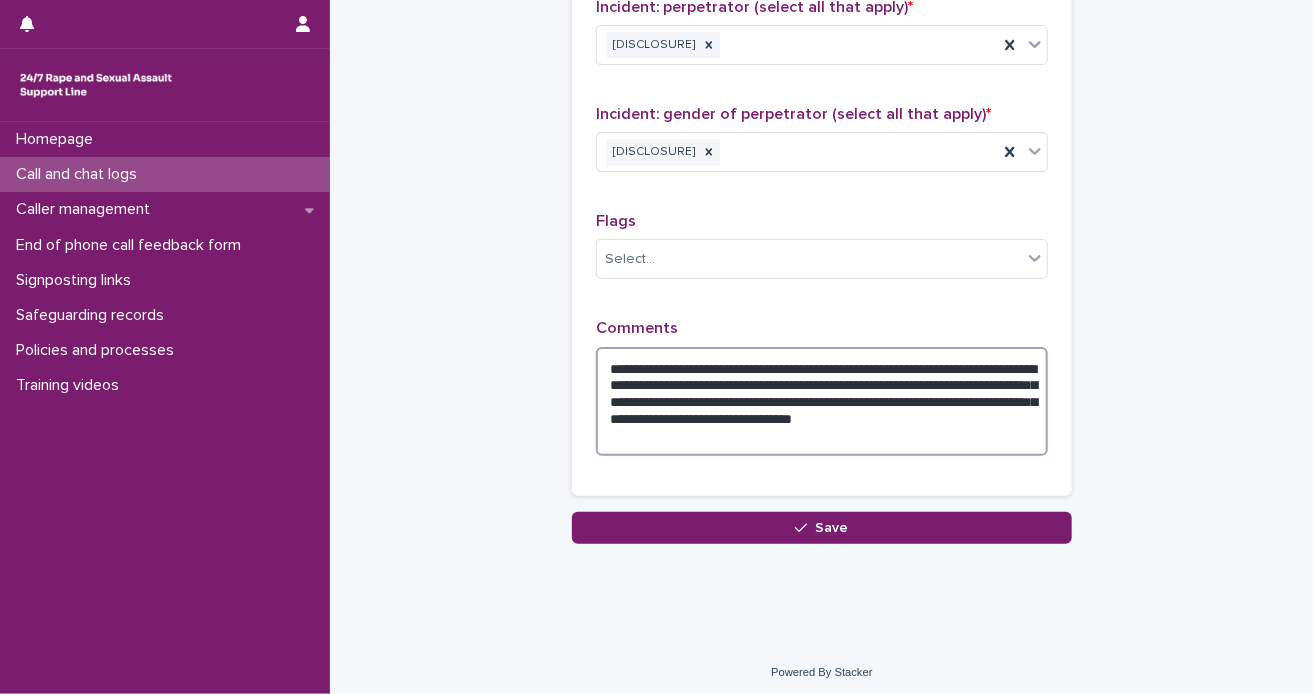 click on "**********" at bounding box center [822, 402] 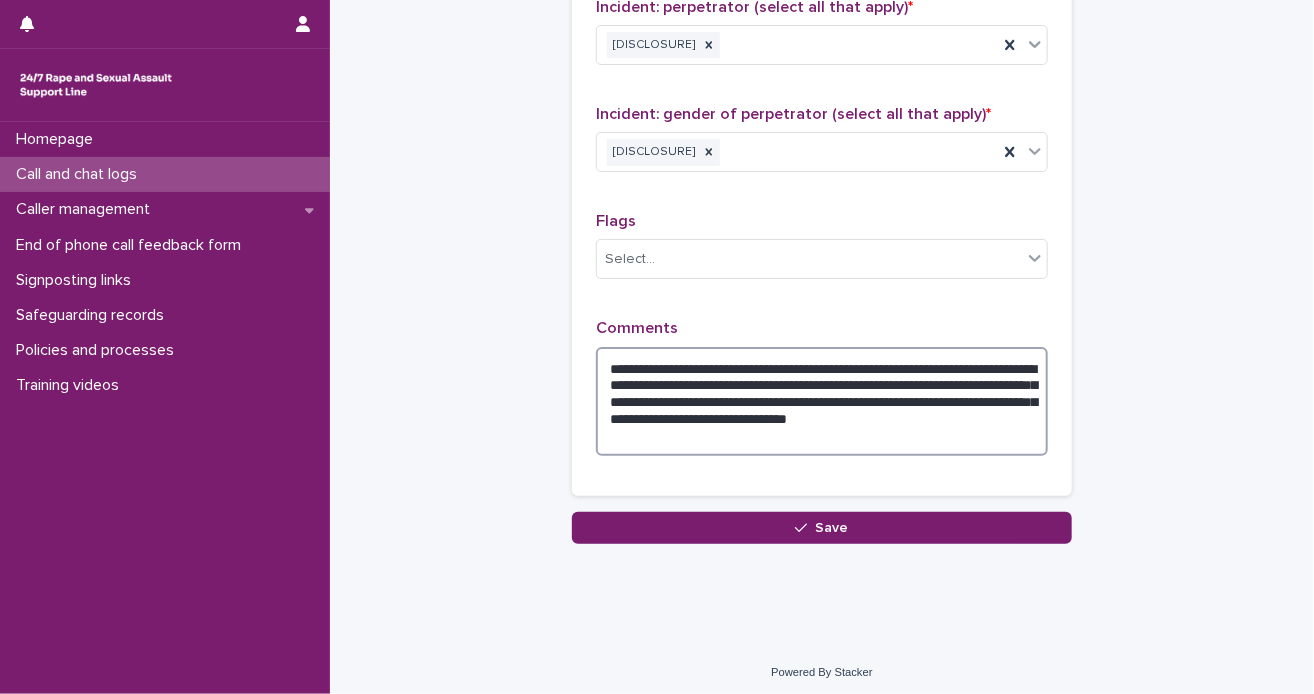 click on "**********" at bounding box center [822, 402] 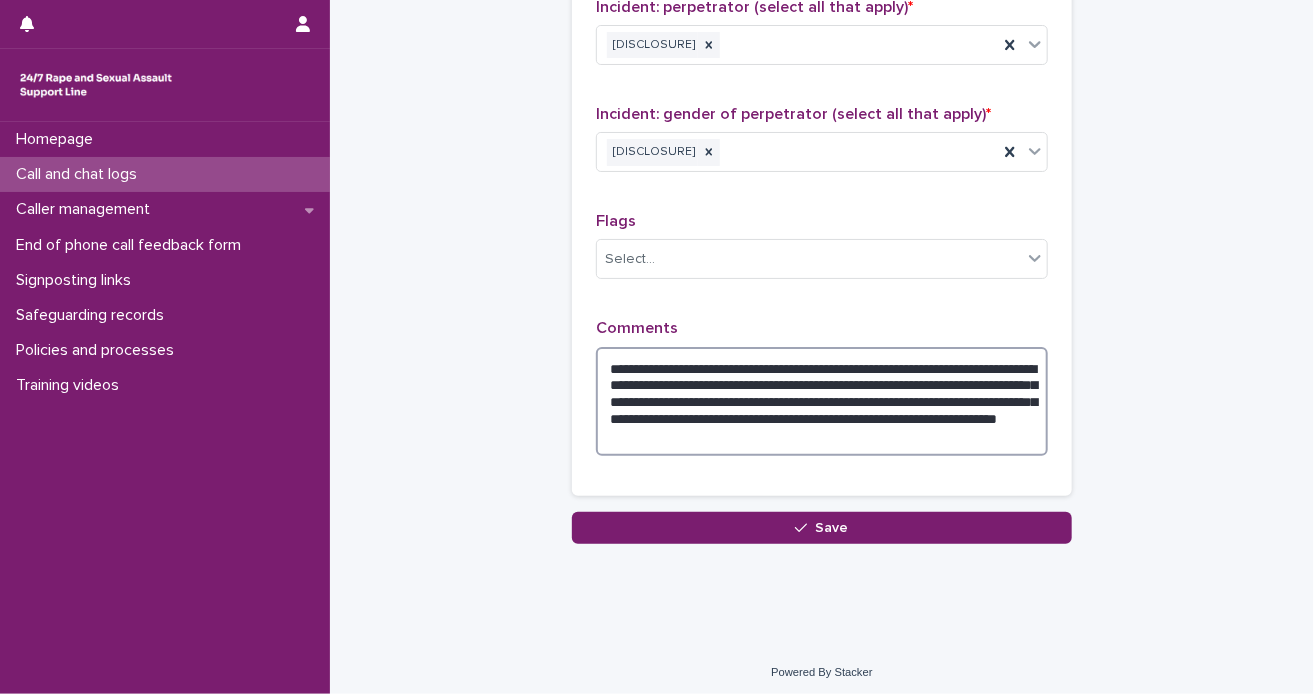 click on "**********" at bounding box center (822, 402) 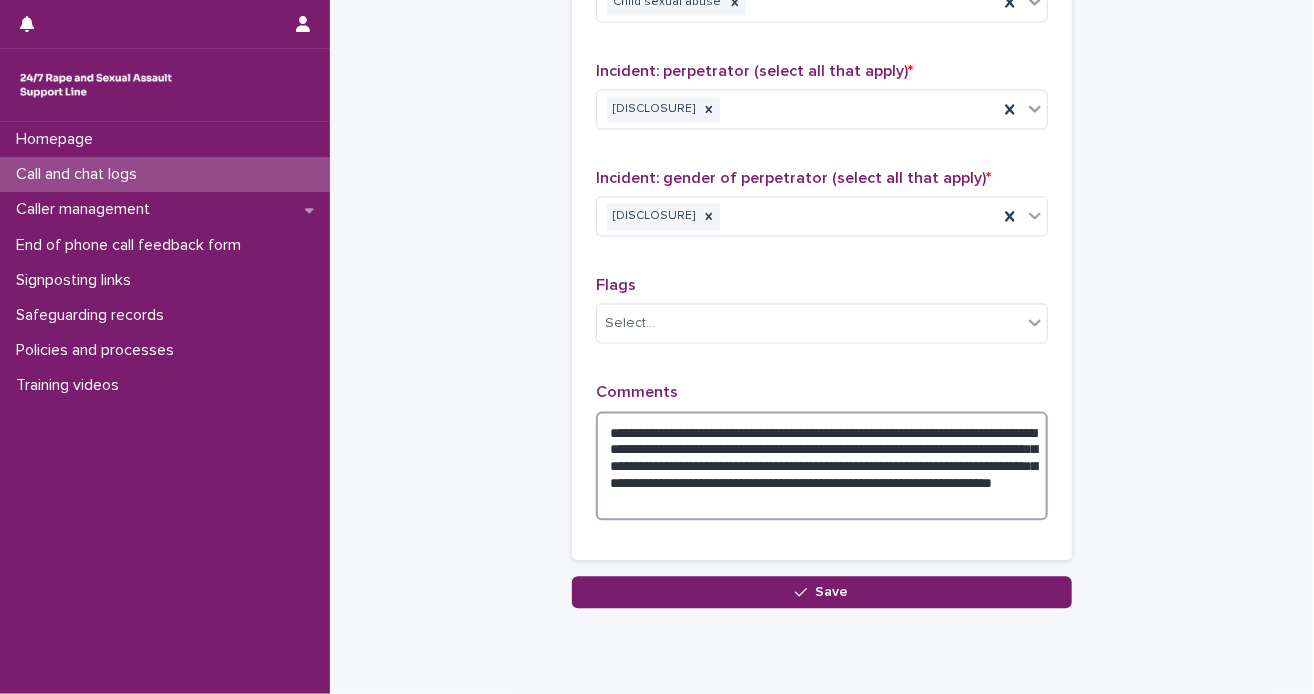scroll, scrollTop: 1589, scrollLeft: 0, axis: vertical 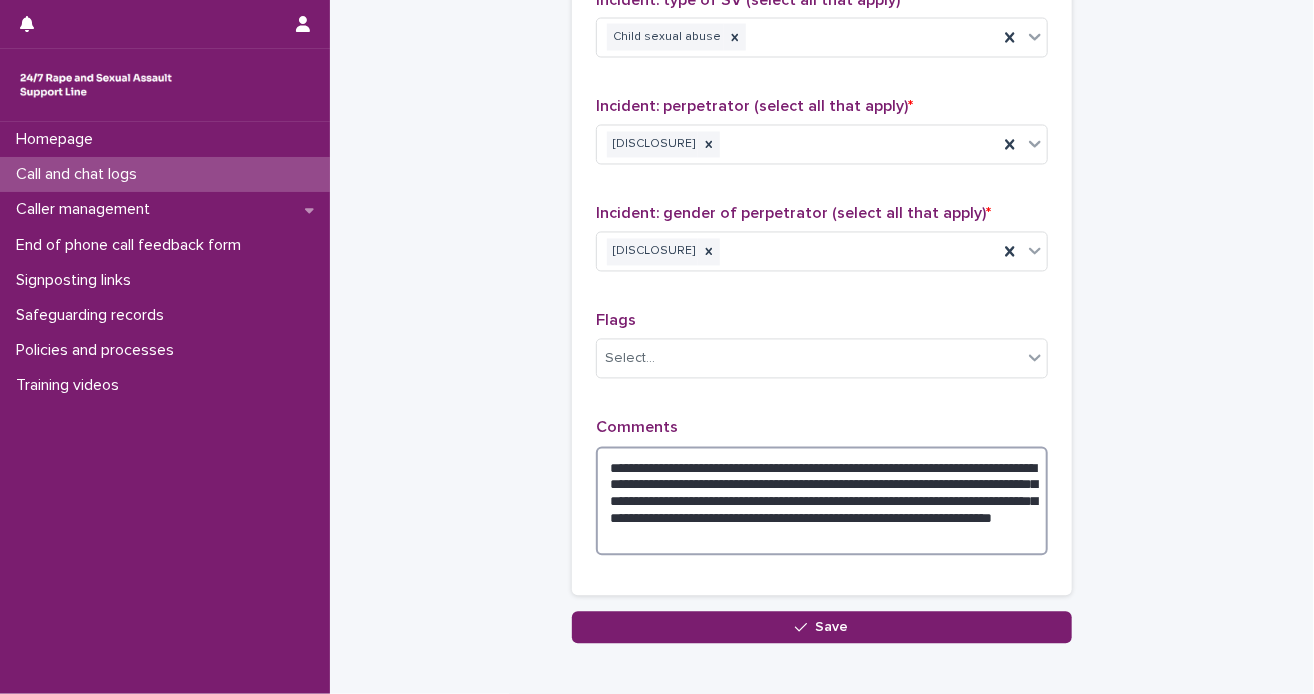 click on "**********" at bounding box center (822, 502) 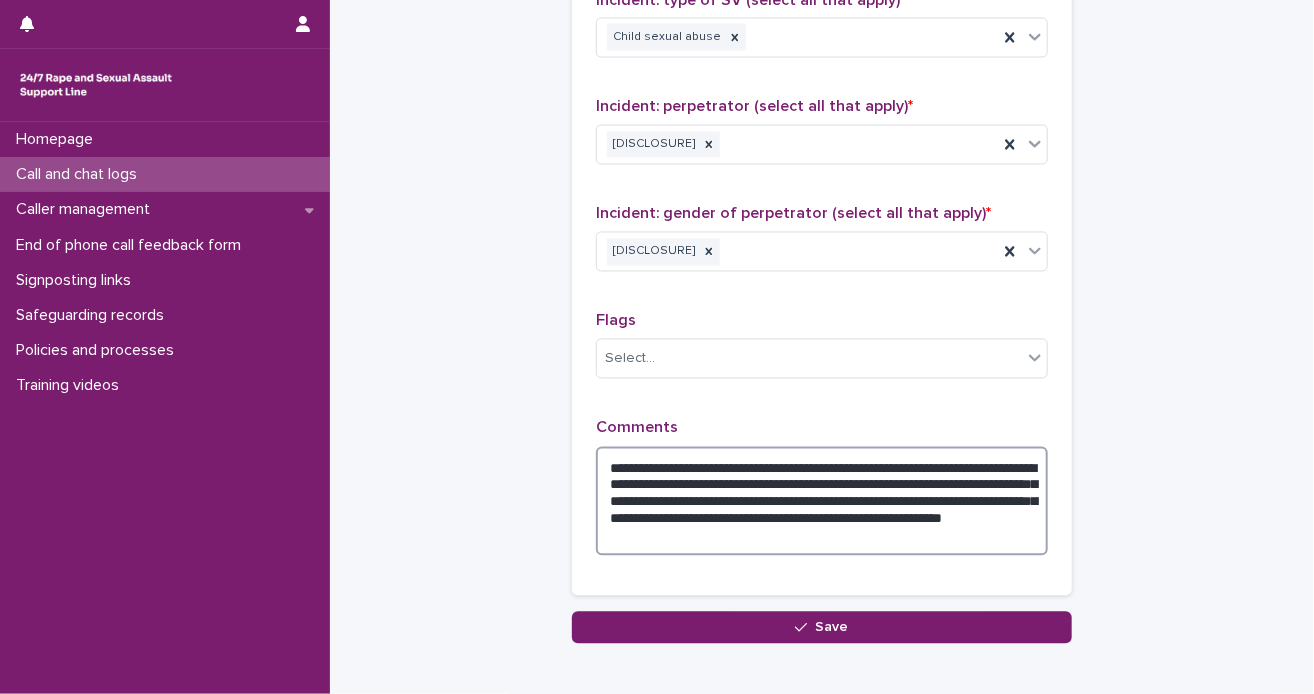 click on "**********" at bounding box center [822, 502] 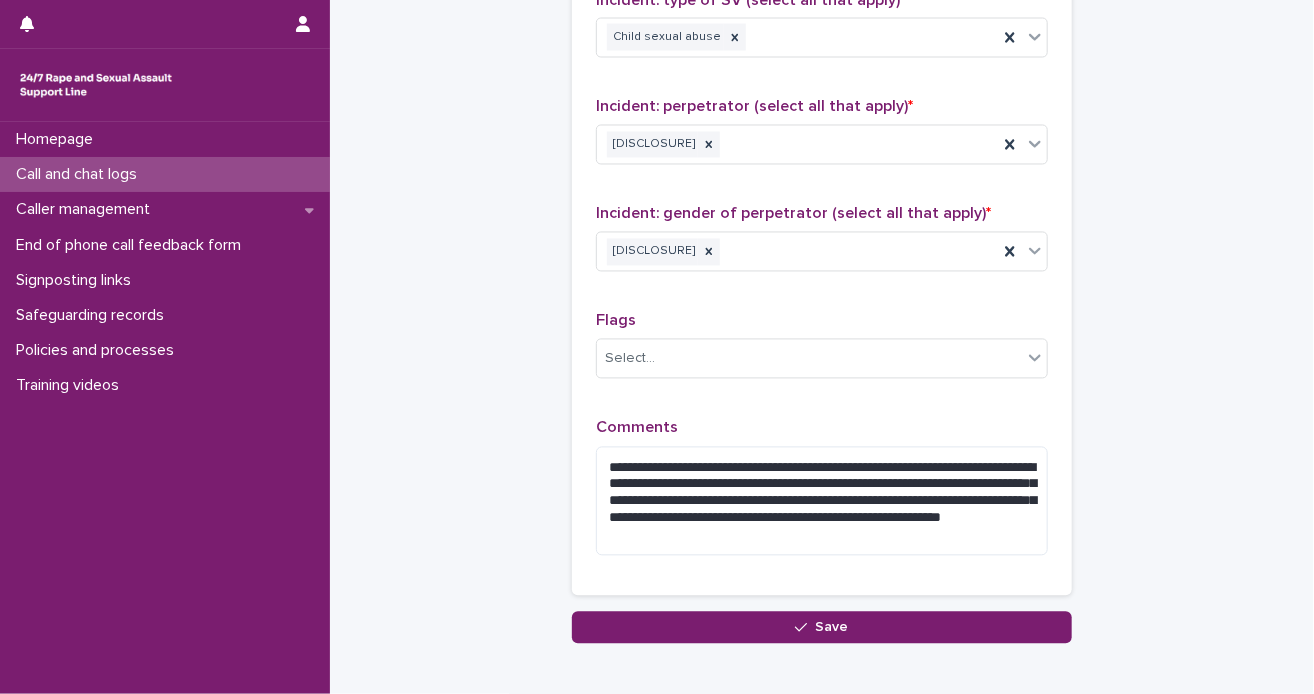 click on "**********" at bounding box center (822, -472) 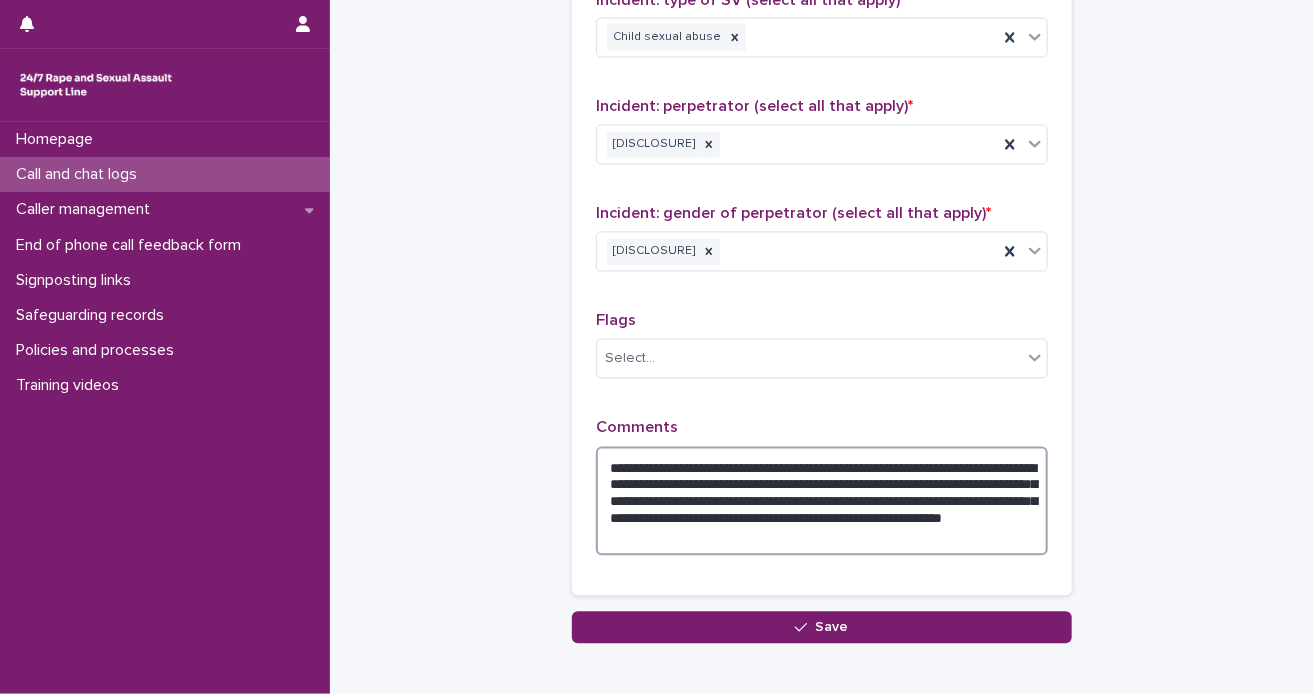 click on "**********" at bounding box center (822, 502) 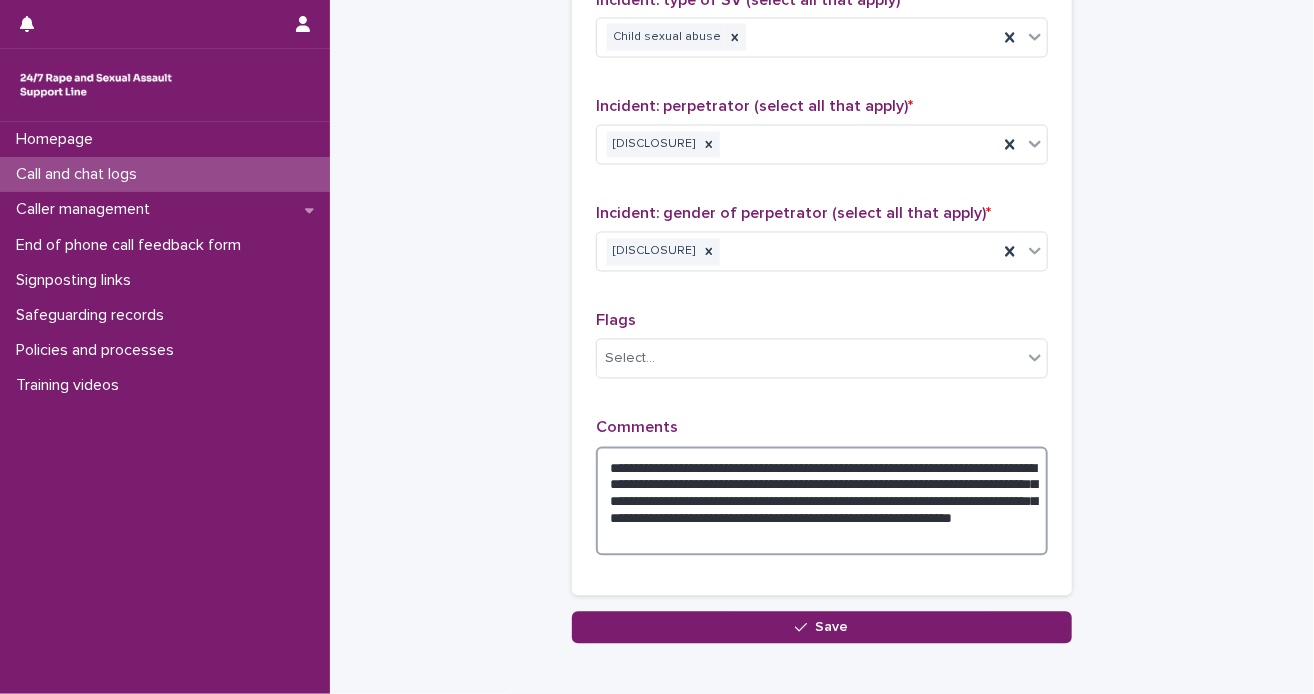 click on "**********" at bounding box center [822, 502] 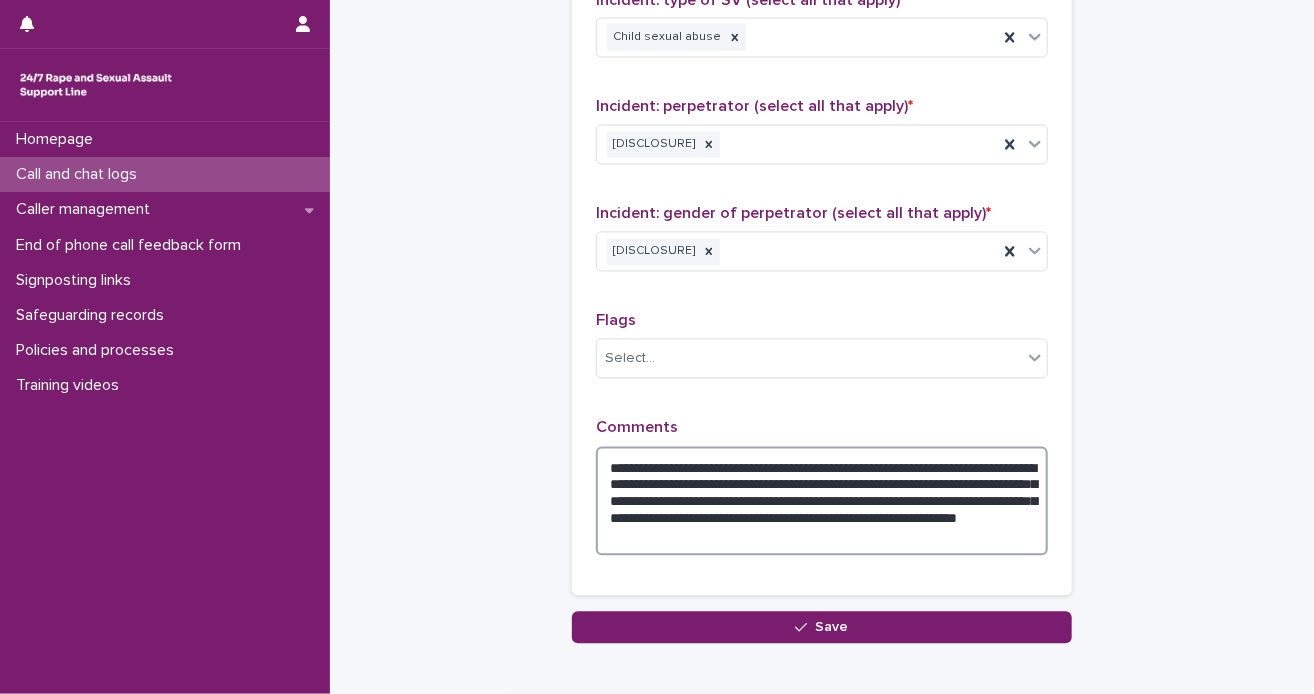 click on "**********" at bounding box center [822, 502] 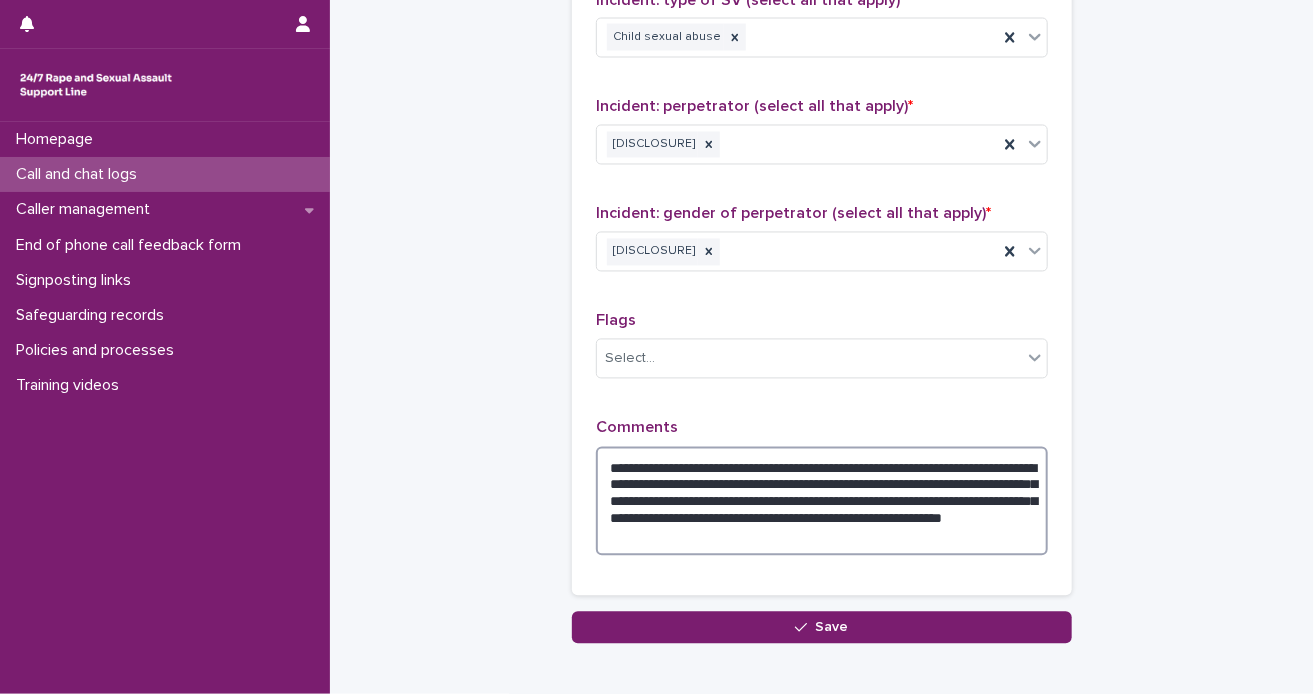click on "**********" at bounding box center [822, 502] 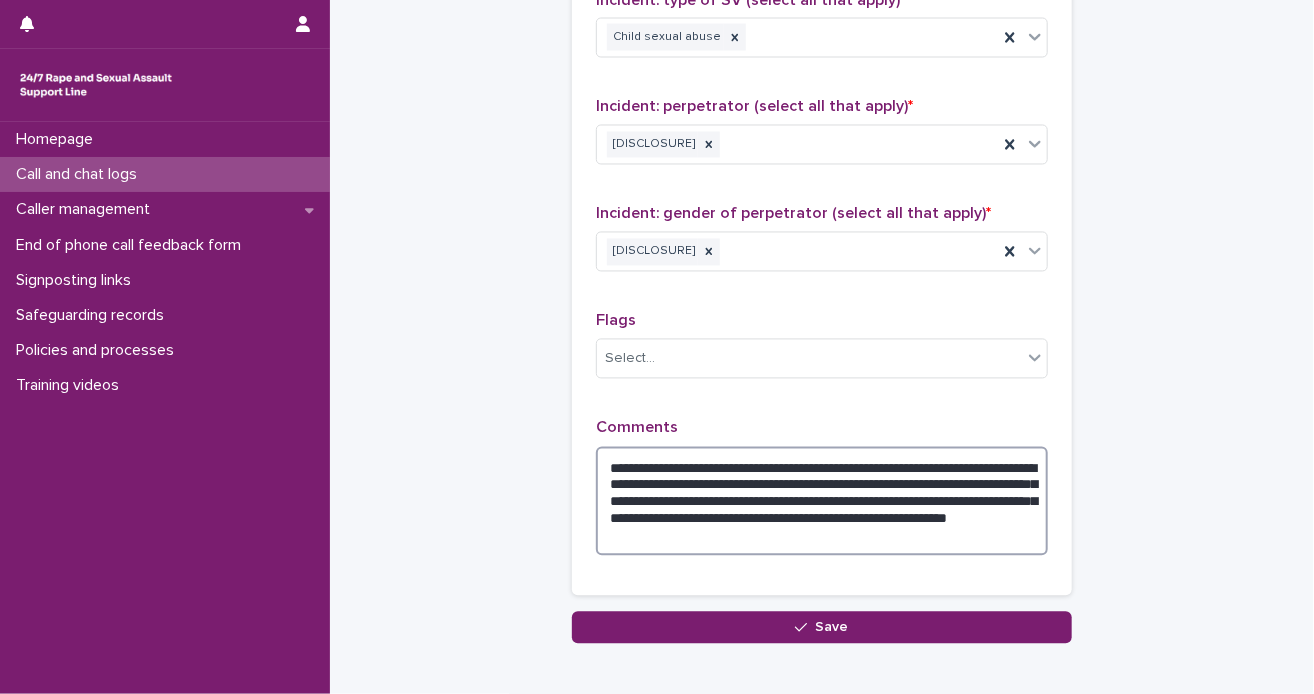 click on "**********" at bounding box center (822, 502) 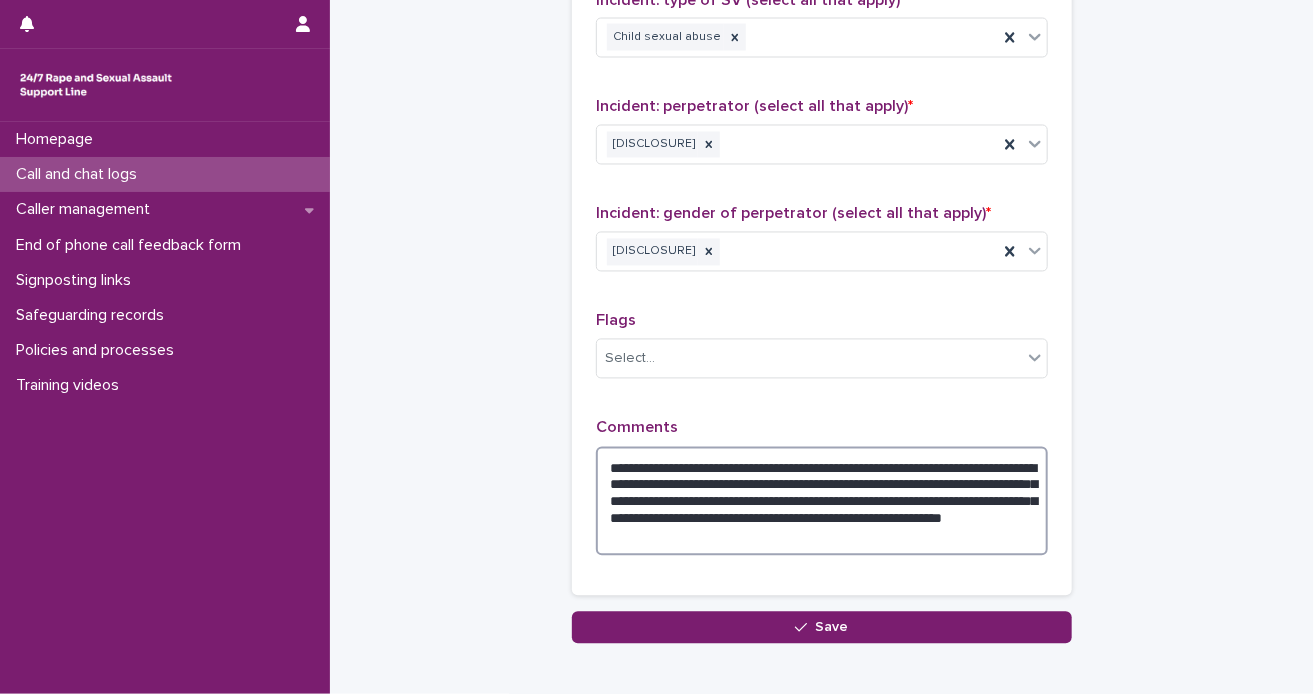 click on "**********" at bounding box center [822, 502] 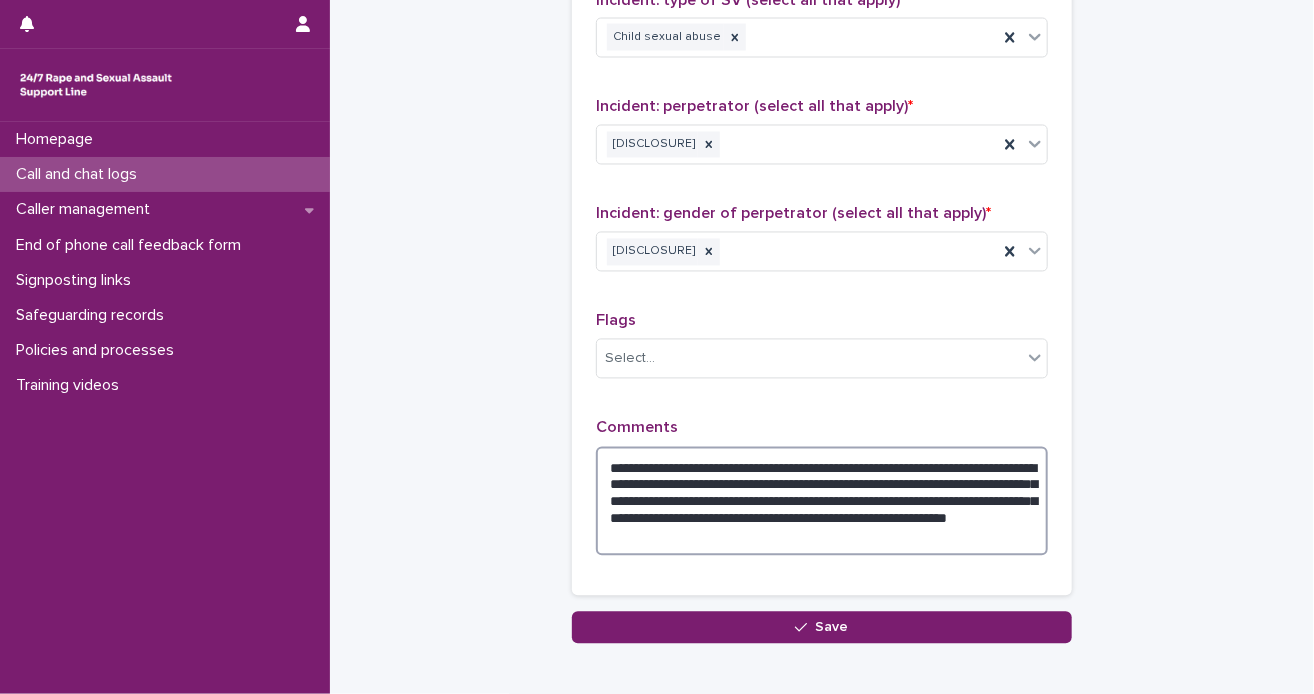 click on "**********" at bounding box center [822, 502] 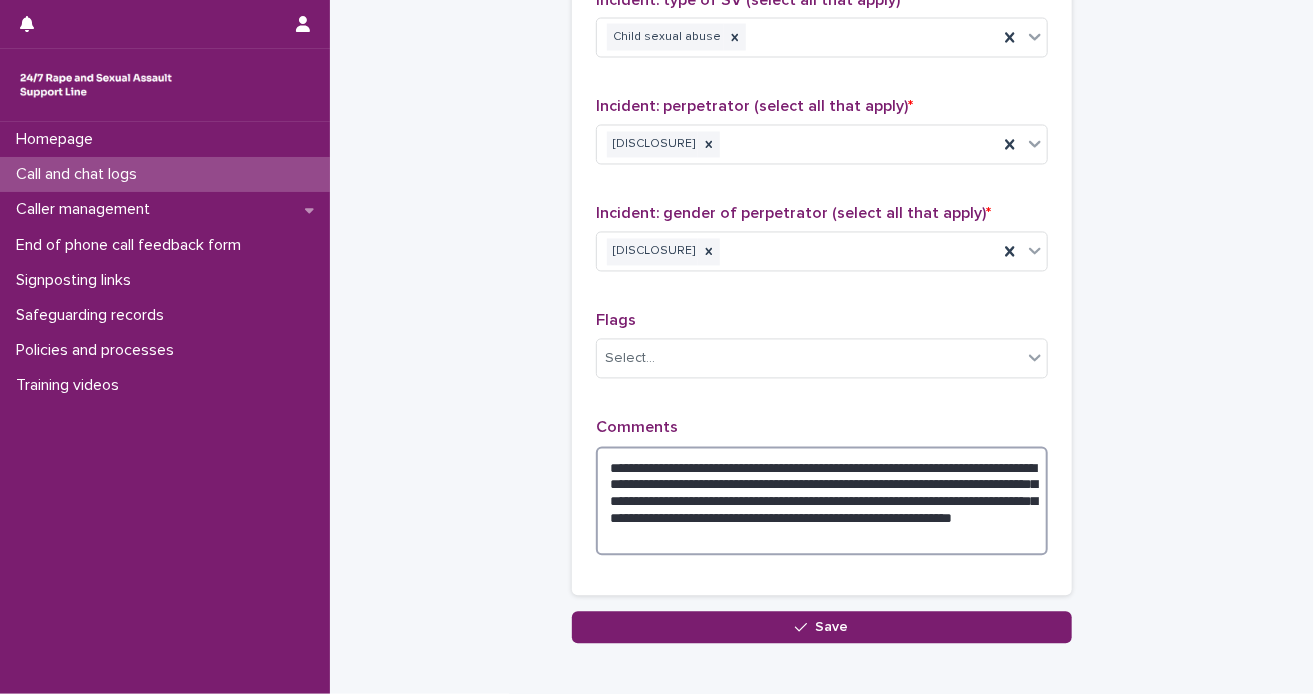 click on "**********" at bounding box center (822, 502) 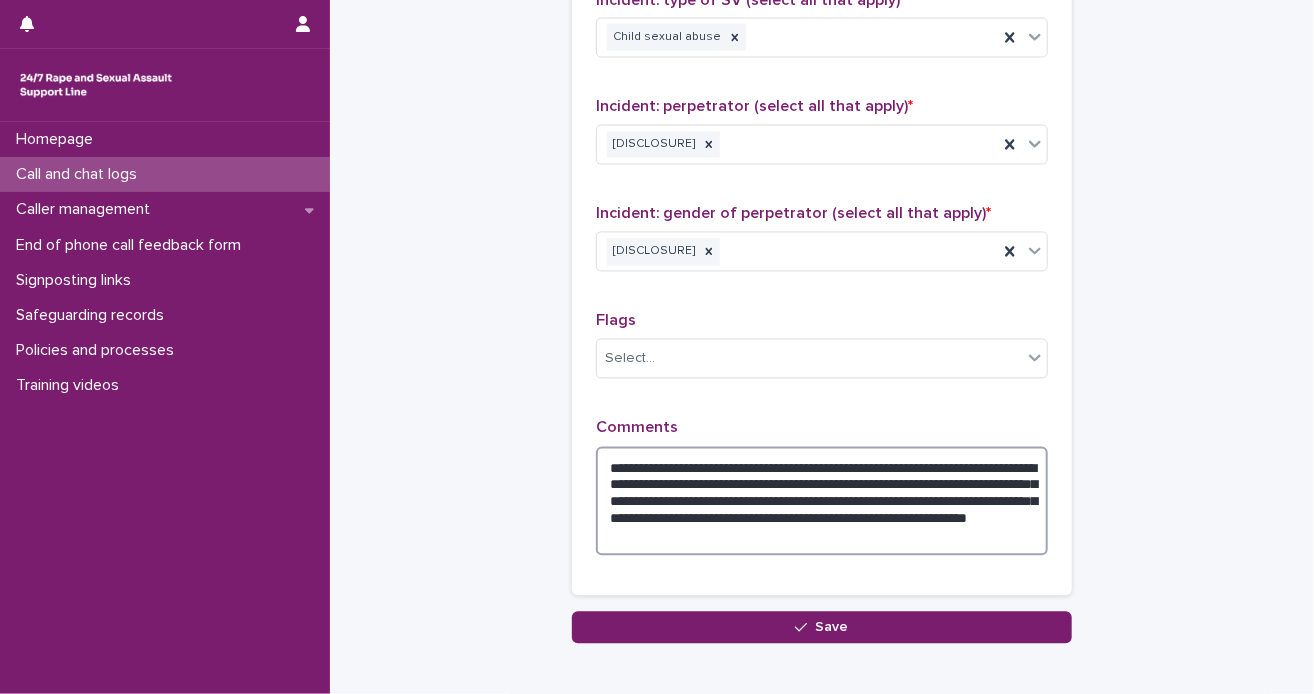click on "**********" at bounding box center (822, 502) 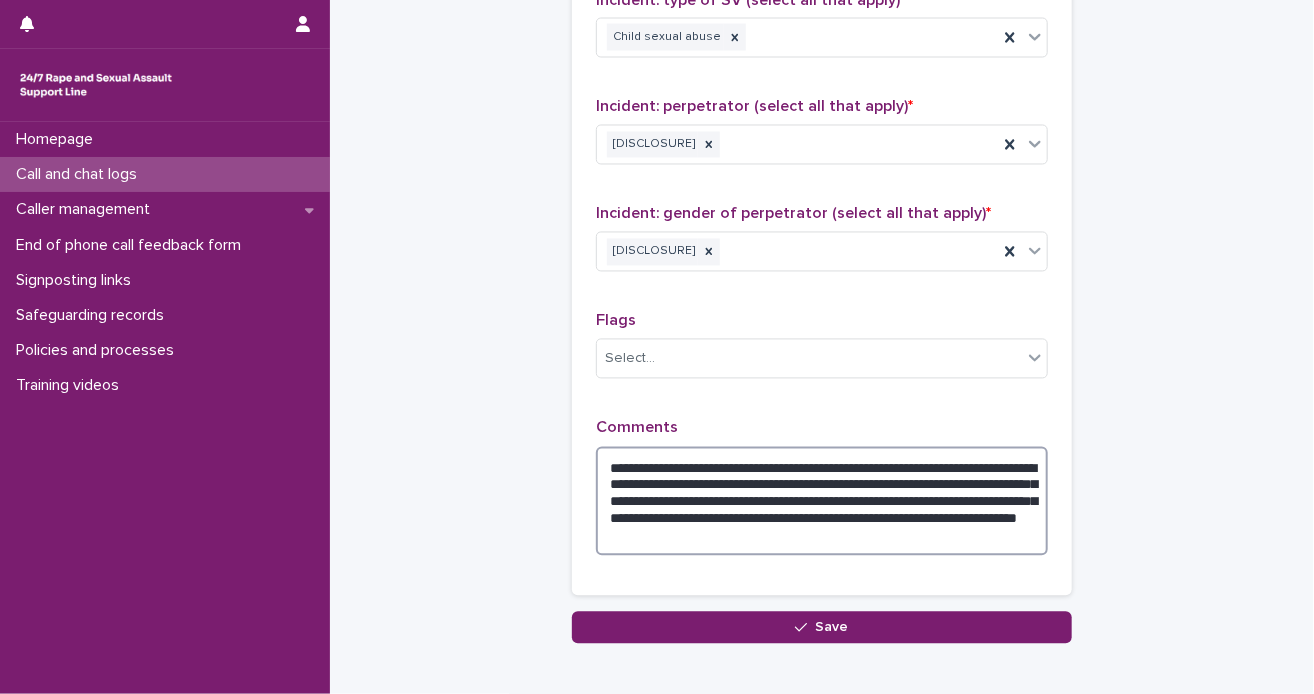 click on "**********" at bounding box center [822, 502] 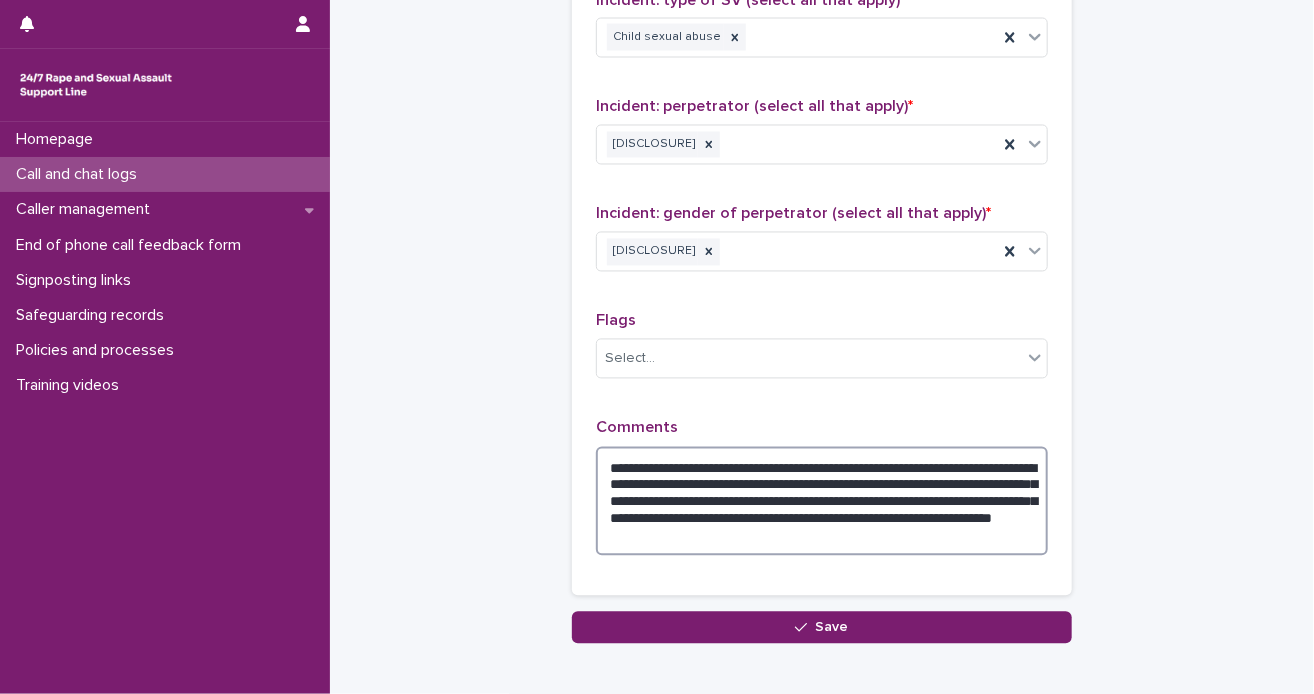click on "**********" at bounding box center [822, 502] 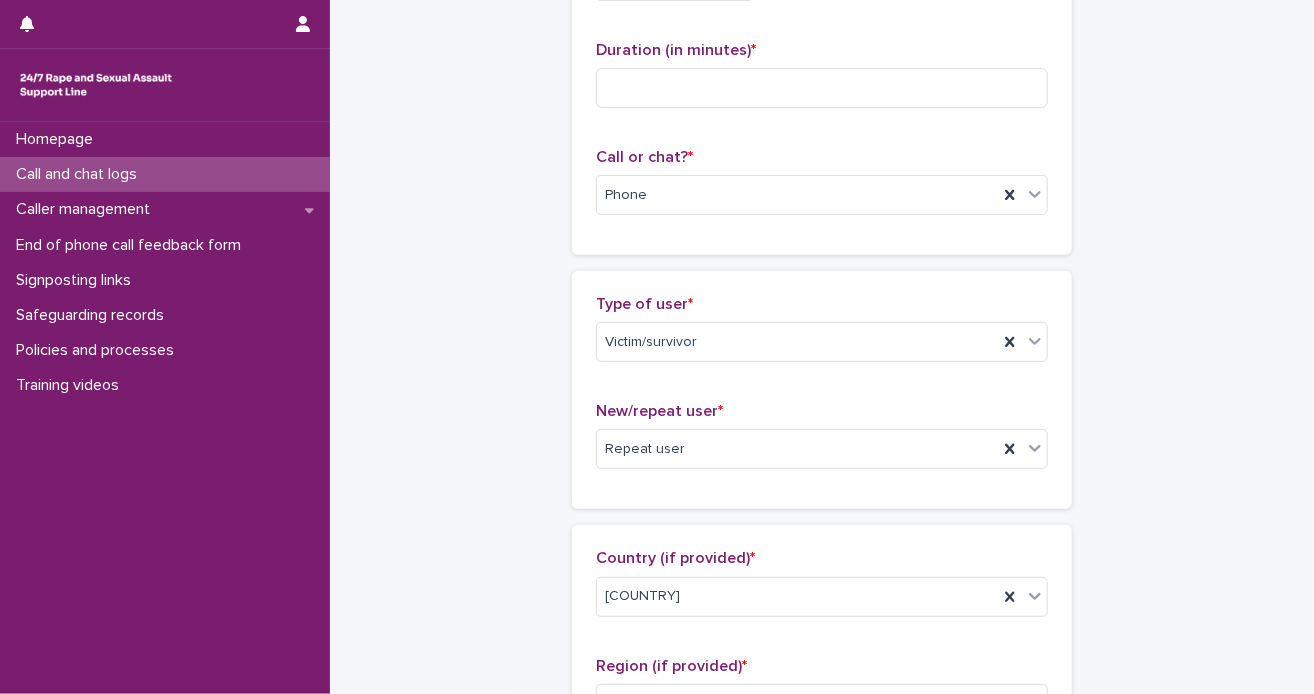 scroll, scrollTop: 0, scrollLeft: 0, axis: both 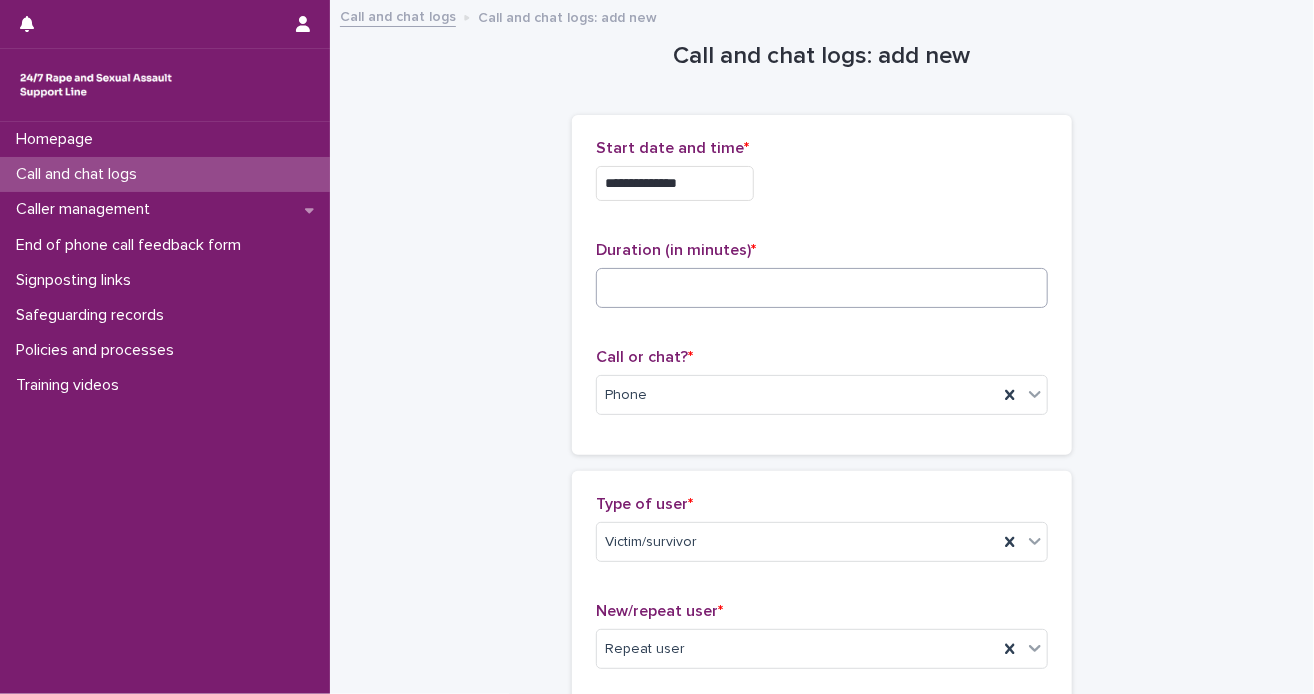 type on "**********" 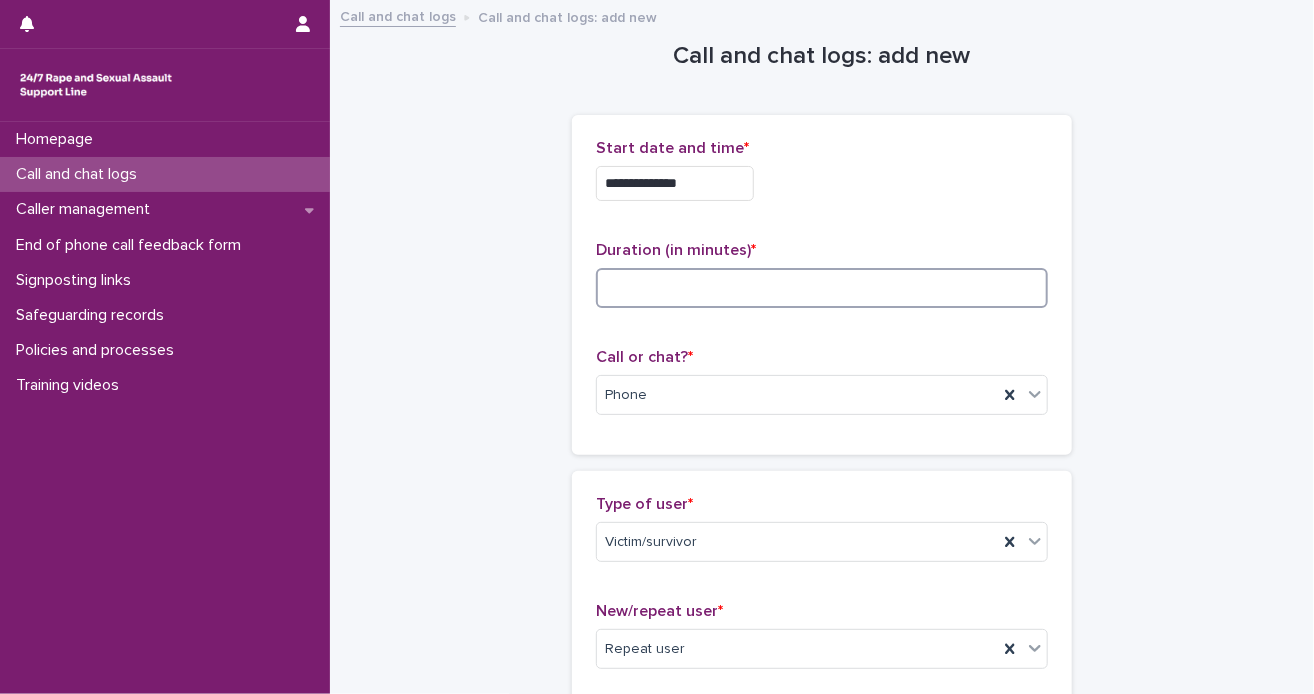 click at bounding box center (822, 288) 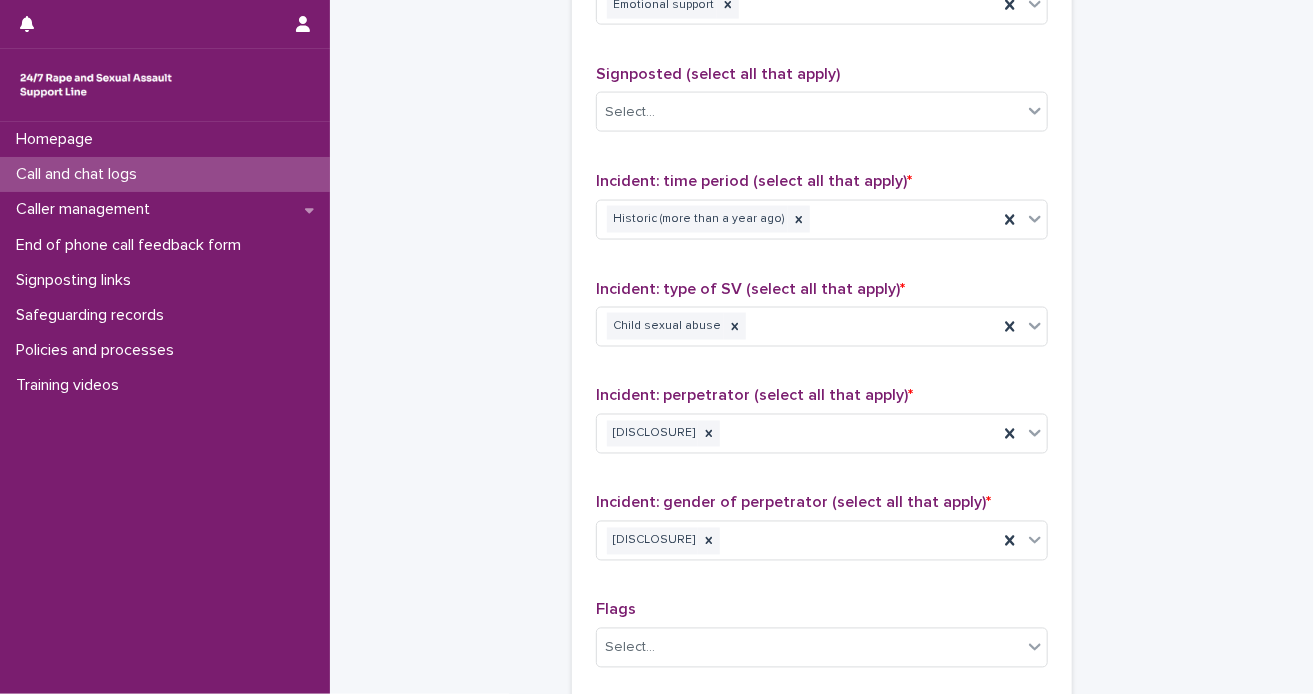 scroll, scrollTop: 1689, scrollLeft: 0, axis: vertical 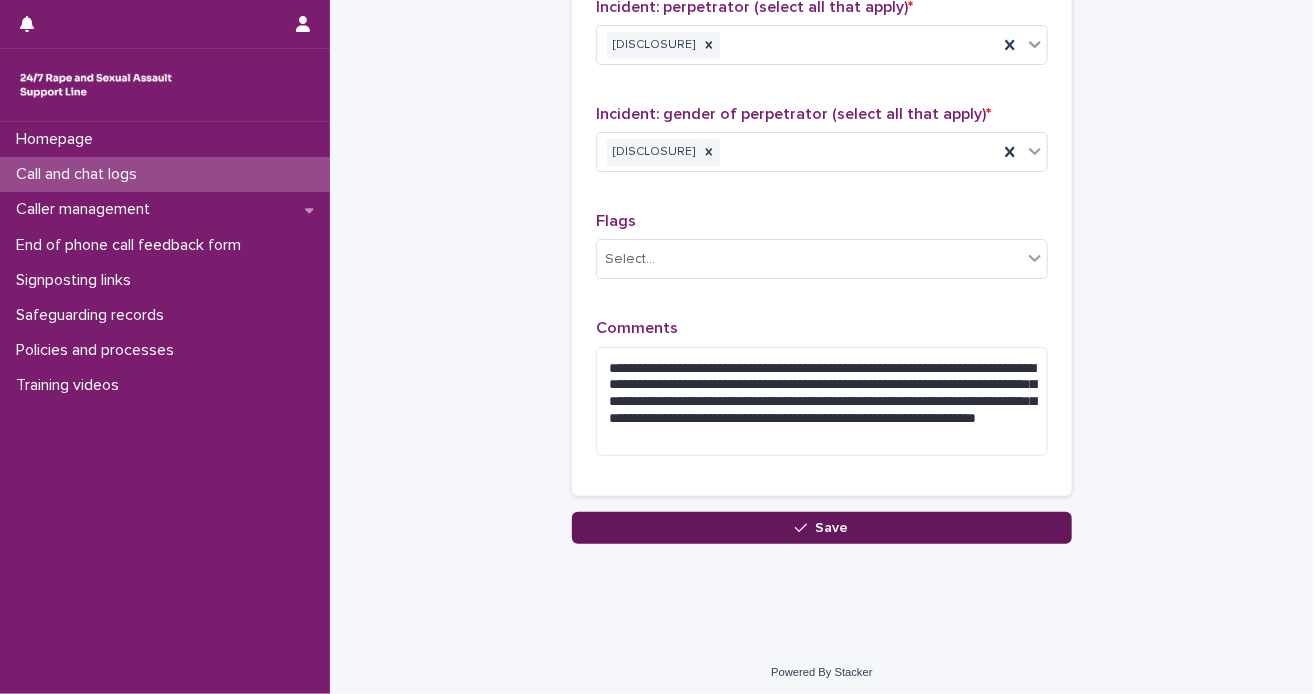 type on "**" 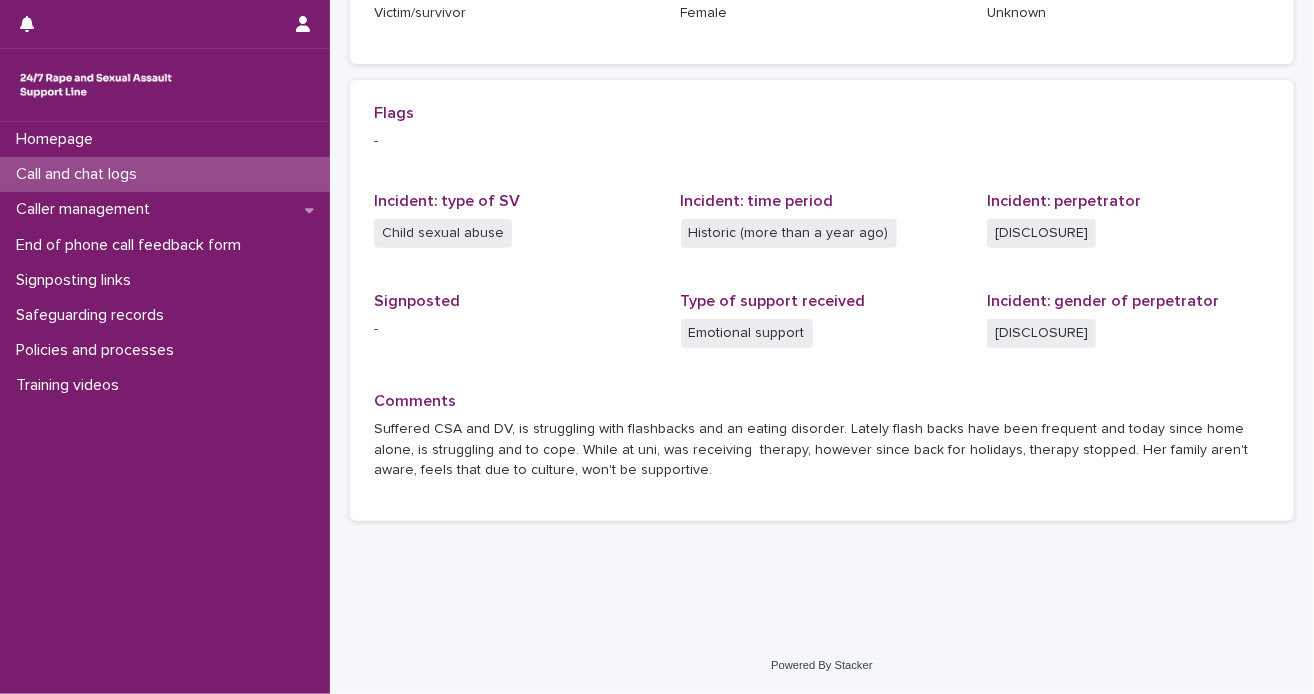 scroll, scrollTop: 0, scrollLeft: 0, axis: both 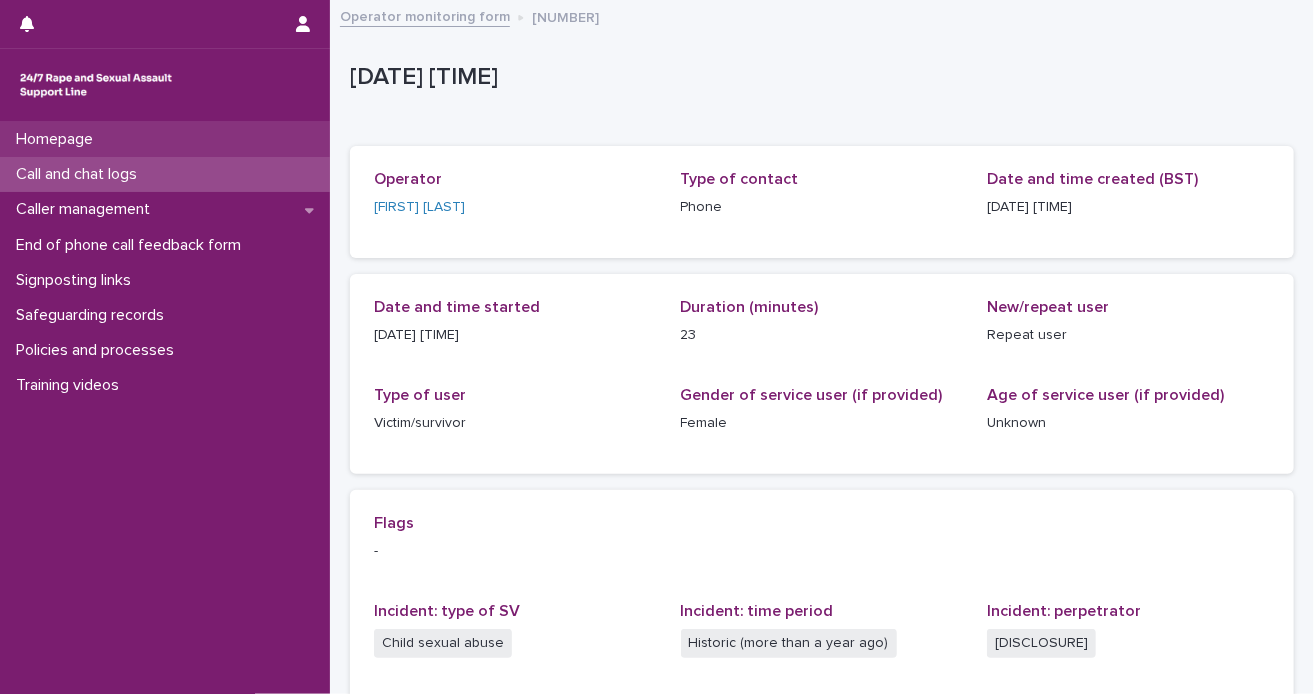 click on "Homepage" at bounding box center [58, 139] 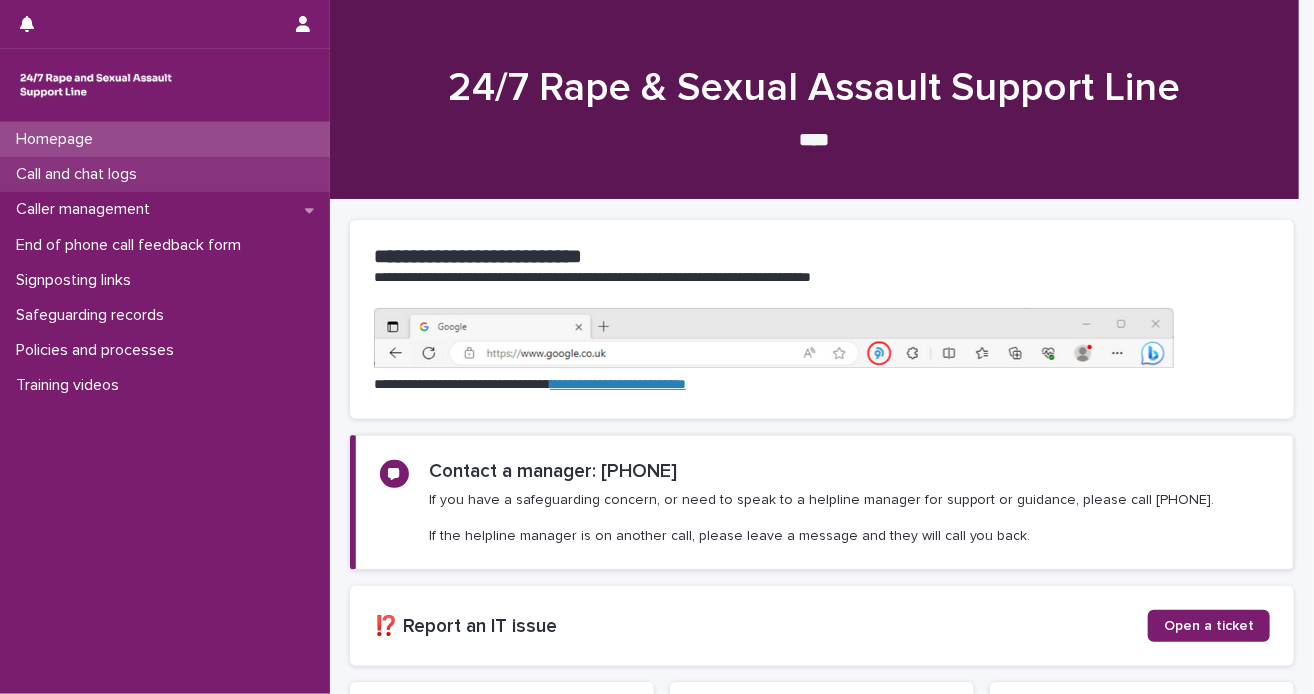 click on "Call and chat logs" at bounding box center (80, 174) 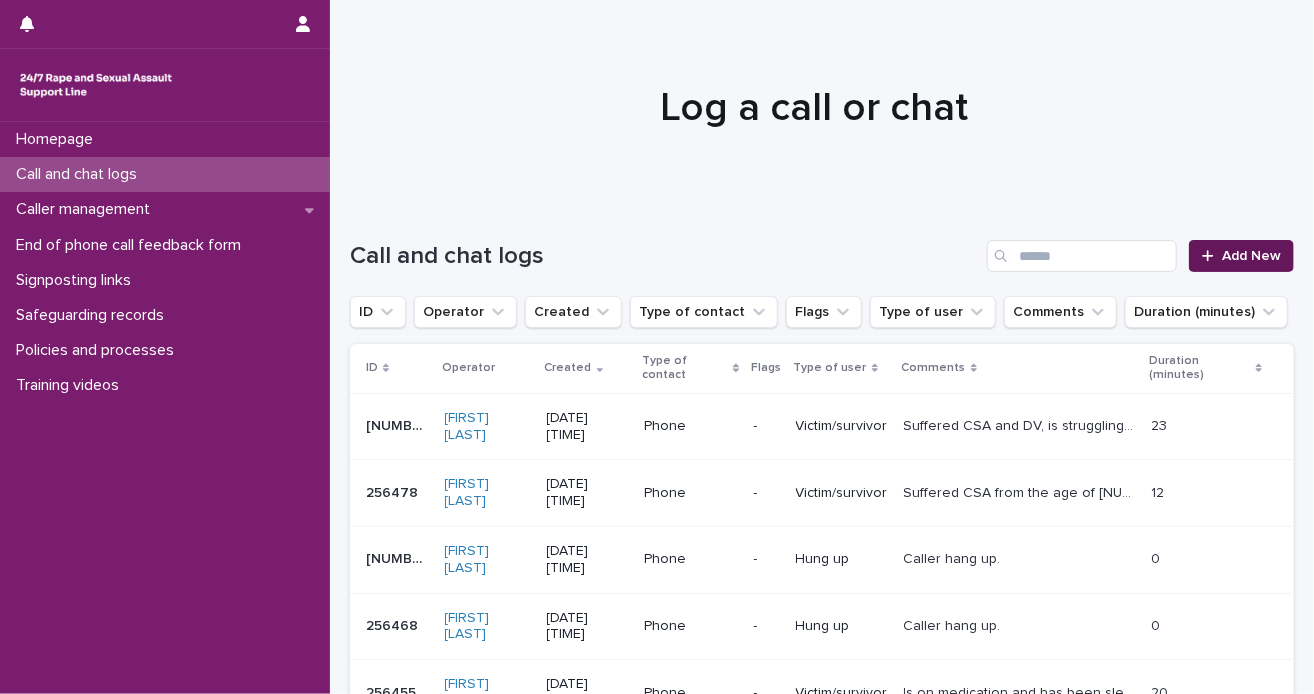 click on "Add New" at bounding box center [1251, 256] 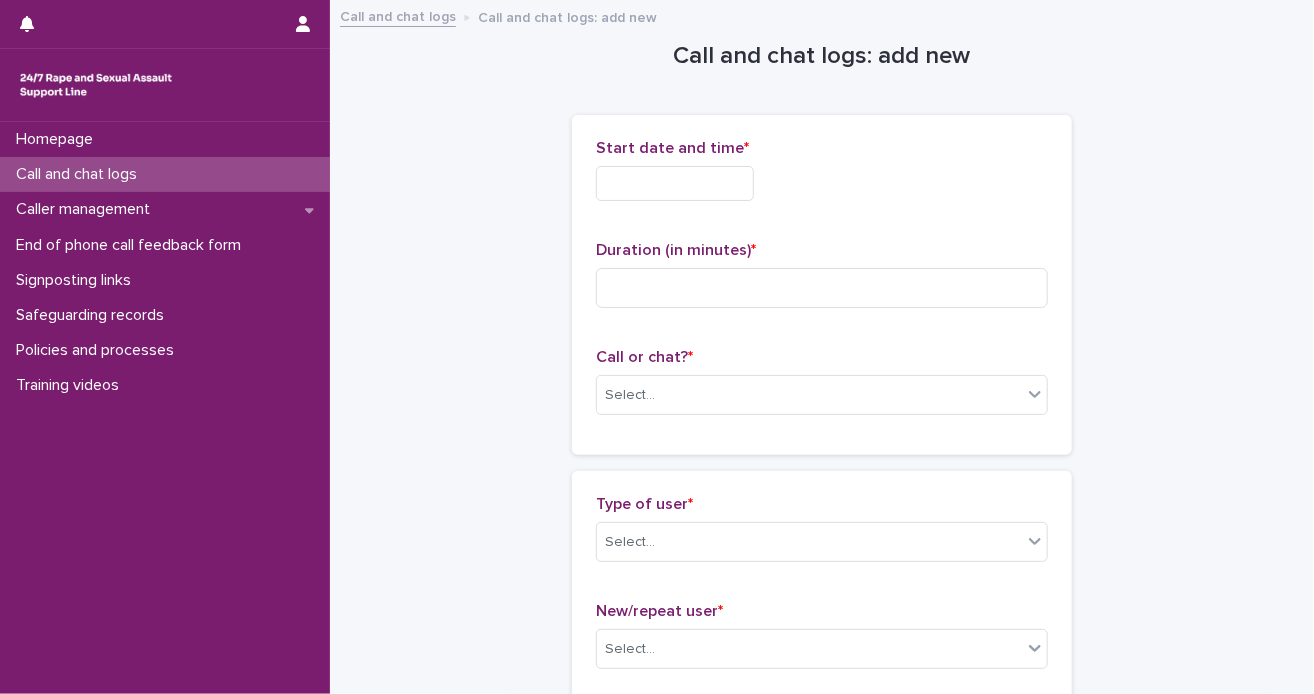 click at bounding box center [675, 183] 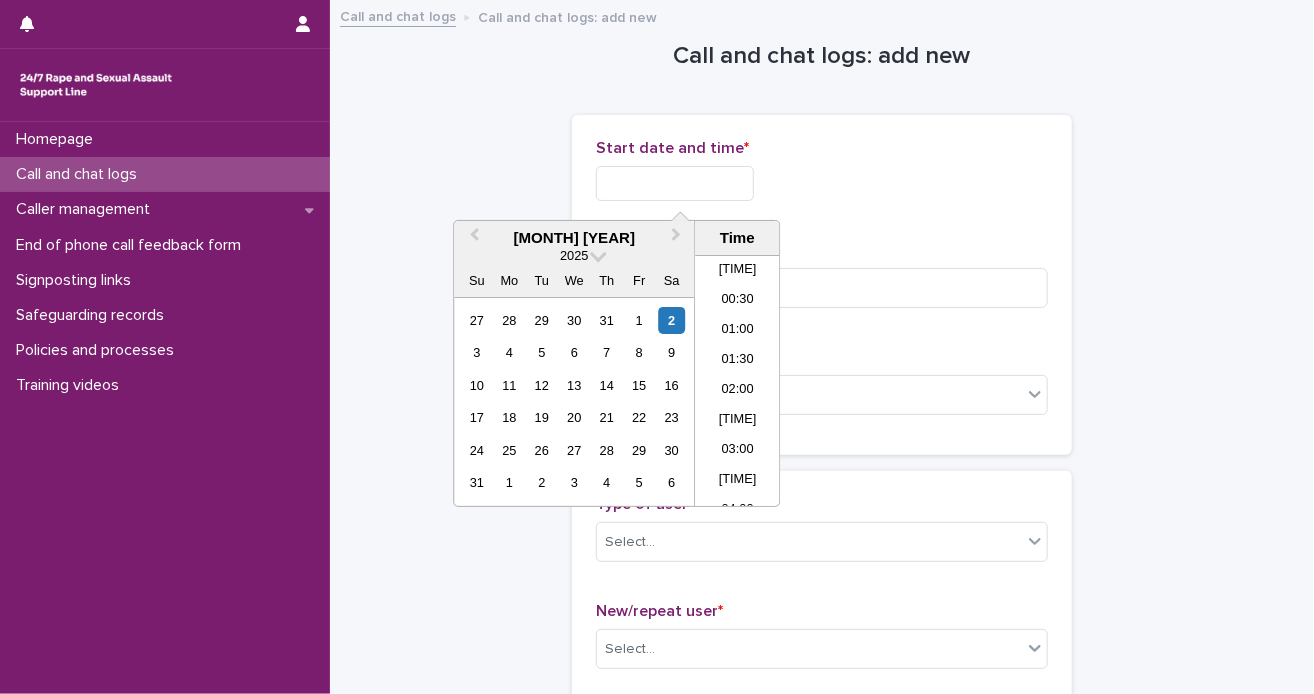 scroll, scrollTop: 1090, scrollLeft: 0, axis: vertical 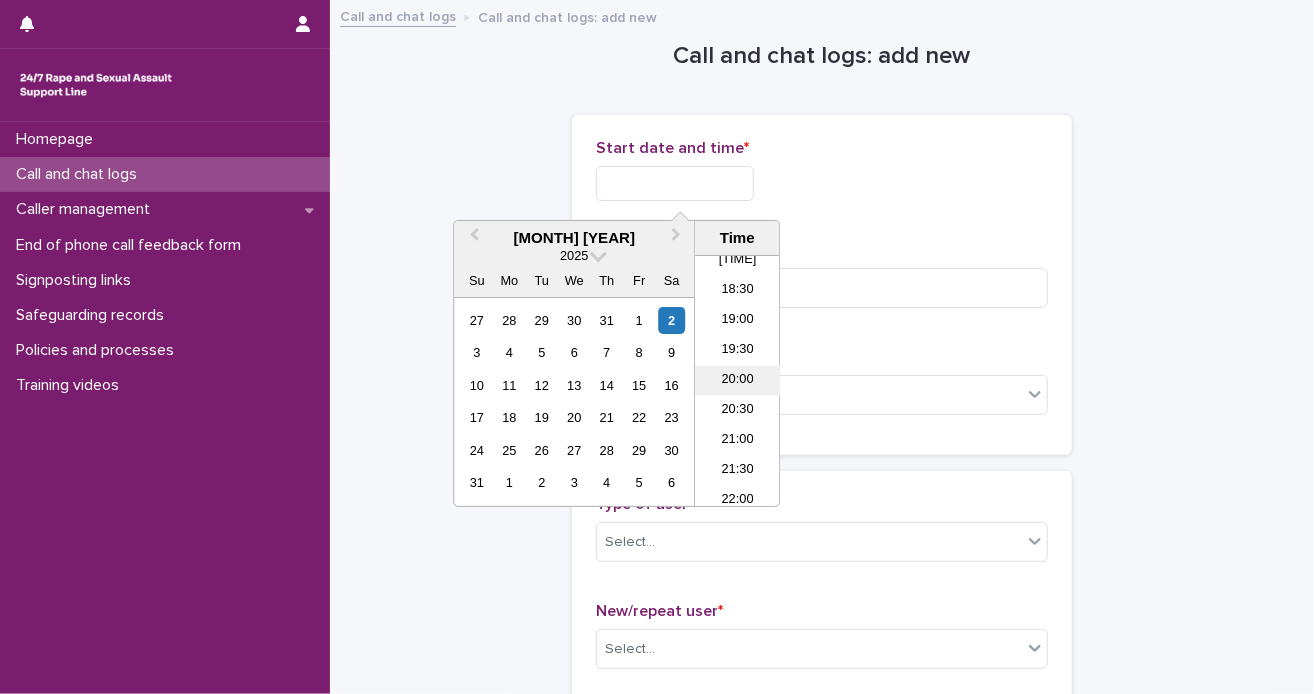 click on "20:00" at bounding box center [737, 381] 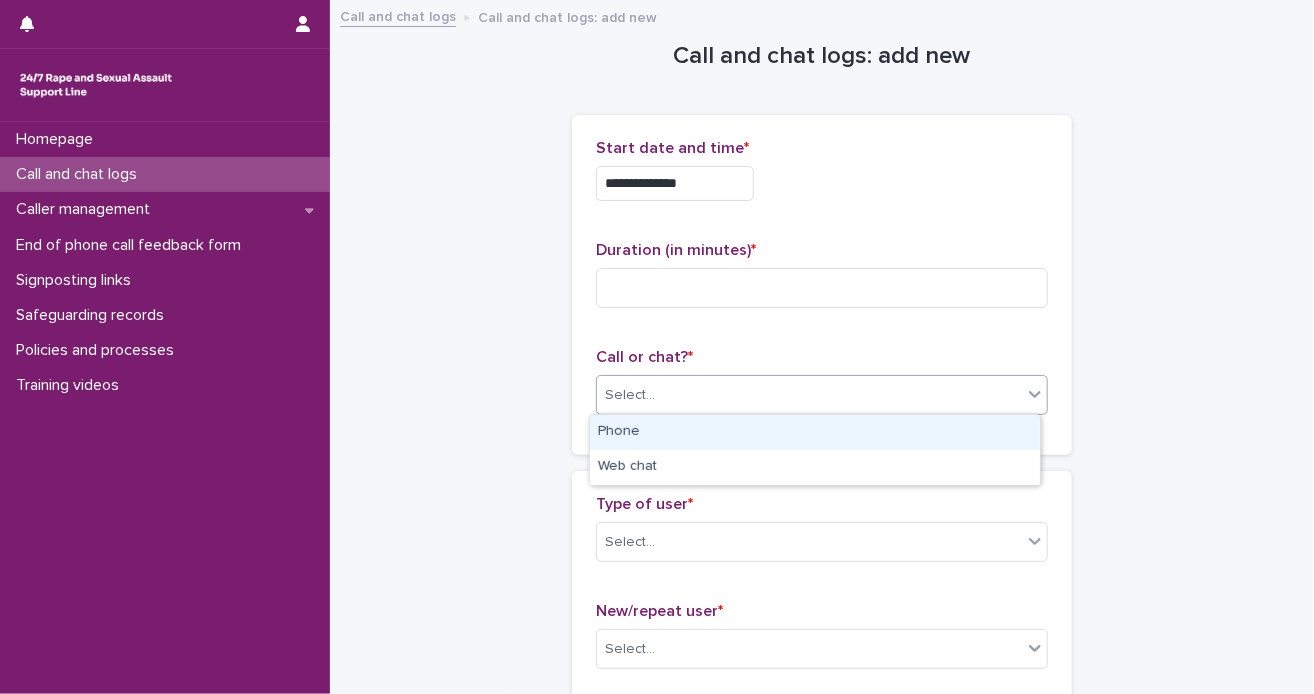 click 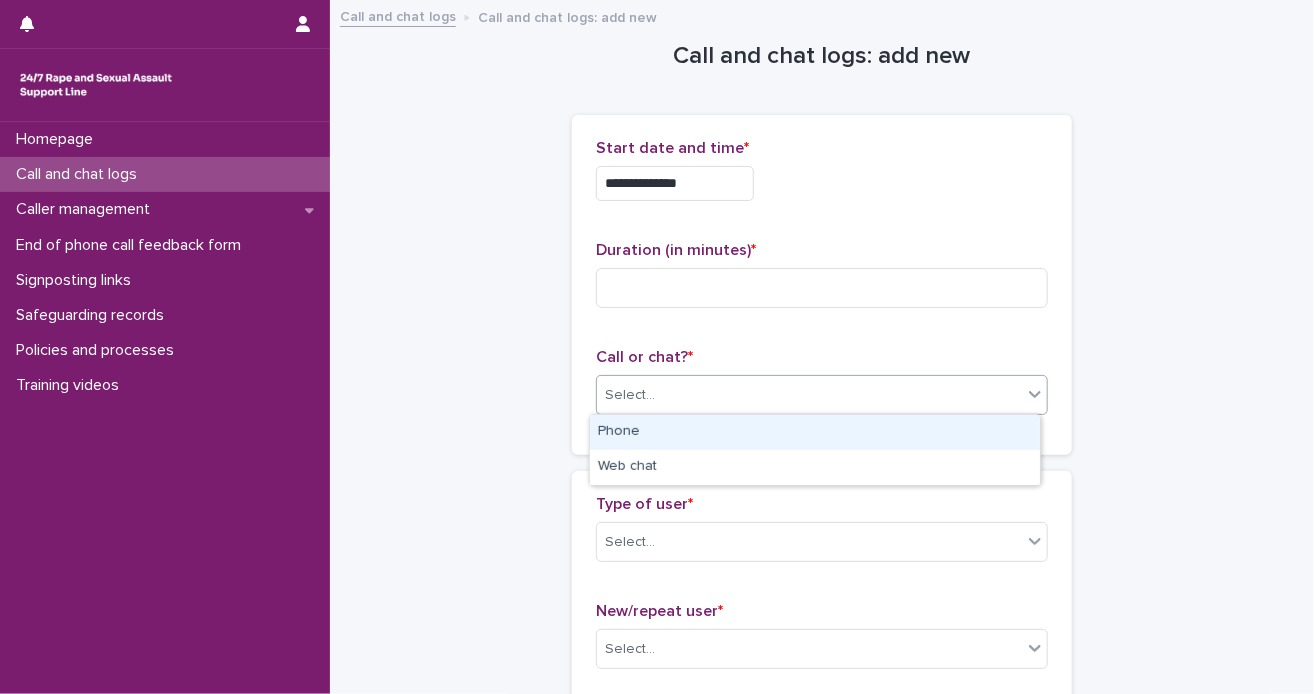 click on "Phone" at bounding box center (815, 432) 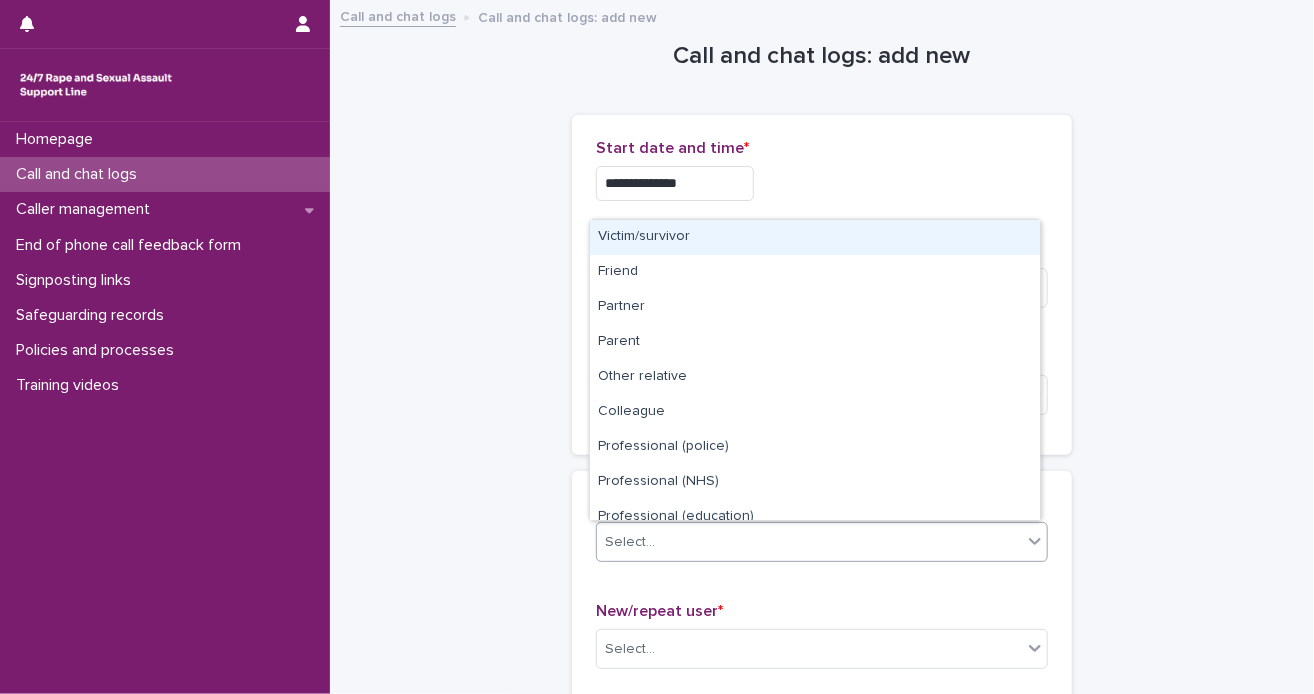 click 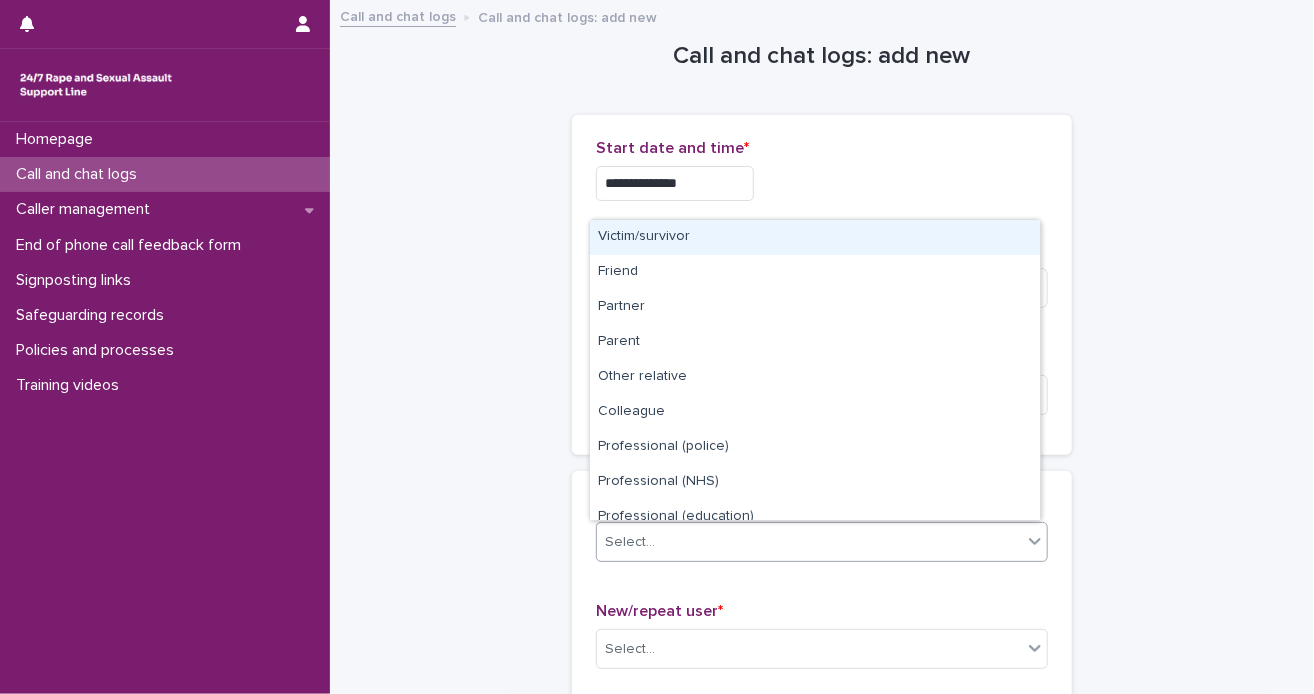 click on "Victim/survivor" at bounding box center [815, 237] 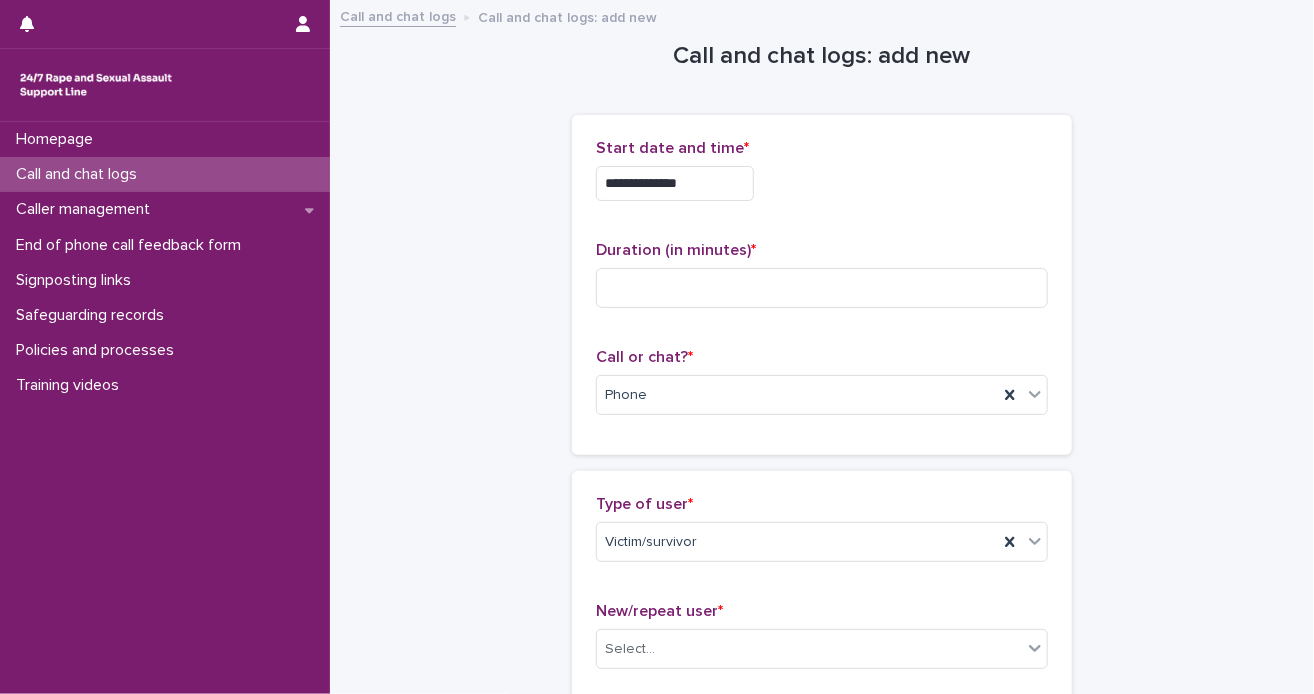 click on "**********" at bounding box center (822, 1134) 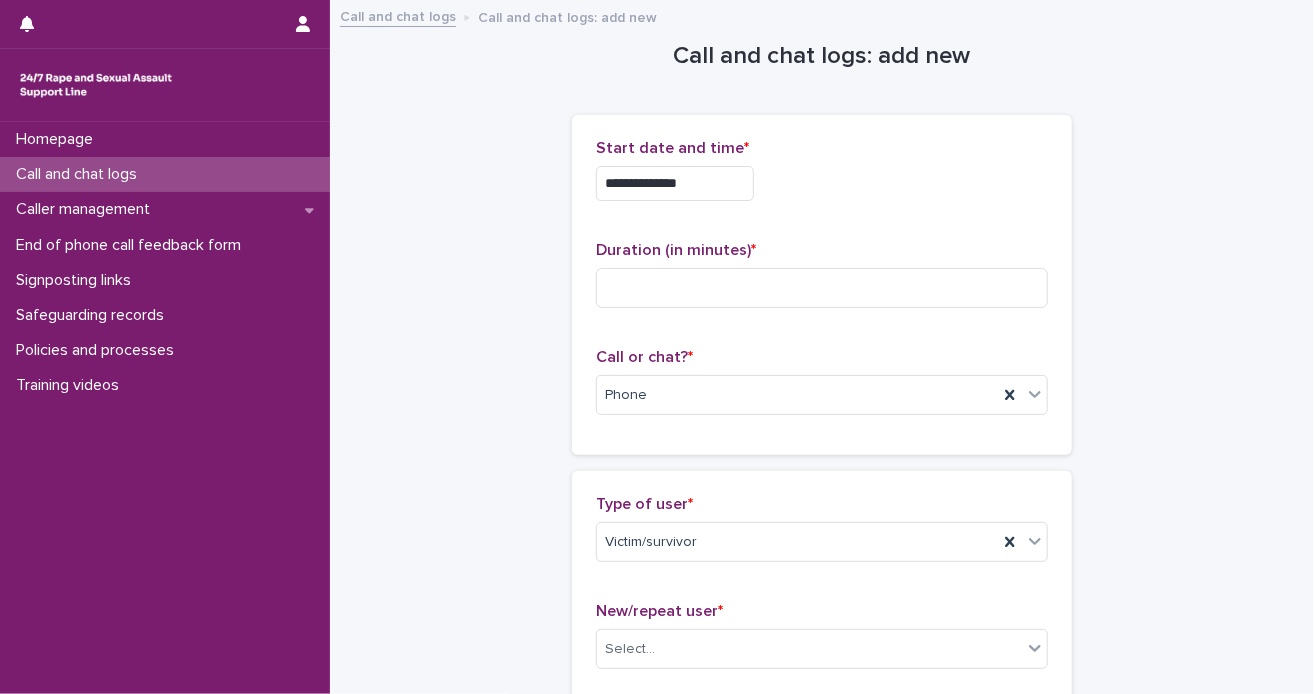 scroll, scrollTop: 607, scrollLeft: 0, axis: vertical 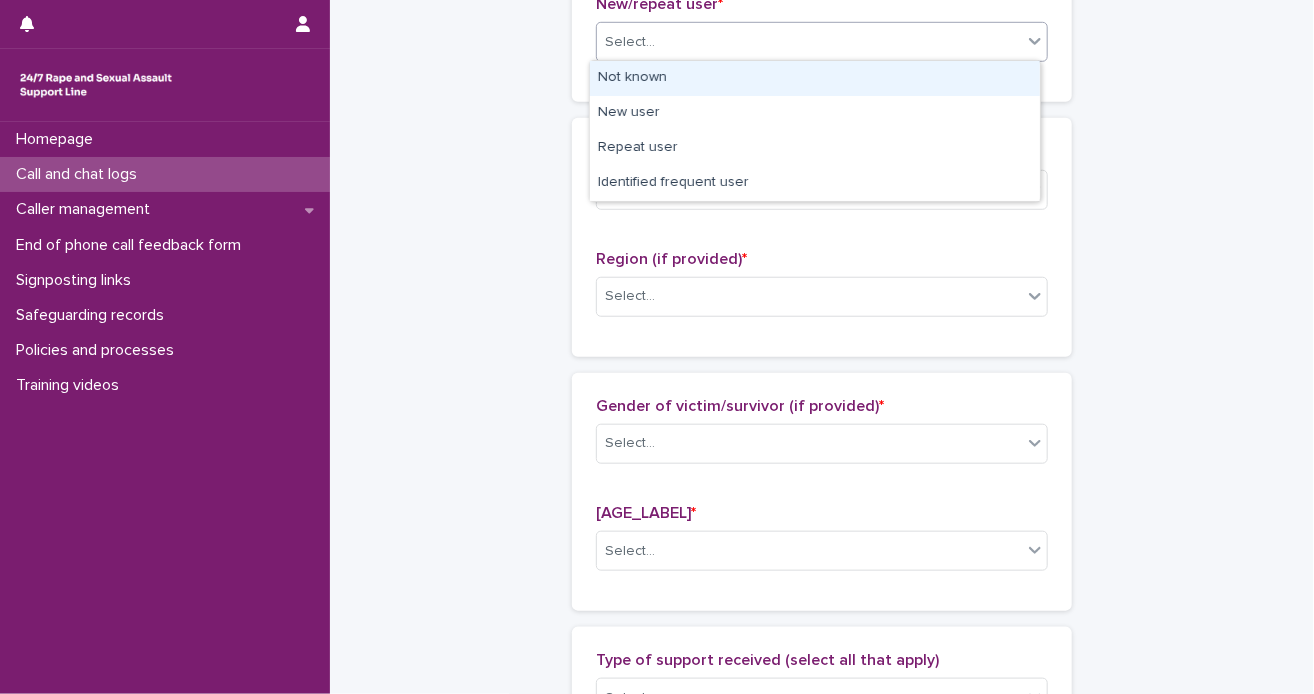 click 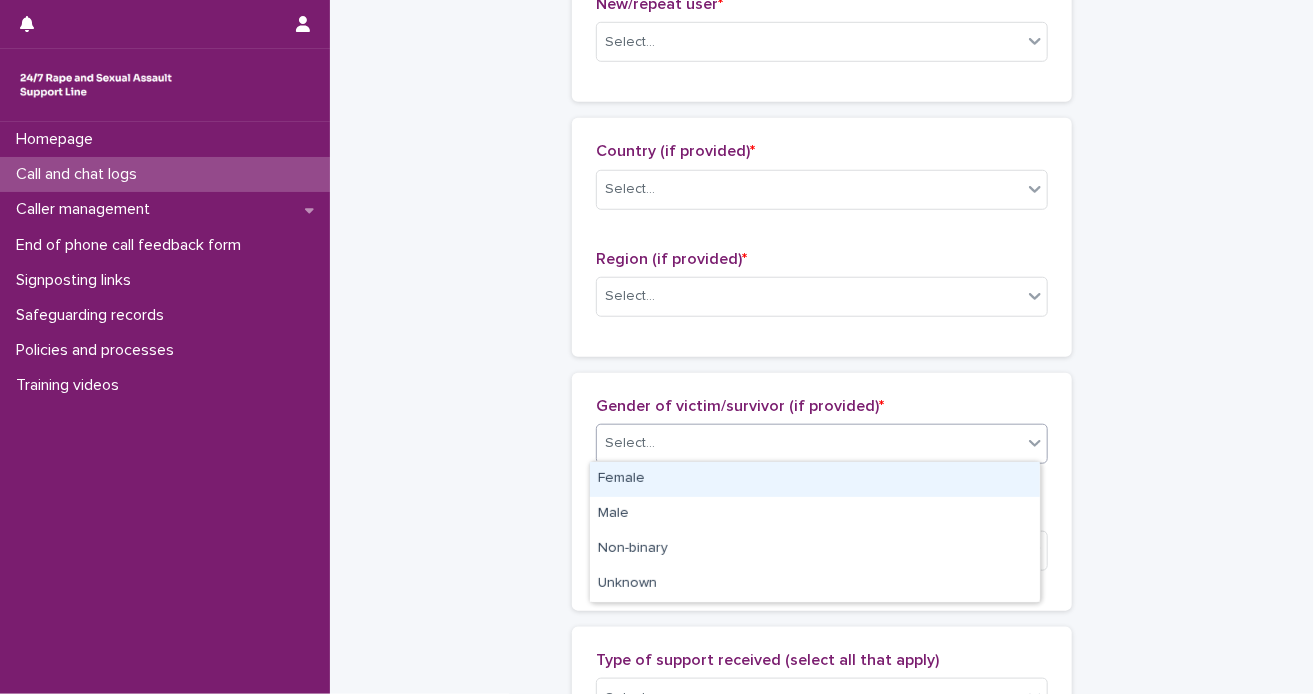 click 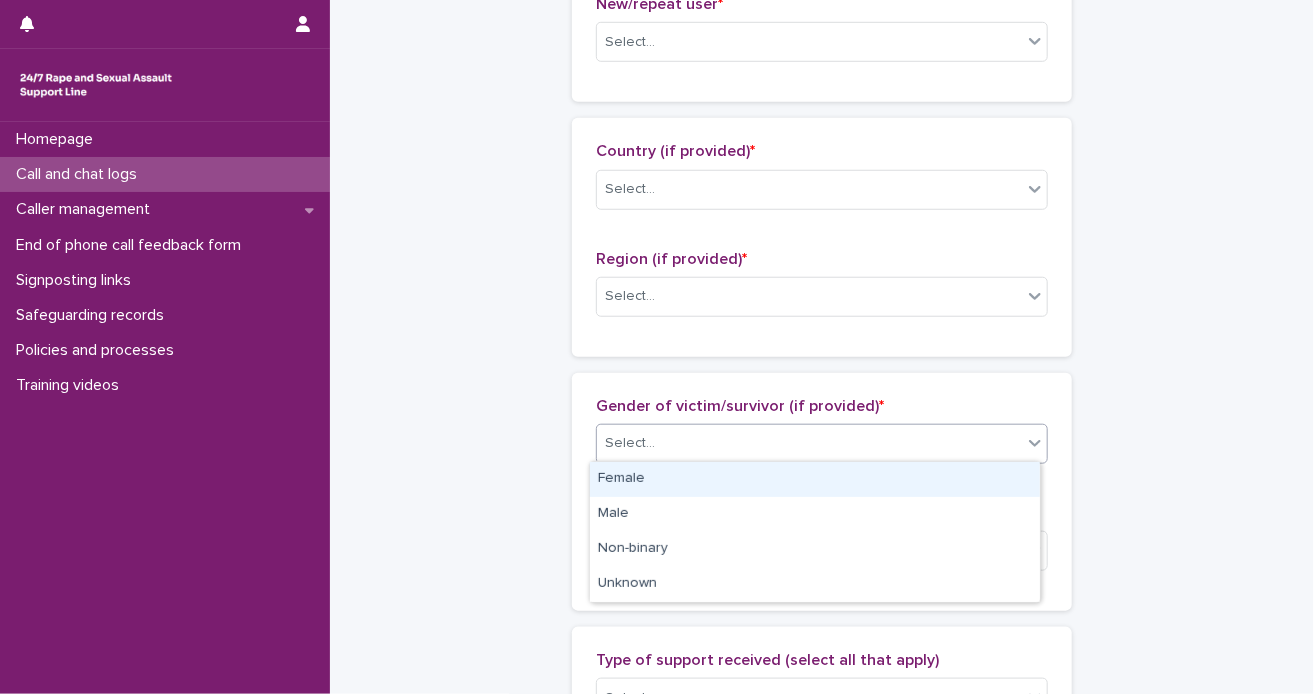 click on "Female" at bounding box center [815, 479] 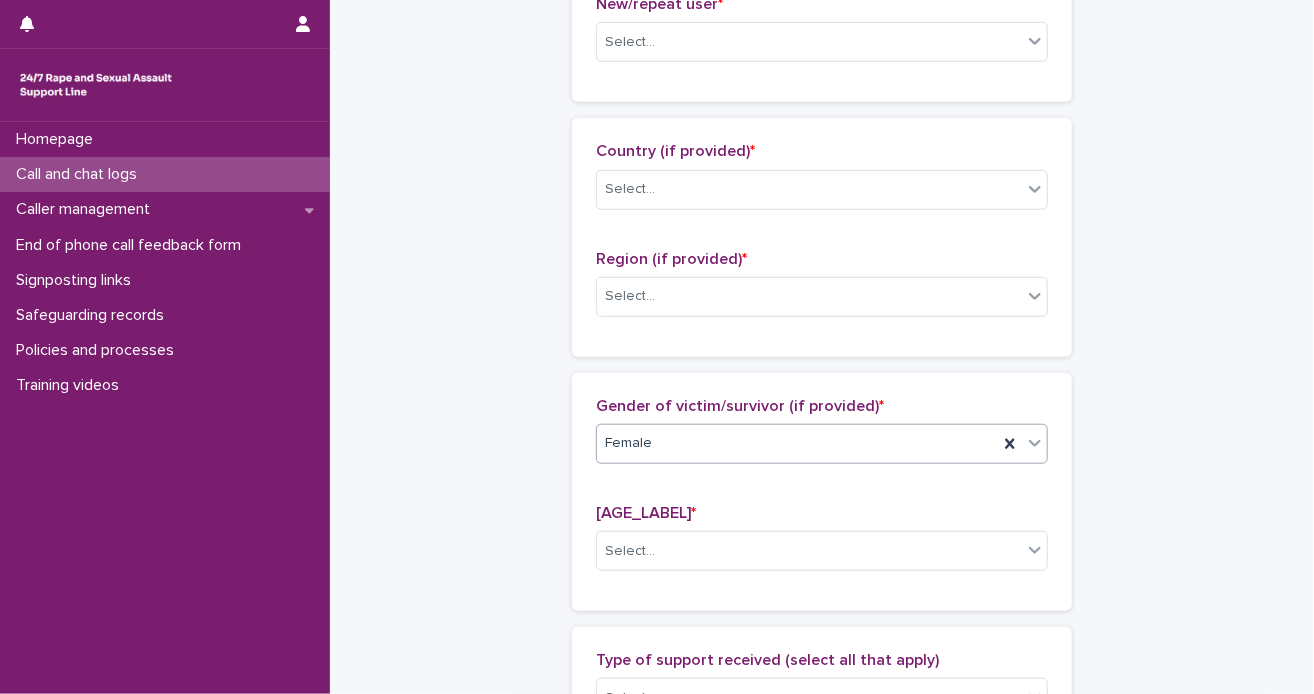 scroll, scrollTop: 1214, scrollLeft: 0, axis: vertical 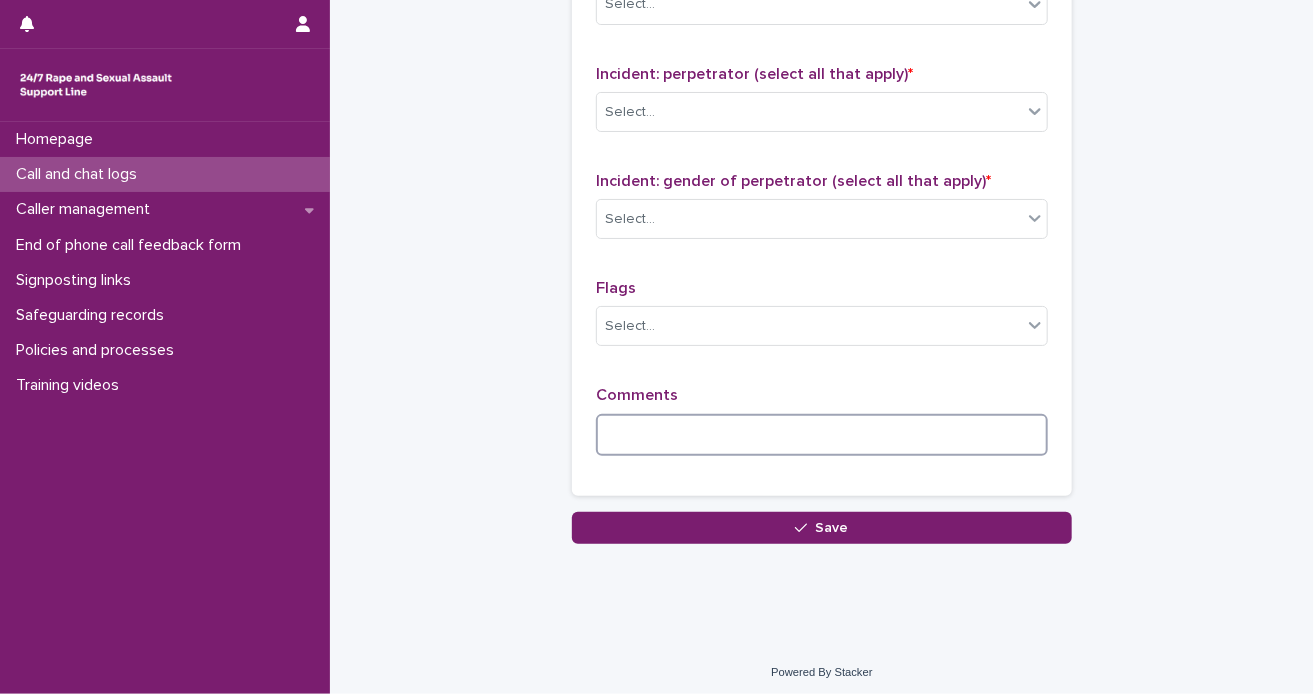 click at bounding box center [822, 435] 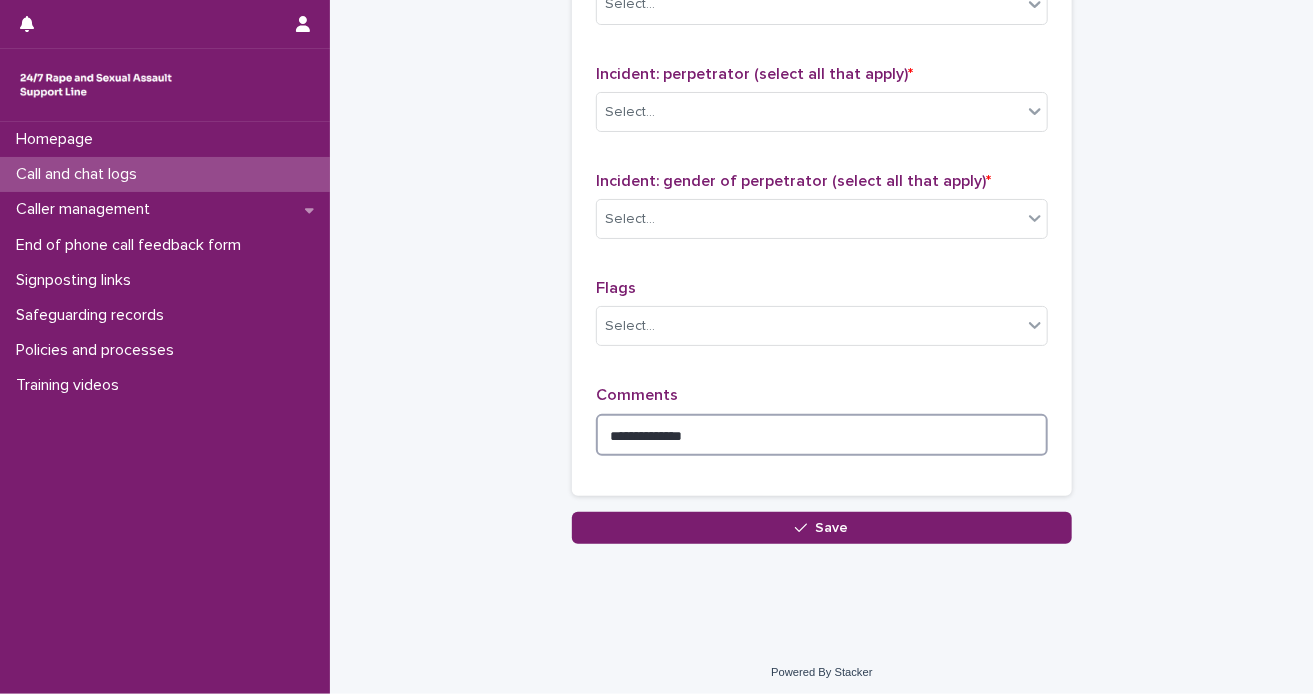 click on "**********" at bounding box center [822, 435] 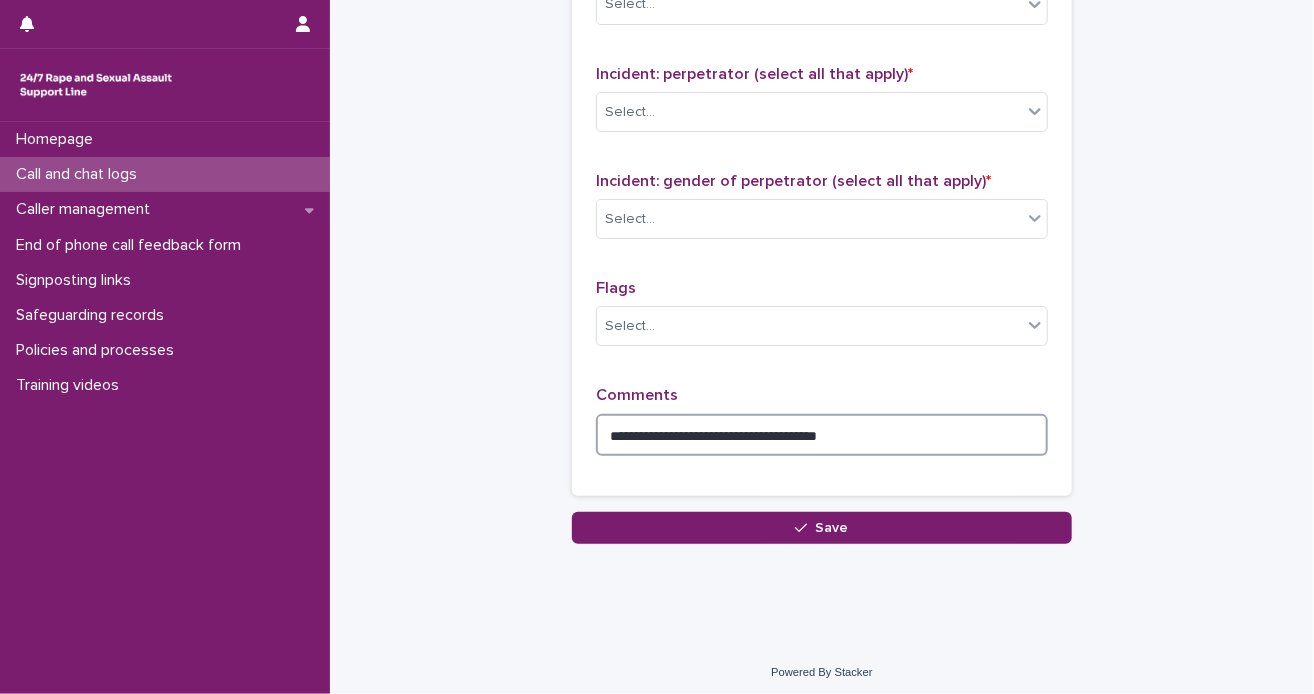 type on "**********" 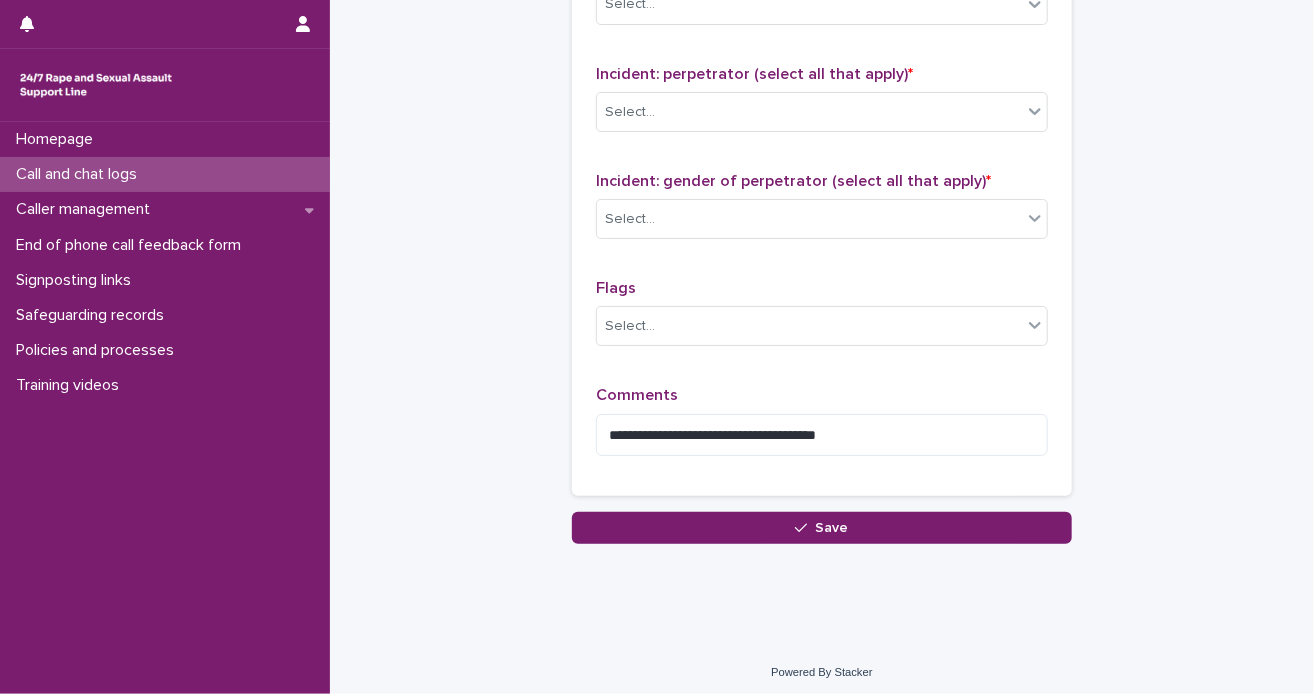 click on "**********" at bounding box center [822, -488] 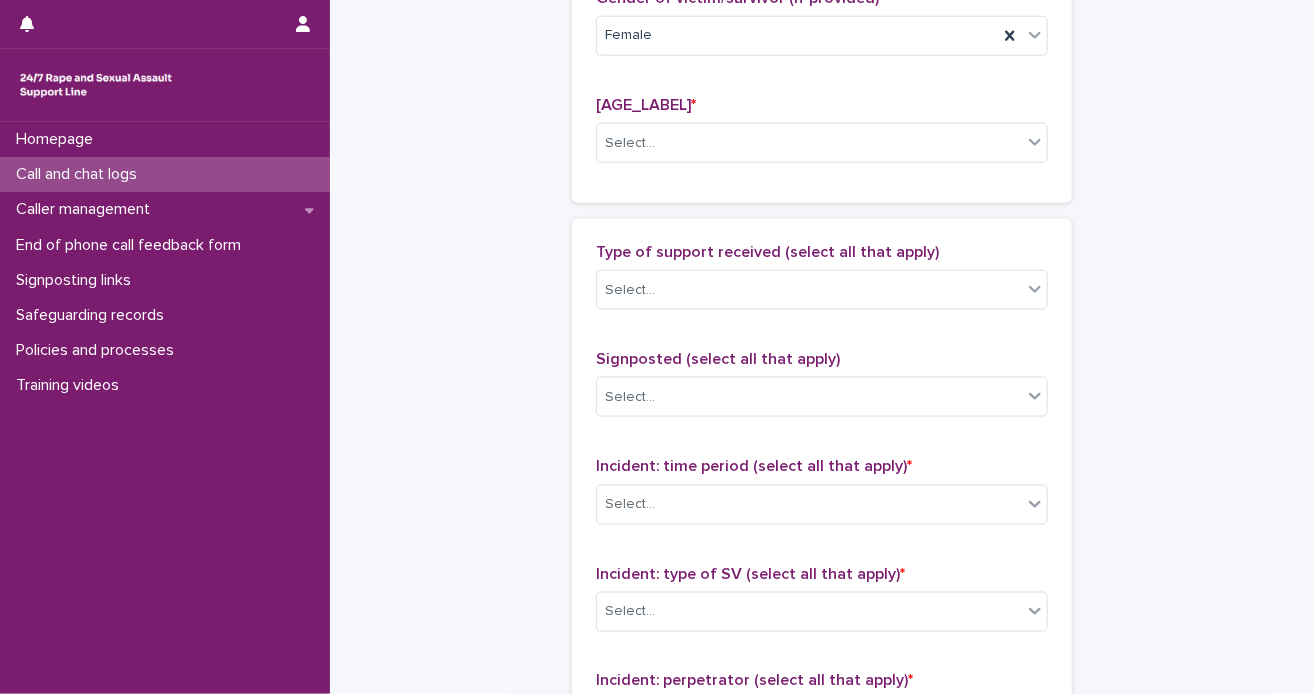 scroll, scrollTop: 0, scrollLeft: 0, axis: both 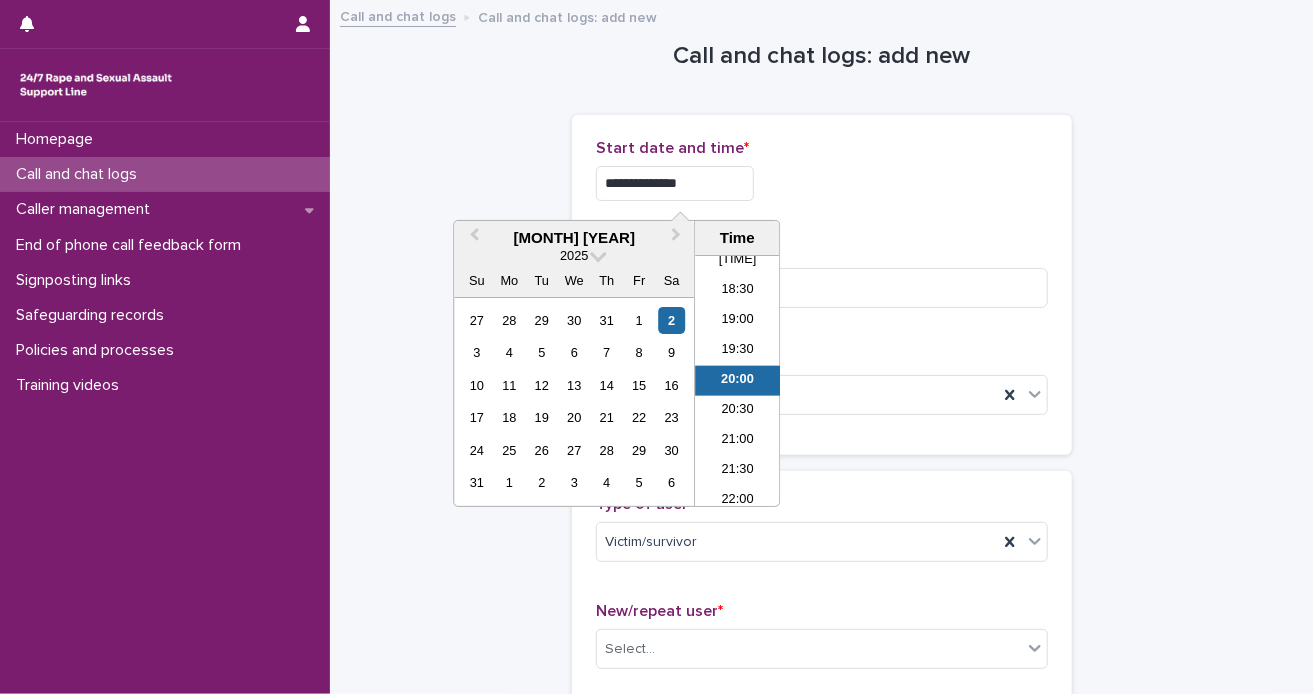 click on "**********" at bounding box center (675, 183) 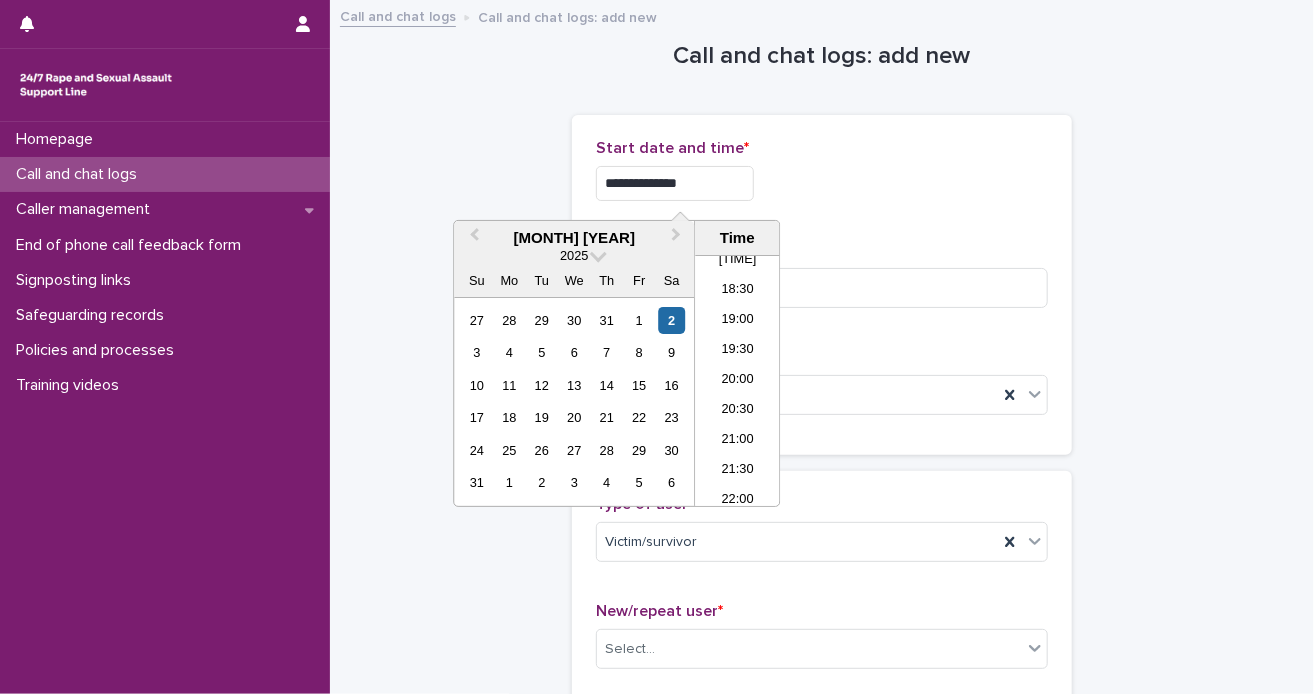 type on "**********" 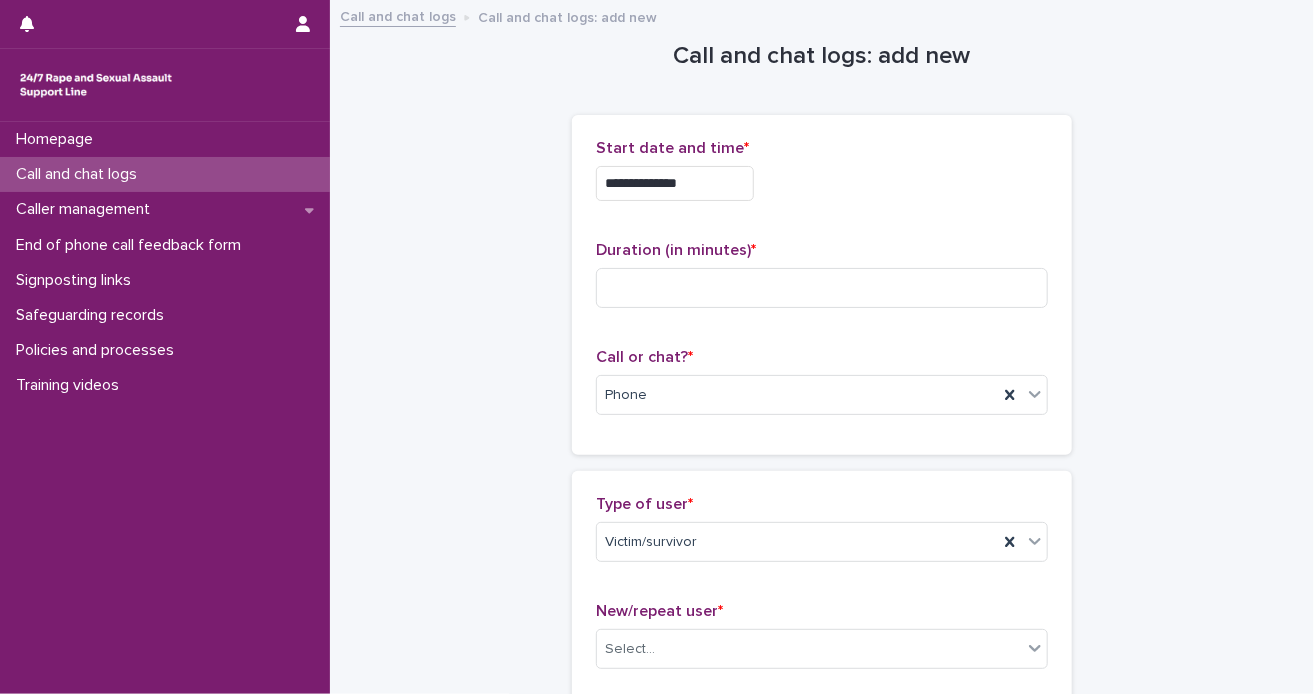 click on "**********" at bounding box center (822, 1134) 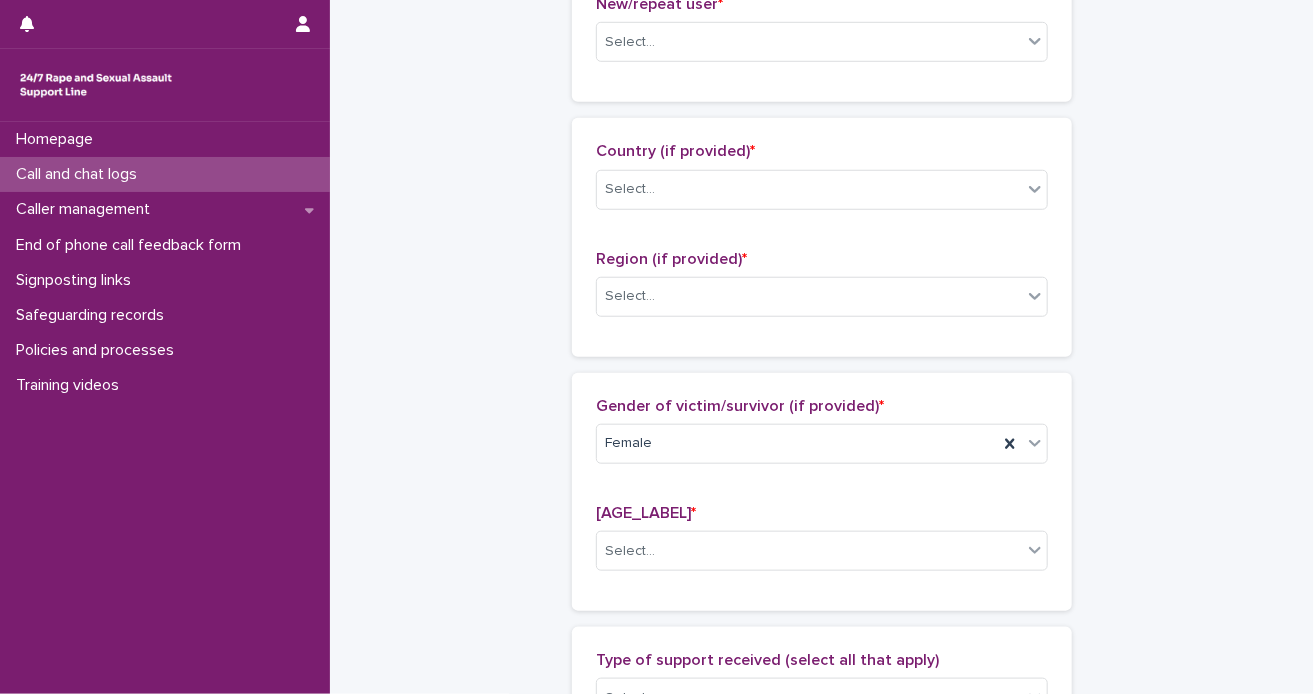 scroll, scrollTop: 809, scrollLeft: 0, axis: vertical 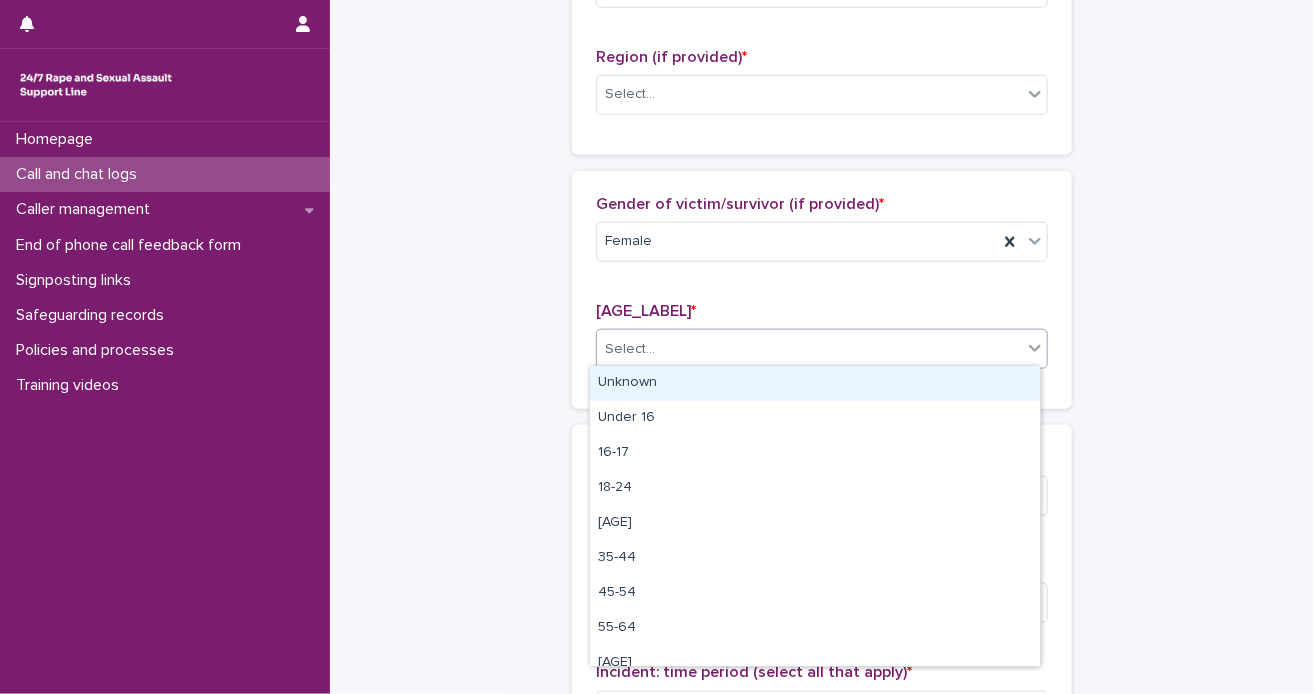 click 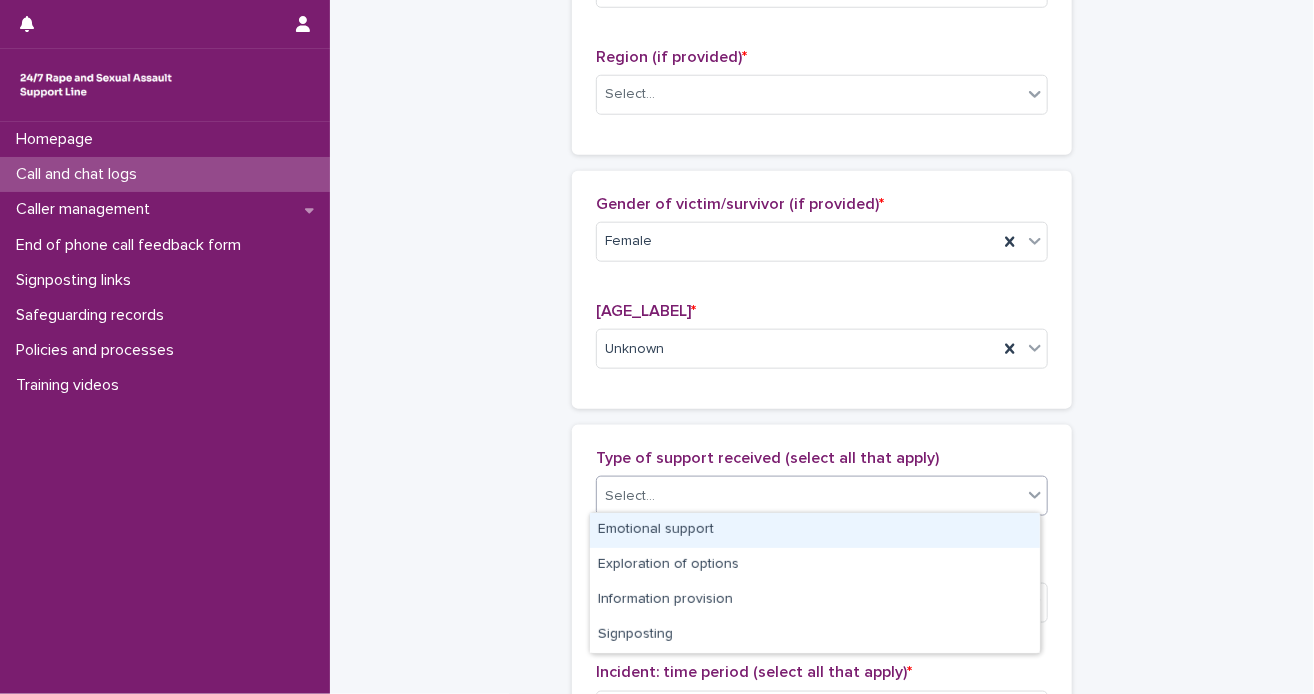 click 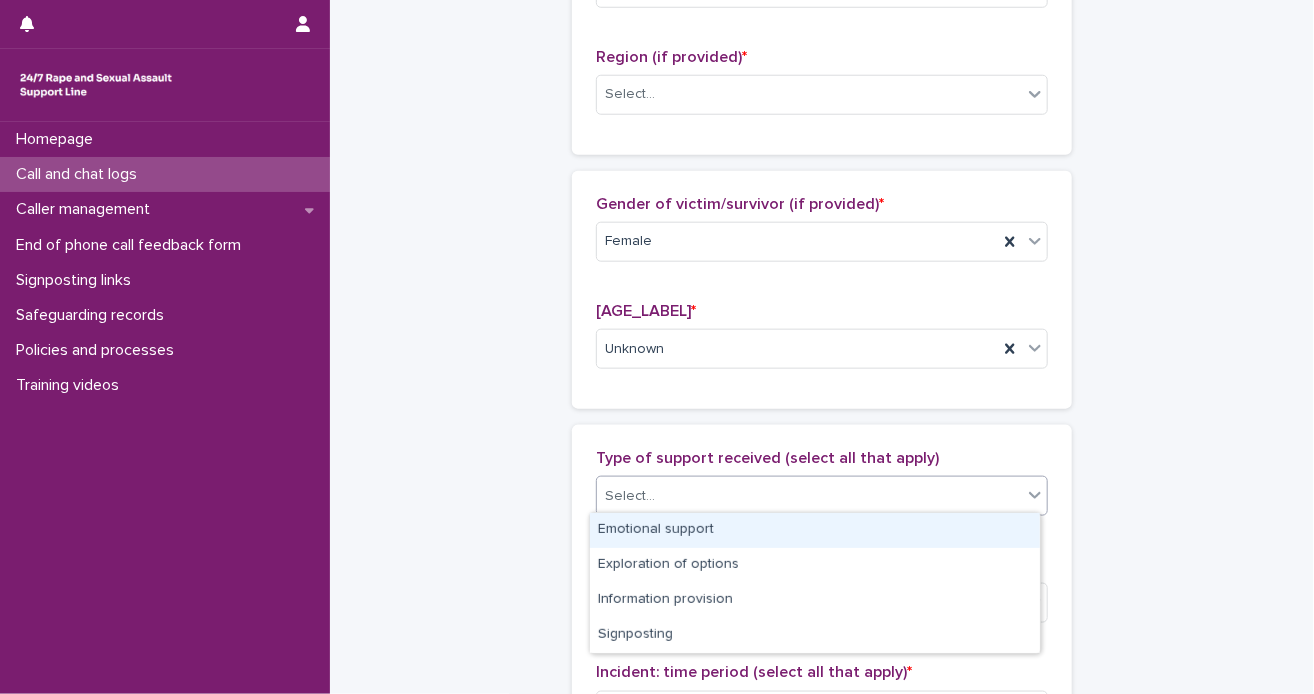 click on "Emotional support" at bounding box center (815, 530) 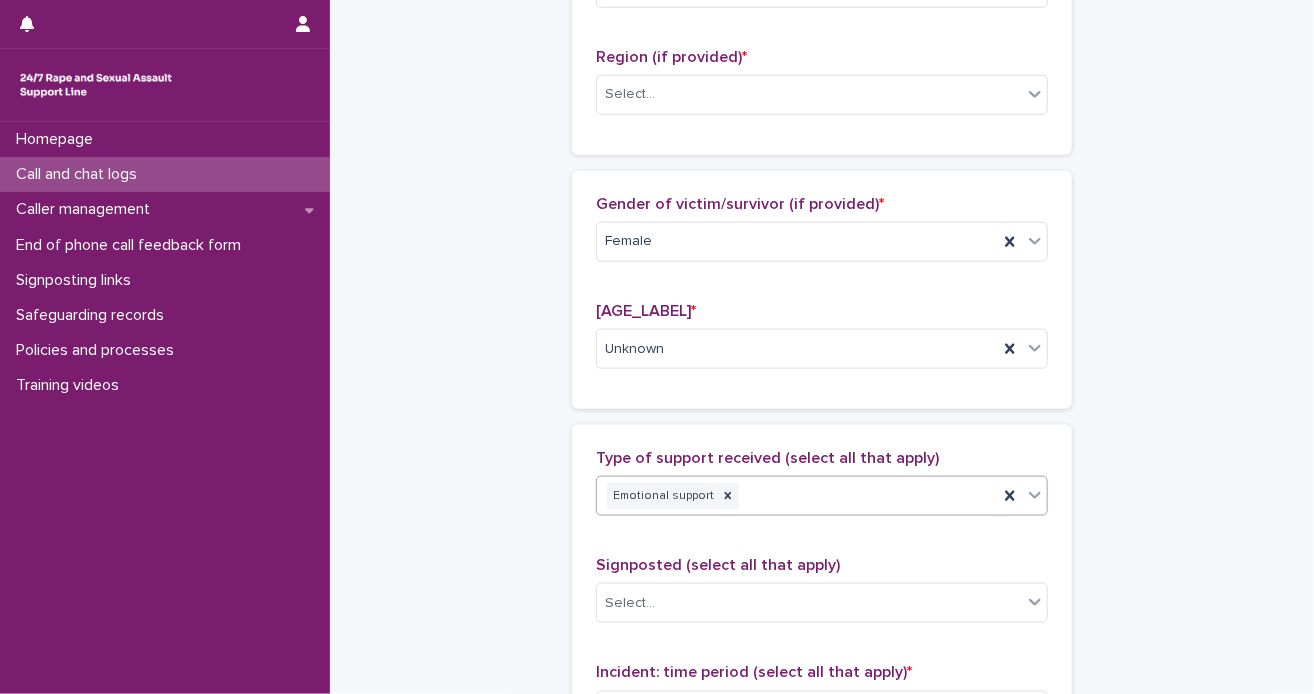scroll, scrollTop: 1416, scrollLeft: 0, axis: vertical 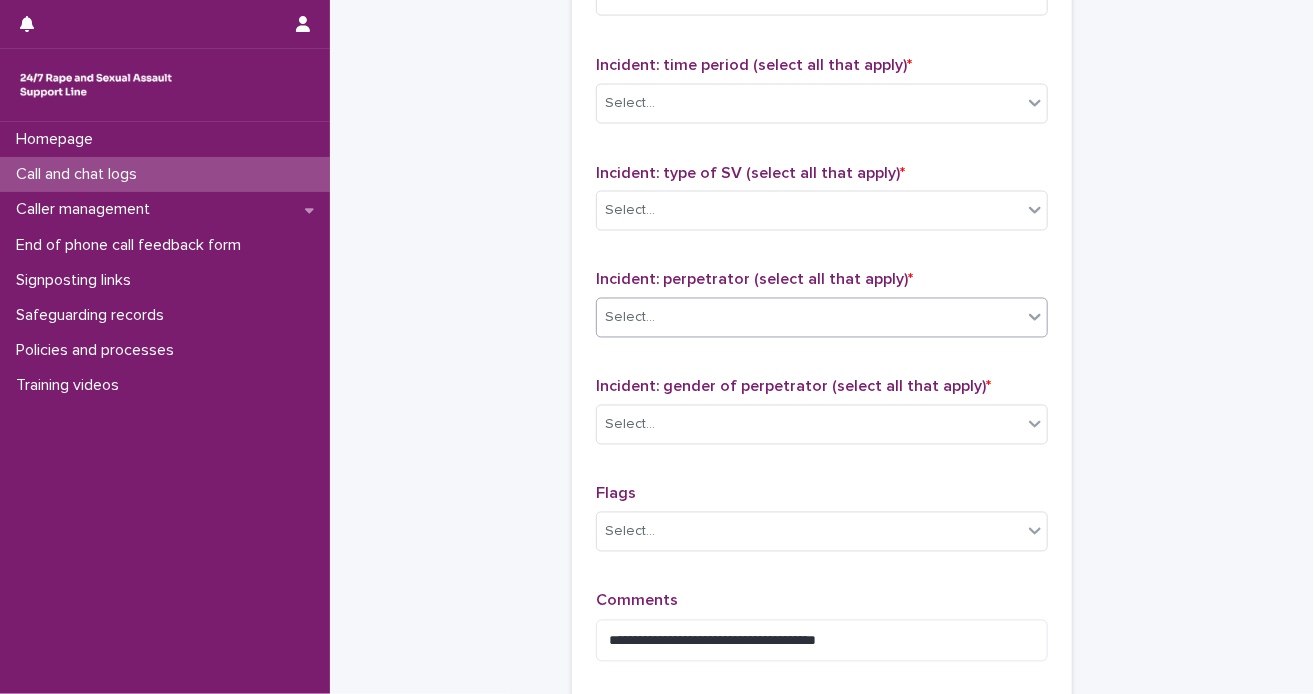 click 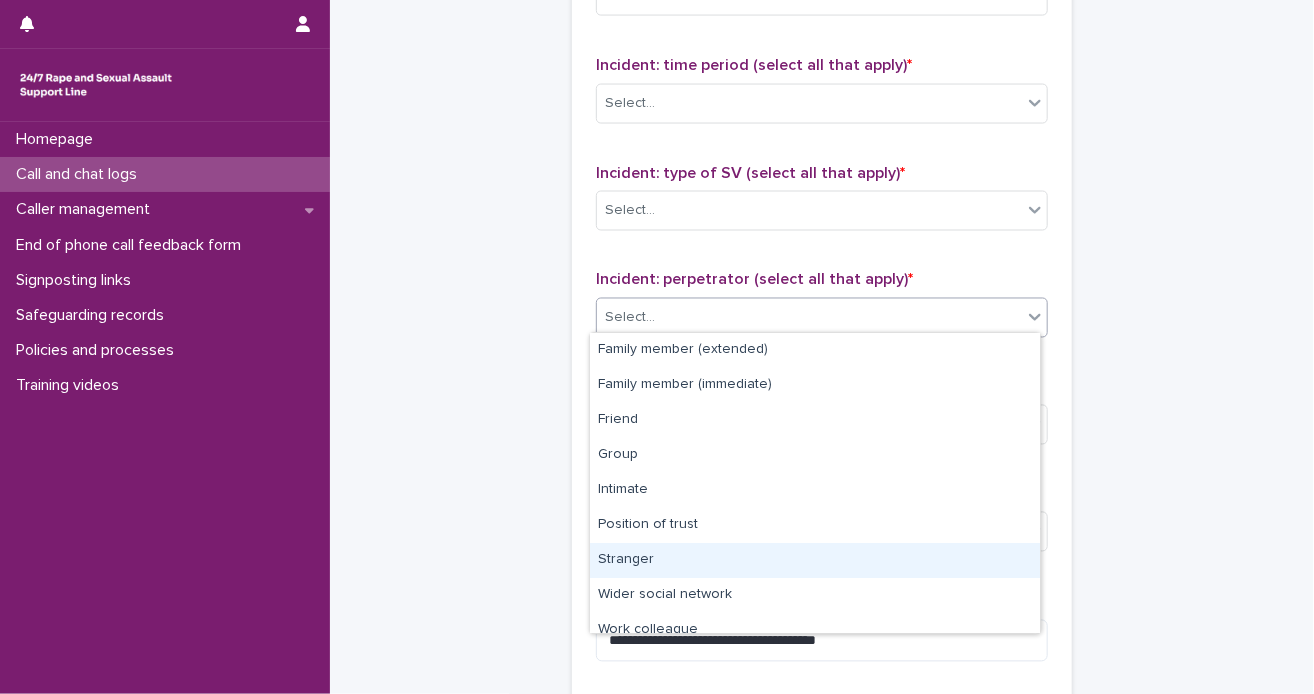 click on "Stranger" at bounding box center (815, 560) 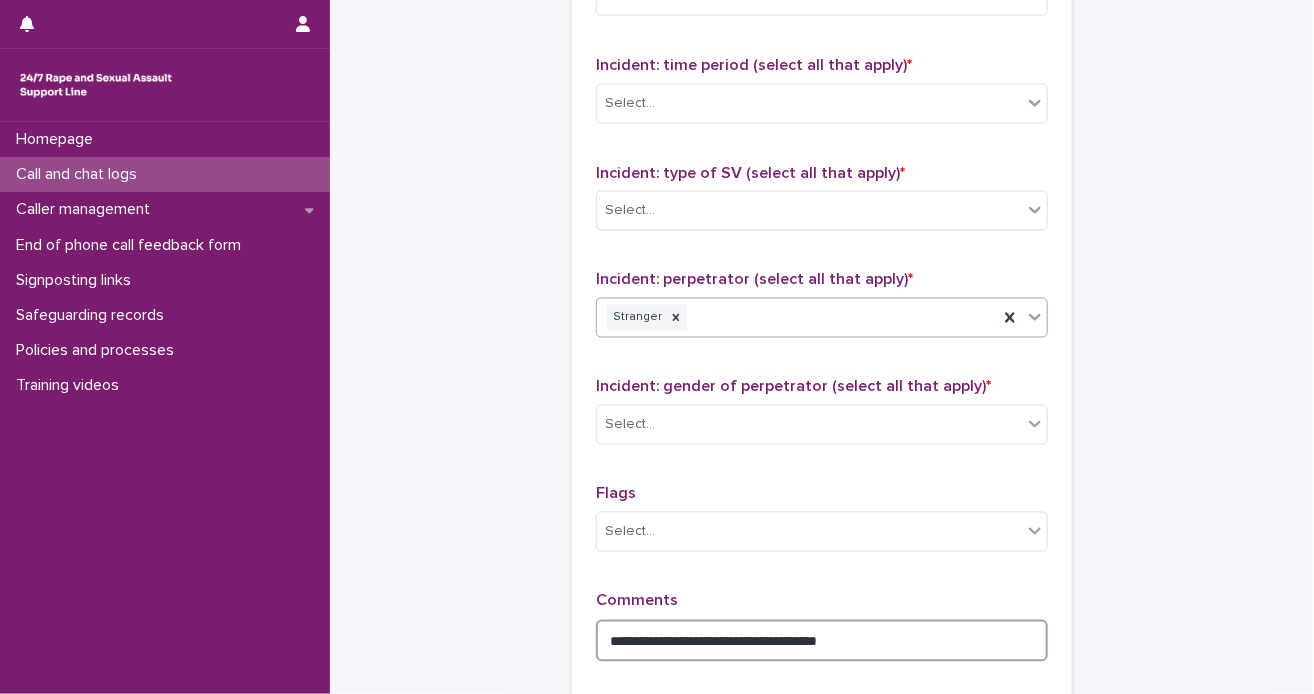 click on "**********" at bounding box center [822, 641] 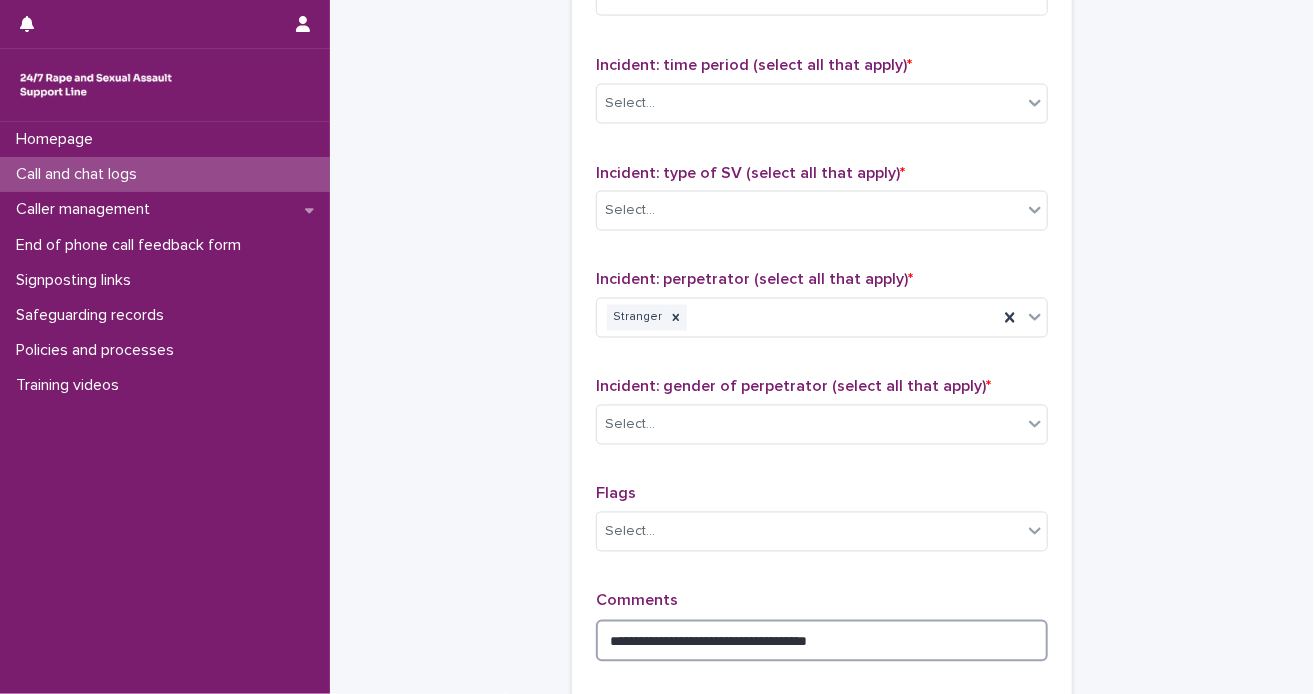 click on "**********" at bounding box center [822, 641] 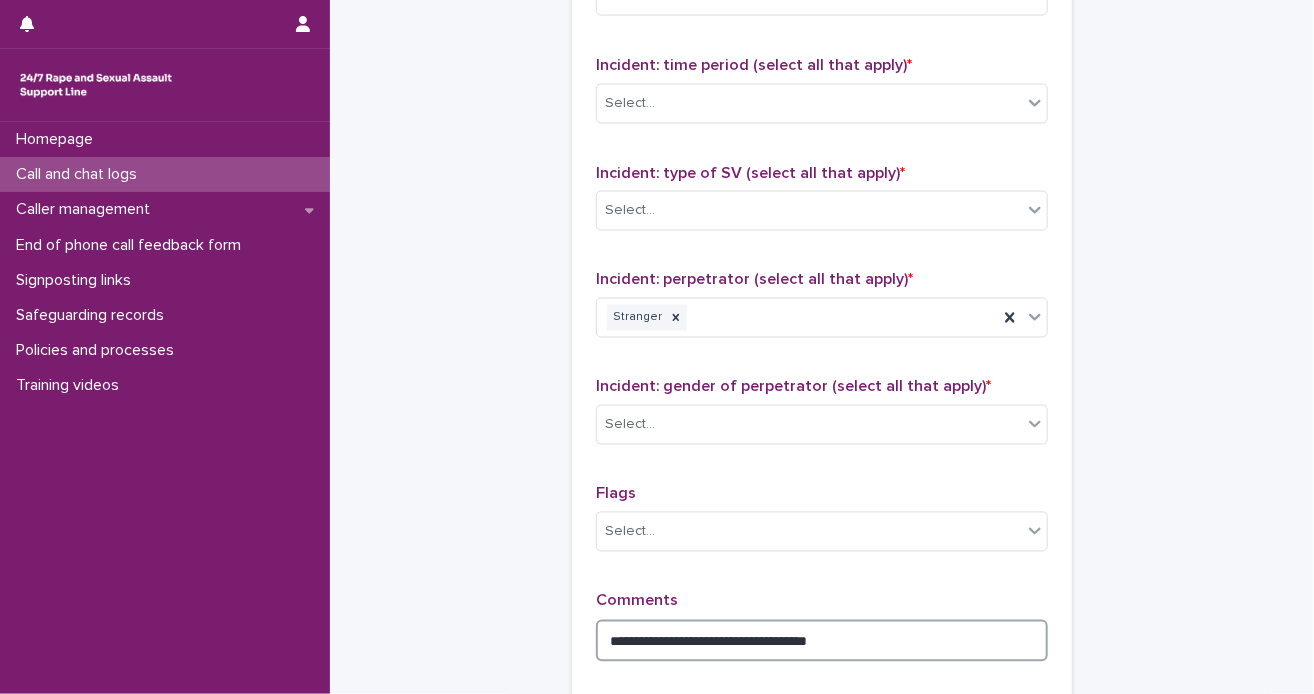 click on "**********" at bounding box center [822, 641] 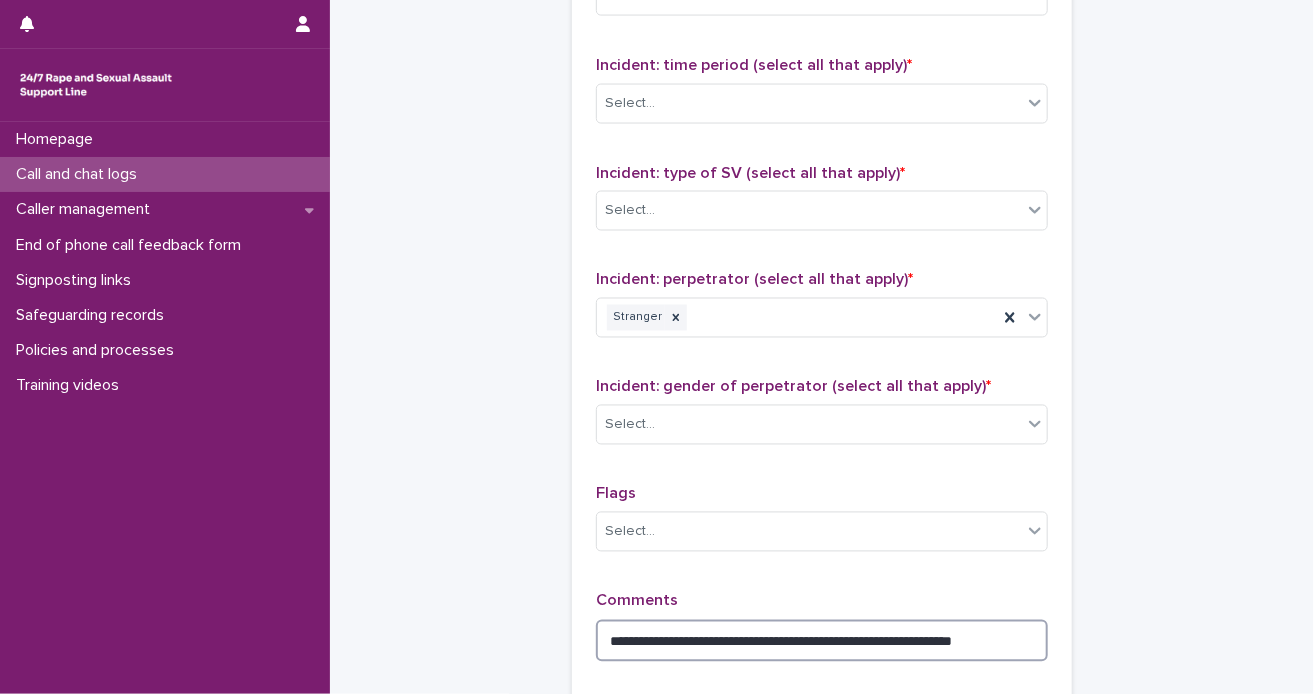 click on "**********" at bounding box center (822, 641) 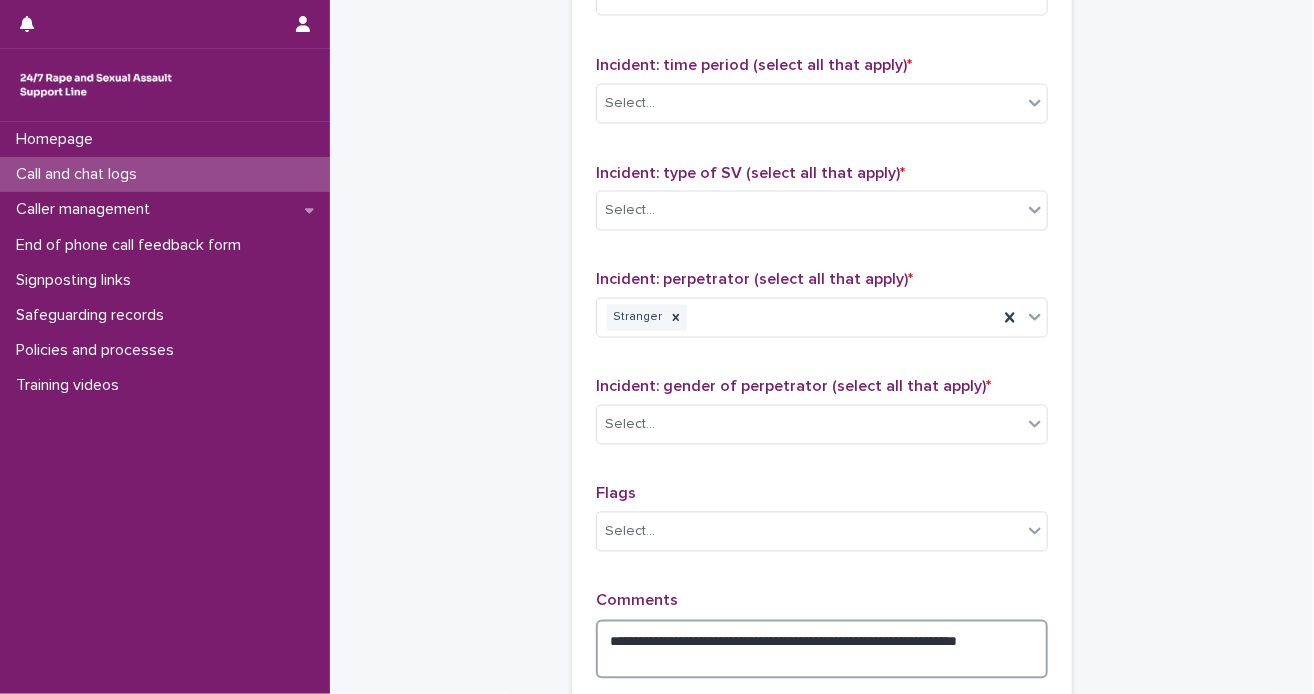 click on "**********" at bounding box center [822, 650] 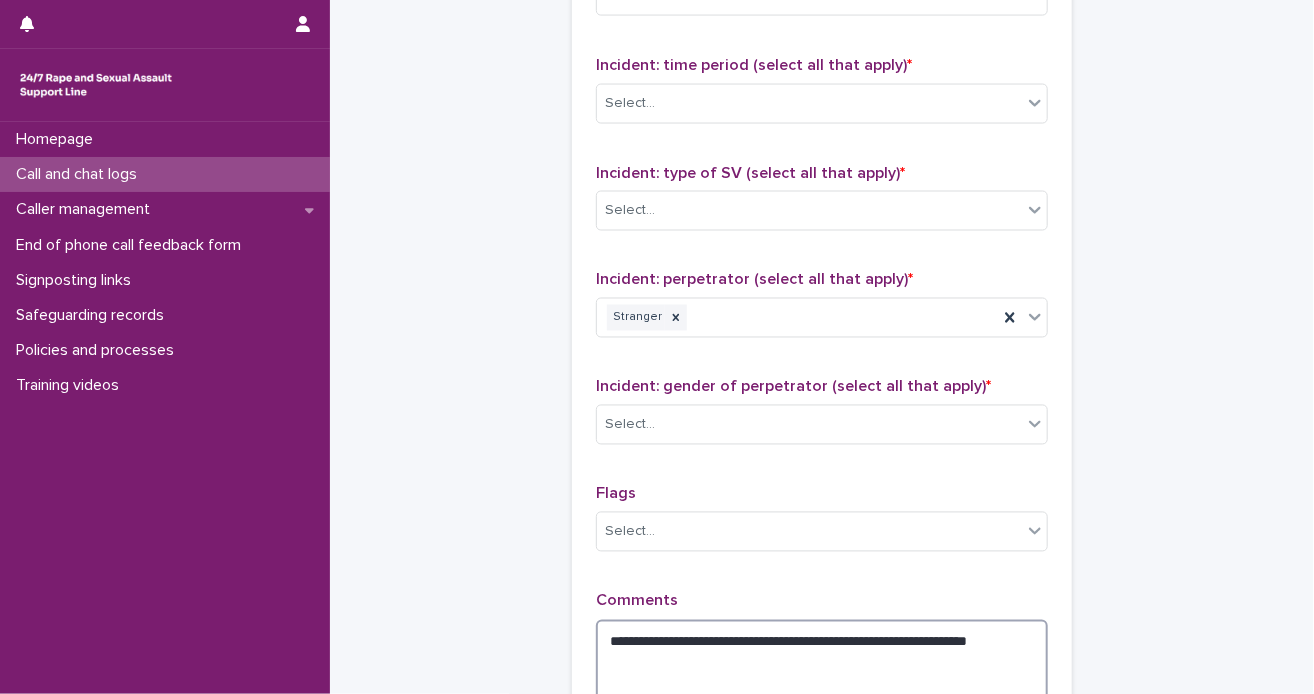 click on "**********" at bounding box center [822, 666] 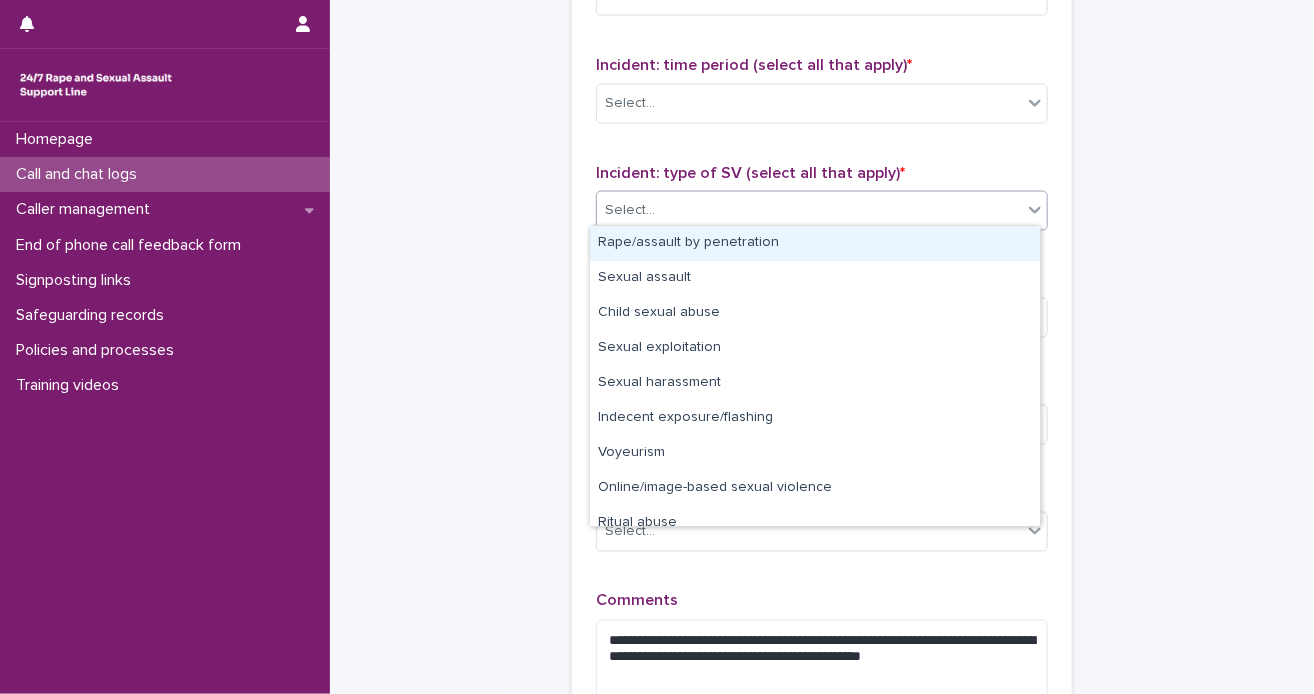 click 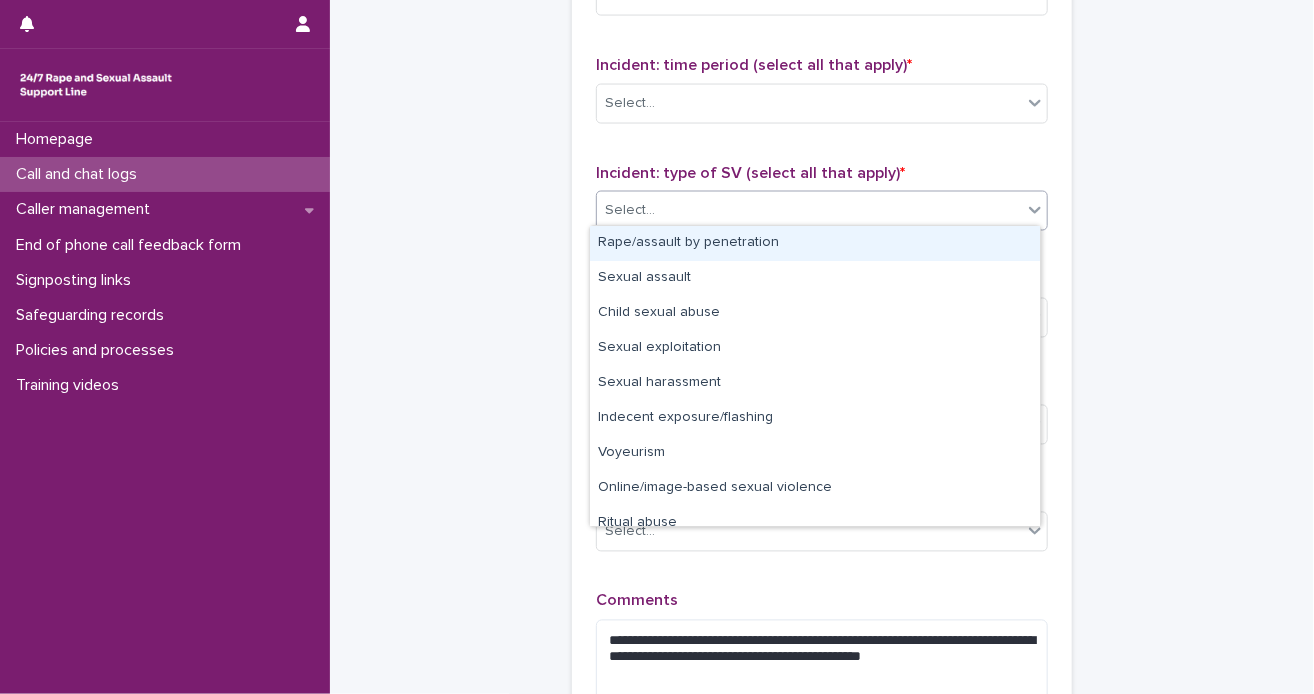 click on "Rape/assault by penetration" at bounding box center [815, 243] 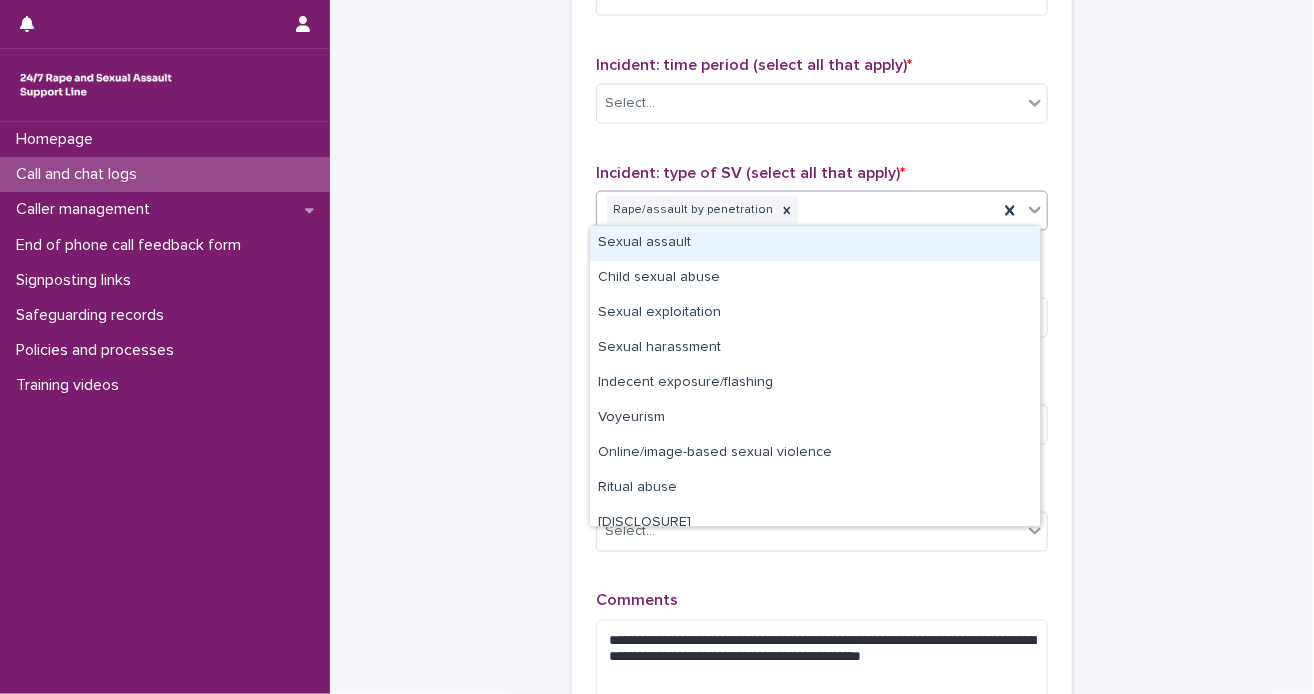 click 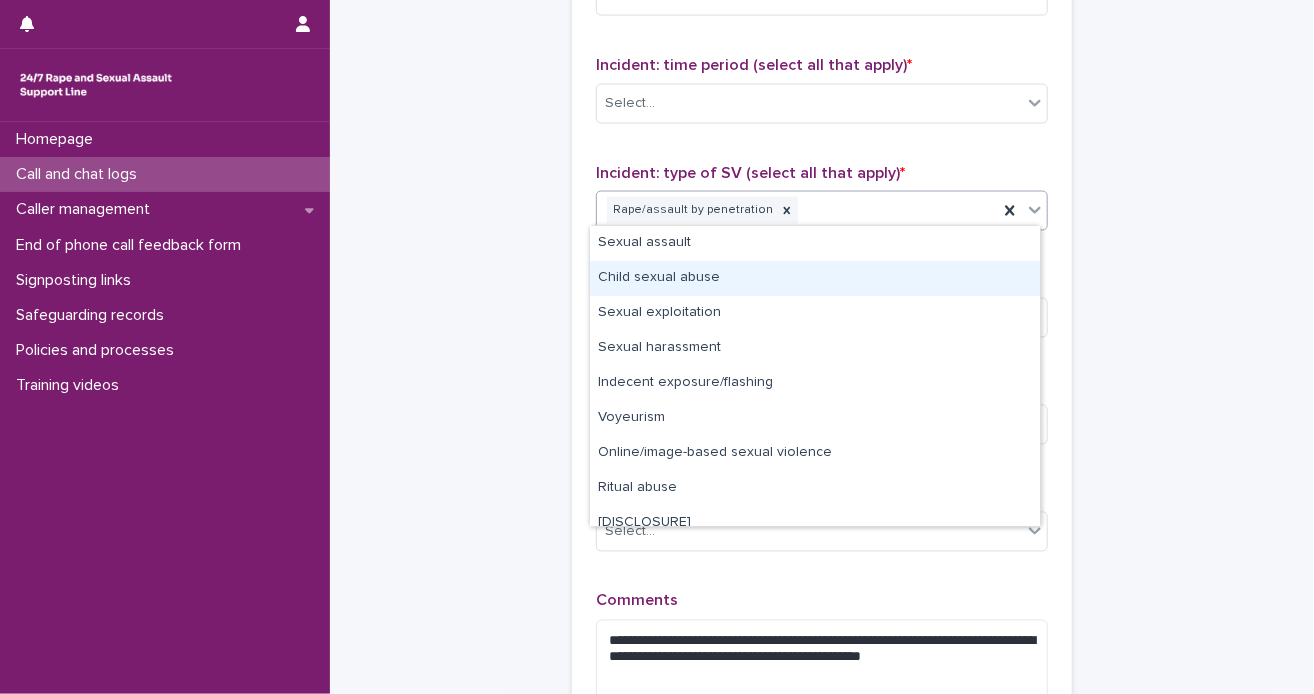 click on "Child sexual abuse" at bounding box center [815, 278] 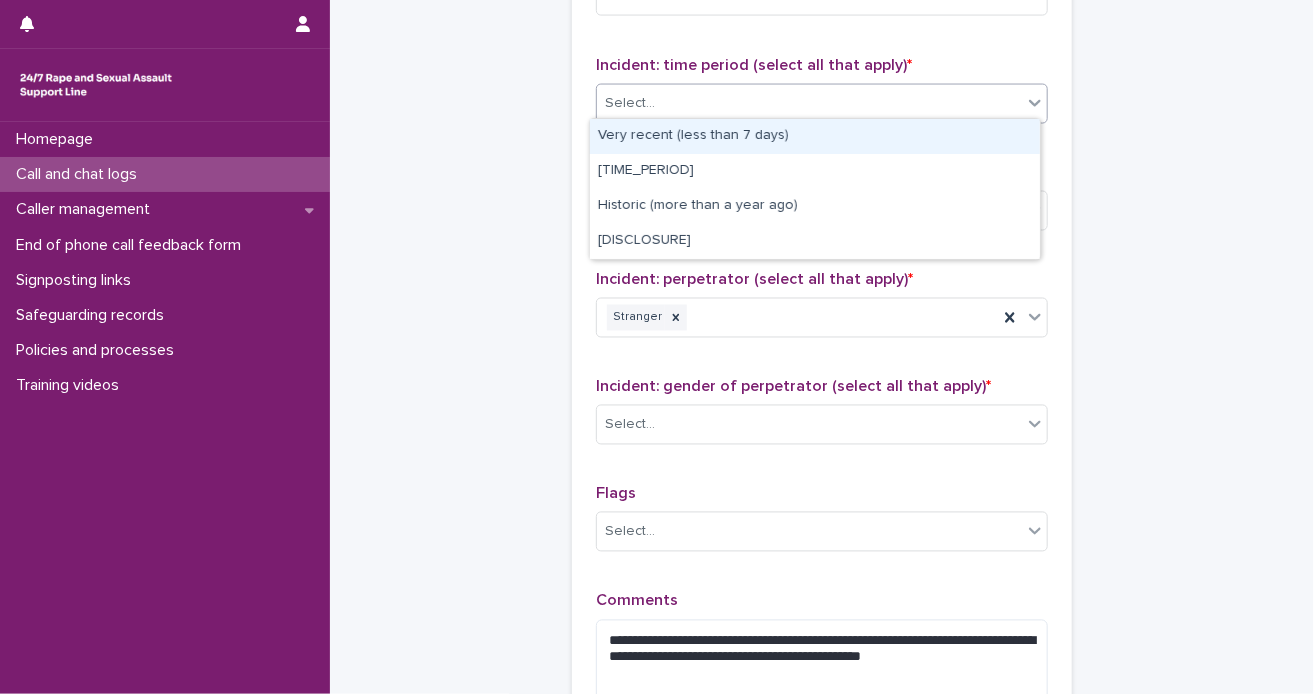 click 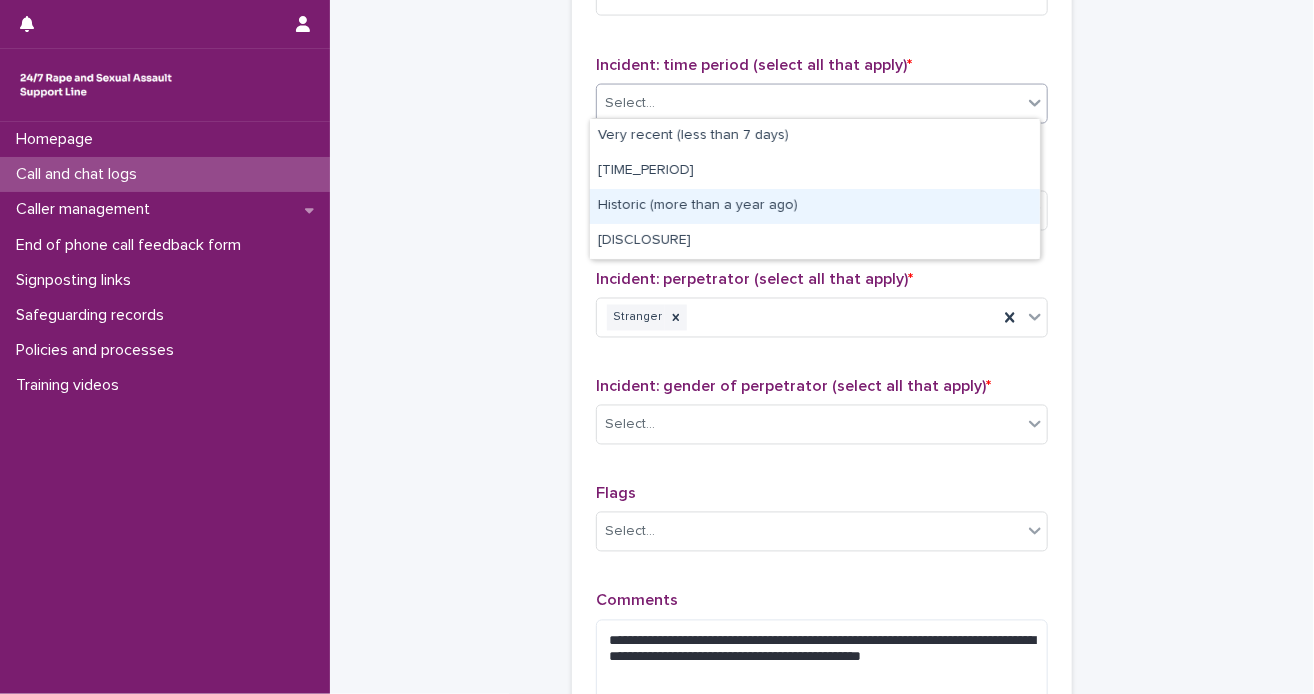 click on "Historic (more than a year ago)" at bounding box center [815, 206] 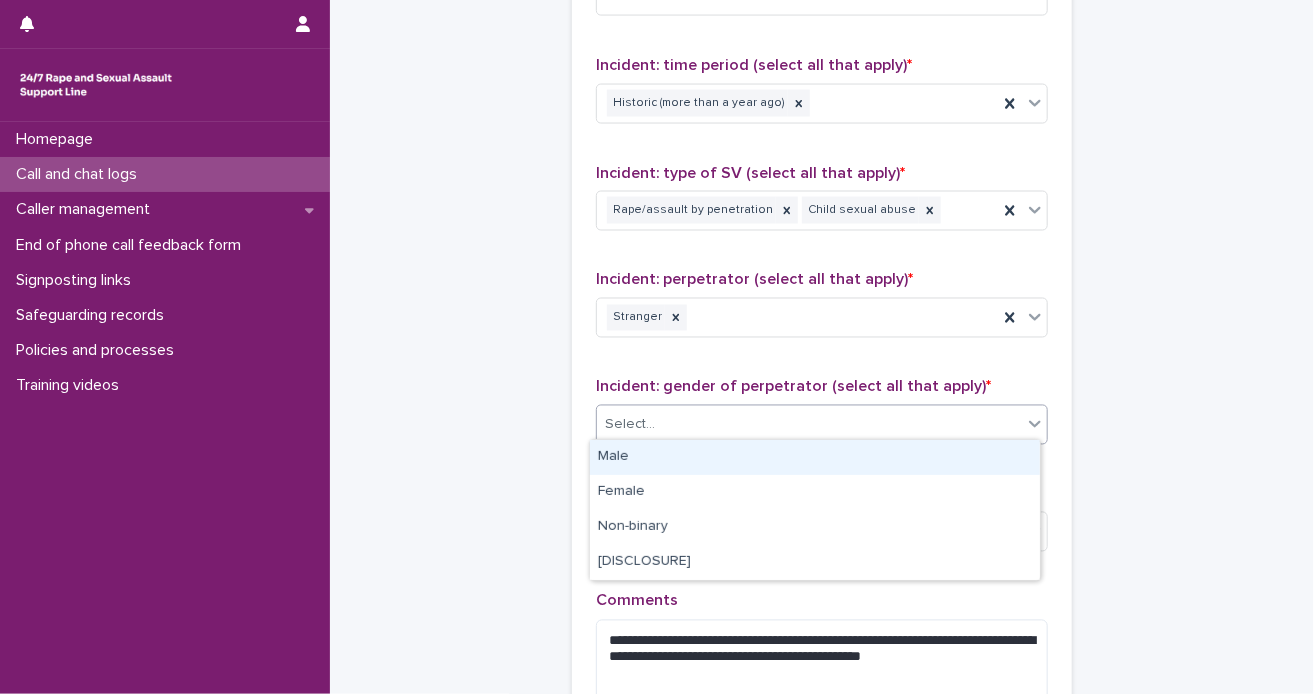 click 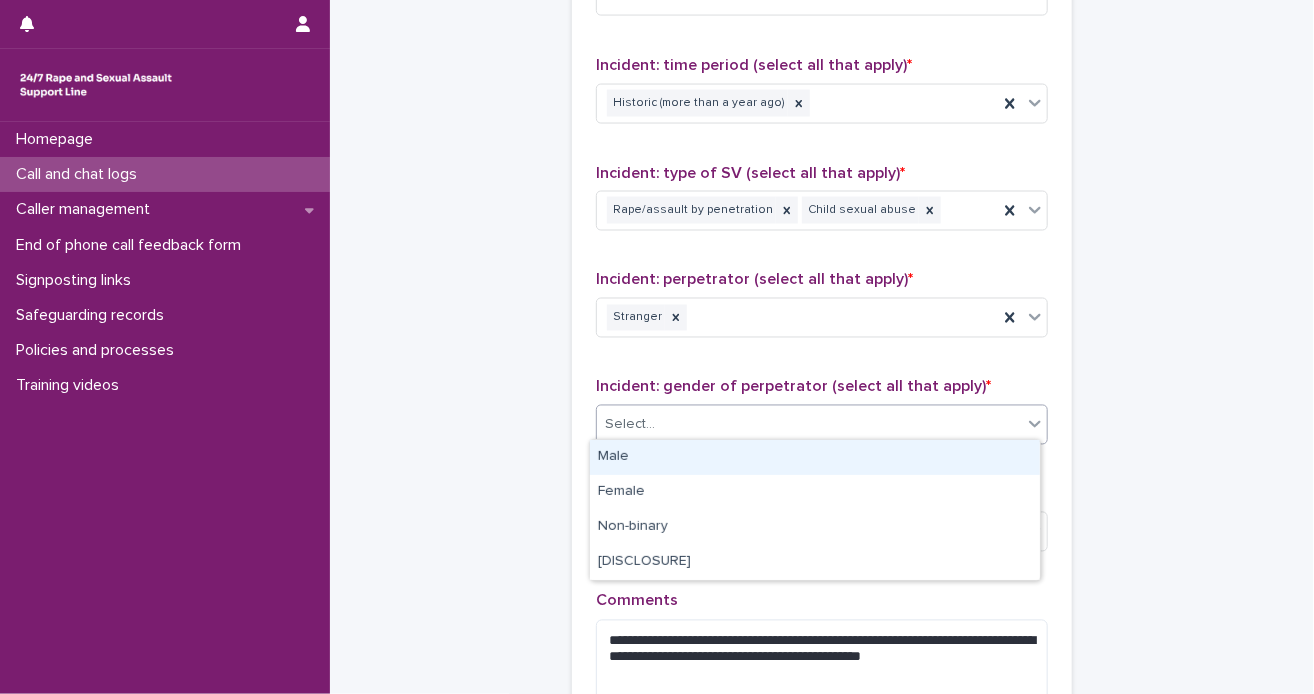 click on "Male" at bounding box center (815, 457) 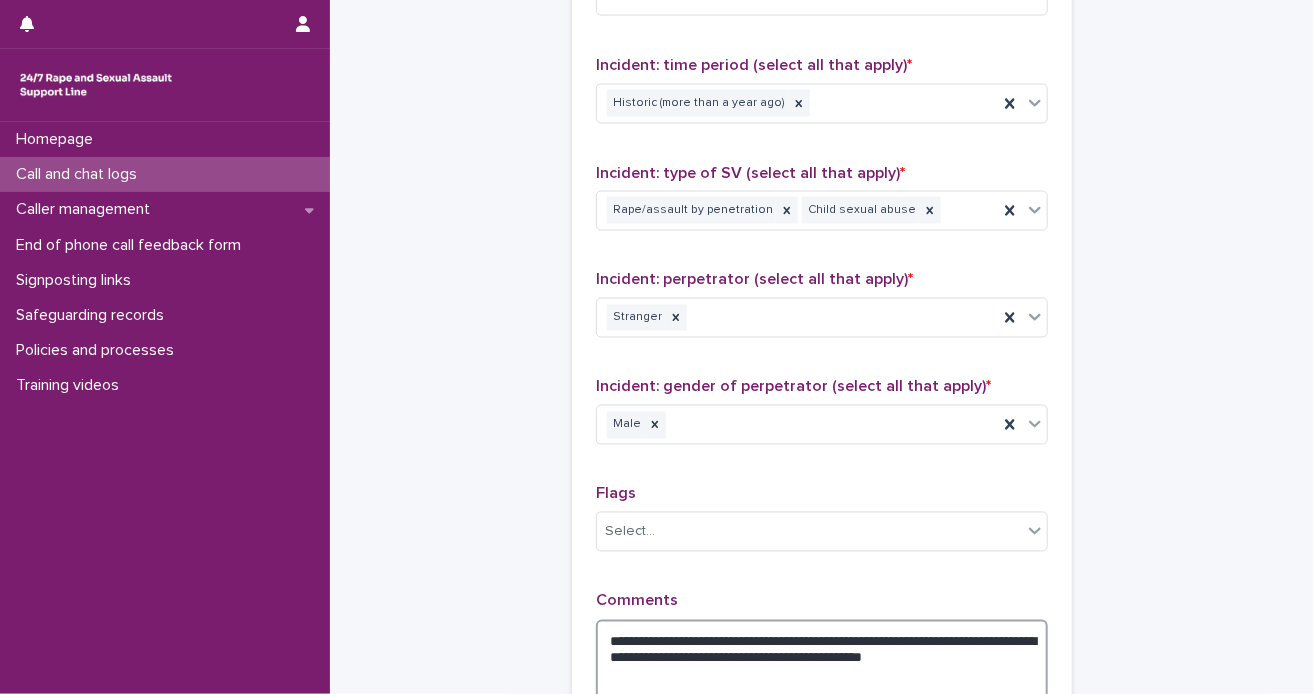 click on "**********" at bounding box center (822, 666) 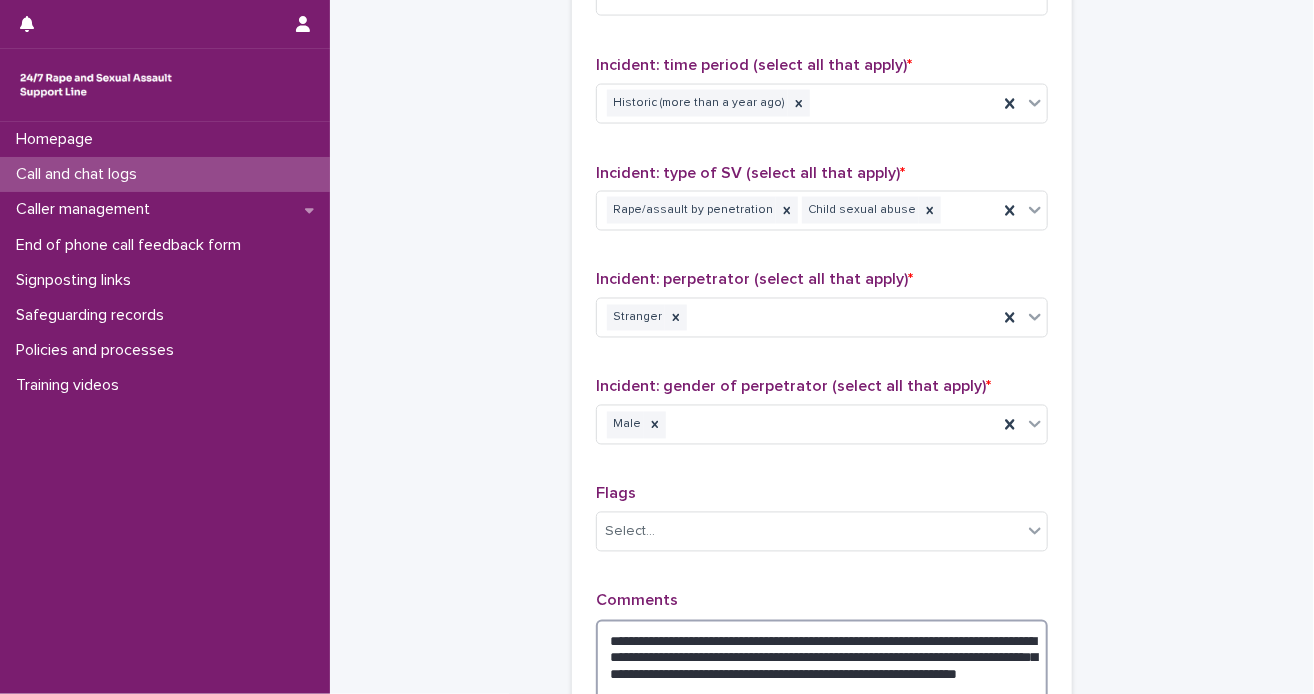 click on "**********" at bounding box center [822, 683] 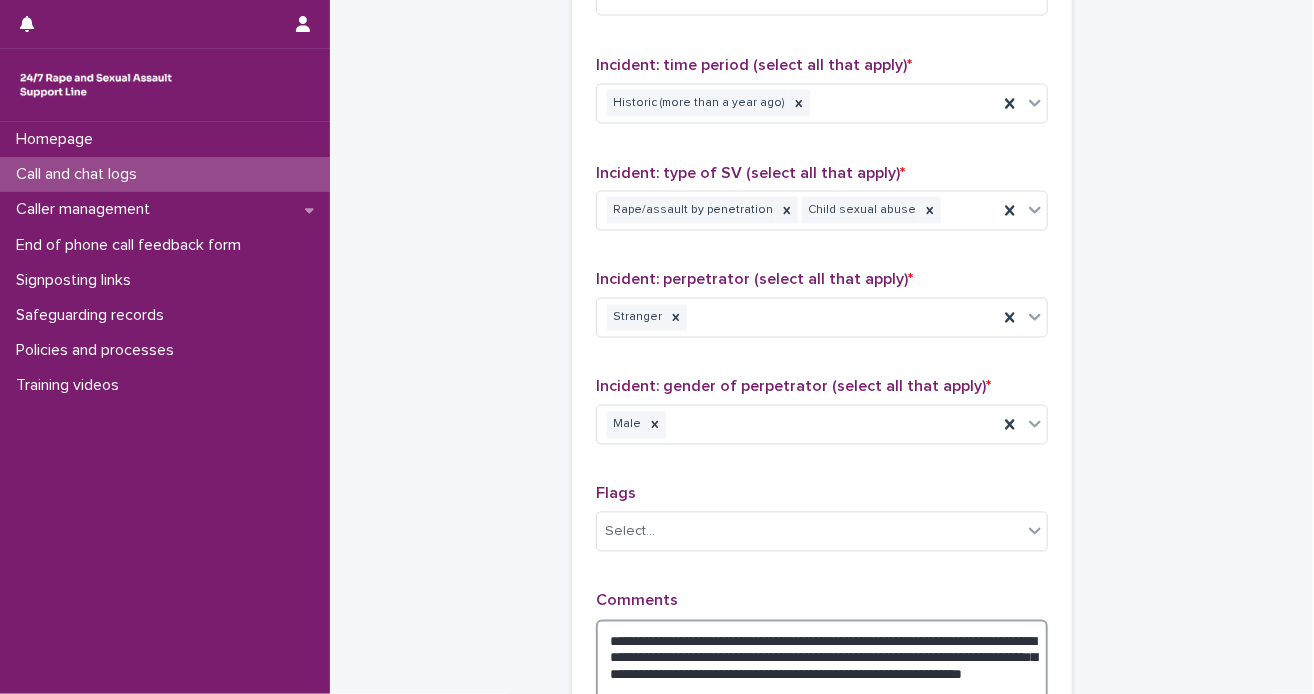 click on "**********" at bounding box center [822, 683] 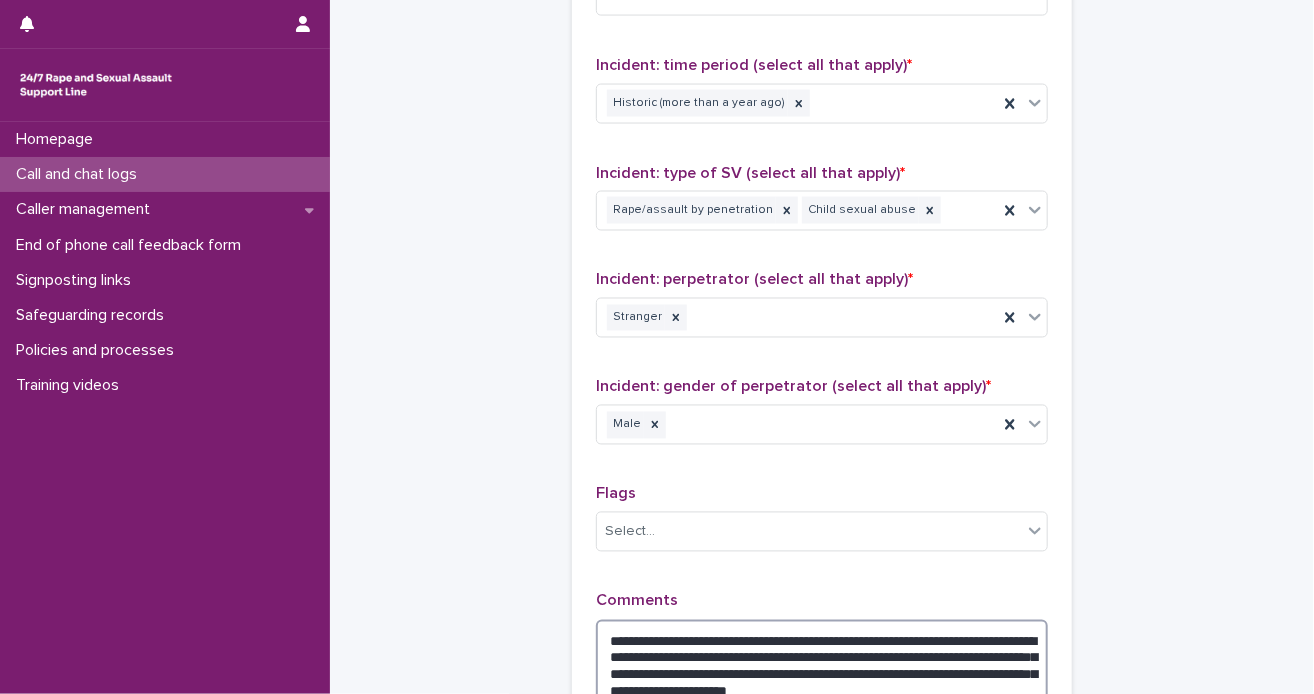 scroll, scrollTop: 1431, scrollLeft: 0, axis: vertical 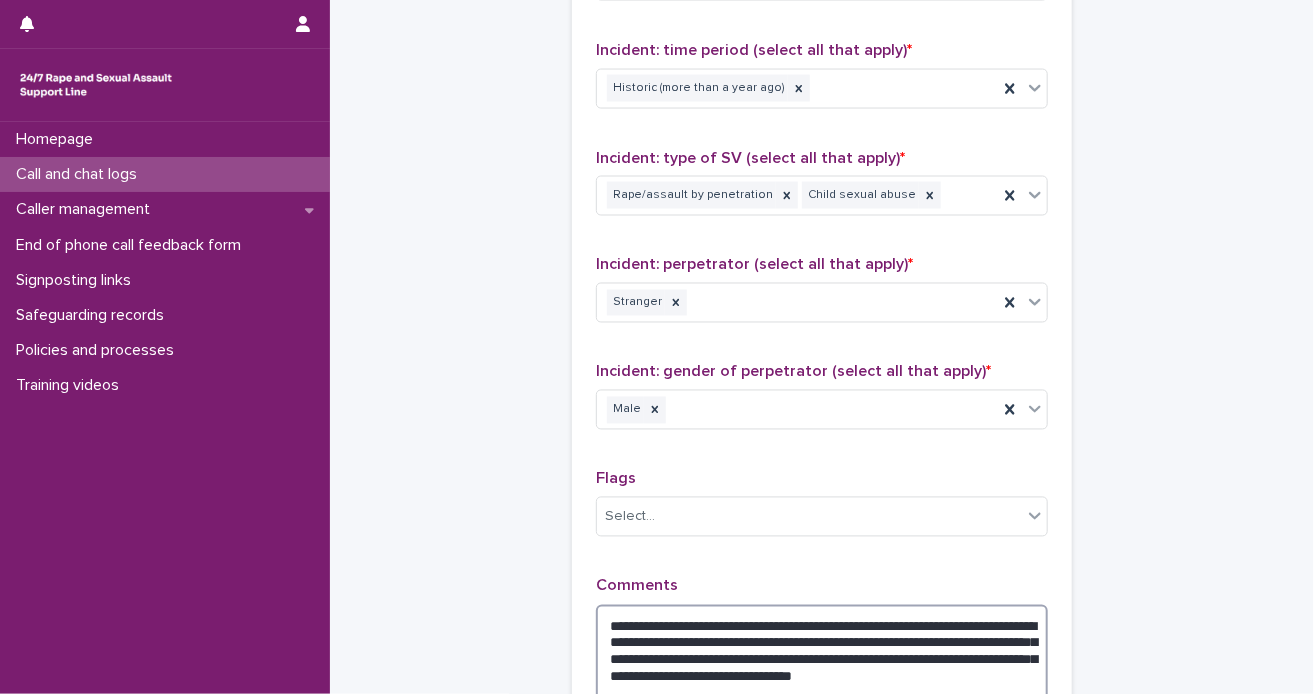 type on "**********" 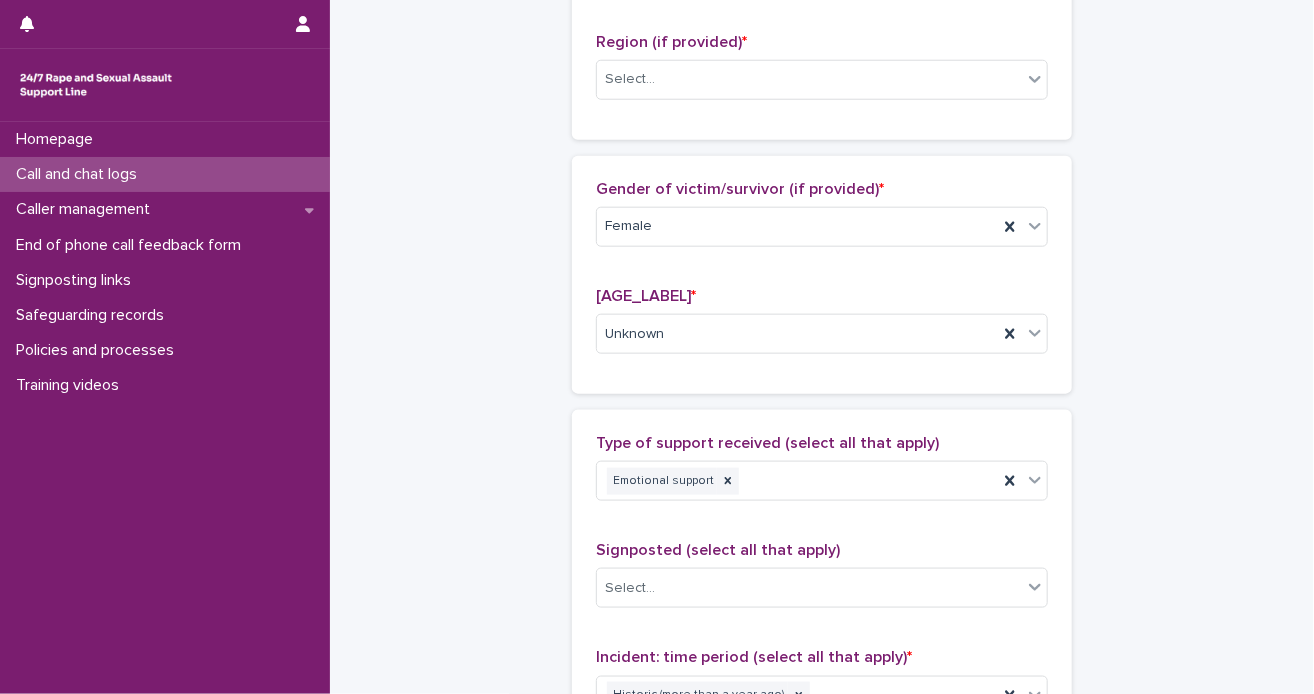 scroll, scrollTop: 14, scrollLeft: 0, axis: vertical 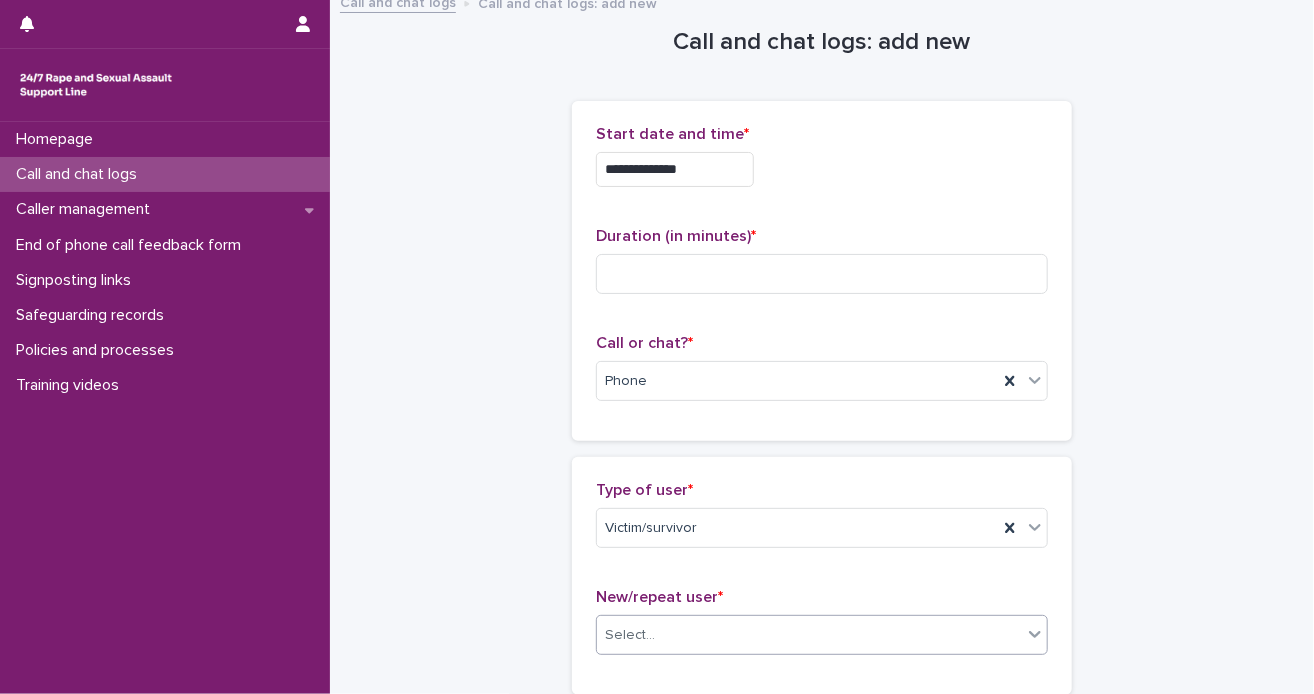 click 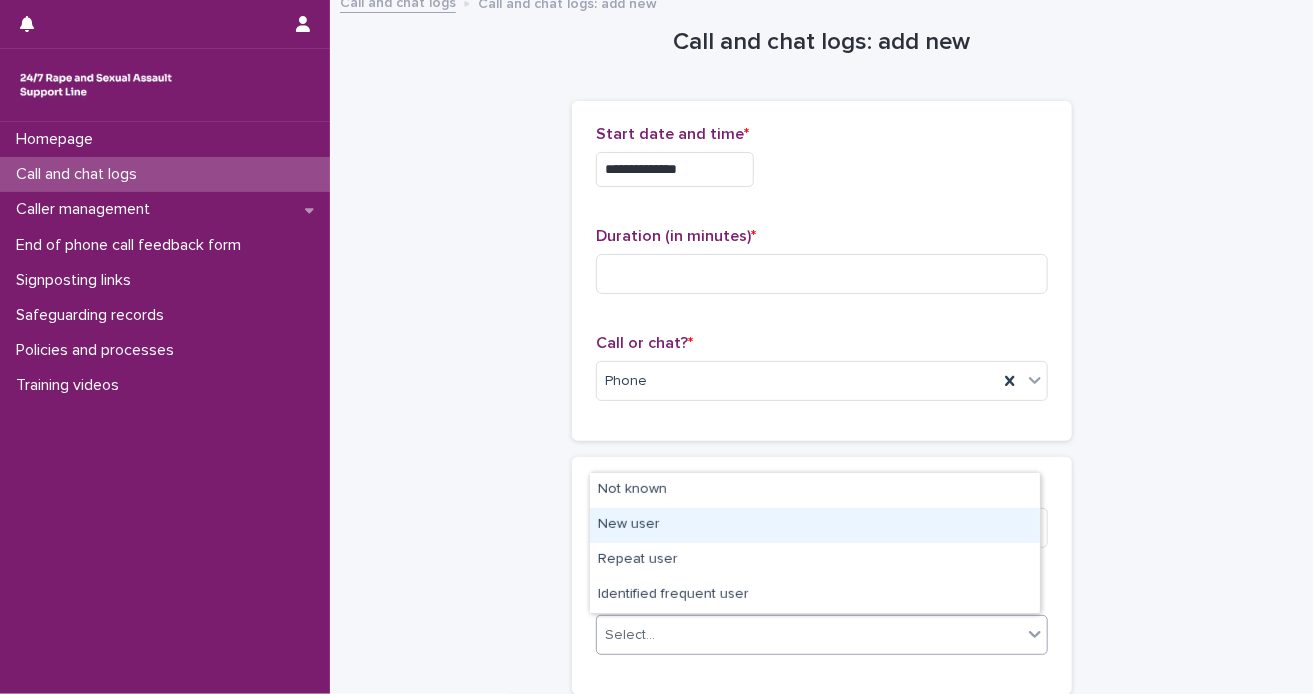 click on "New user" at bounding box center [815, 525] 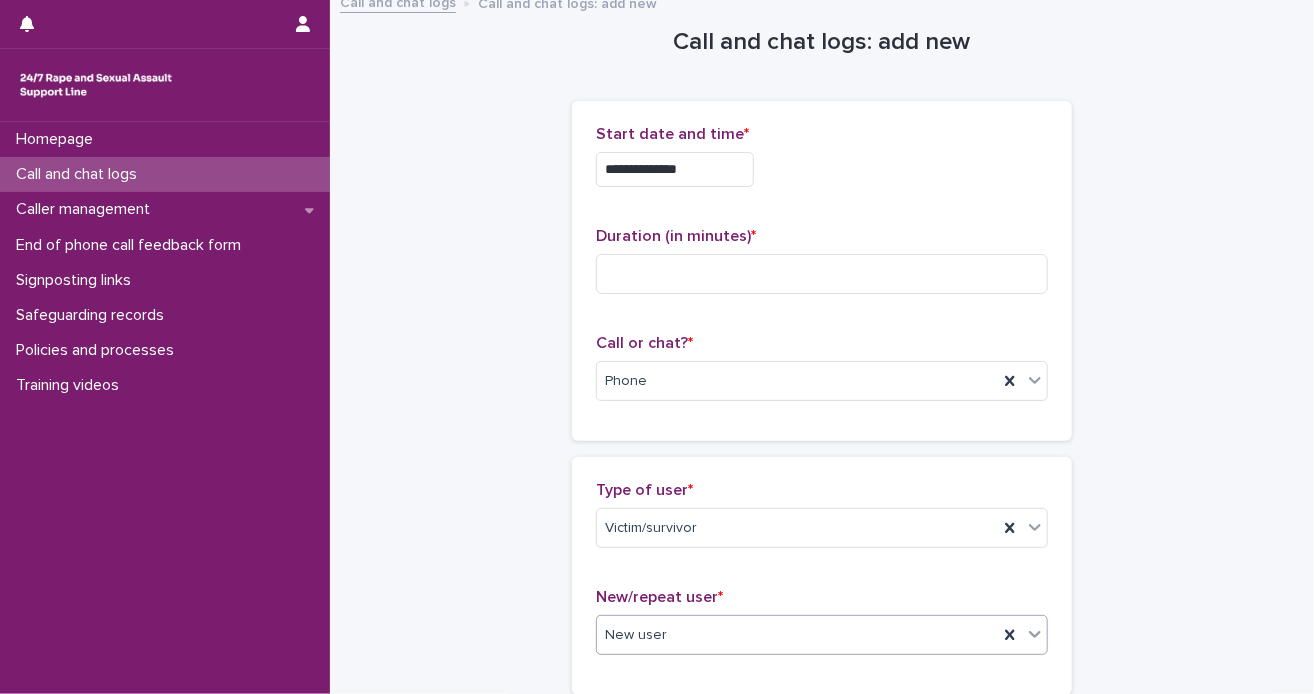 scroll, scrollTop: 621, scrollLeft: 0, axis: vertical 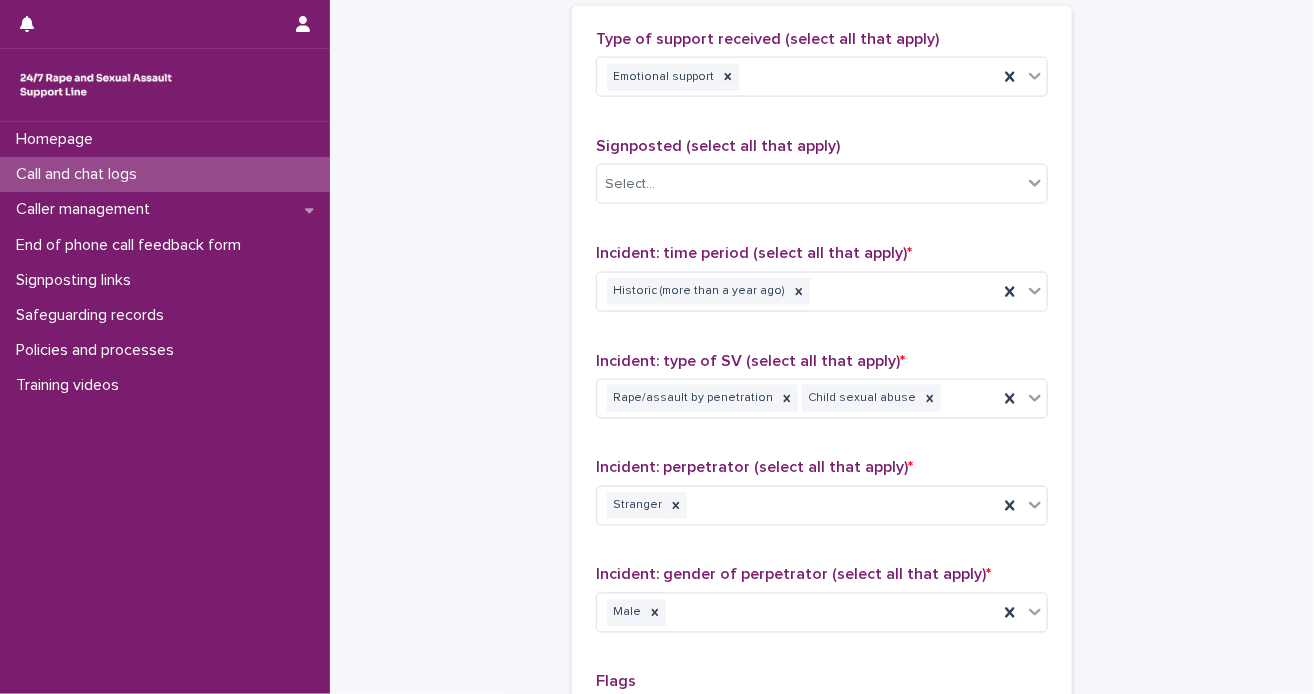 click on "Start date and time * * [DATE] Duration (in minutes) * Call or chat? * Phone Type of user * Victim/survivor New/repeat user * New user Country (if provided) * [COUNTRY] Region (if provided) * [REGION] Gender of victim/survivor (if provided) * Female Age of victim/survivor (if provided) * Unknown Type of support received (select all that apply) Emotional support Signposted (select all that apply) Select... Incident: time period (select all that apply) * Historic (more than a year ago) Incident: type of SV (select all that apply) * Rape/assault by penetration Child sexual abuse Incident: perpetrator (select all that apply) * Stranger Incident: gender of perpetrator (select all that apply) * Male Flags Select... Comments" at bounding box center [822, -44] 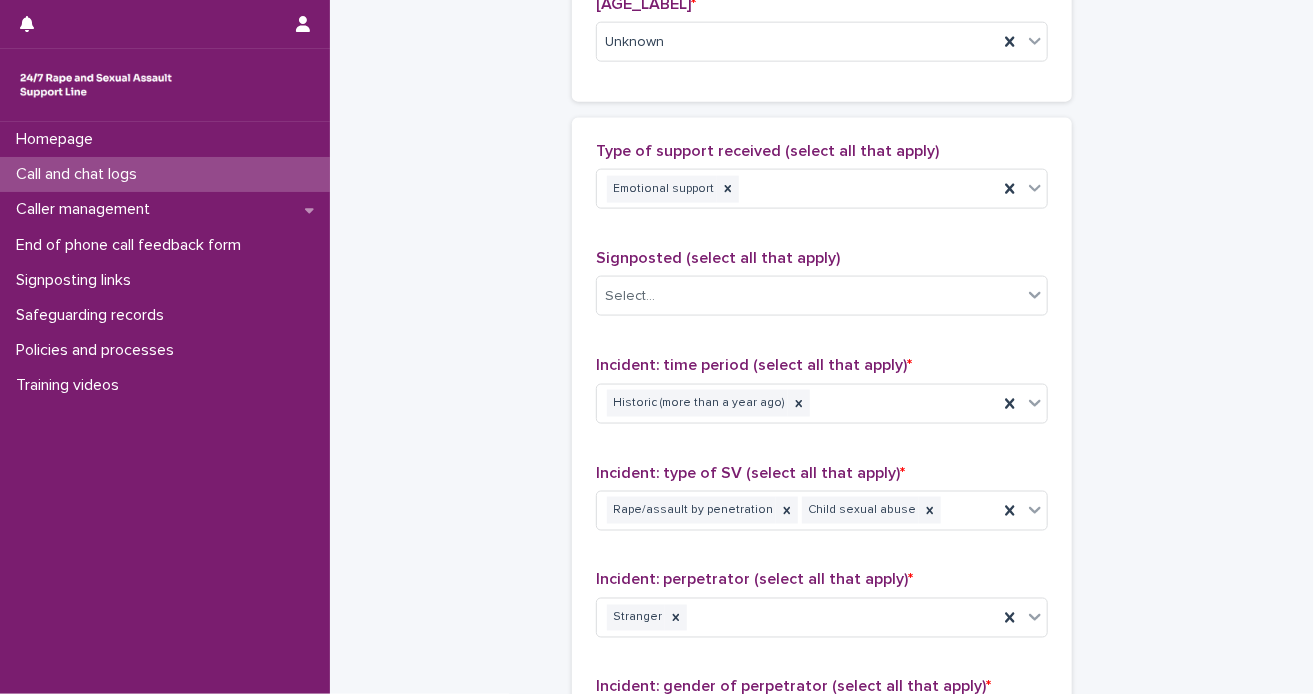 scroll, scrollTop: 712, scrollLeft: 0, axis: vertical 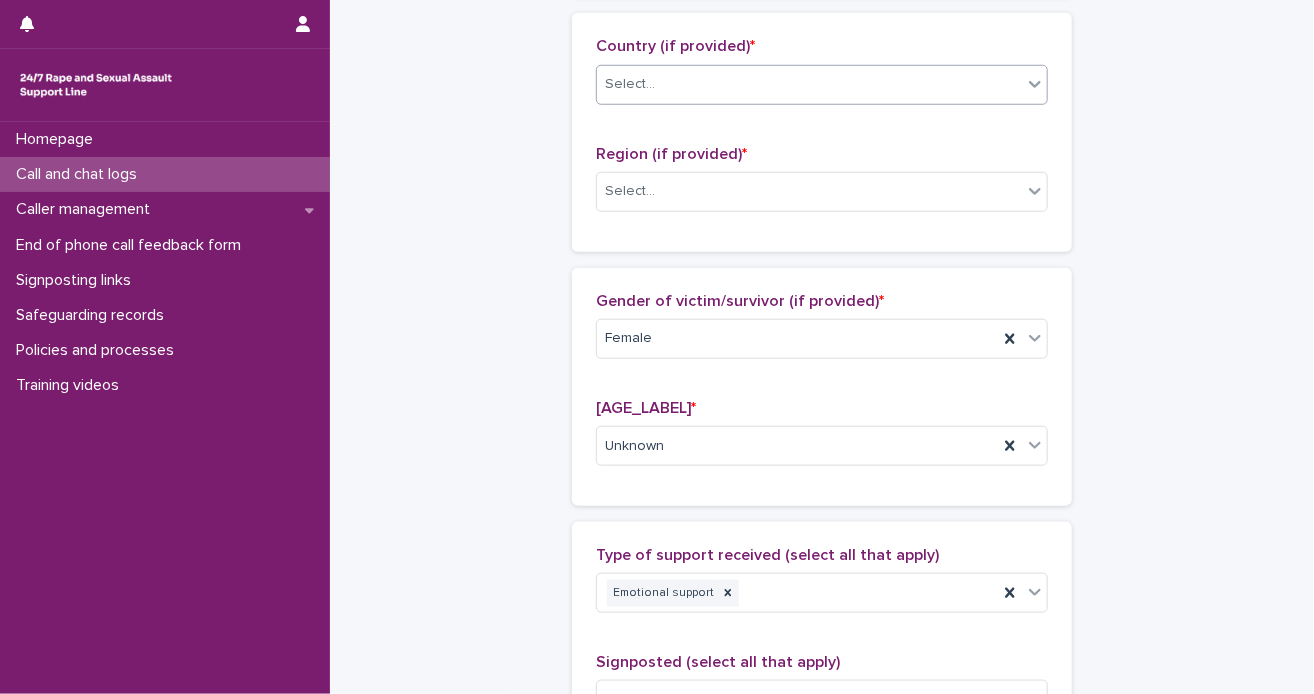 click 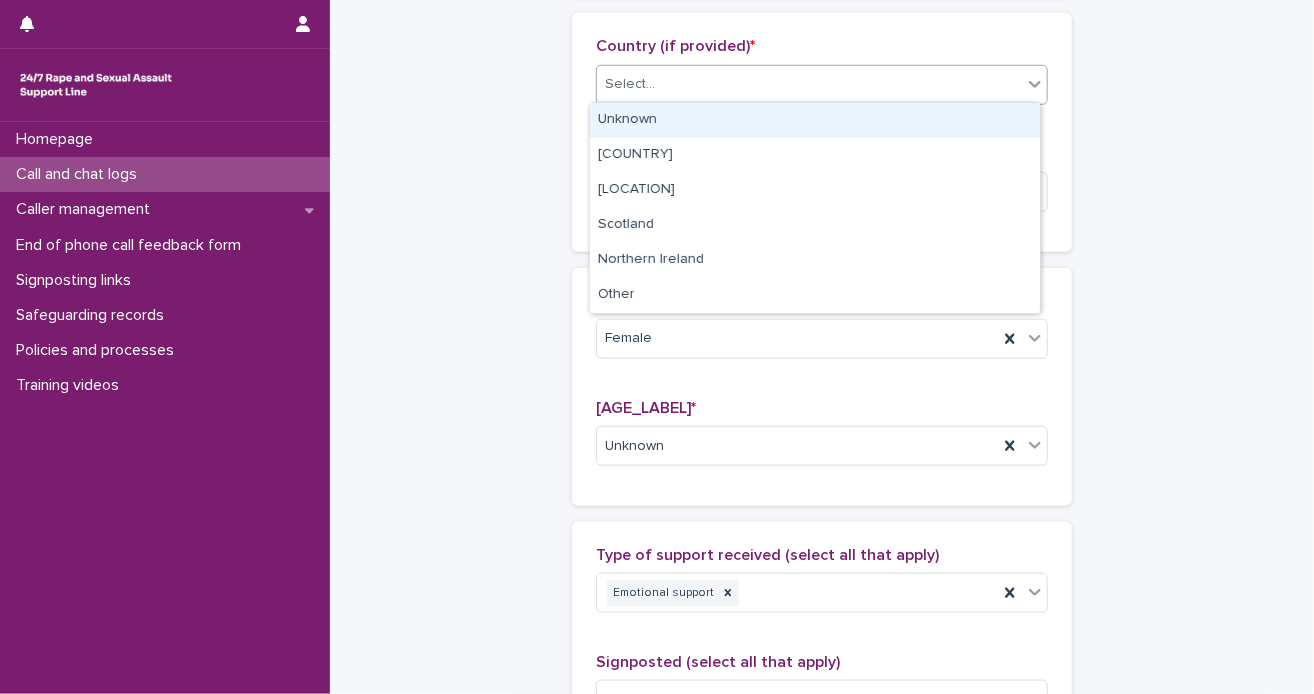 click on "Unknown" at bounding box center (815, 120) 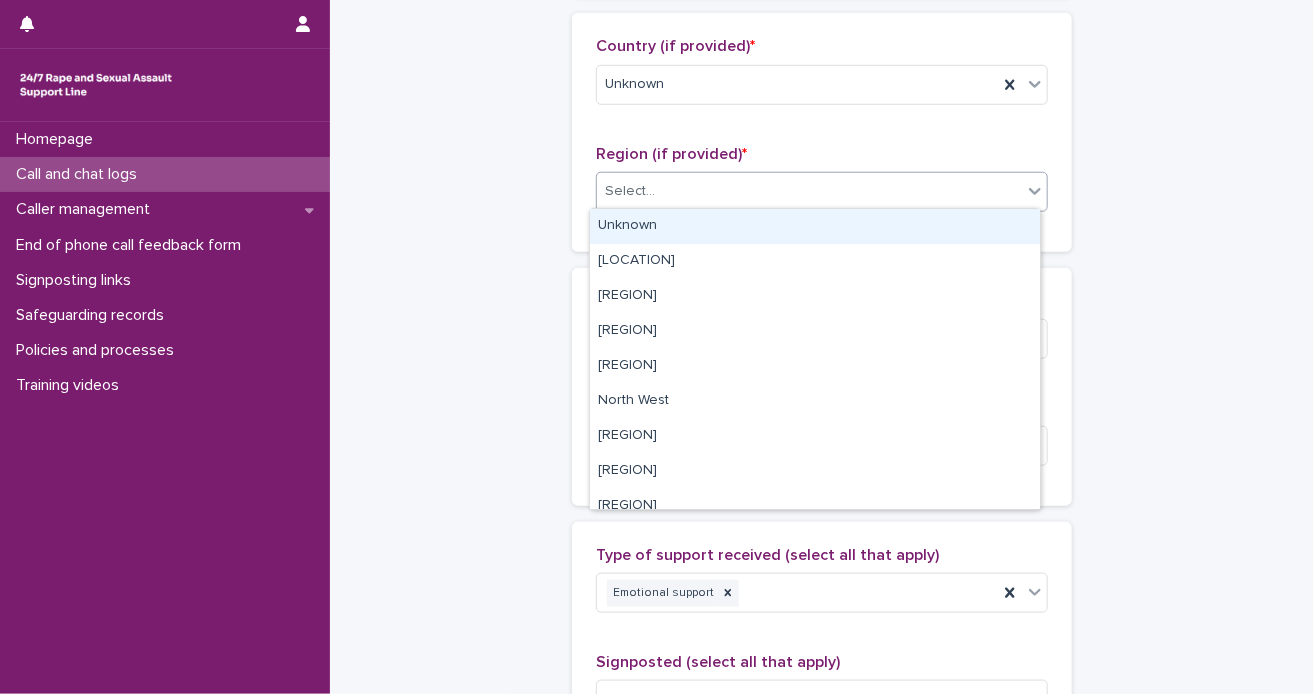 click 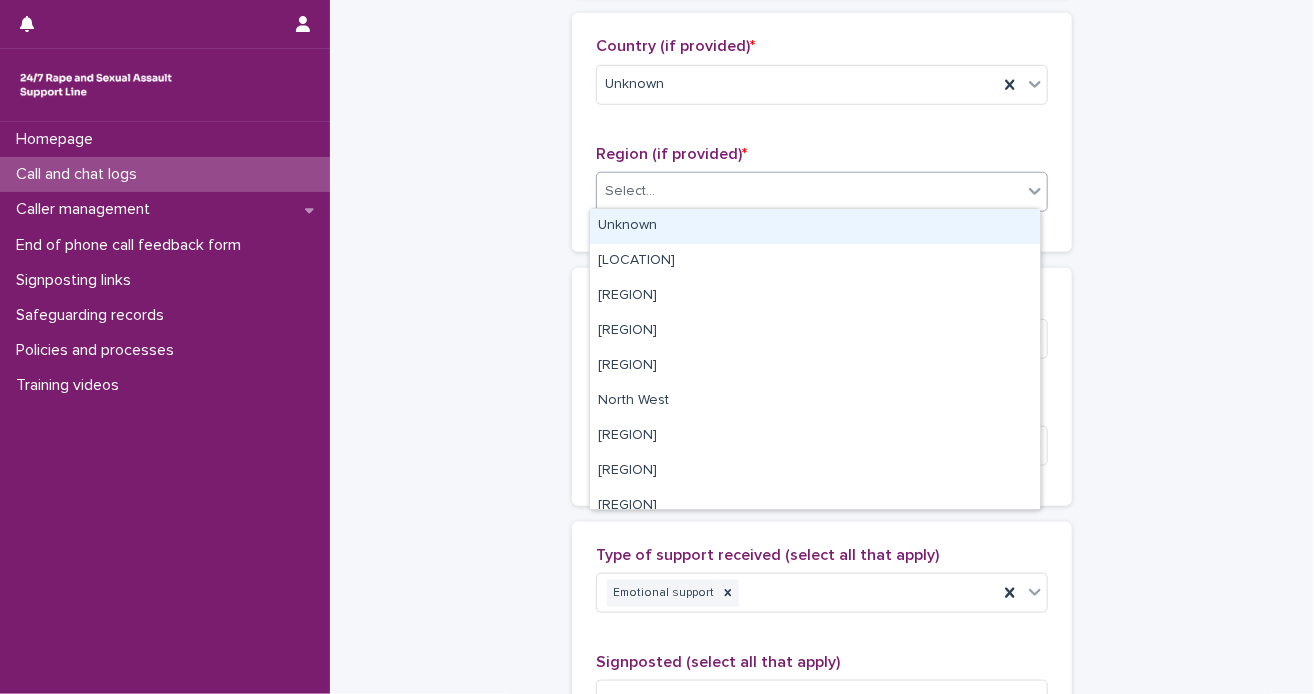 click on "Unknown" at bounding box center (815, 226) 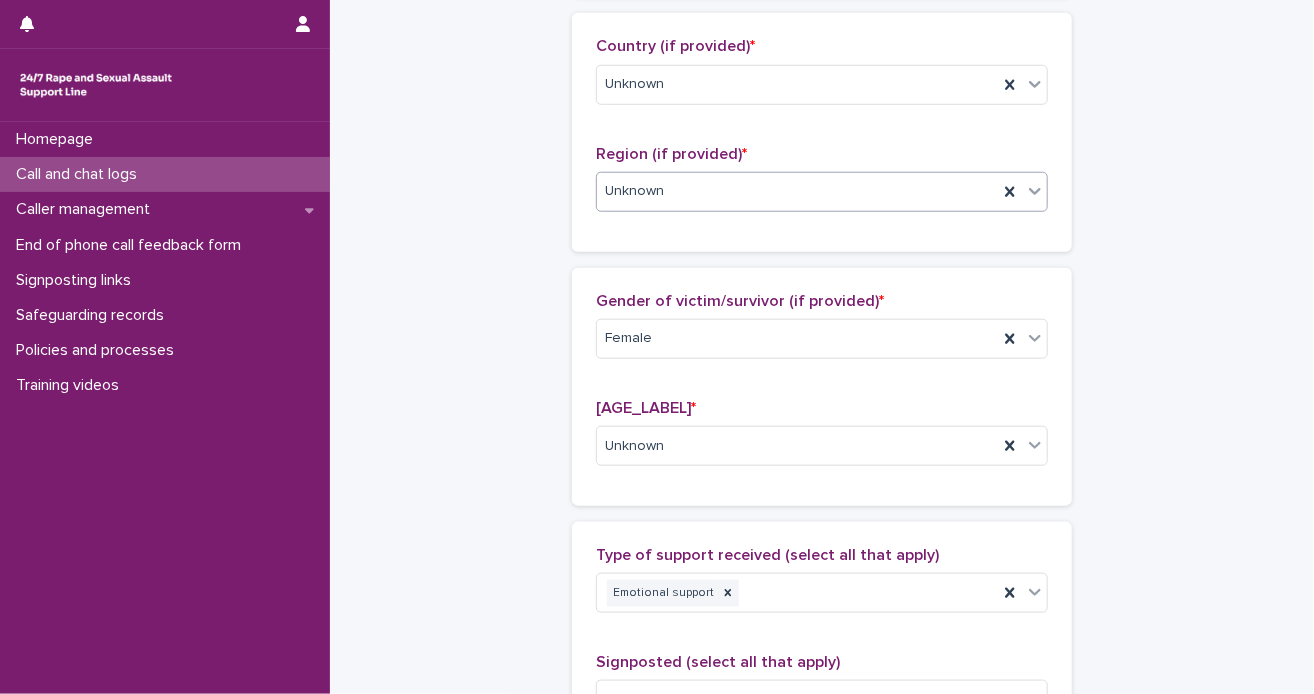 scroll, scrollTop: 105, scrollLeft: 0, axis: vertical 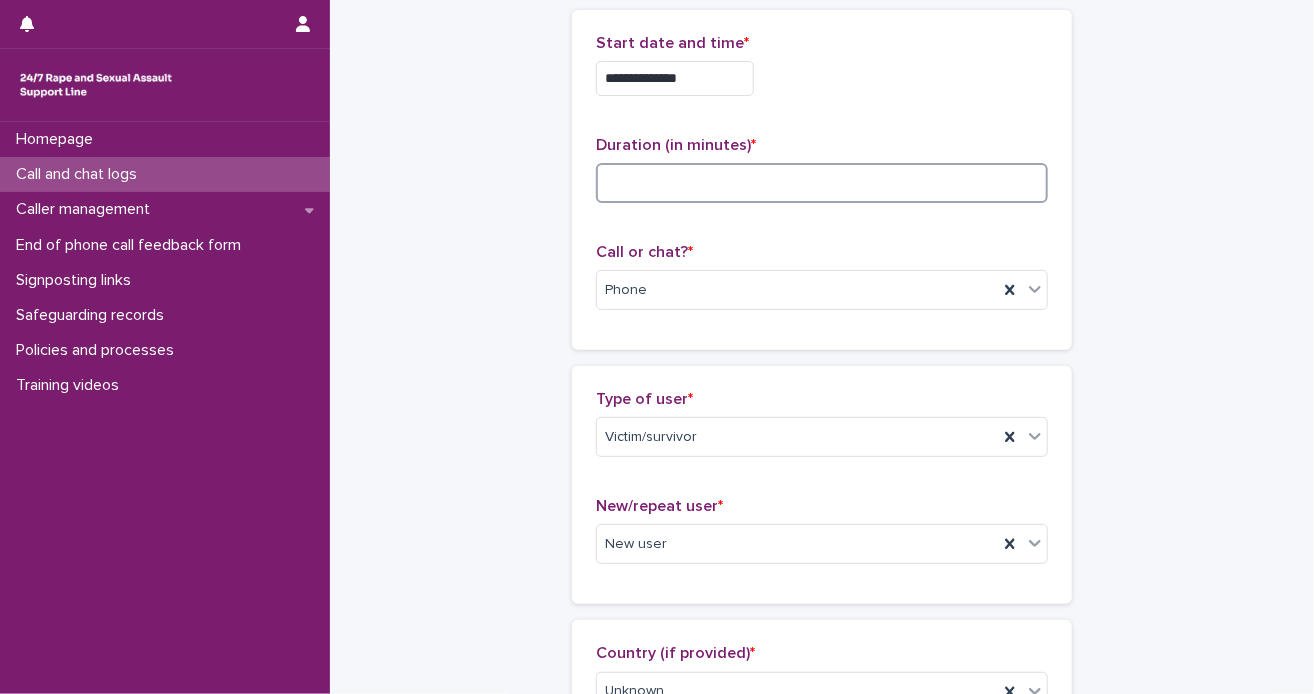 click at bounding box center (822, 183) 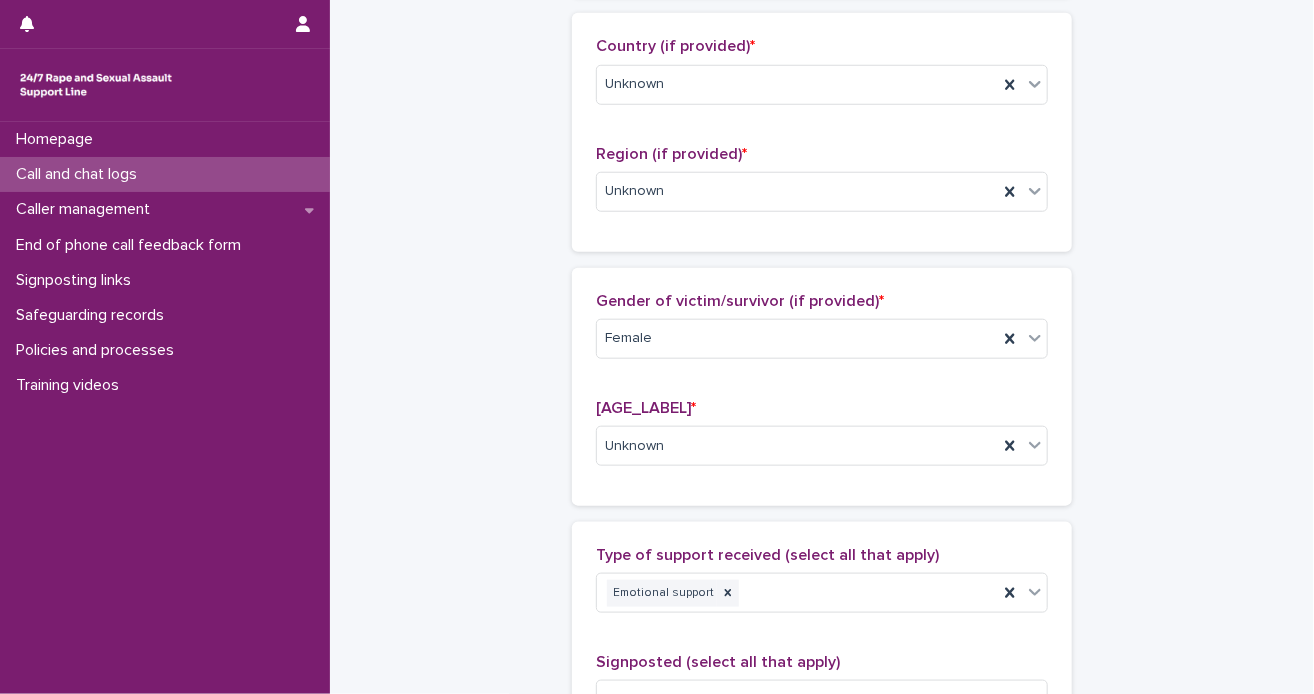 scroll, scrollTop: 1116, scrollLeft: 0, axis: vertical 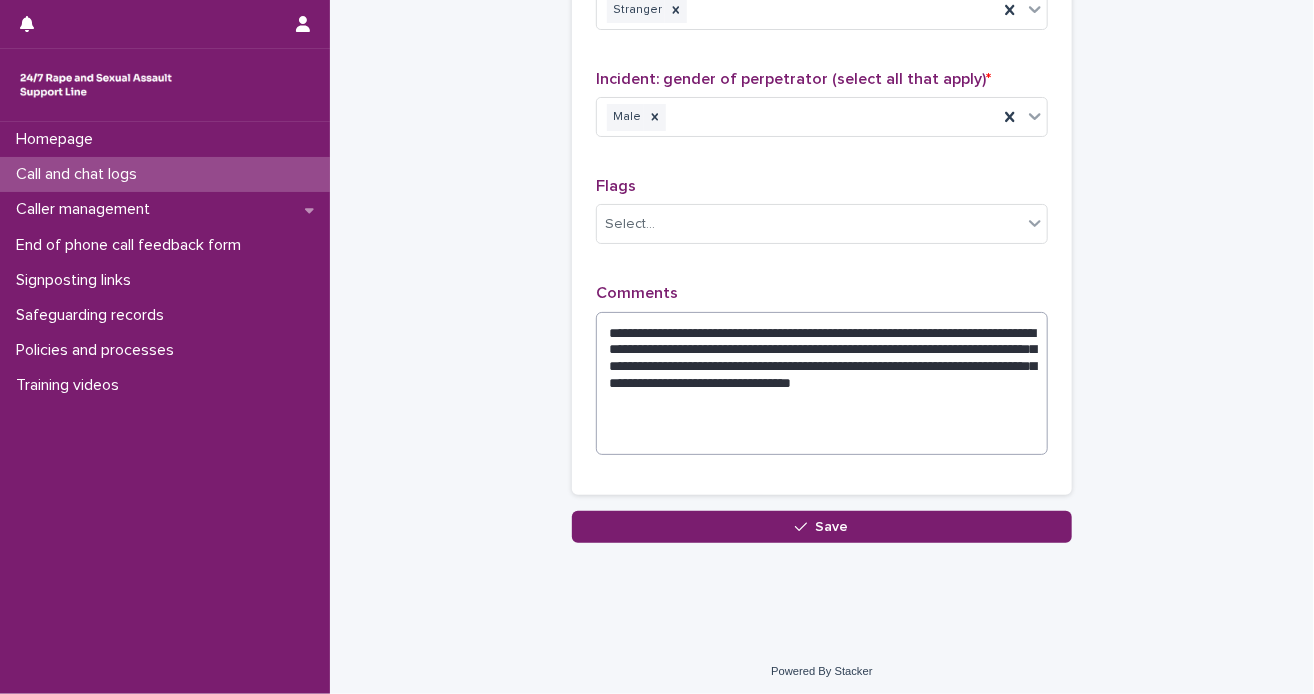 type on "**" 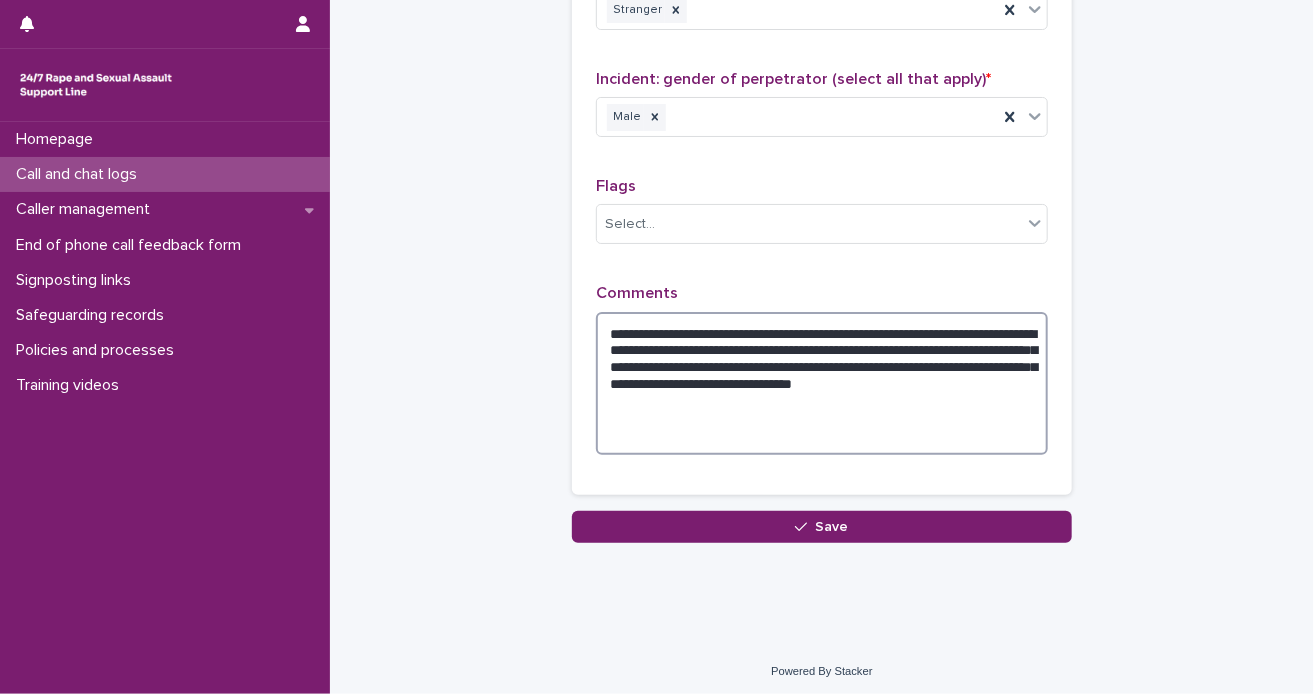 click on "**********" at bounding box center (822, 384) 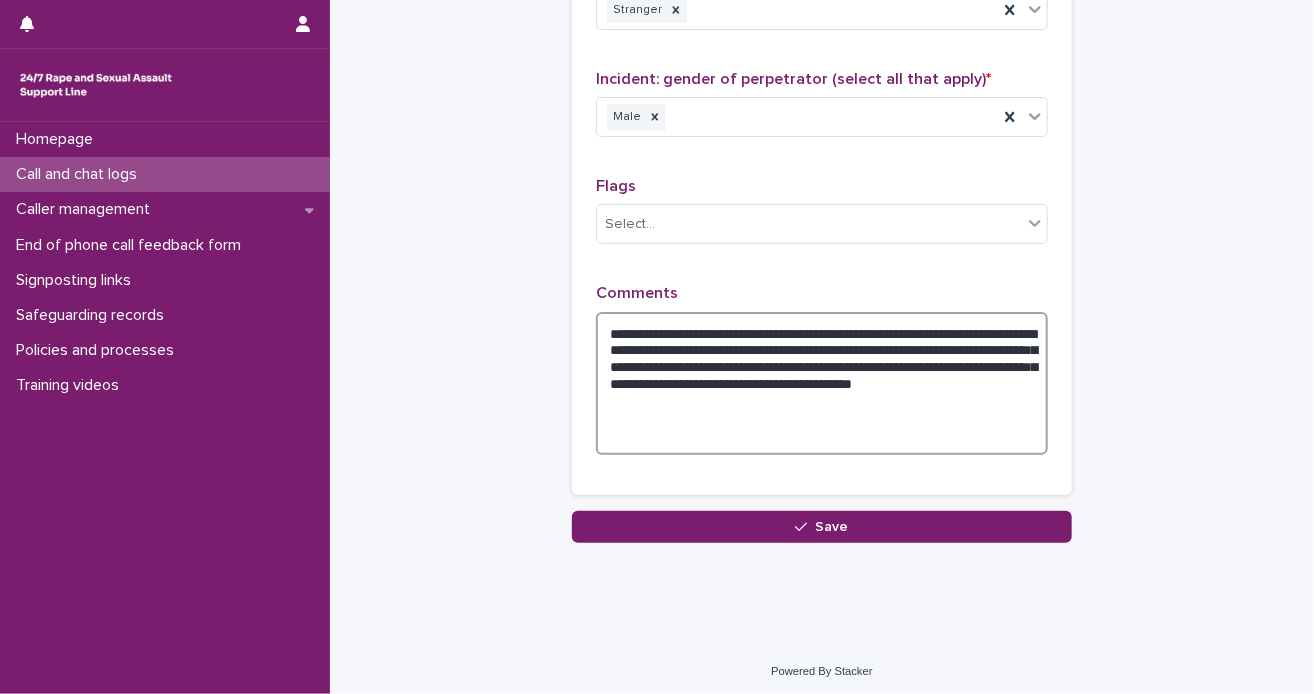 click on "**********" at bounding box center (822, 384) 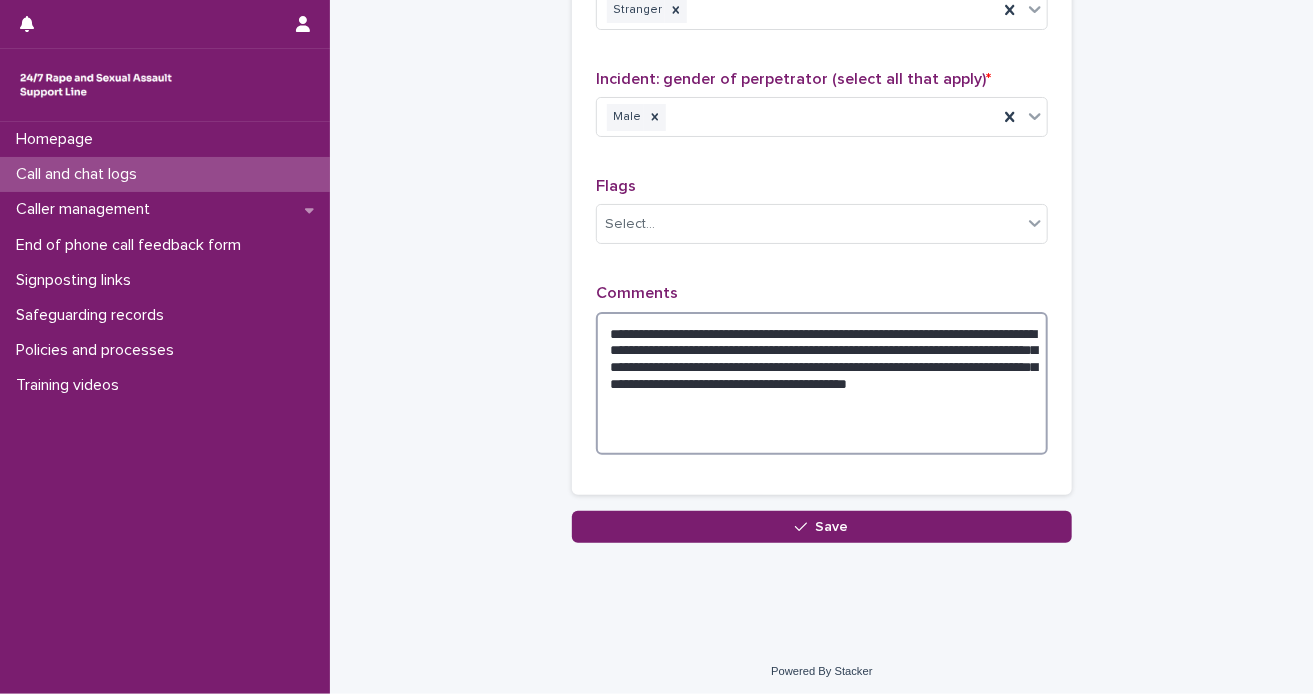 click on "**********" at bounding box center (822, 384) 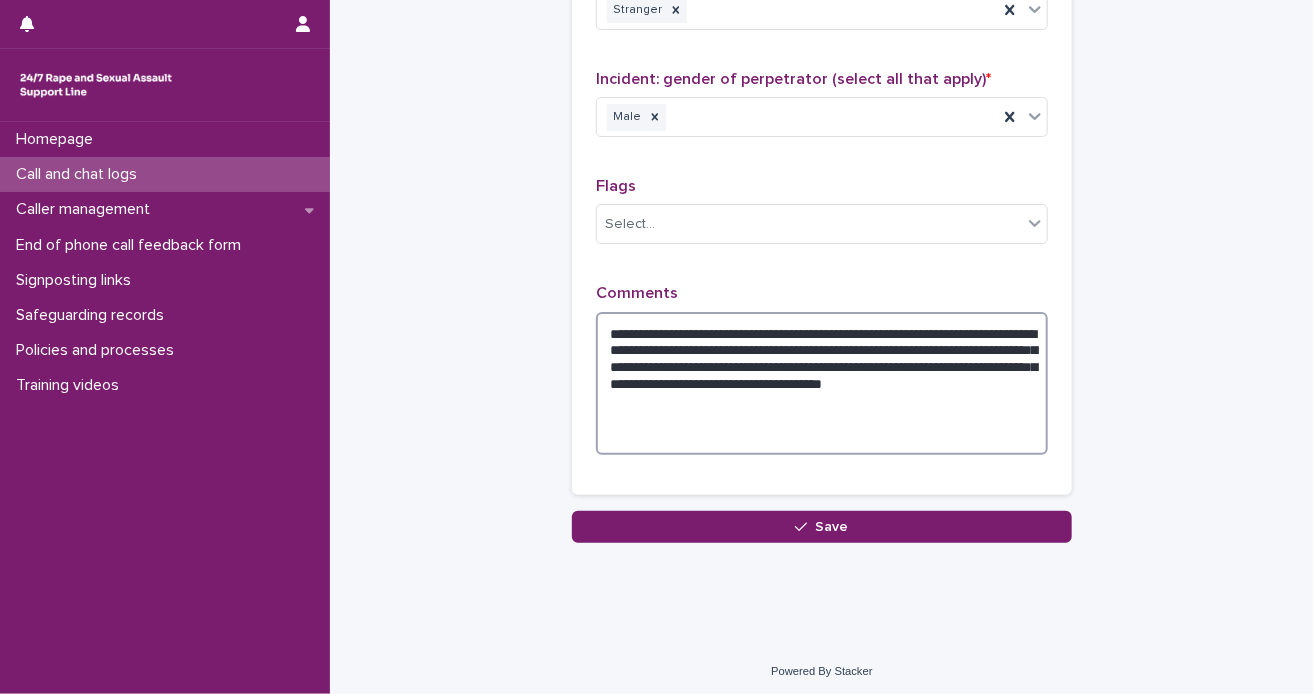 click on "**********" at bounding box center [822, 384] 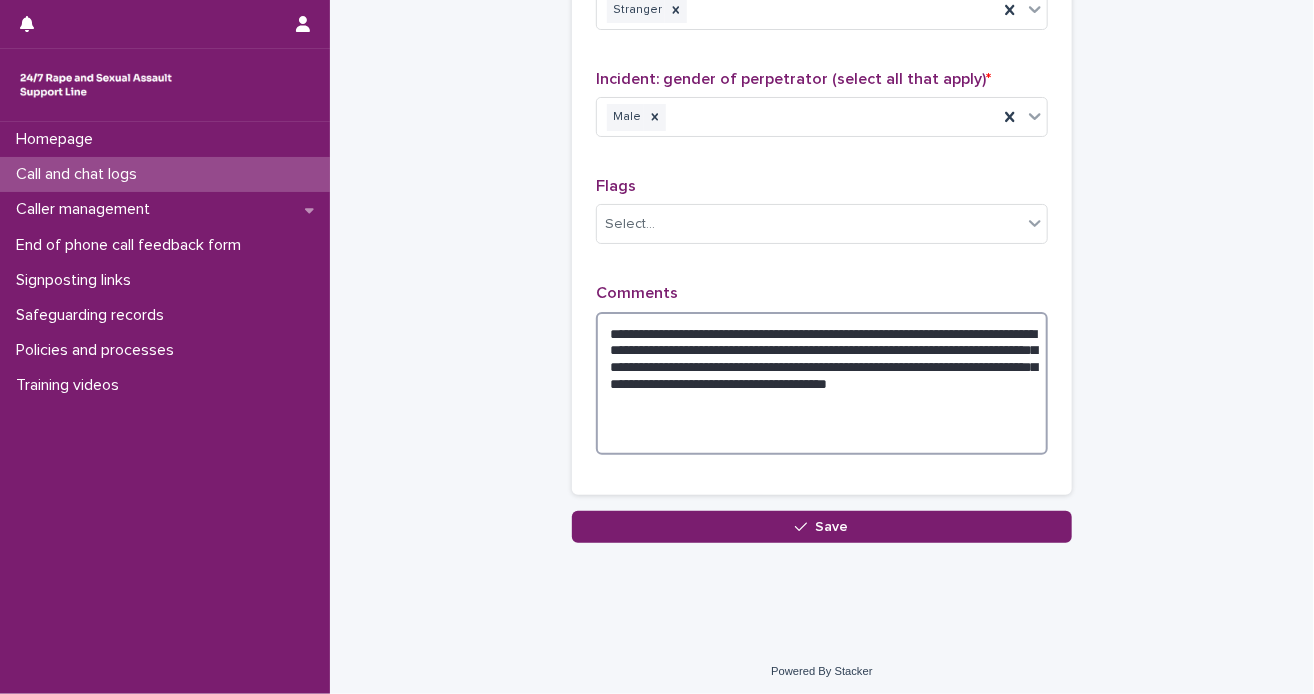 click on "**********" at bounding box center (822, 384) 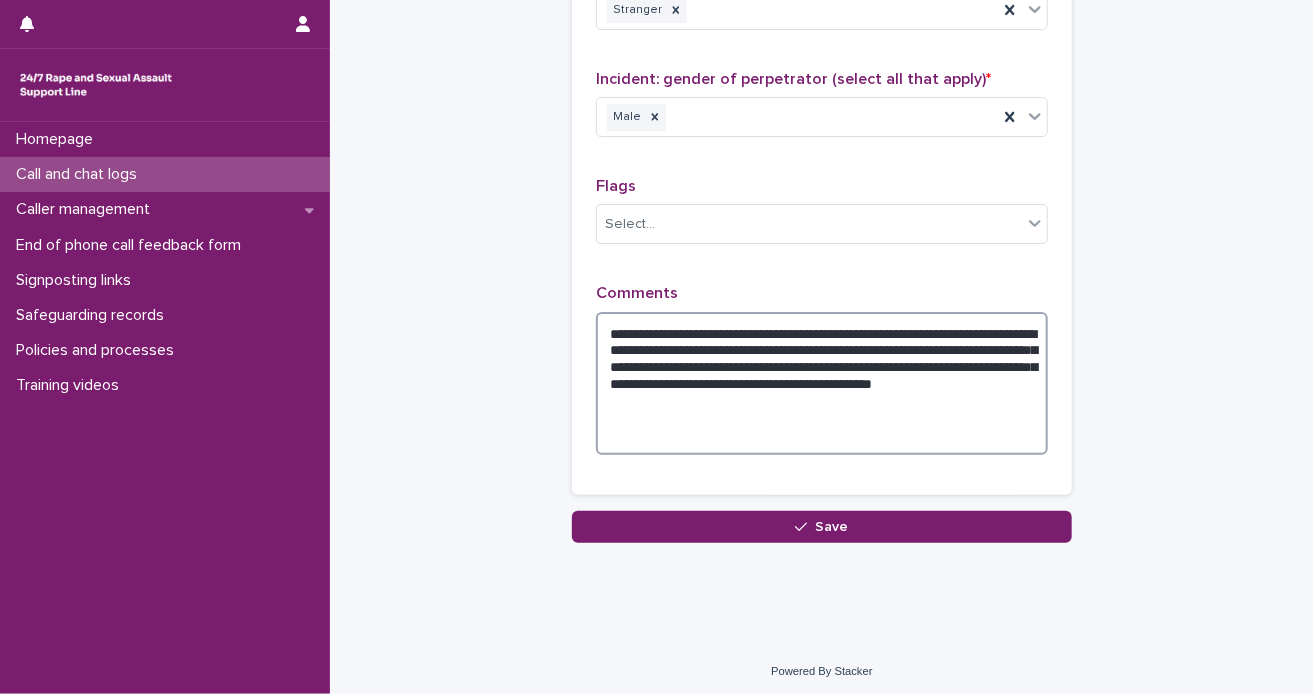 click on "**********" at bounding box center [822, 384] 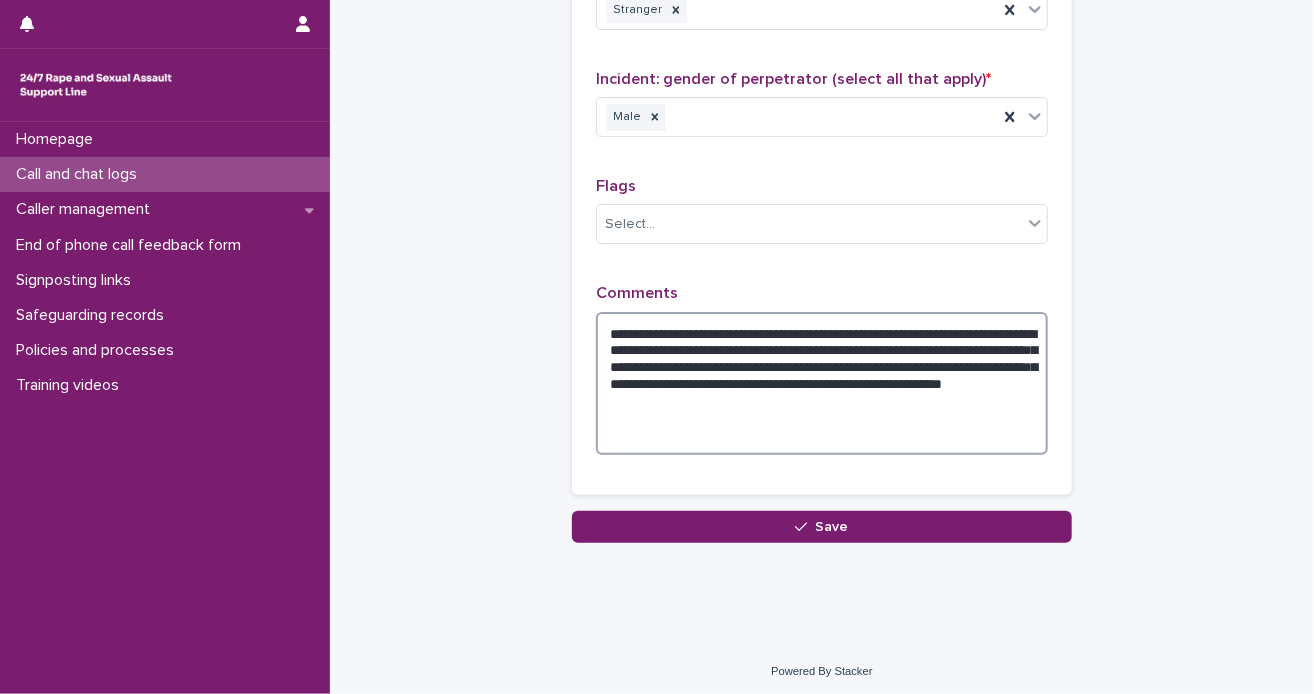 click on "**********" at bounding box center [822, 384] 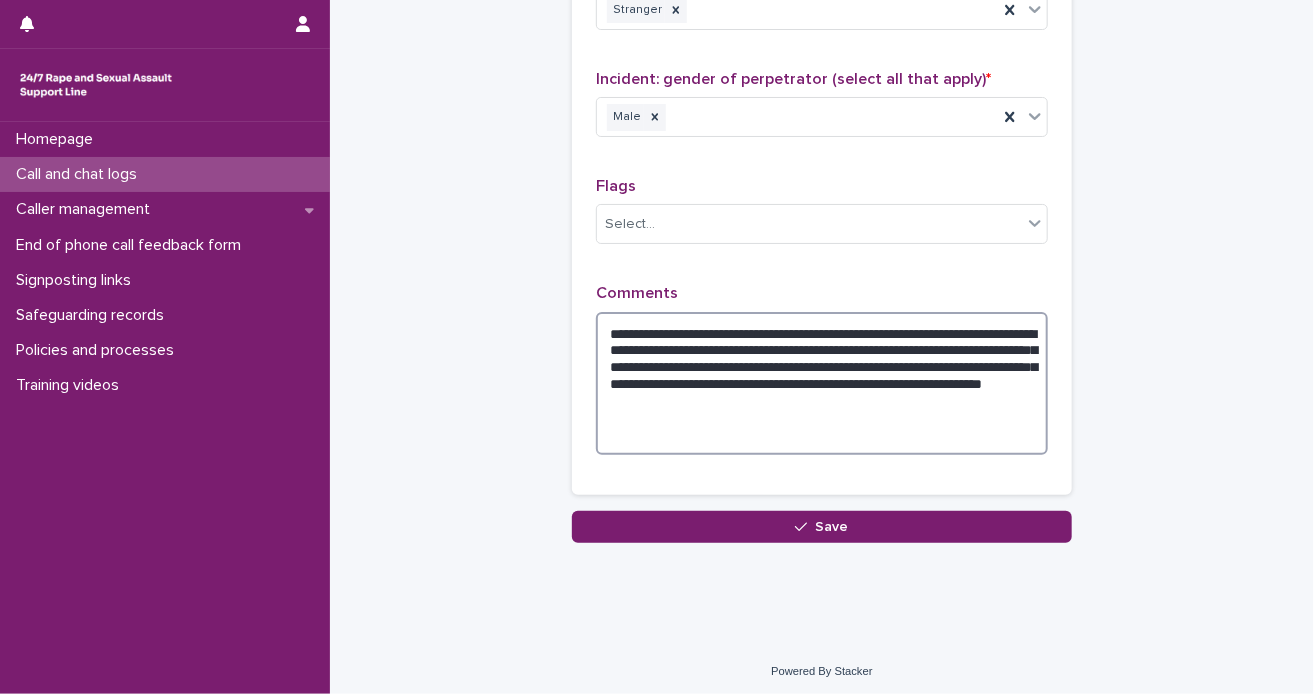 click on "**********" at bounding box center [822, 384] 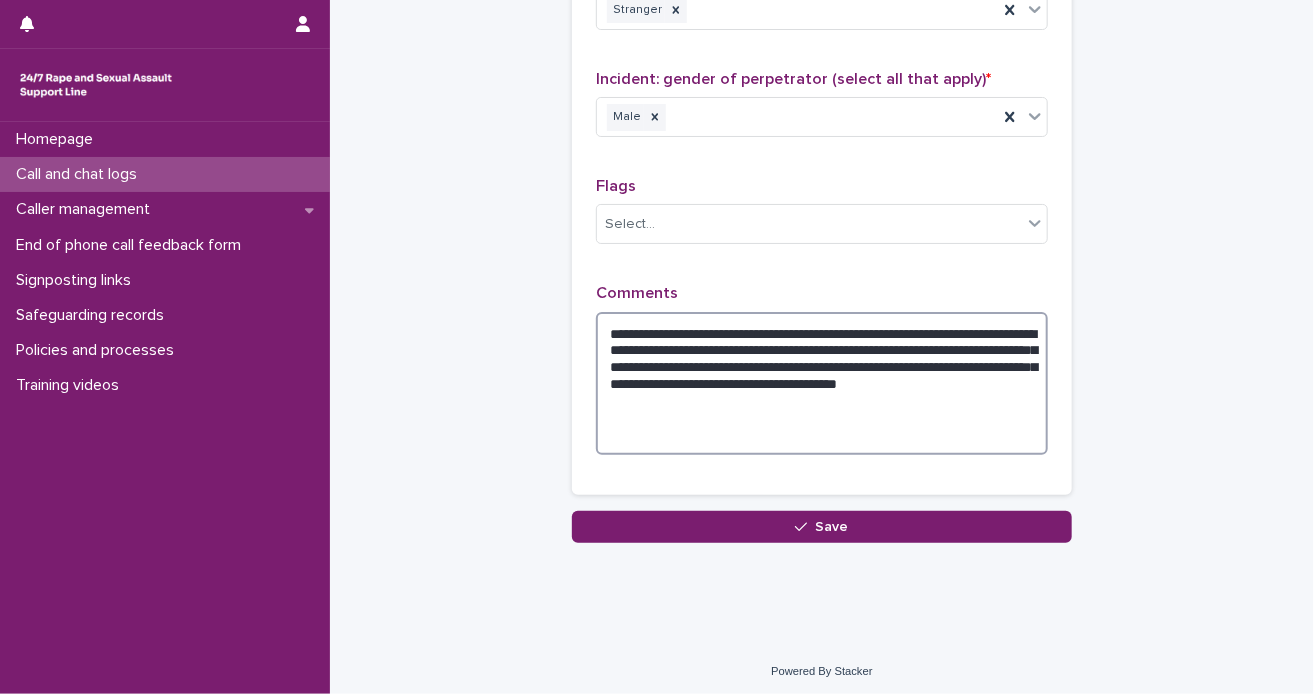 click on "**********" at bounding box center [822, 384] 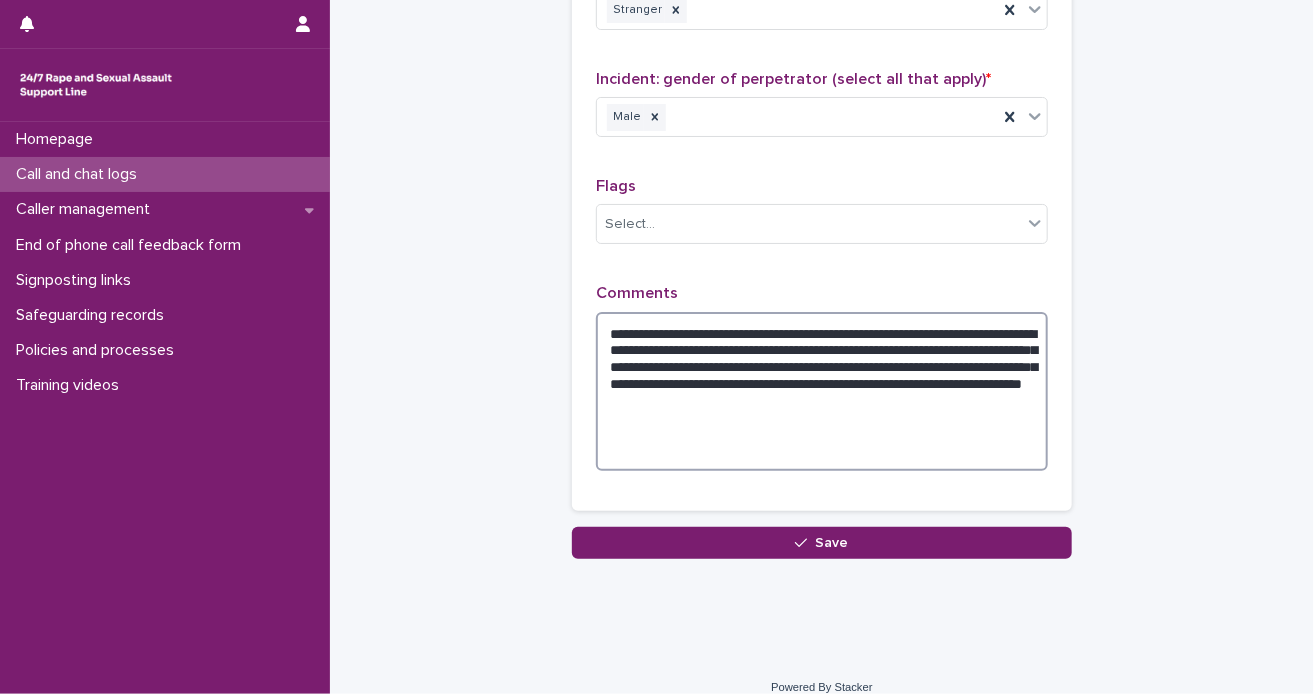 click on "**********" at bounding box center [822, 392] 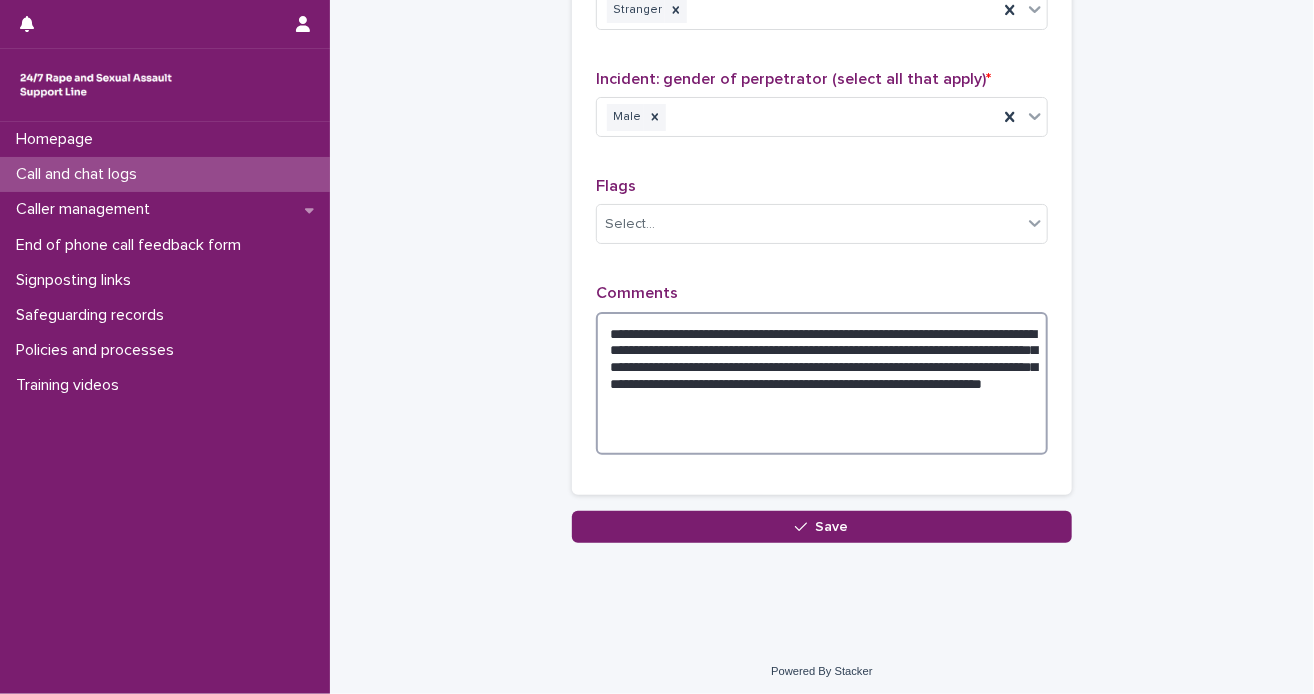 click on "**********" at bounding box center [822, 384] 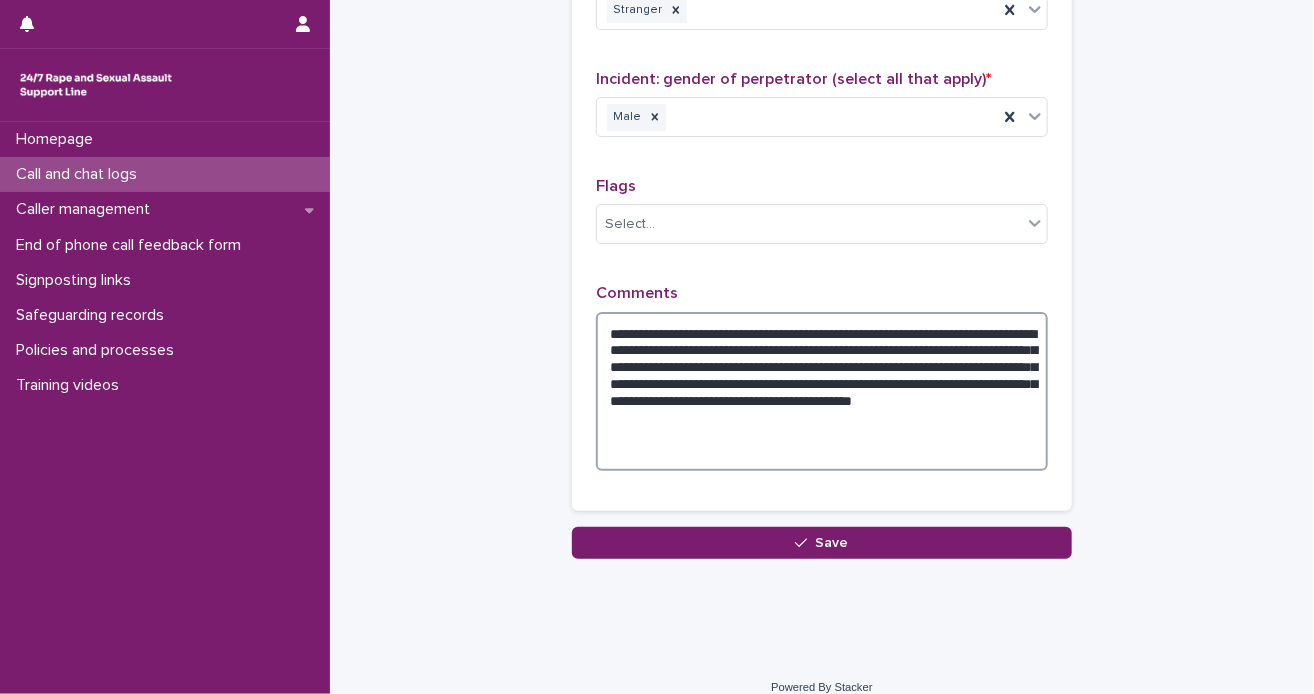 click on "**********" at bounding box center (822, 392) 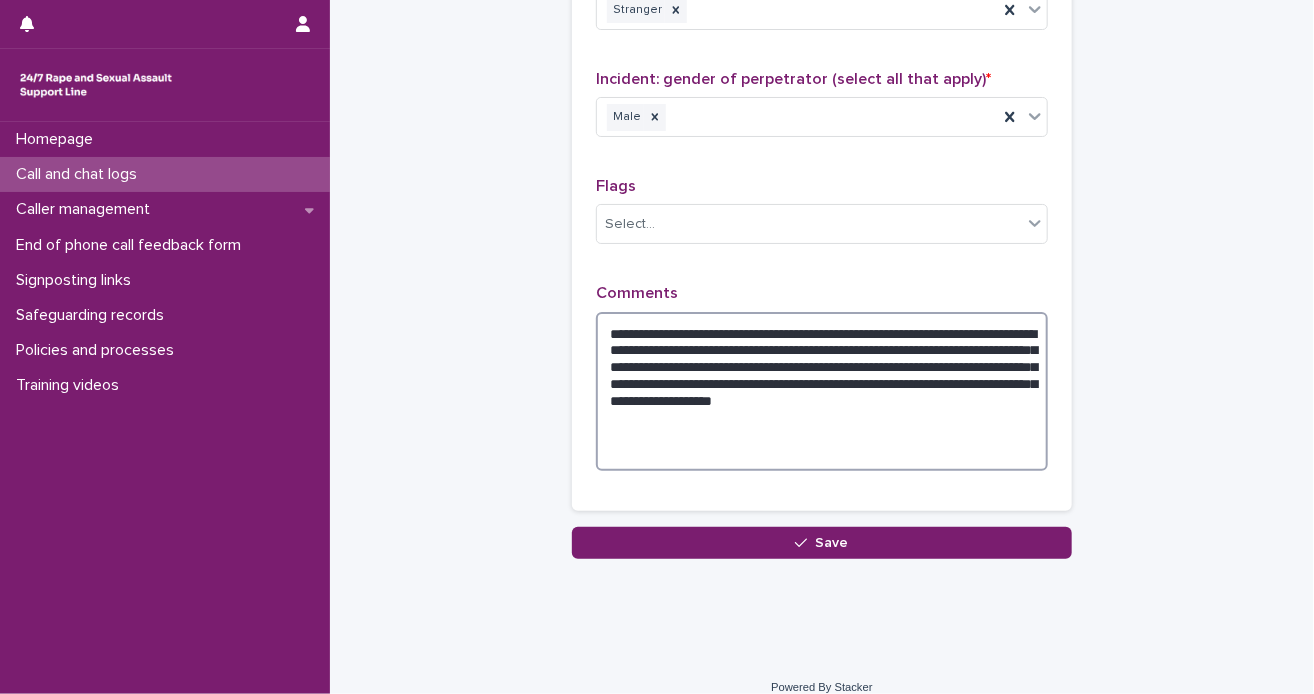 click on "**********" at bounding box center (822, 392) 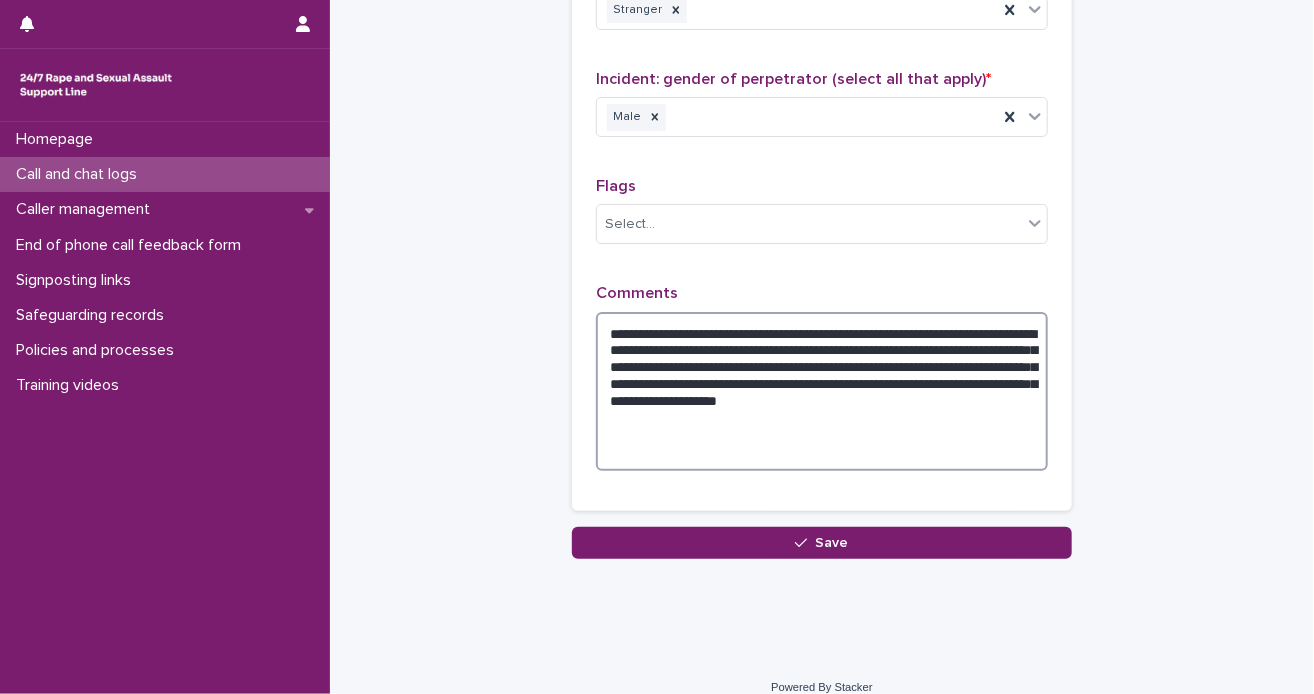 click on "**********" at bounding box center (822, 392) 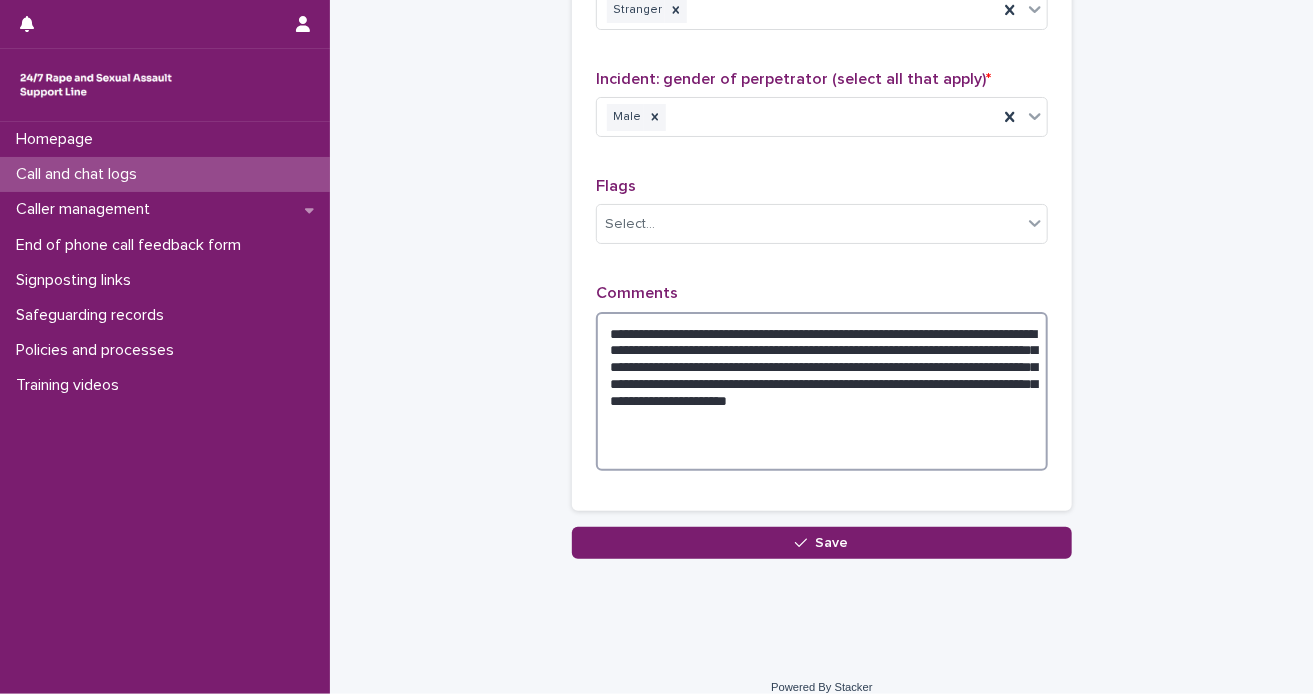 click on "**********" at bounding box center (822, 392) 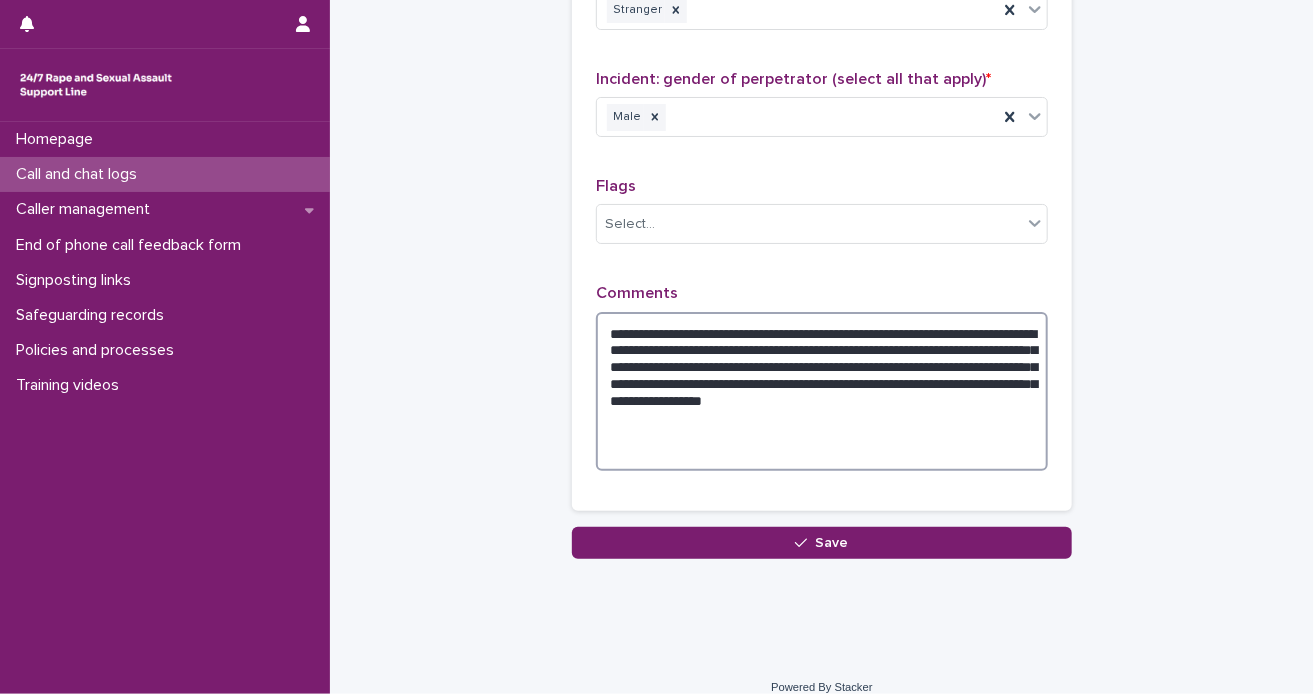 click on "**********" at bounding box center (822, 392) 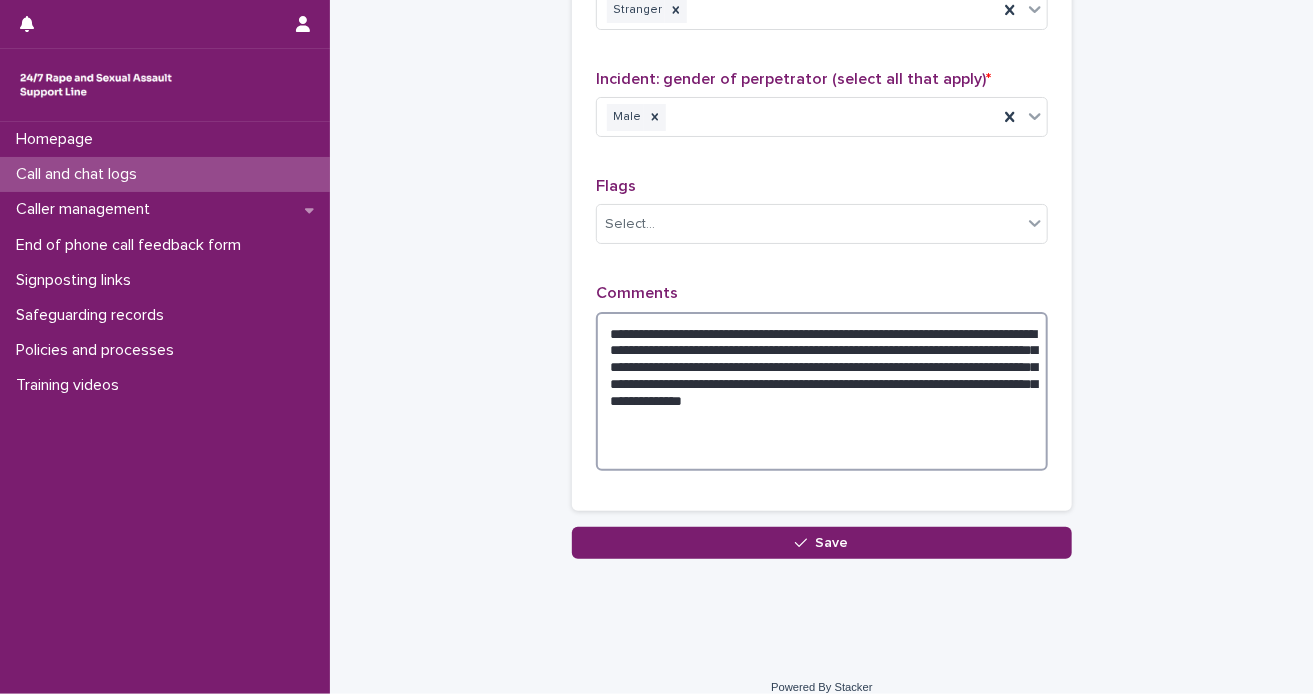 click on "**********" at bounding box center [822, 392] 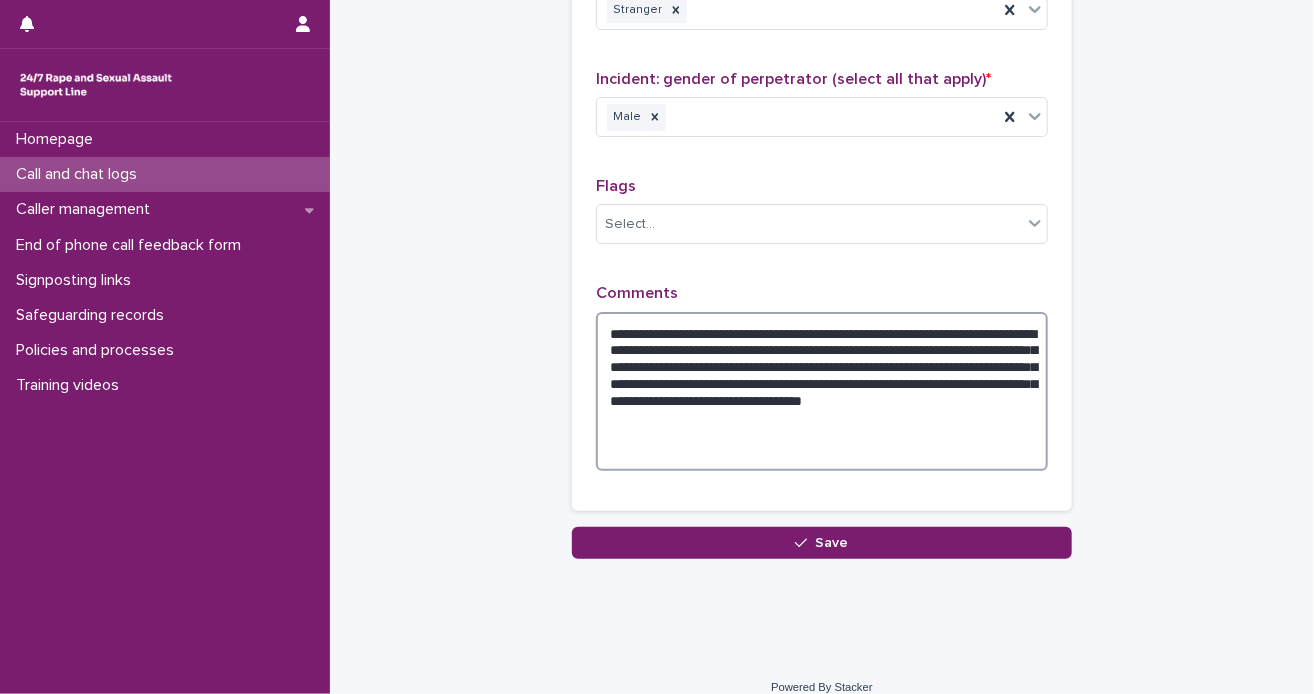 click on "**********" at bounding box center [822, 392] 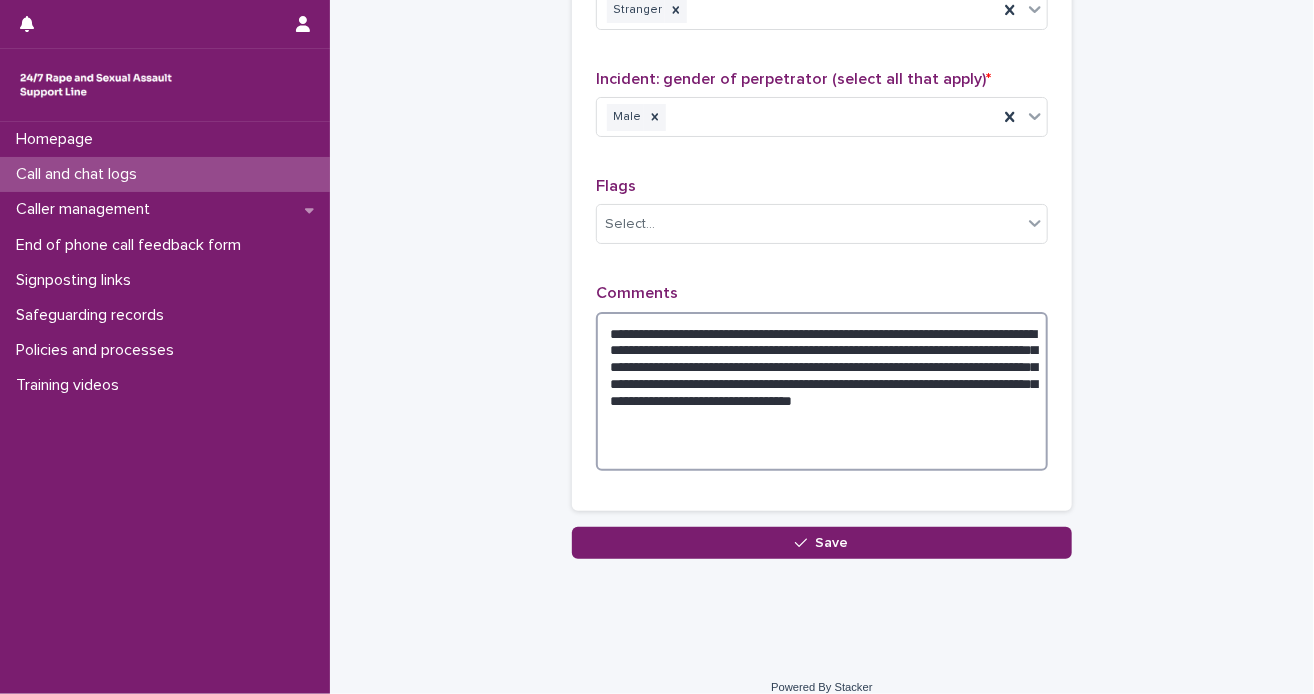 click on "**********" at bounding box center (822, 392) 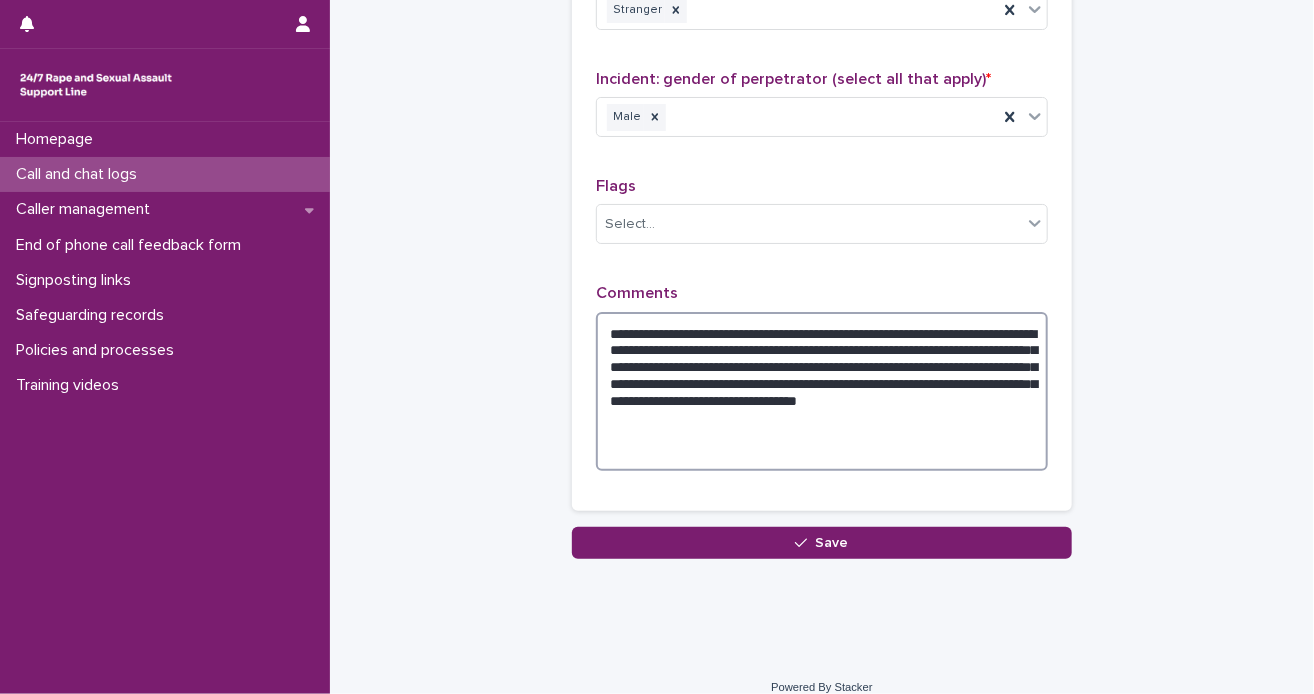 click on "**********" at bounding box center (822, 392) 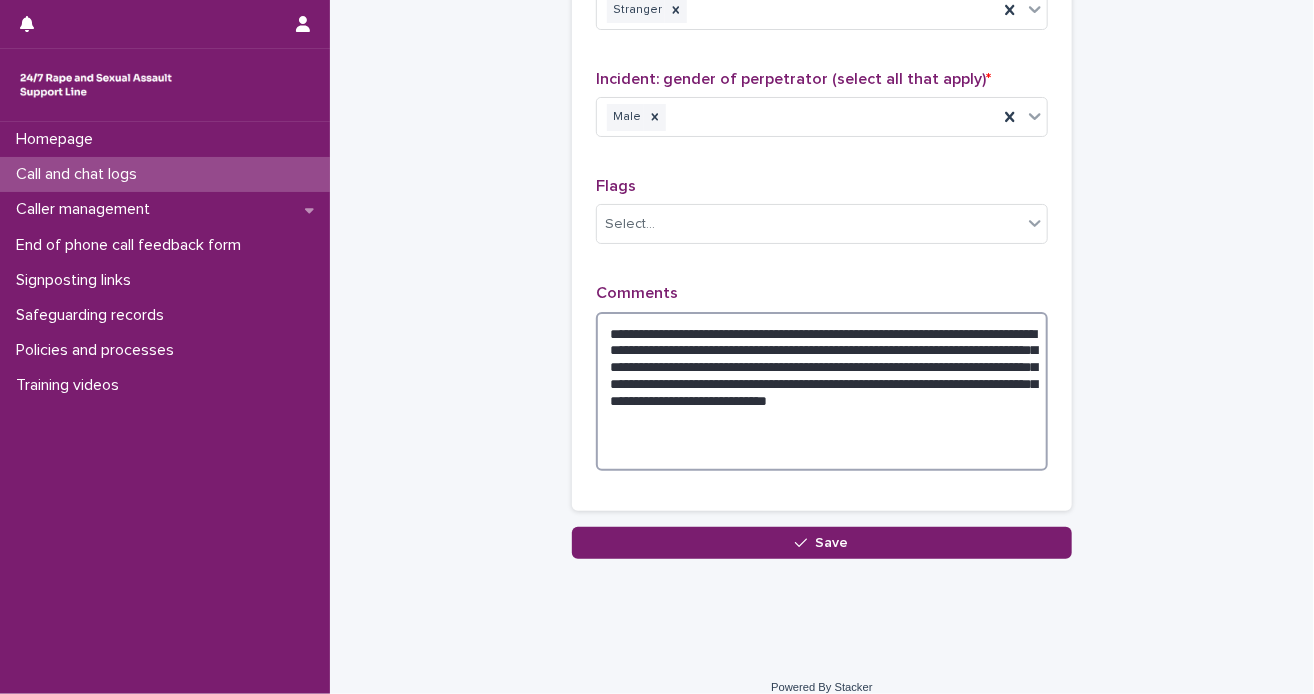 click on "**********" at bounding box center (822, 392) 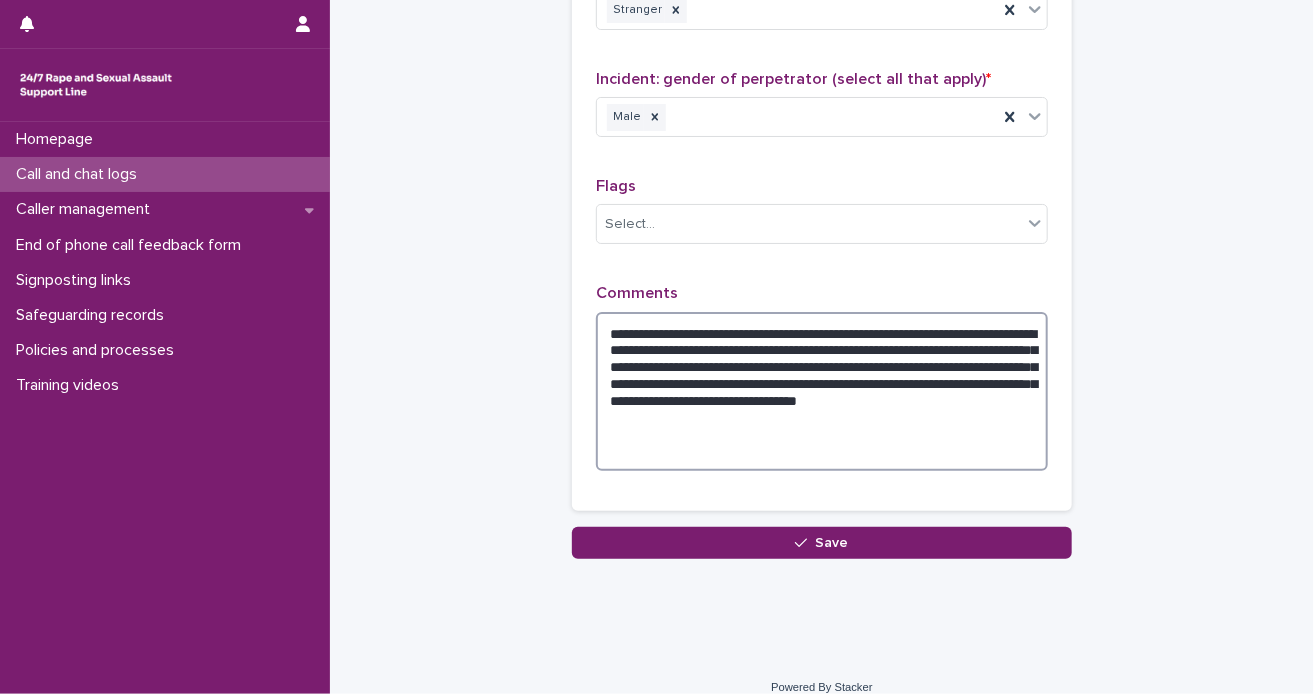 click on "**********" at bounding box center [822, 392] 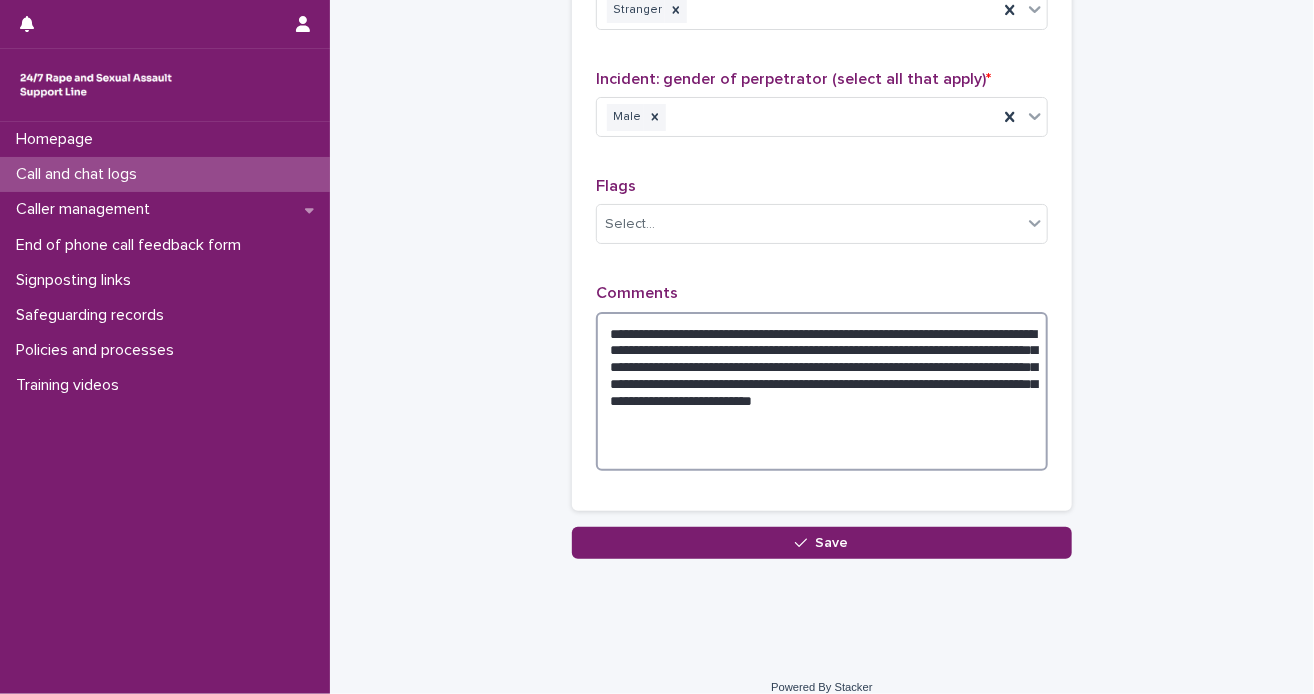 click on "**********" at bounding box center (822, 392) 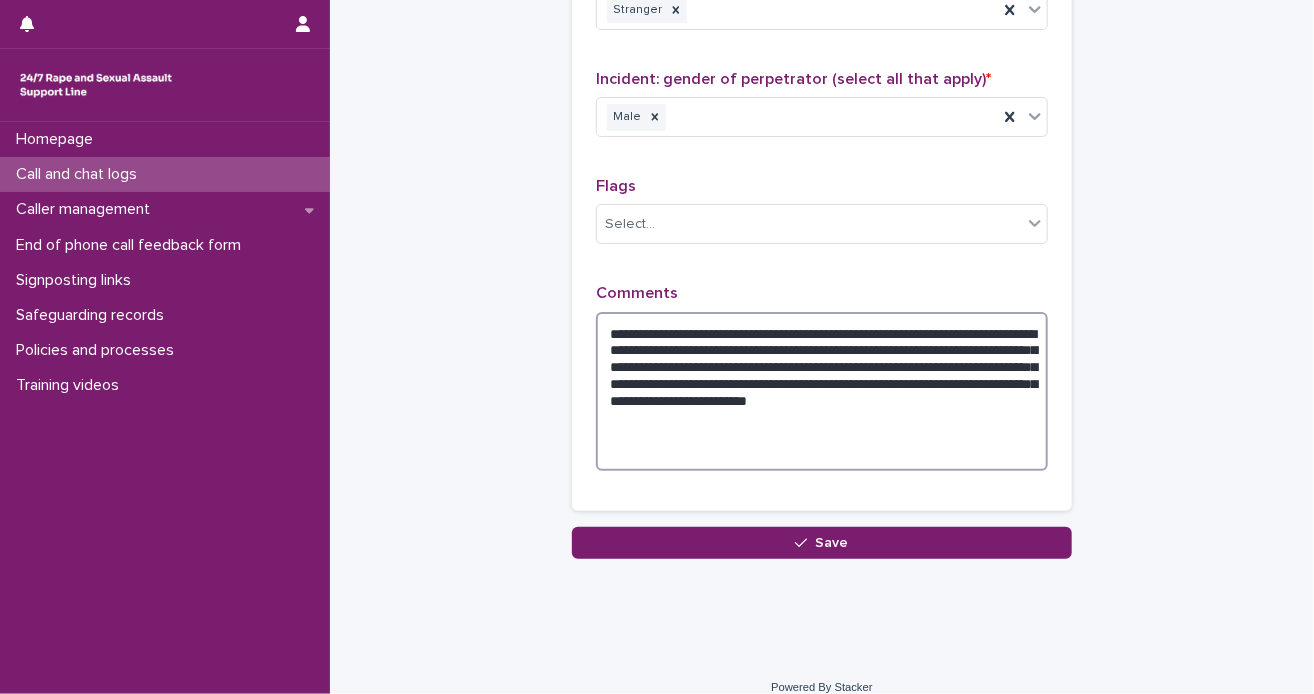 click on "**********" at bounding box center (822, 392) 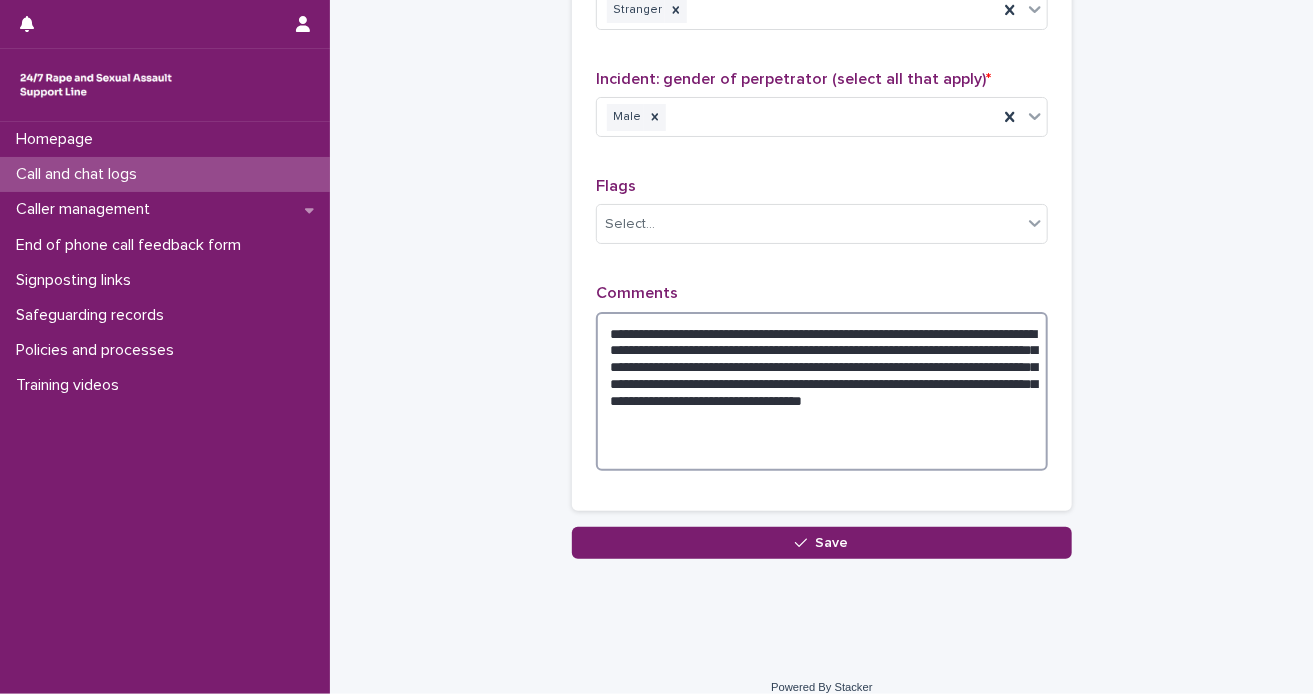 click on "**********" at bounding box center (822, 392) 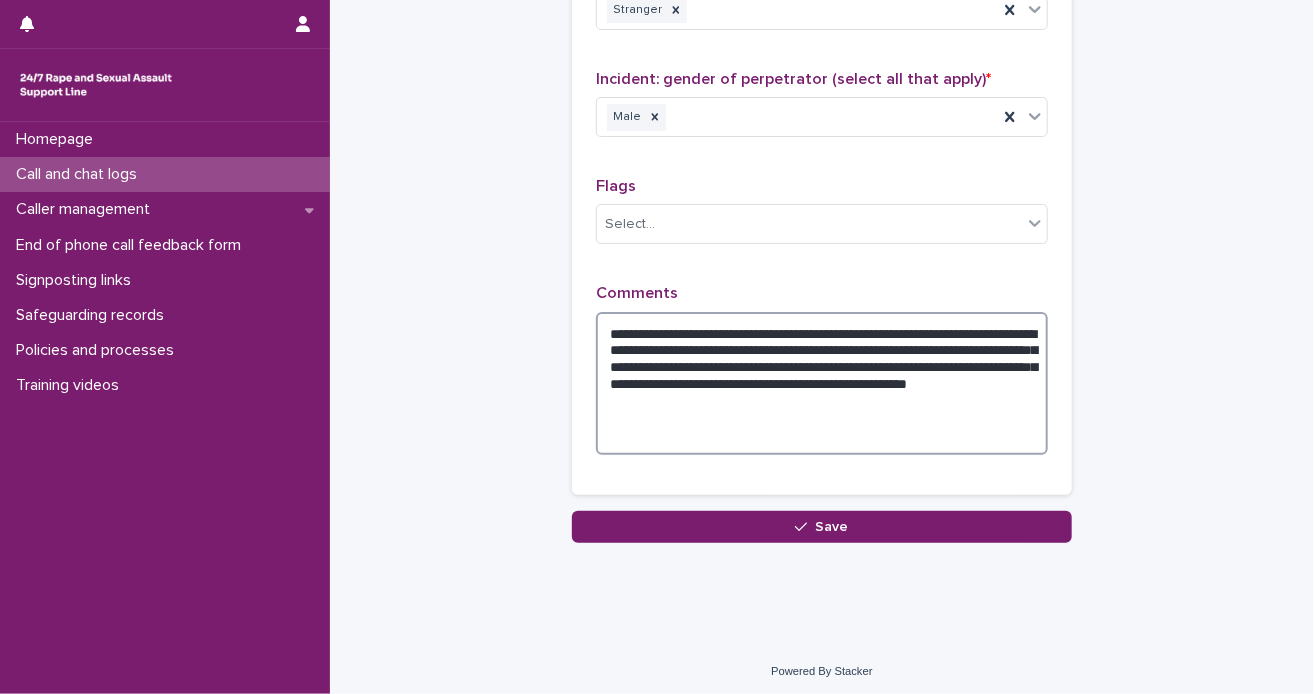click on "**********" at bounding box center [822, 384] 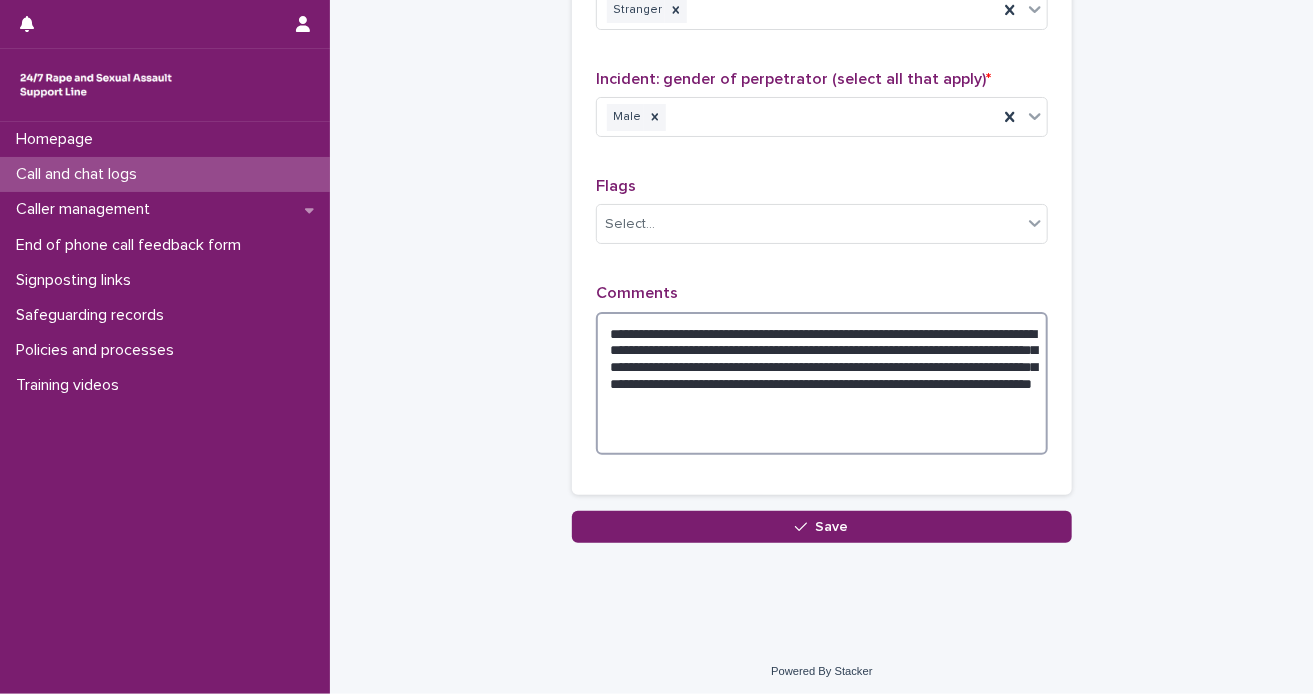 click on "**********" at bounding box center [822, 384] 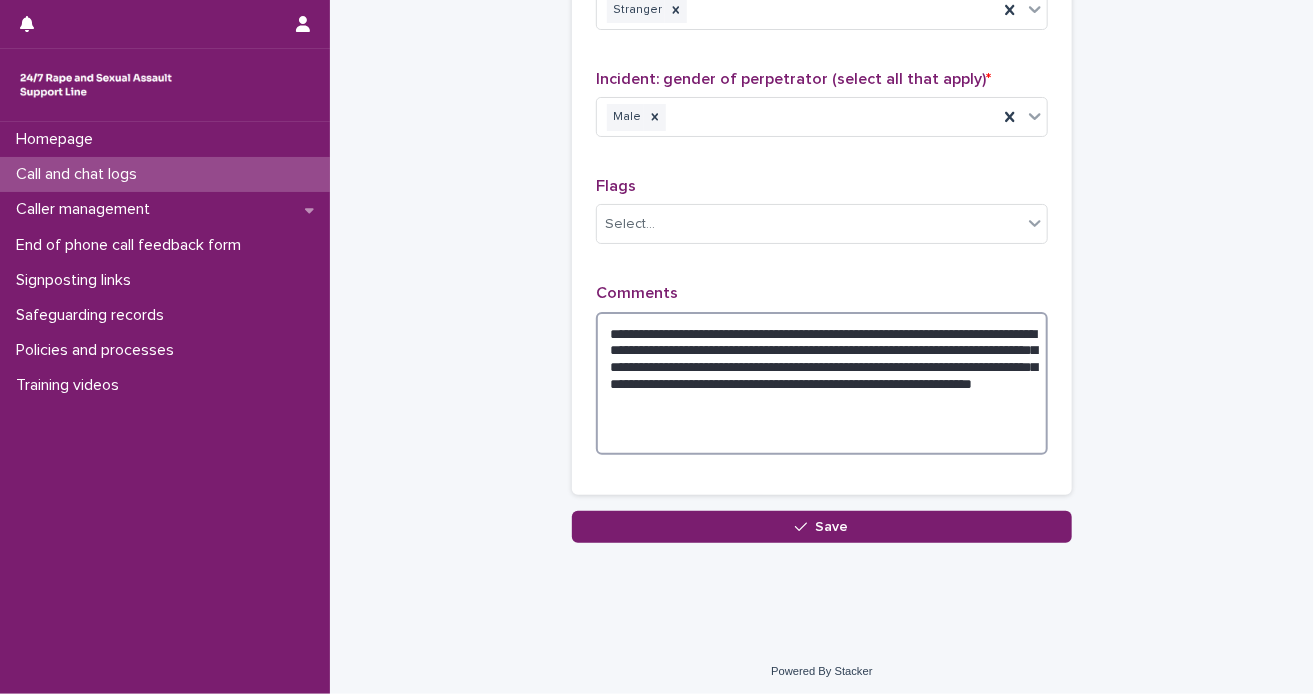 click on "**********" at bounding box center (822, 384) 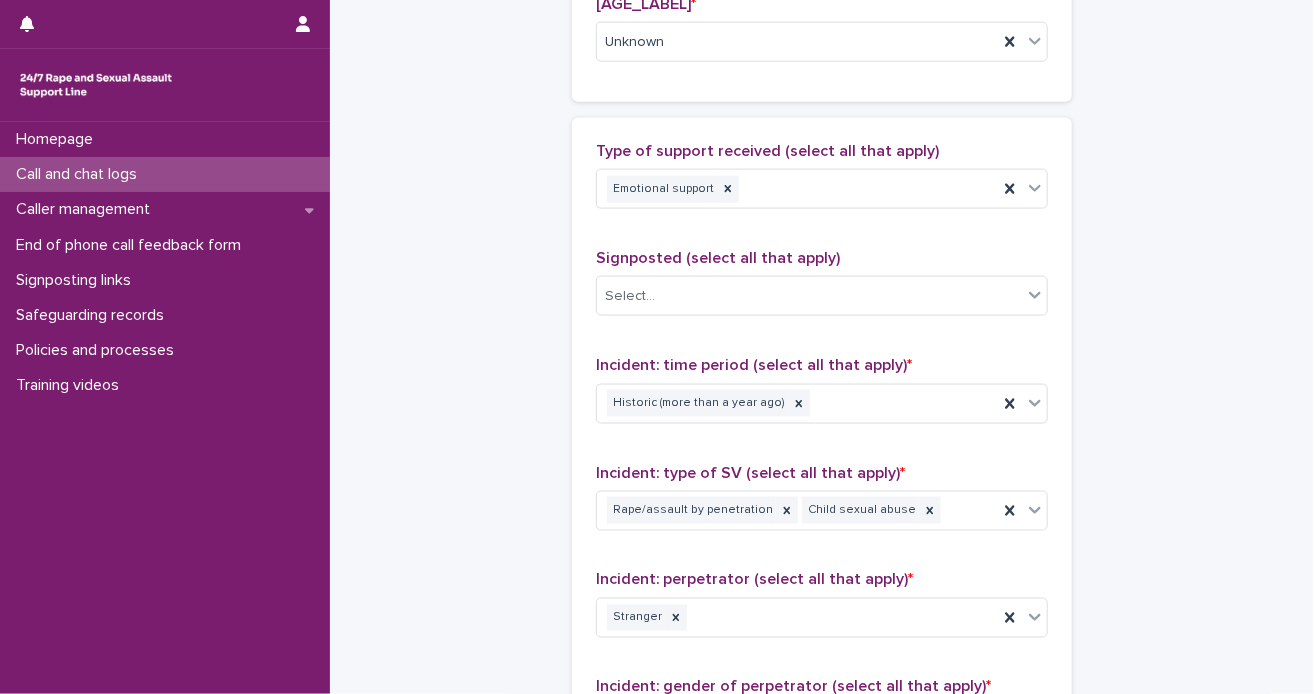 scroll, scrollTop: 0, scrollLeft: 0, axis: both 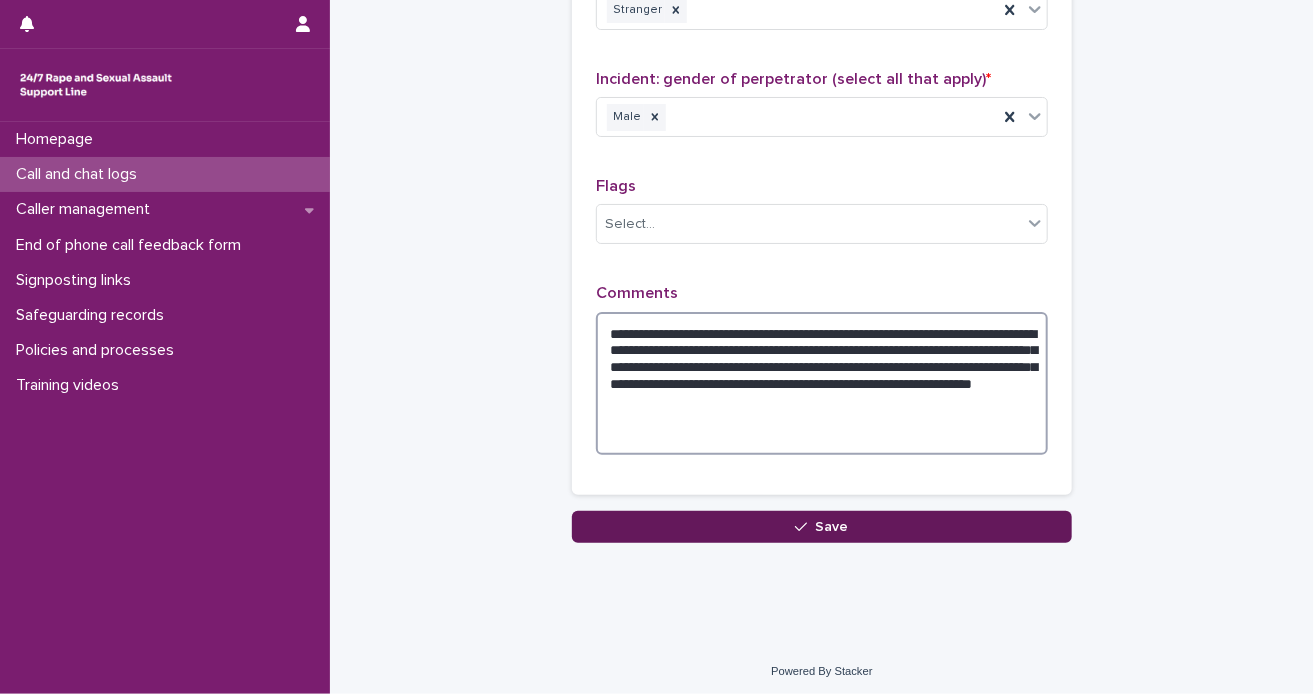 type on "**********" 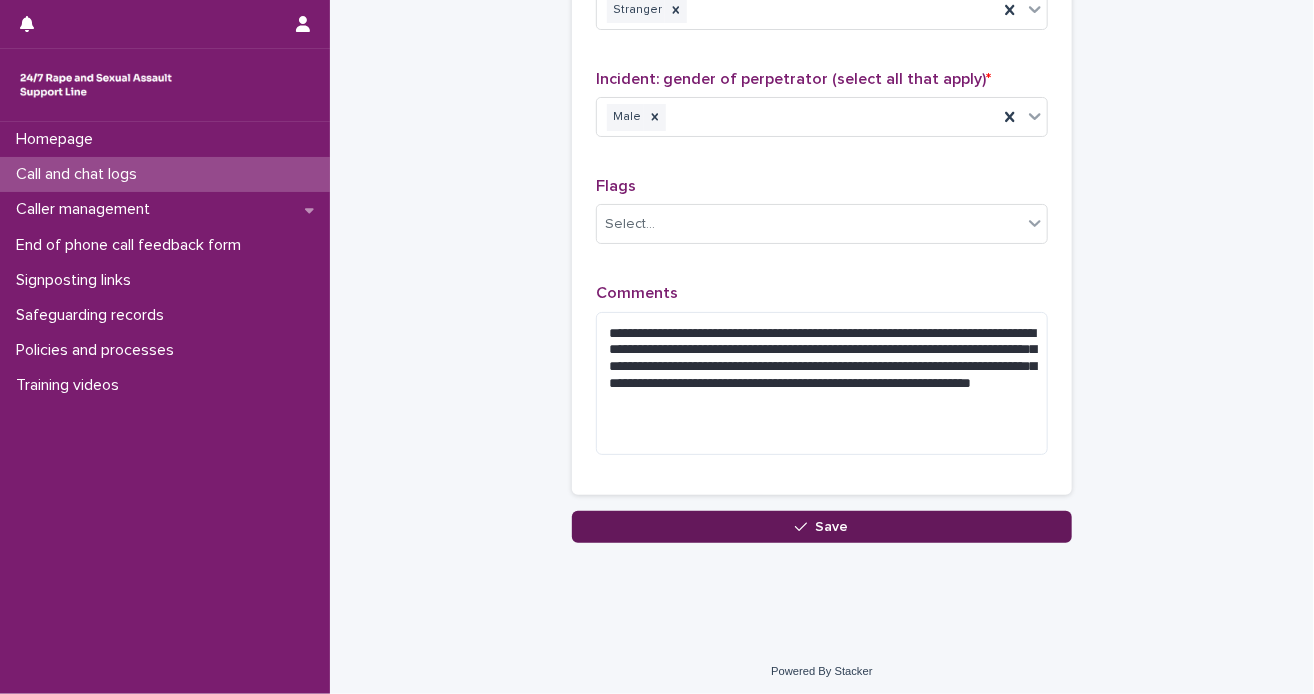 click on "Save" at bounding box center (832, 527) 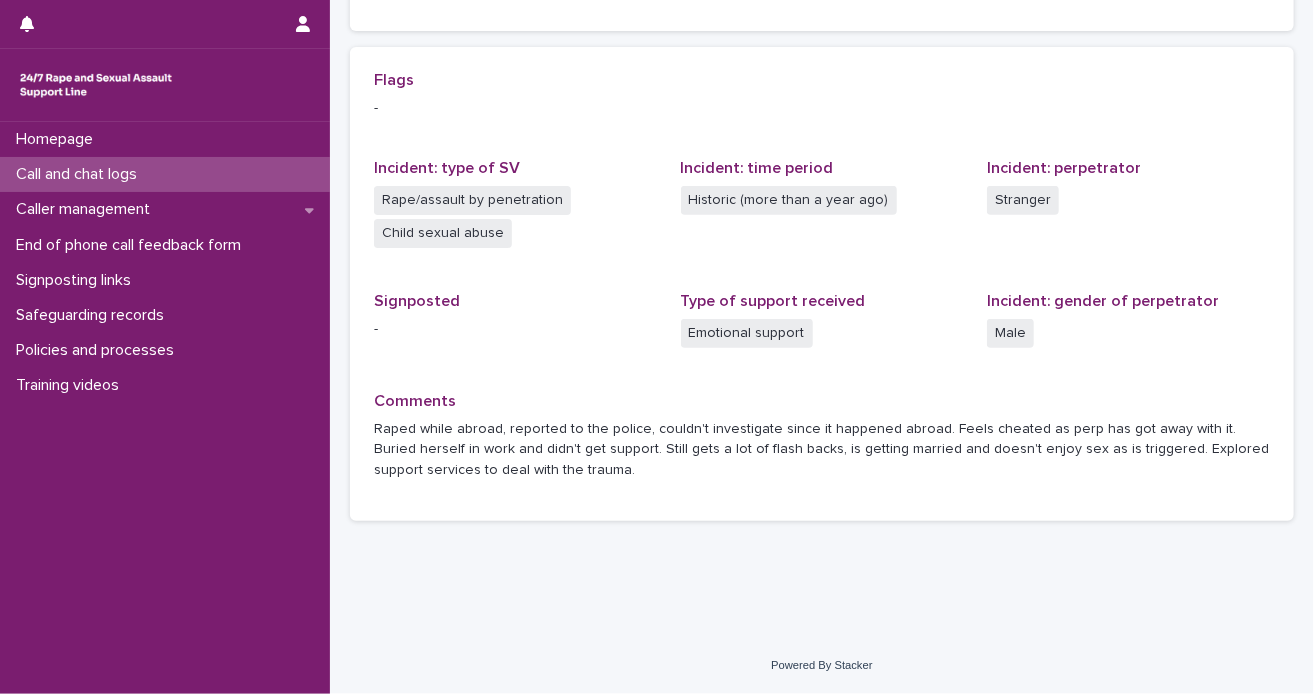 scroll, scrollTop: 0, scrollLeft: 0, axis: both 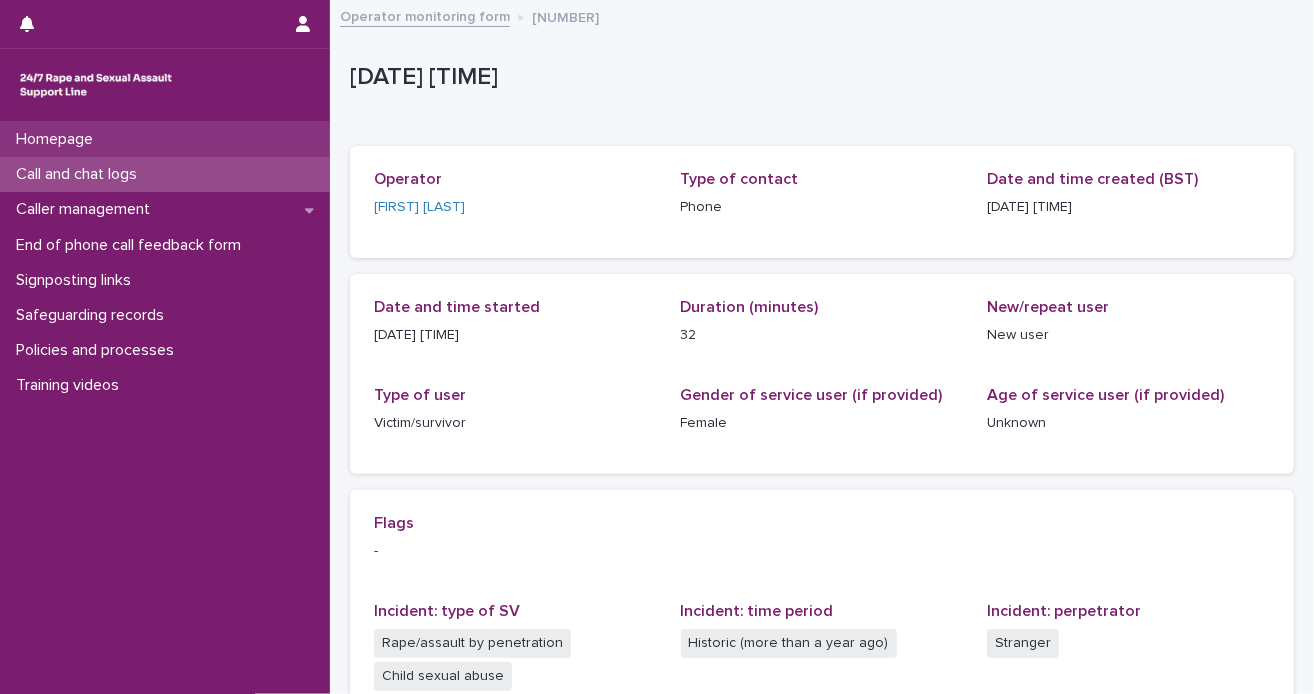 click on "Homepage" at bounding box center (165, 139) 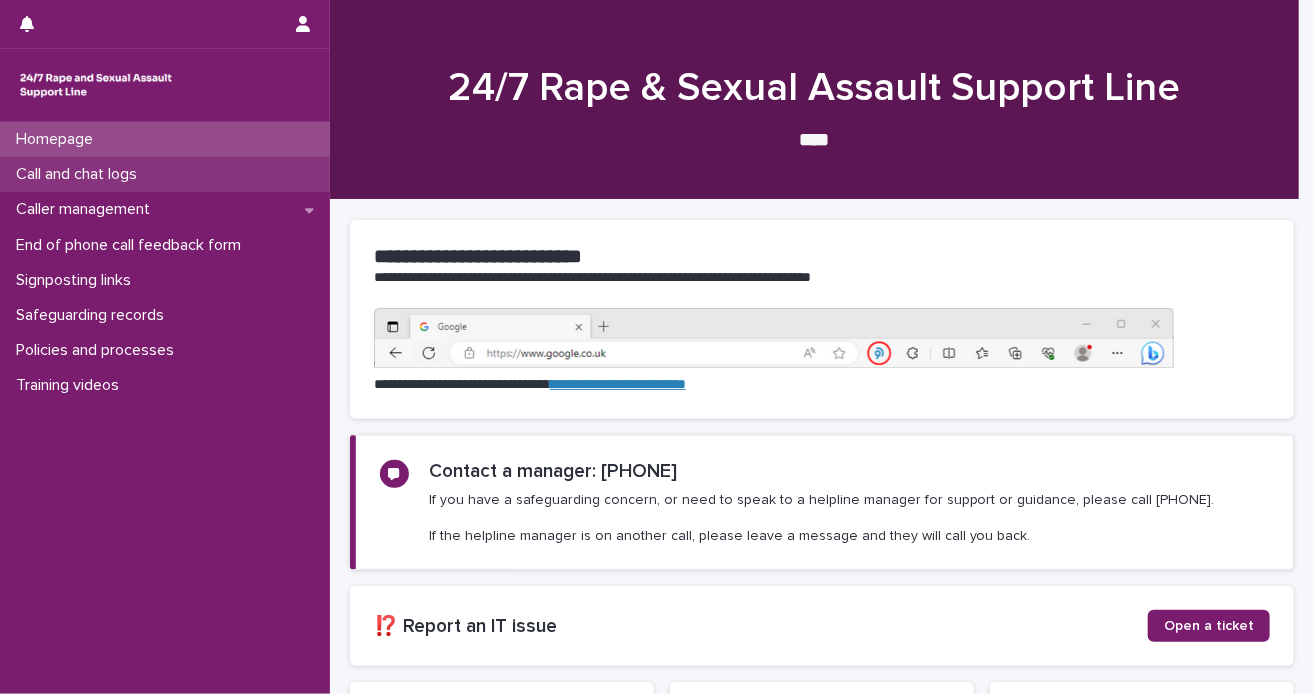 click on "Call and chat logs" at bounding box center (80, 174) 